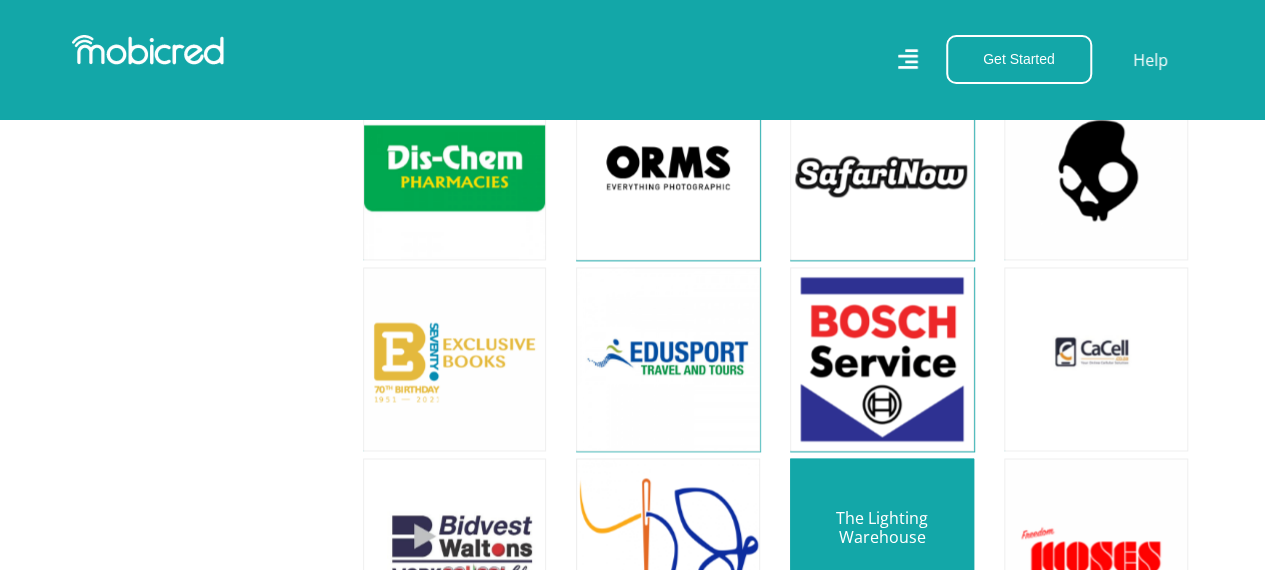 scroll, scrollTop: 5146, scrollLeft: 0, axis: vertical 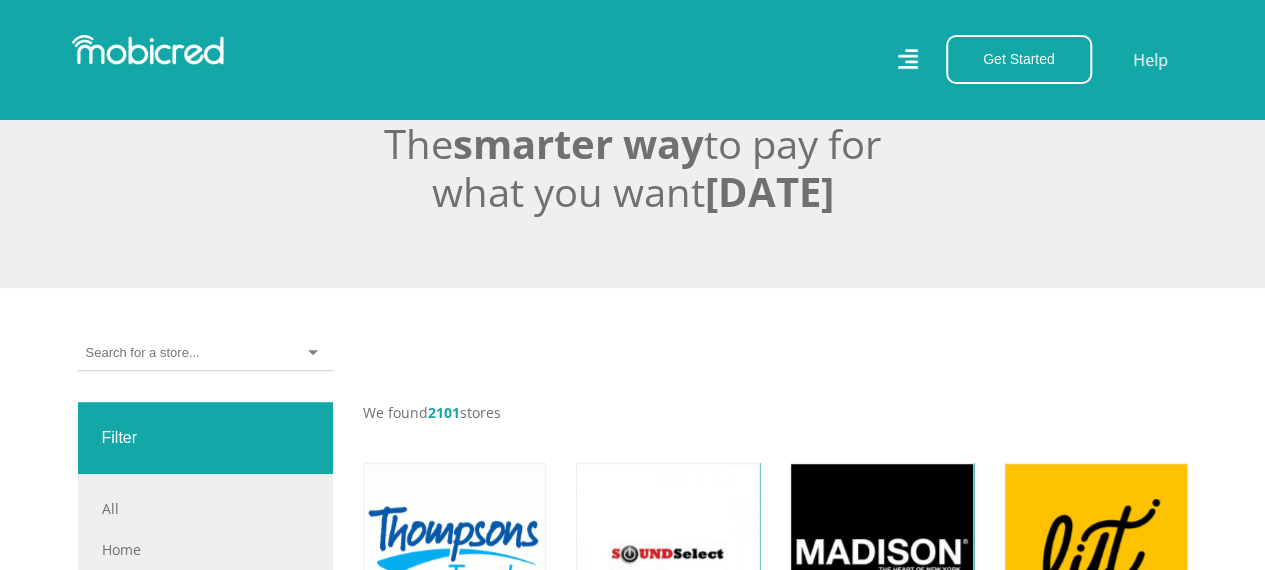 click at bounding box center (205, 353) 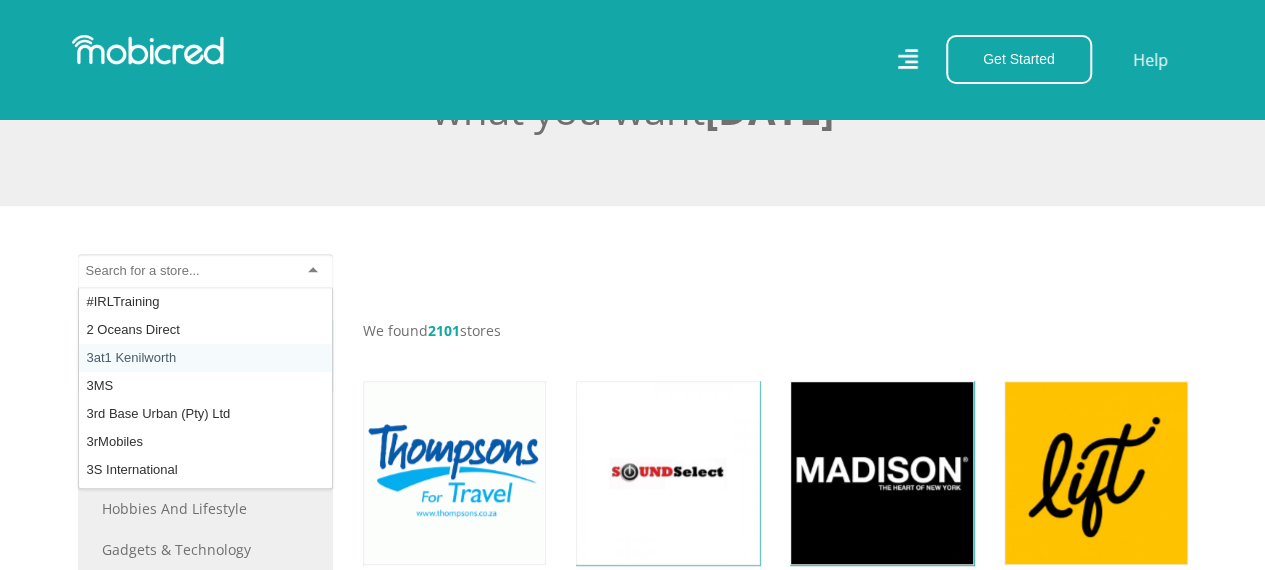 scroll, scrollTop: 528, scrollLeft: 0, axis: vertical 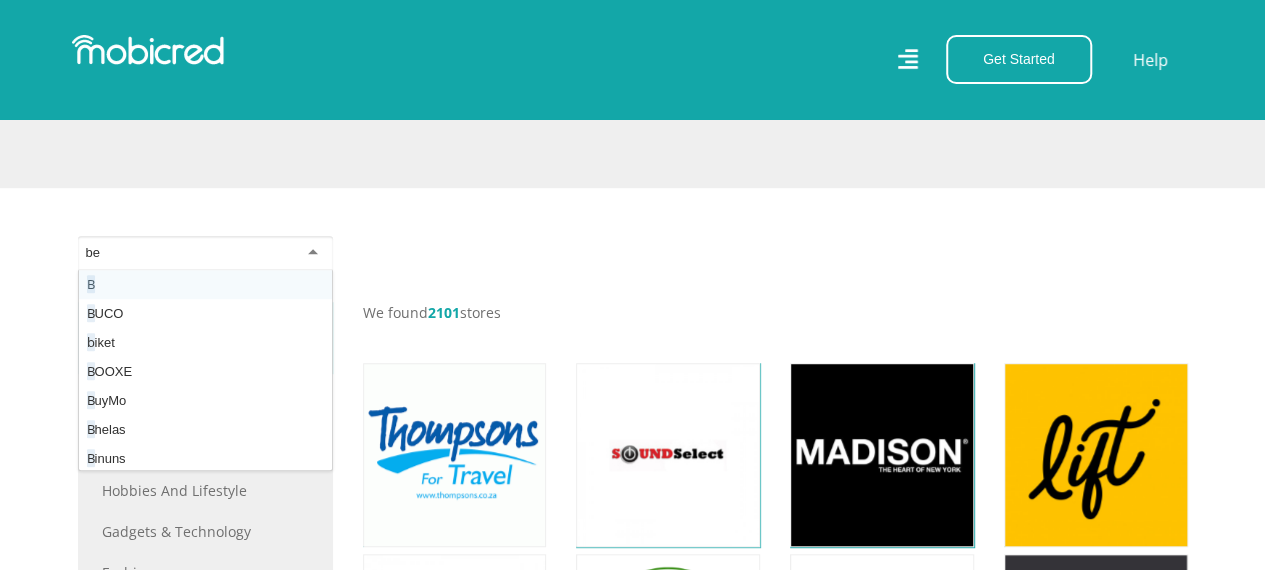 type on "bed" 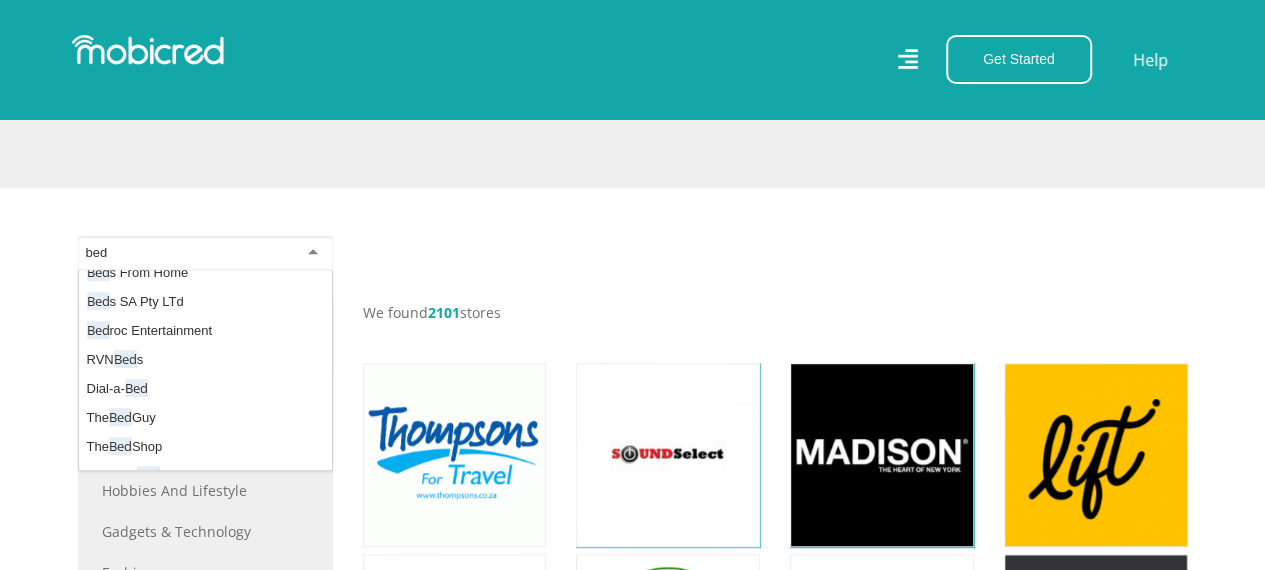 scroll, scrollTop: 201, scrollLeft: 0, axis: vertical 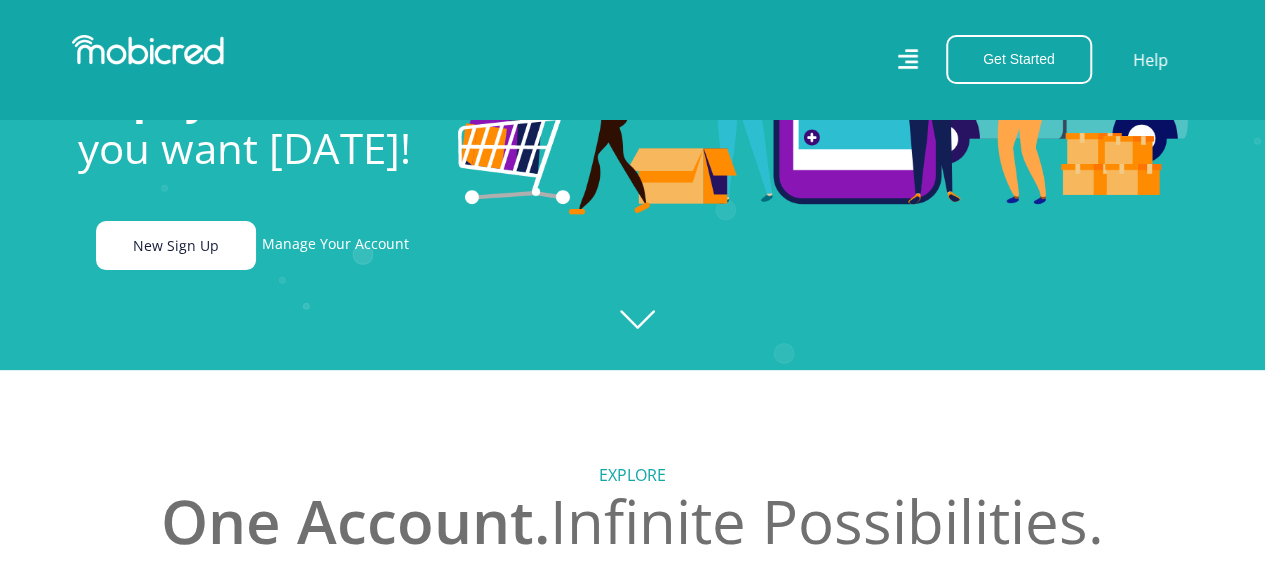 click on "New Sign Up" at bounding box center [176, 245] 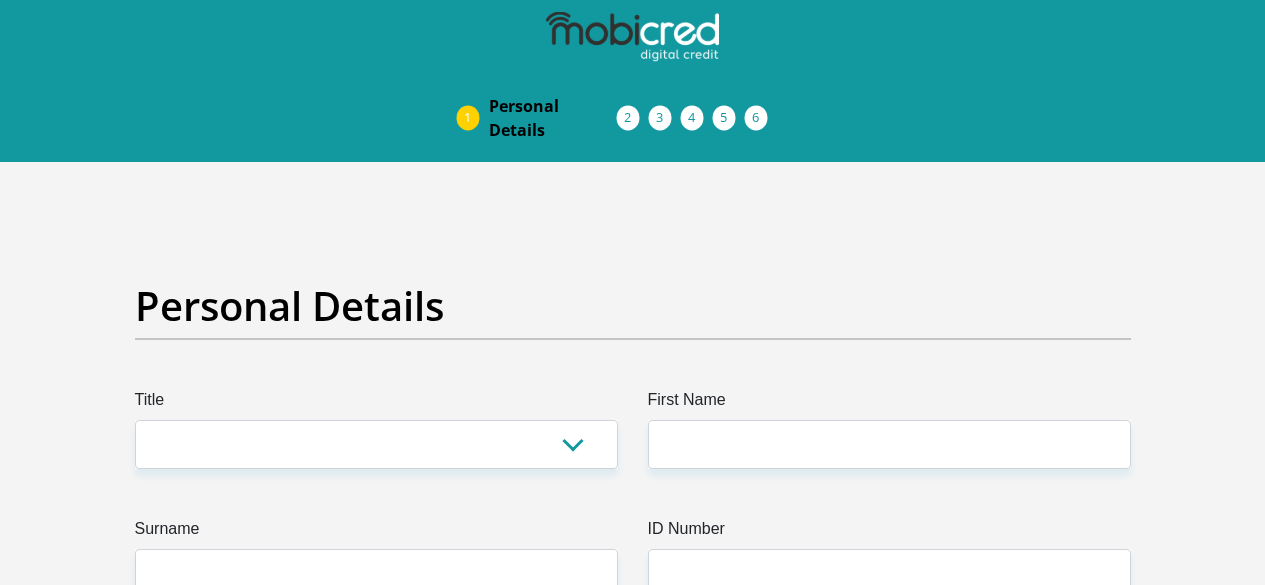 scroll, scrollTop: 0, scrollLeft: 0, axis: both 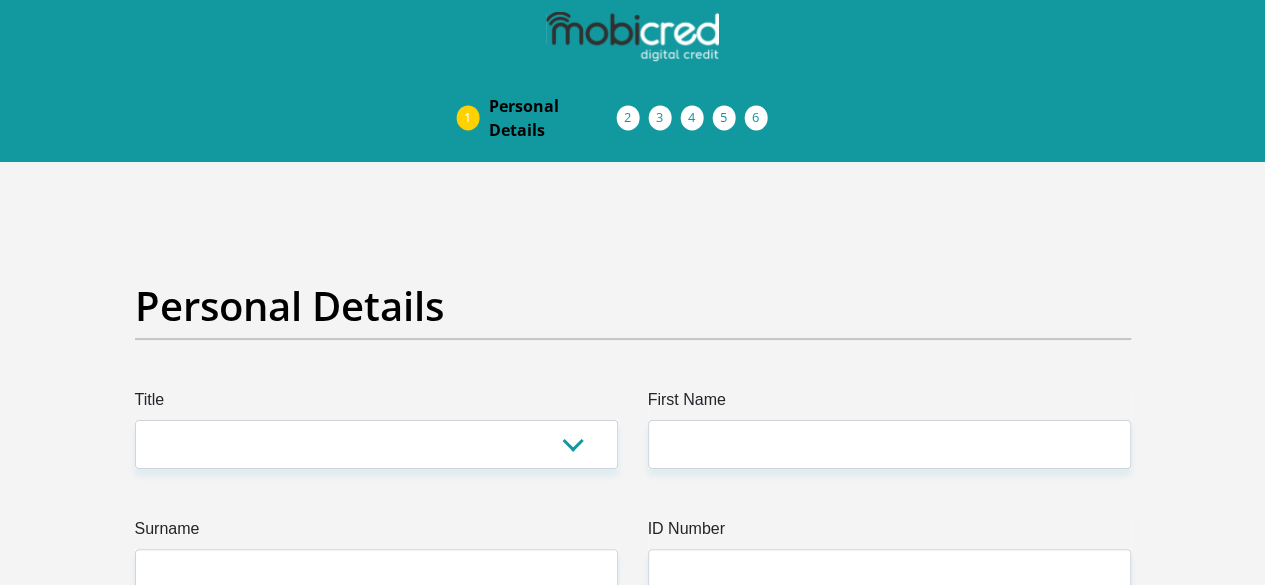 click on "Title
Mr
Ms
Mrs
Dr
Other
First Name
Surname
ID Number
Please input valid ID number
Race
Black
Coloured
Indian
White
Other
Contact Number
Please input valid contact number
Nationality
South Africa
Afghanistan
Aland Islands
Albania  Algeria  Andorra" at bounding box center (633, 3641) 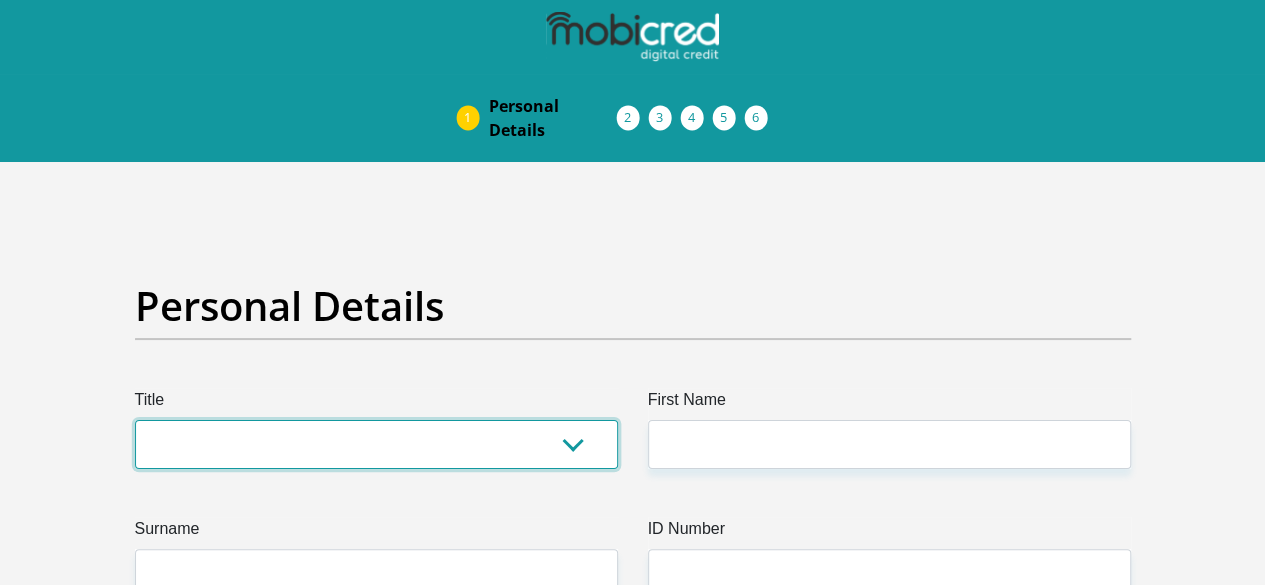 click on "Mr
Ms
Mrs
Dr
Other" at bounding box center (376, 444) 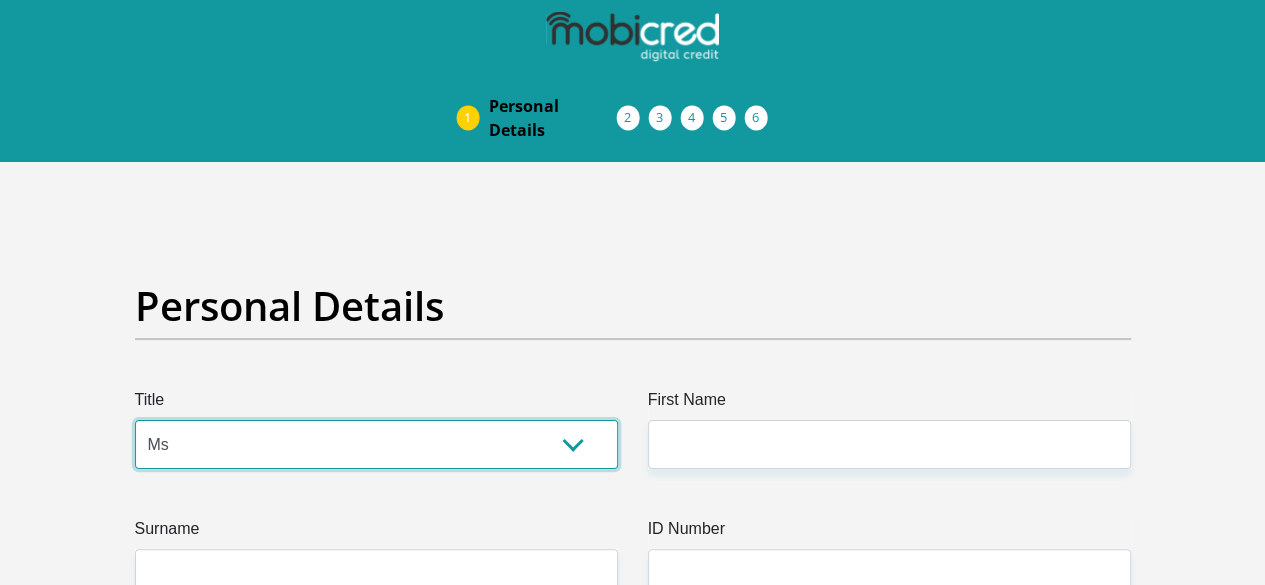 click on "Mr
Ms
Mrs
Dr
Other" at bounding box center (376, 444) 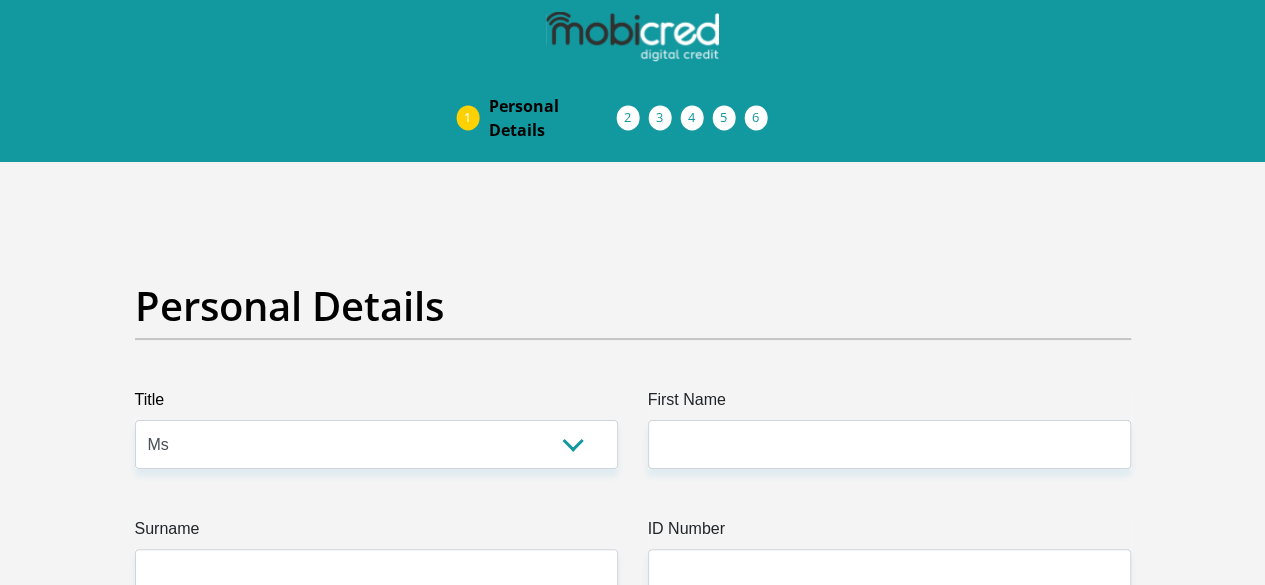 drag, startPoint x: 784, startPoint y: 335, endPoint x: 776, endPoint y: 362, distance: 28.160255 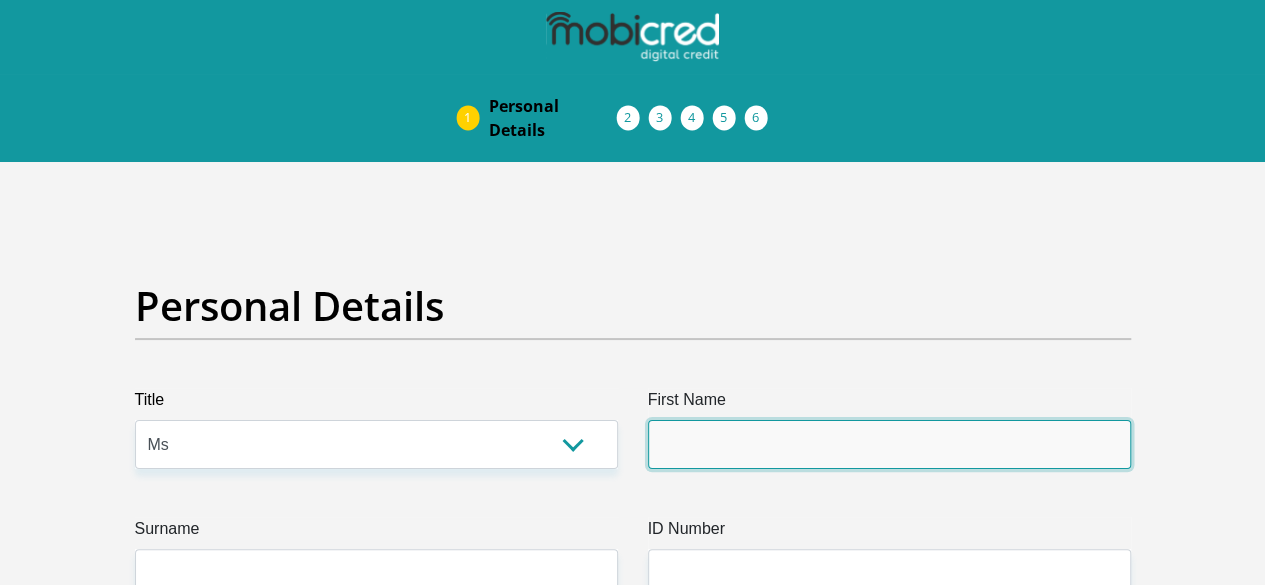 click on "First Name" at bounding box center (889, 444) 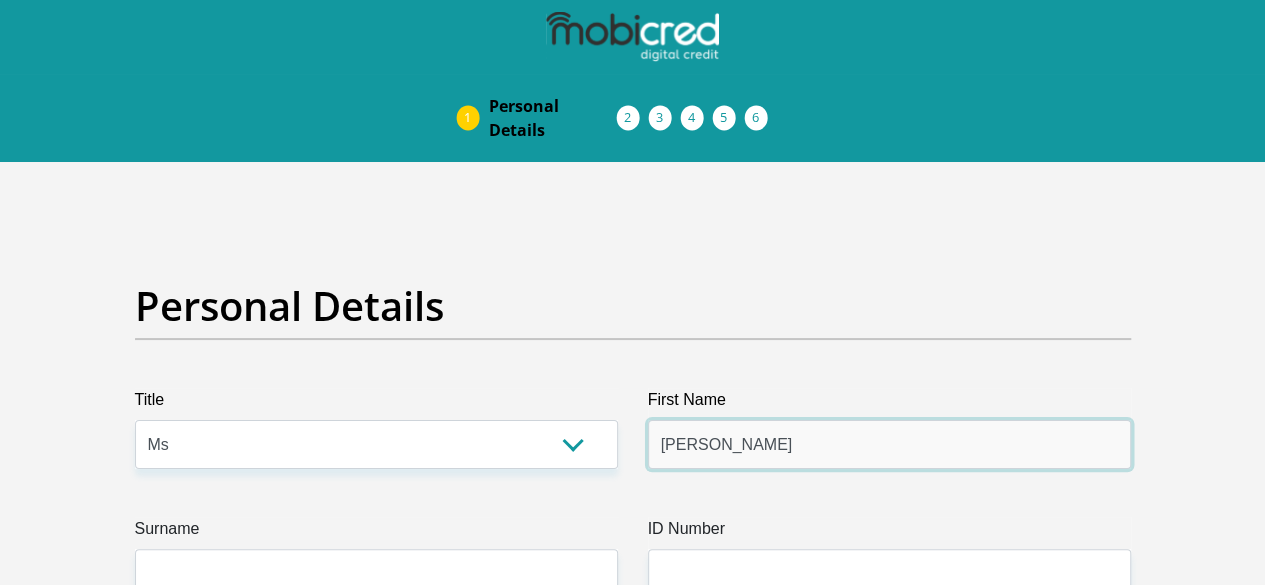 type on "Jeanetta" 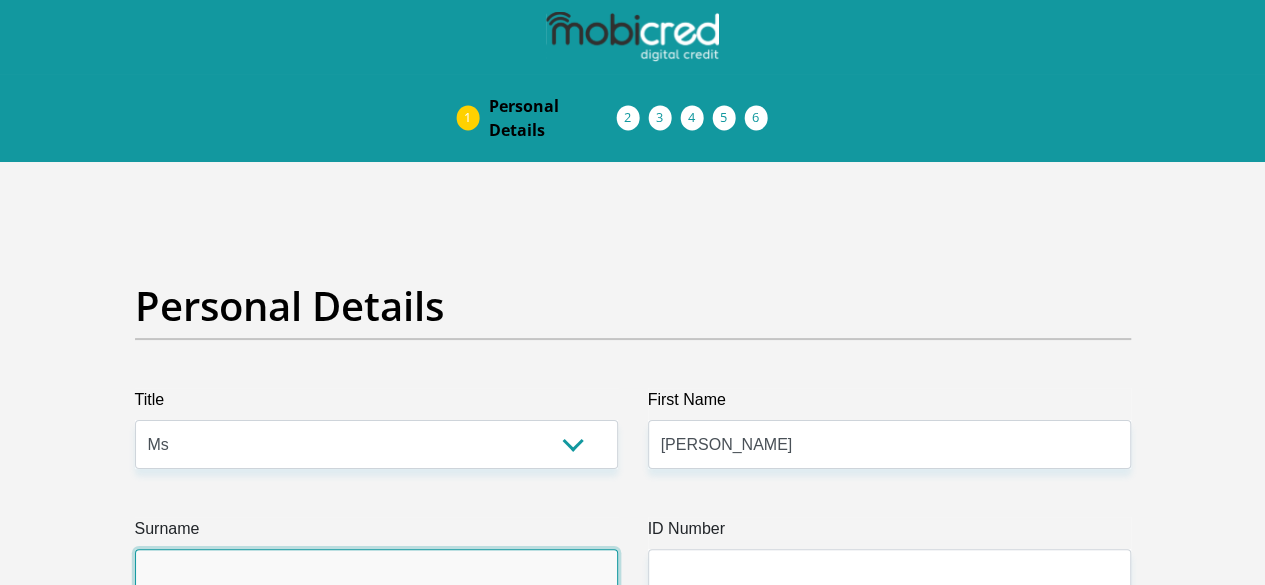 drag, startPoint x: 492, startPoint y: 505, endPoint x: 511, endPoint y: 511, distance: 19.924858 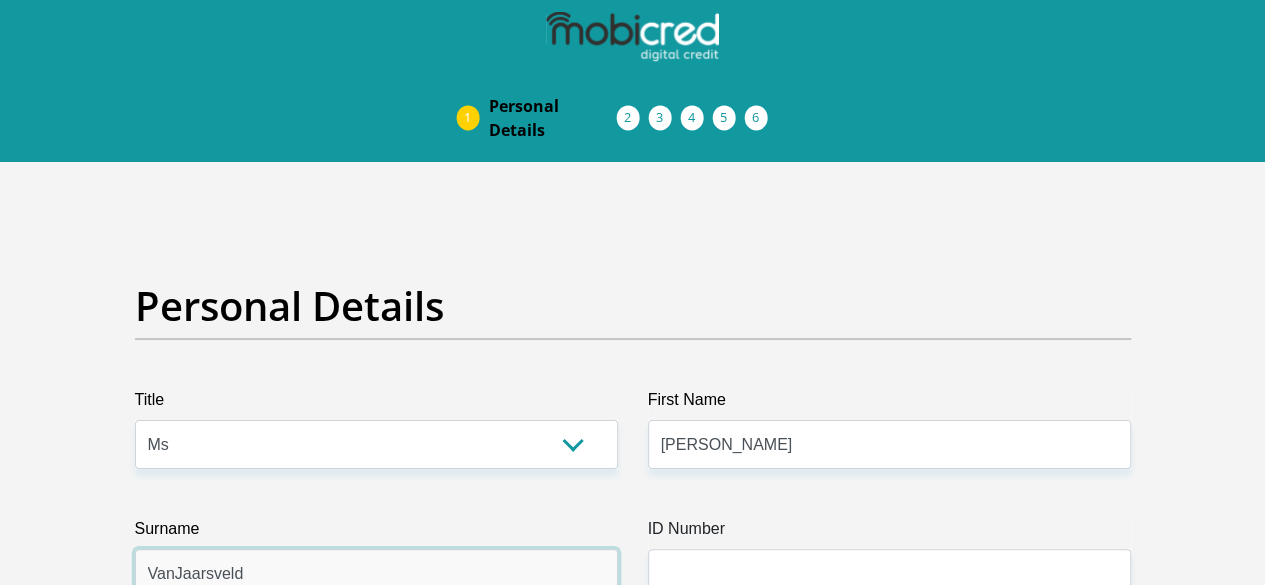 type on "VanJaarsveld" 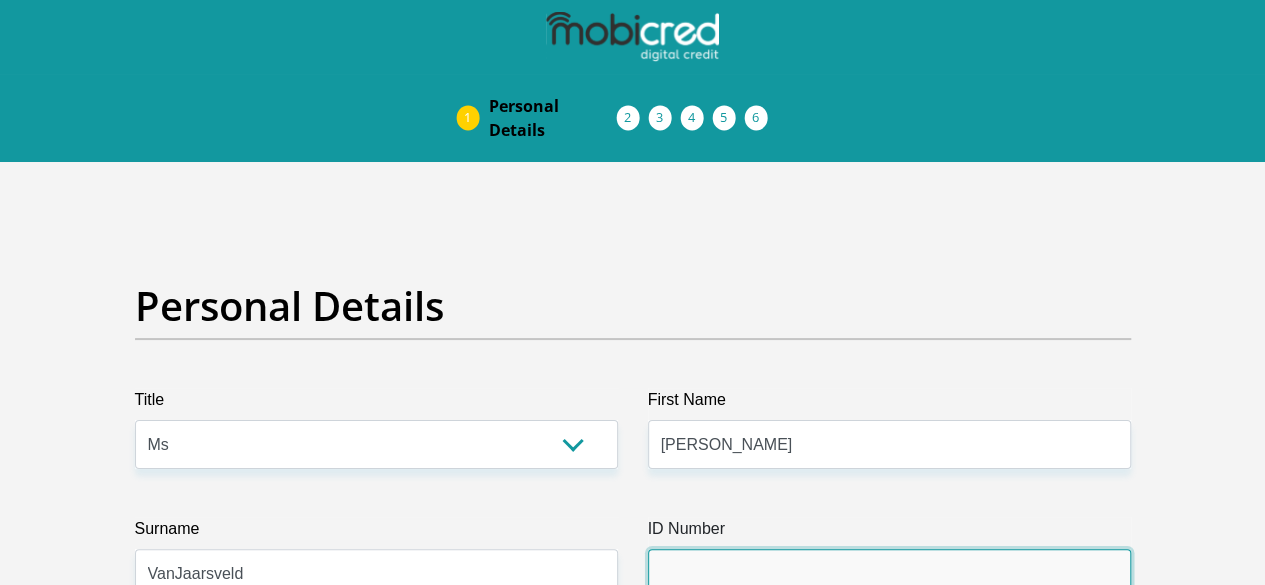 click on "ID Number" at bounding box center [889, 573] 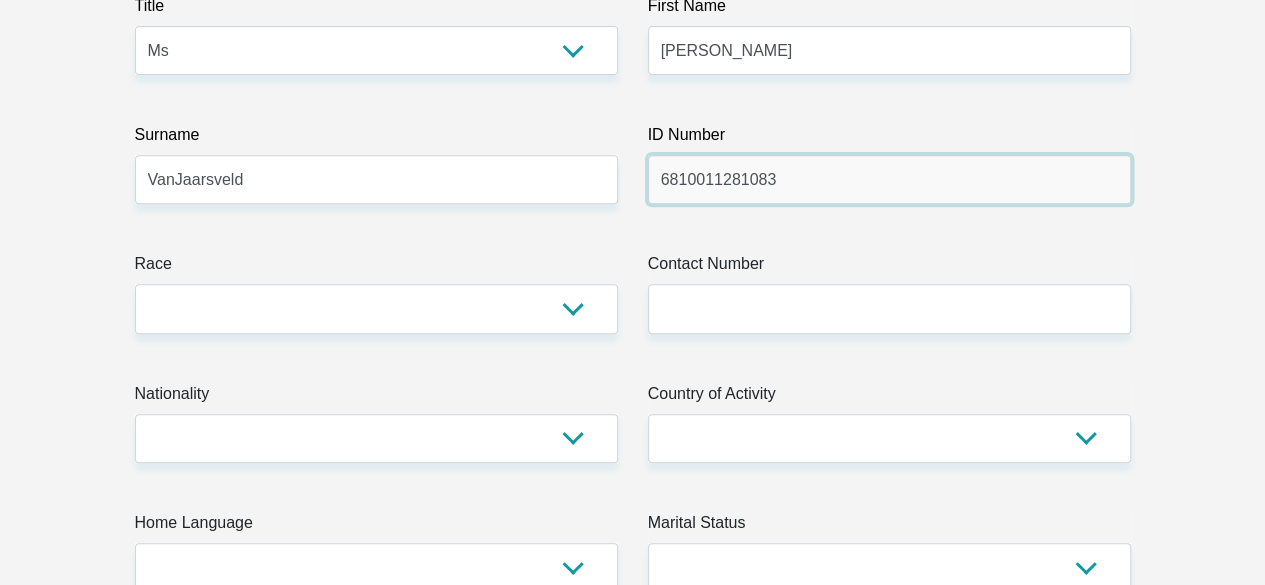 scroll, scrollTop: 400, scrollLeft: 0, axis: vertical 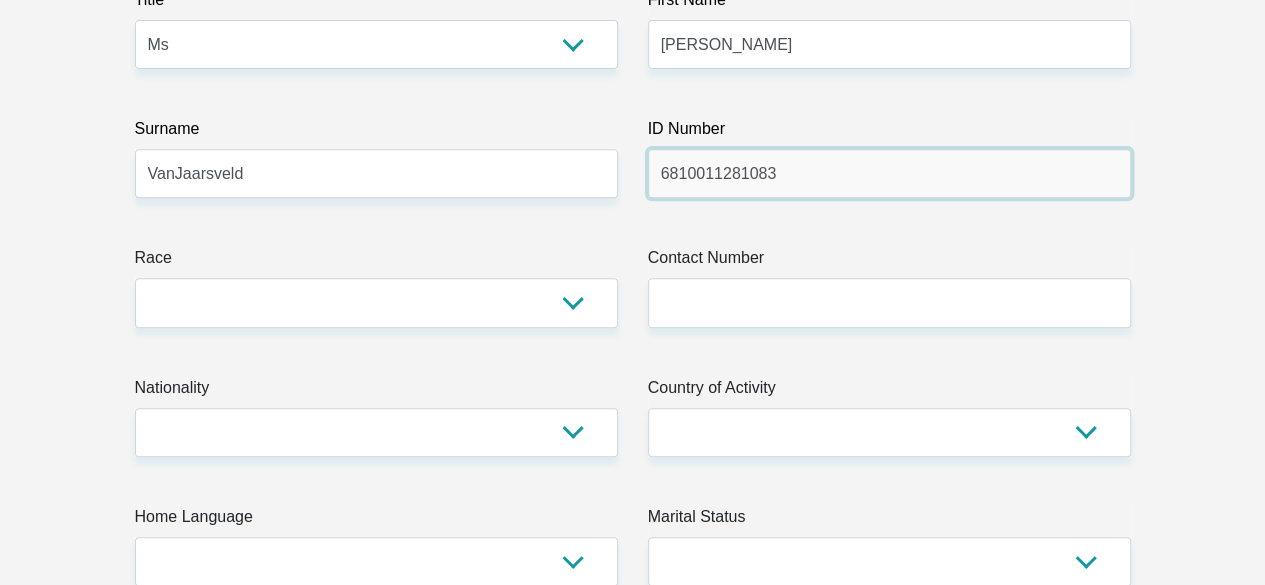 type on "6810011281083" 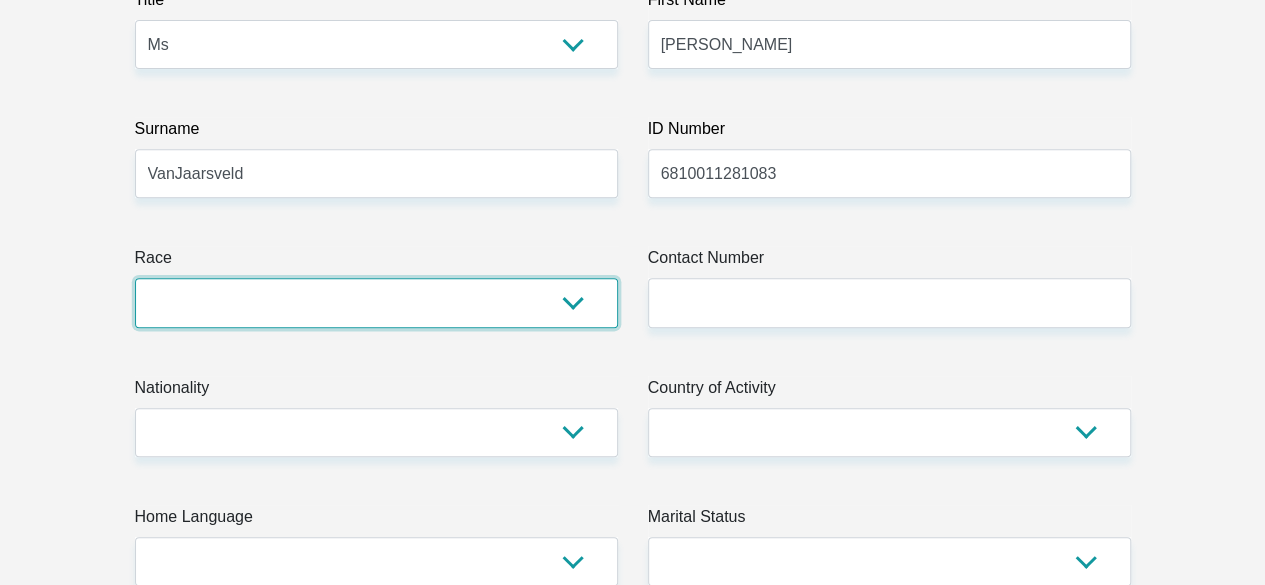 click on "Black
Coloured
Indian
White
Other" at bounding box center [376, 302] 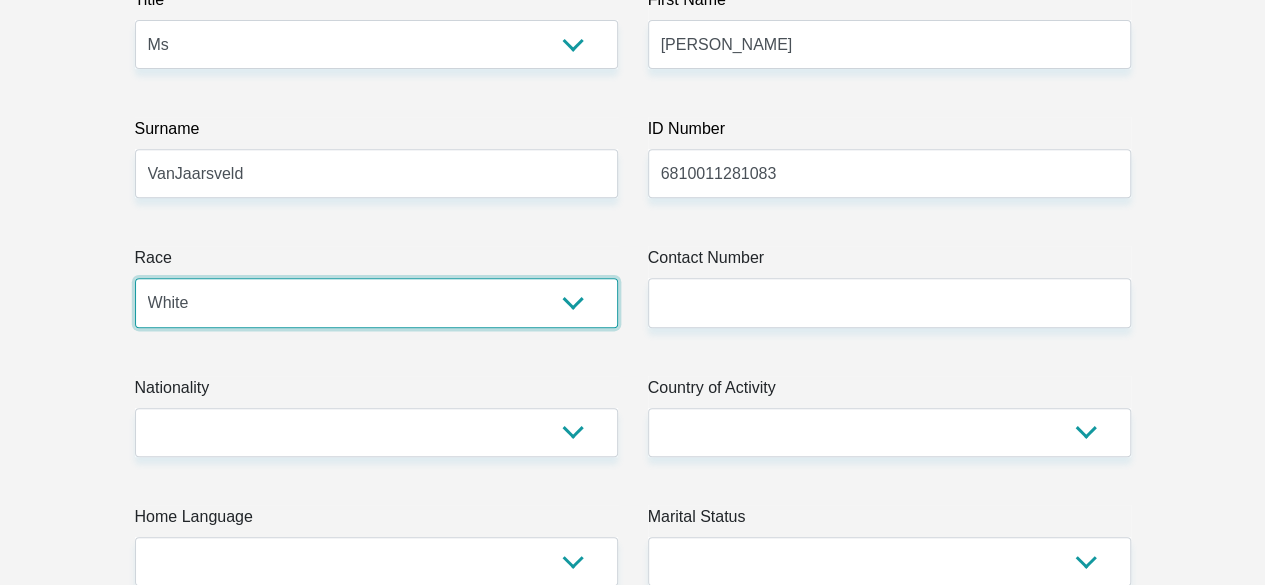 click on "Black
Coloured
Indian
White
Other" at bounding box center [376, 302] 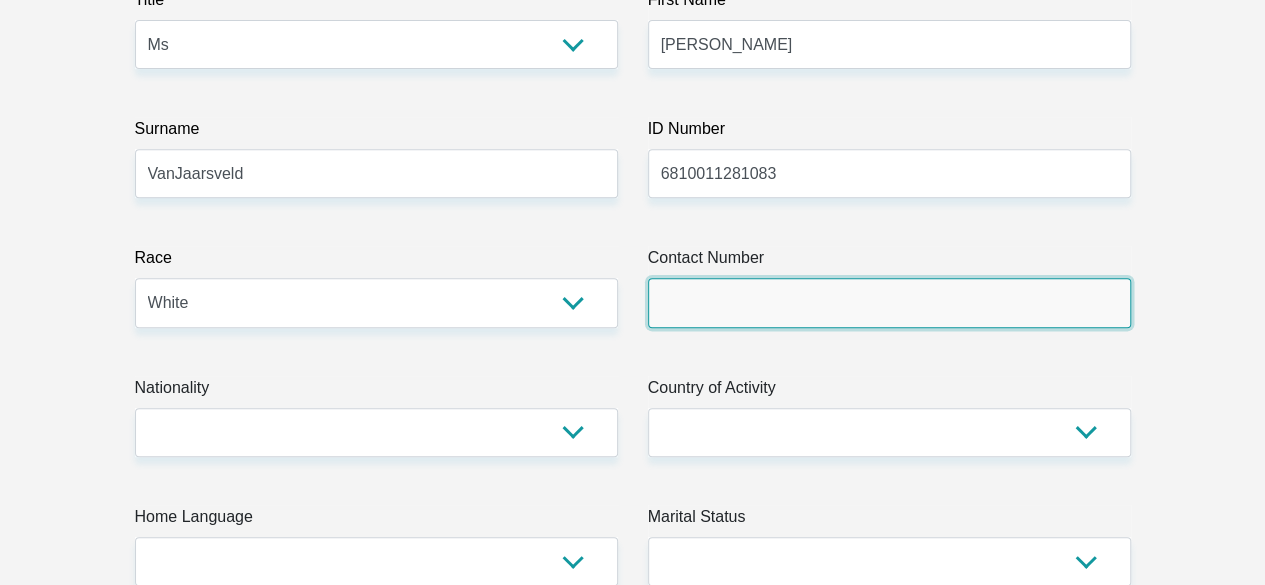 click on "Contact Number" at bounding box center (889, 302) 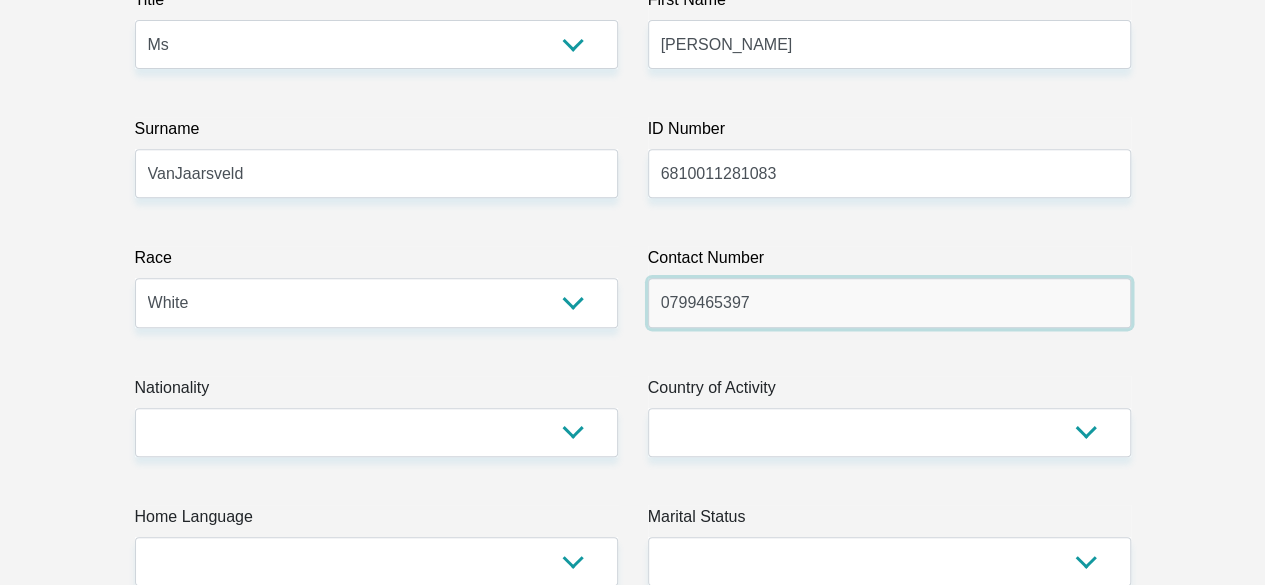 type on "0799465397" 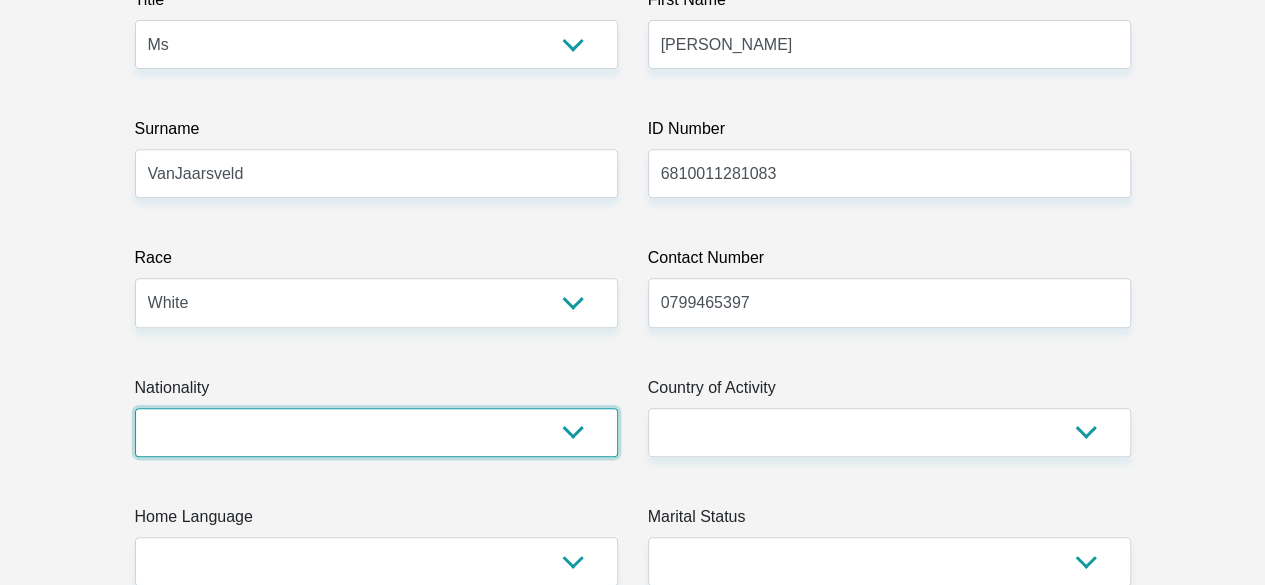 click on "South Africa
Afghanistan
Aland Islands
Albania
Algeria
America Samoa
American Virgin Islands
Andorra
Angola
Anguilla
Antarctica
Antigua and Barbuda
Argentina
Armenia
Aruba
Ascension Island
Australia
Austria
Azerbaijan
Bahamas
Bahrain
Bangladesh
Barbados
Chad" at bounding box center (376, 432) 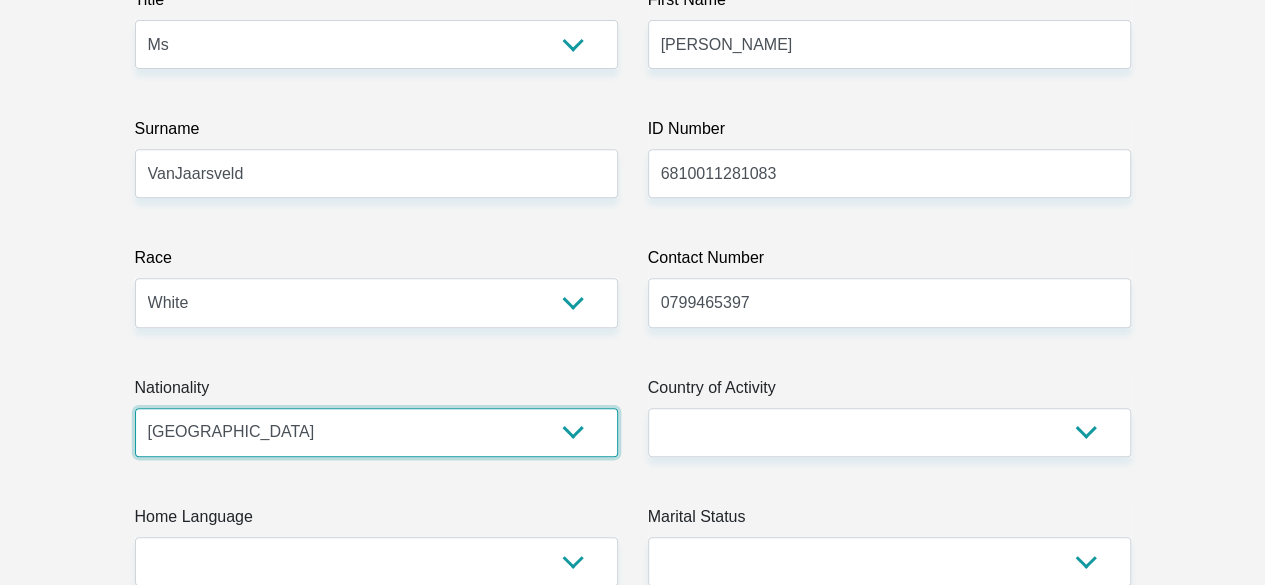click on "South Africa
Afghanistan
Aland Islands
Albania
Algeria
America Samoa
American Virgin Islands
Andorra
Angola
Anguilla
Antarctica
Antigua and Barbuda
Argentina
Armenia
Aruba
Ascension Island
Australia
Austria
Azerbaijan
Bahamas
Bahrain
Bangladesh
Barbados
Chad" at bounding box center [376, 432] 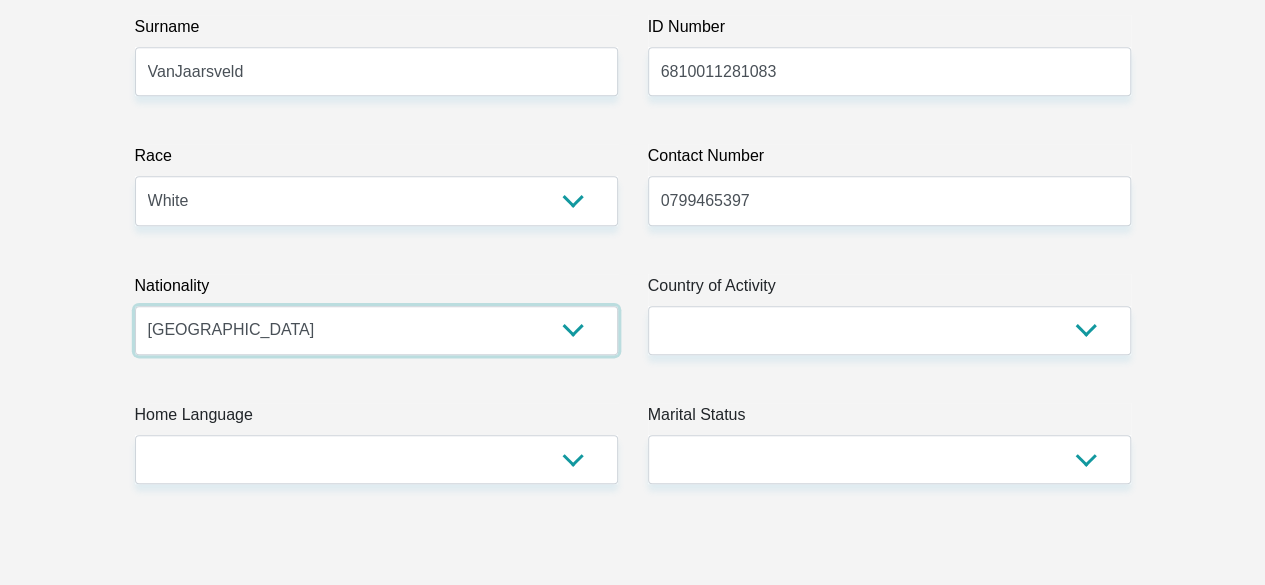 scroll, scrollTop: 600, scrollLeft: 0, axis: vertical 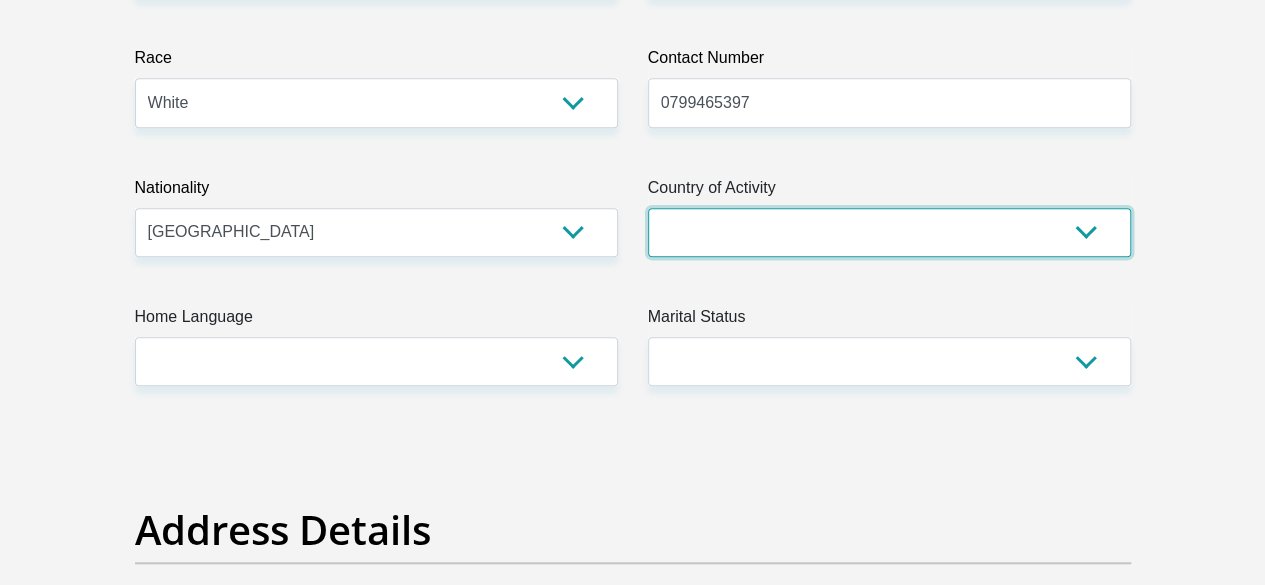 click on "South Africa
Afghanistan
Aland Islands
Albania
Algeria
America Samoa
American Virgin Islands
Andorra
Angola
Anguilla
Antarctica
Antigua and Barbuda
Argentina
Armenia
Aruba
Ascension Island
Australia
Austria
Azerbaijan
Chad" at bounding box center (889, 232) 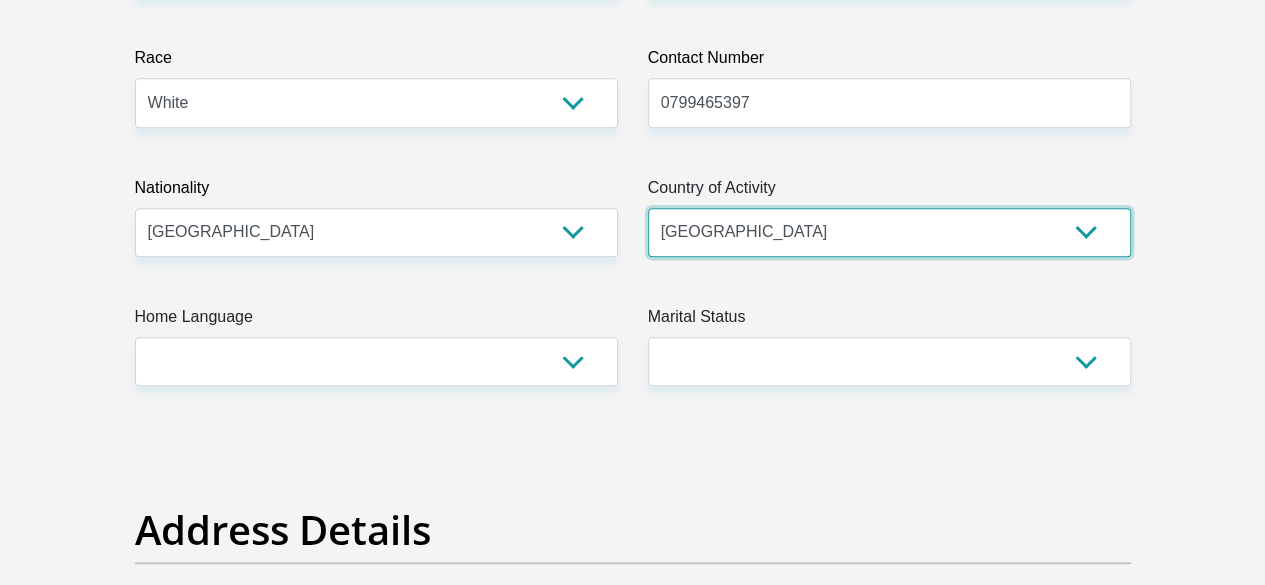 click on "South Africa
Afghanistan
Aland Islands
Albania
Algeria
America Samoa
American Virgin Islands
Andorra
Angola
Anguilla
Antarctica
Antigua and Barbuda
Argentina
Armenia
Aruba
Ascension Island
Australia
Austria
Azerbaijan
Chad" at bounding box center [889, 232] 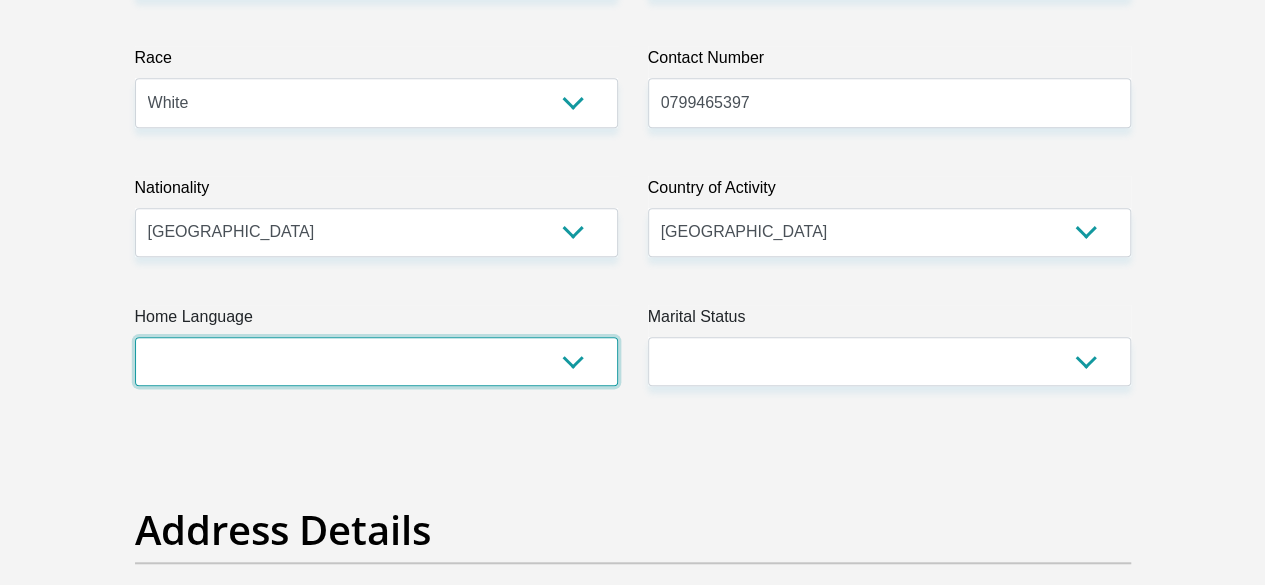 click on "Afrikaans
English
Sepedi
South Ndebele
Southern Sotho
Swati
Tsonga
Tswana
Venda
Xhosa
Zulu
Other" at bounding box center (376, 361) 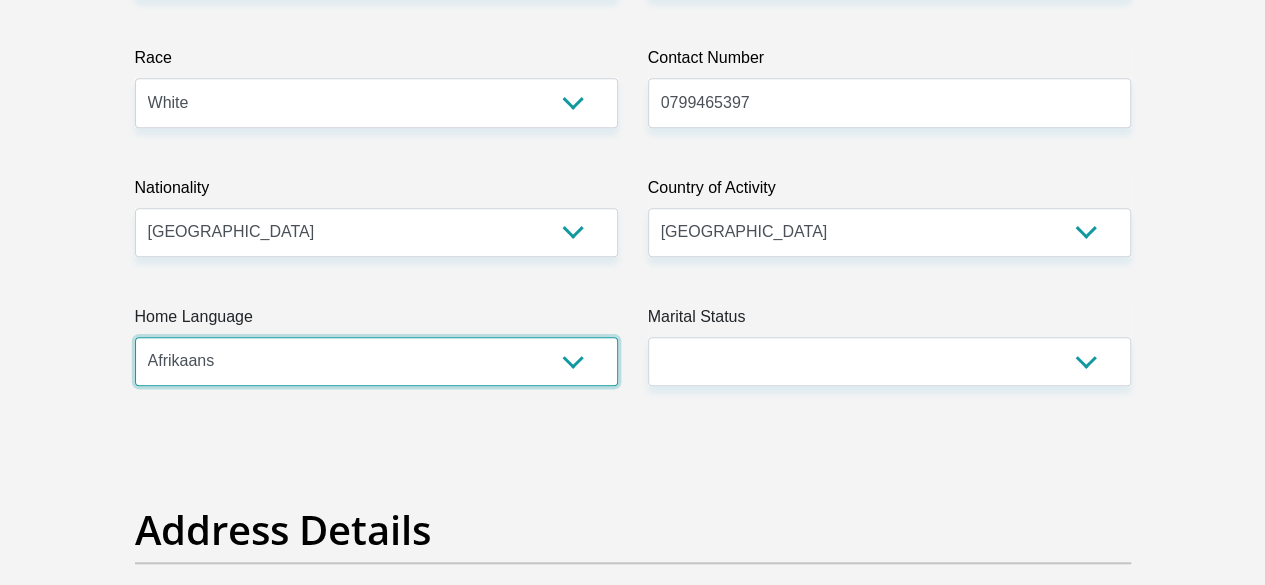 click on "Afrikaans
English
Sepedi
South Ndebele
Southern Sotho
Swati
Tsonga
Tswana
Venda
Xhosa
Zulu
Other" at bounding box center [376, 361] 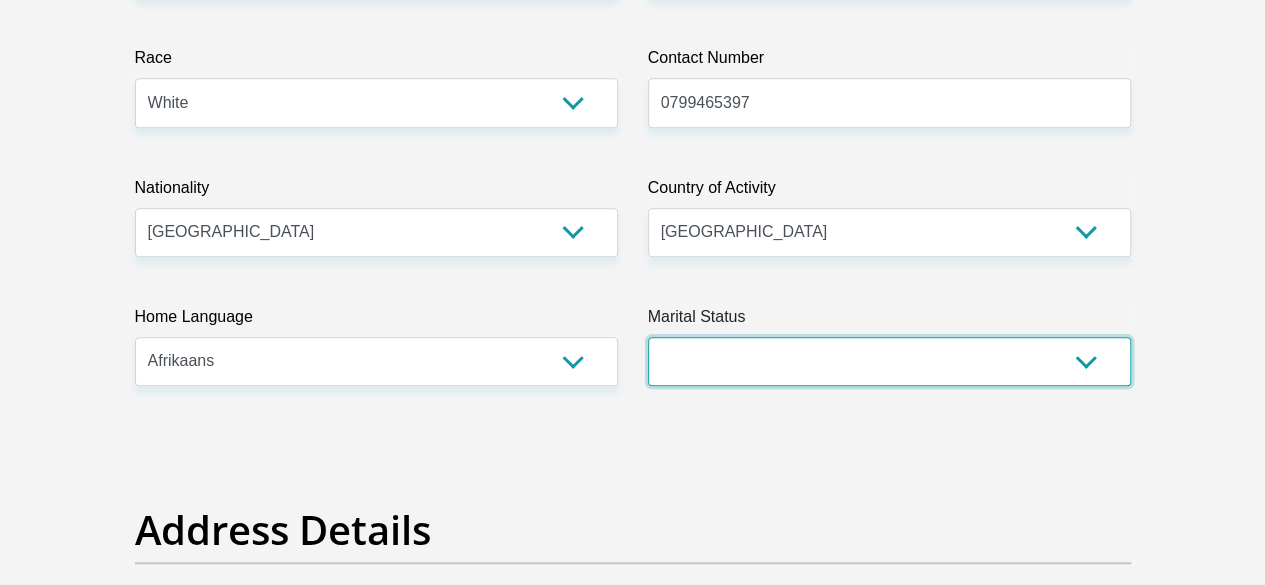 click on "Married ANC
Single
Divorced
Widowed
Married COP or Customary Law" at bounding box center (889, 361) 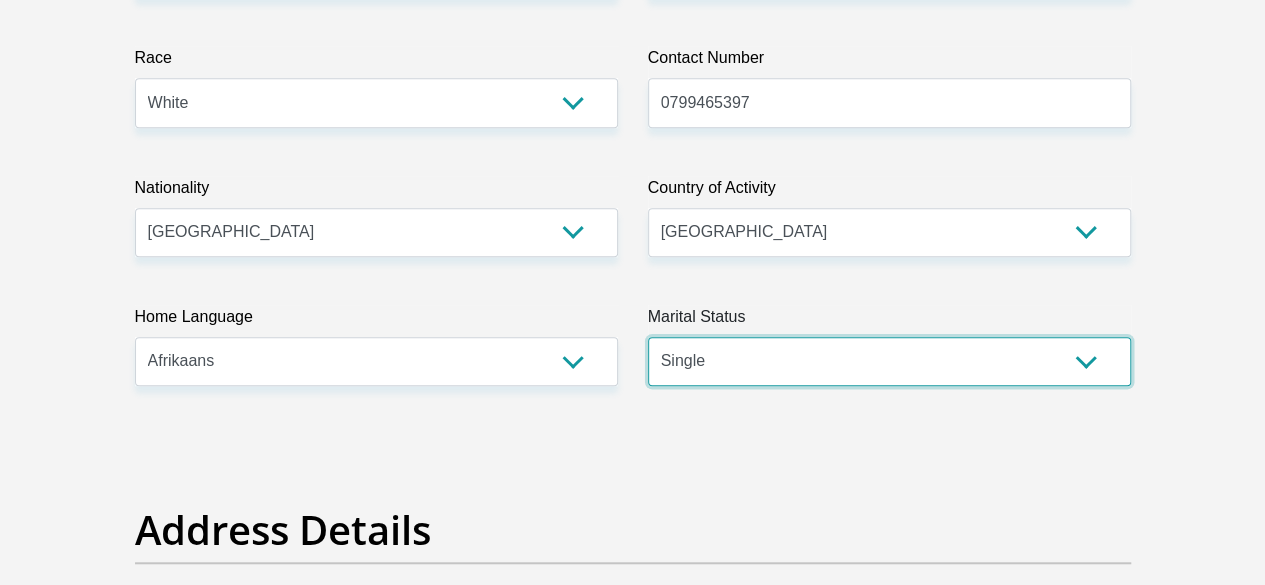 click on "Married ANC
Single
Divorced
Widowed
Married COP or Customary Law" at bounding box center [889, 361] 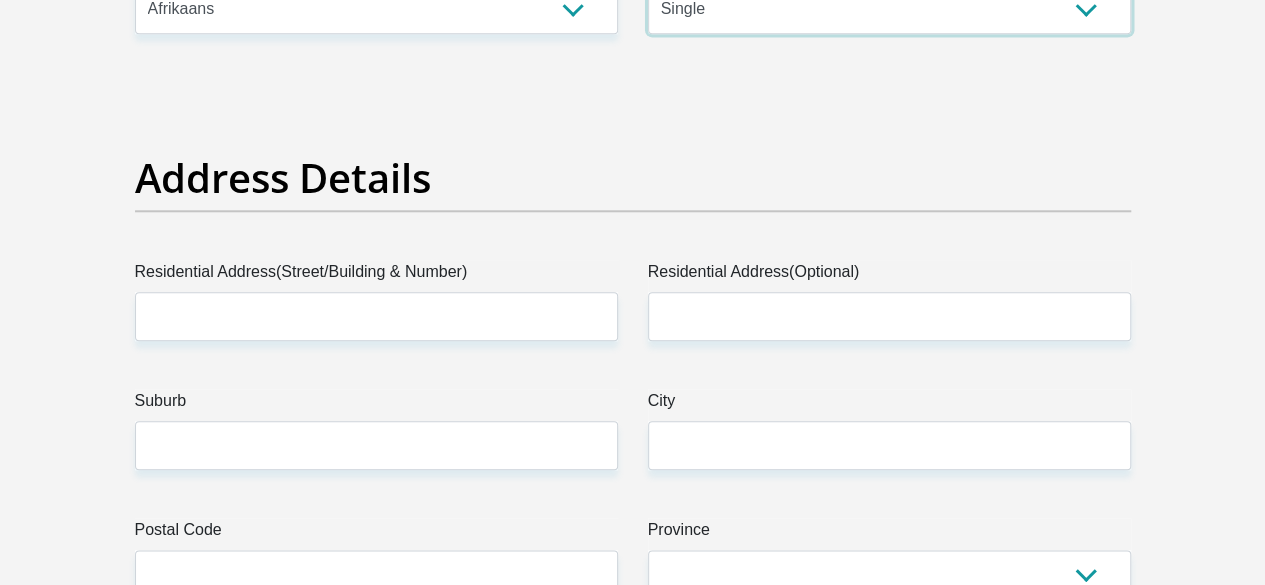 scroll, scrollTop: 1000, scrollLeft: 0, axis: vertical 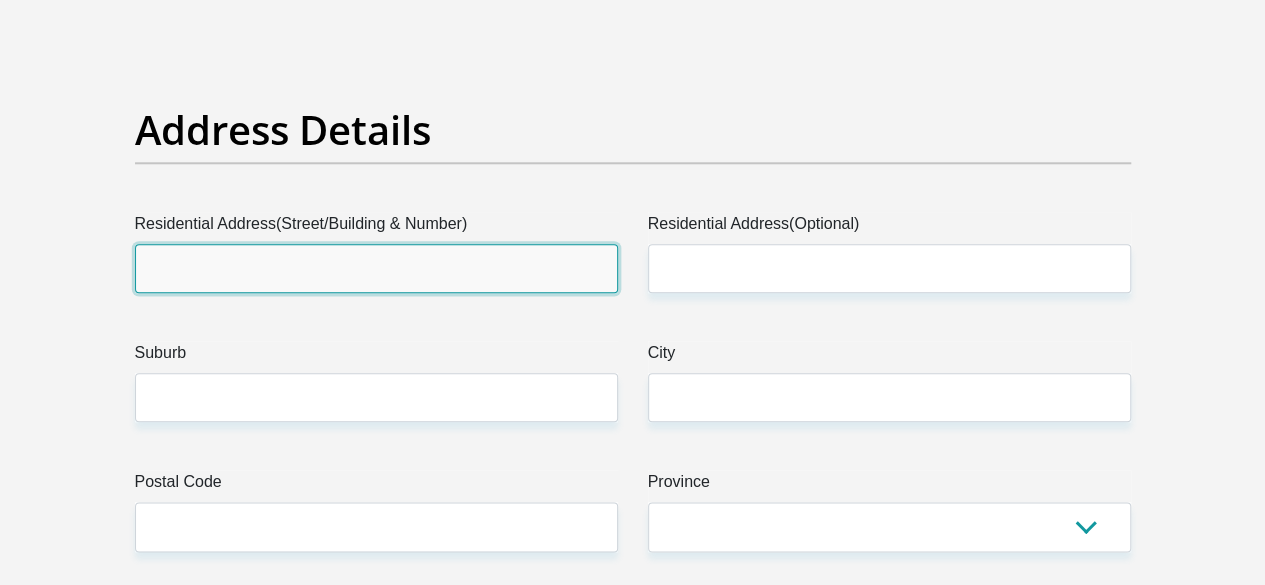click on "Residential Address(Street/Building & Number)" at bounding box center [376, 268] 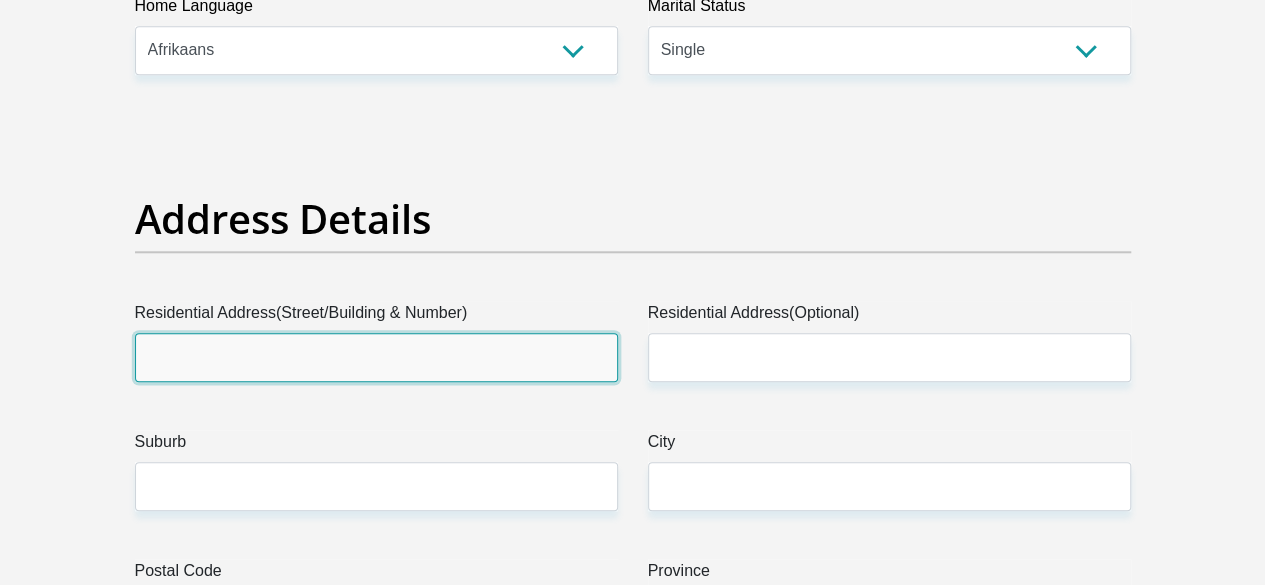 scroll, scrollTop: 800, scrollLeft: 0, axis: vertical 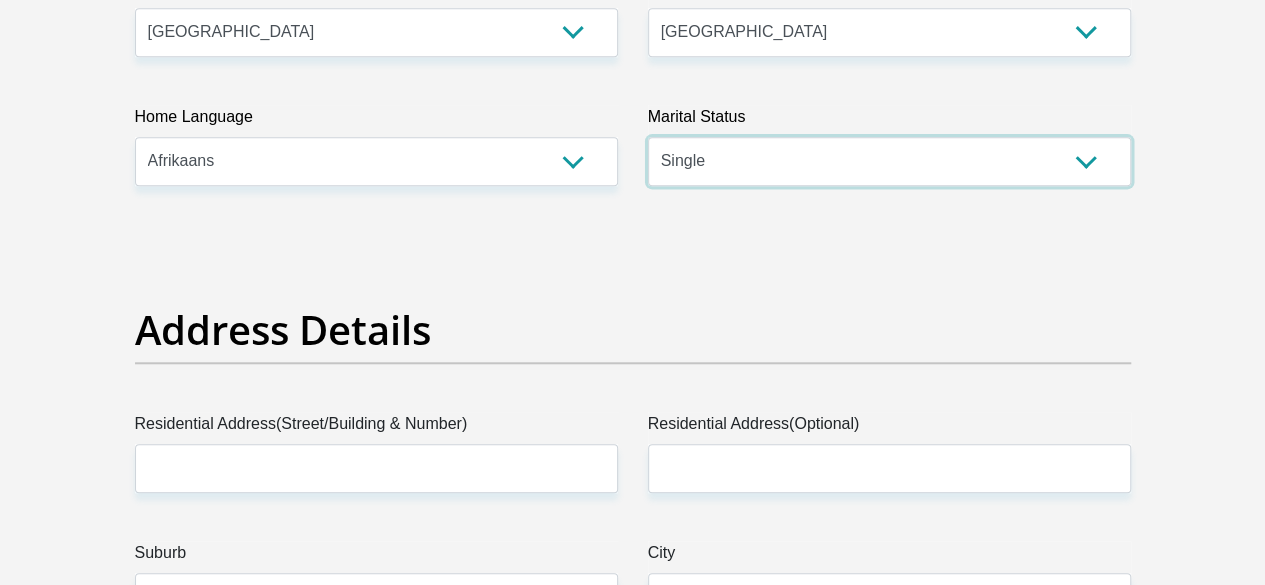 click on "Married ANC
Single
Divorced
Widowed
Married COP or Customary Law" at bounding box center (889, 161) 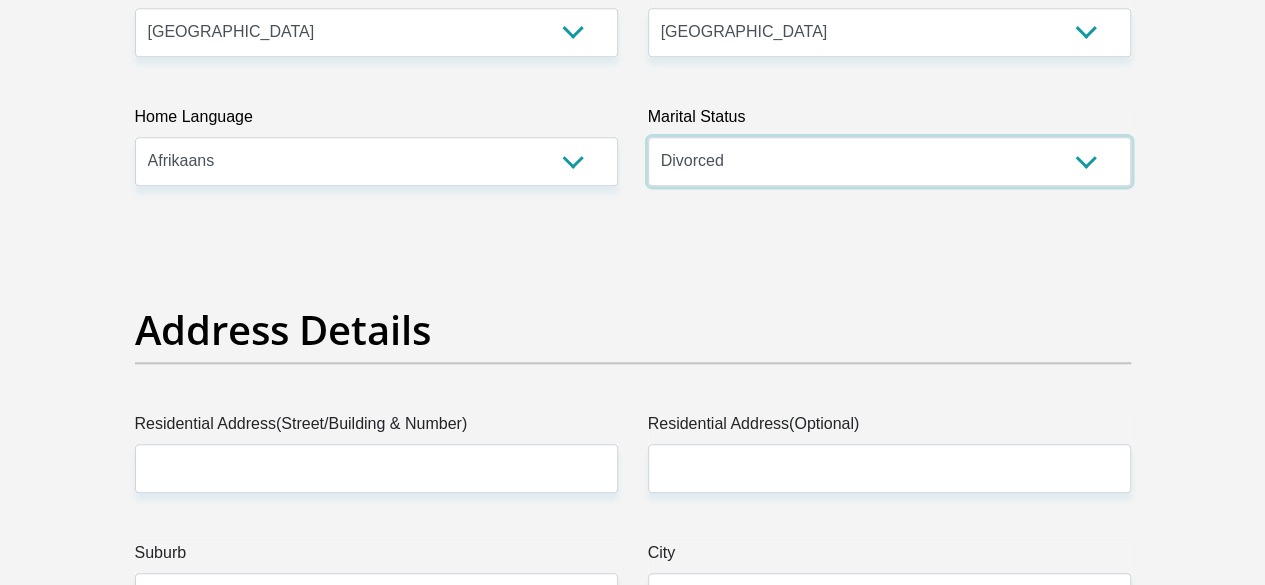 click on "Married ANC
Single
Divorced
Widowed
Married COP or Customary Law" at bounding box center [889, 161] 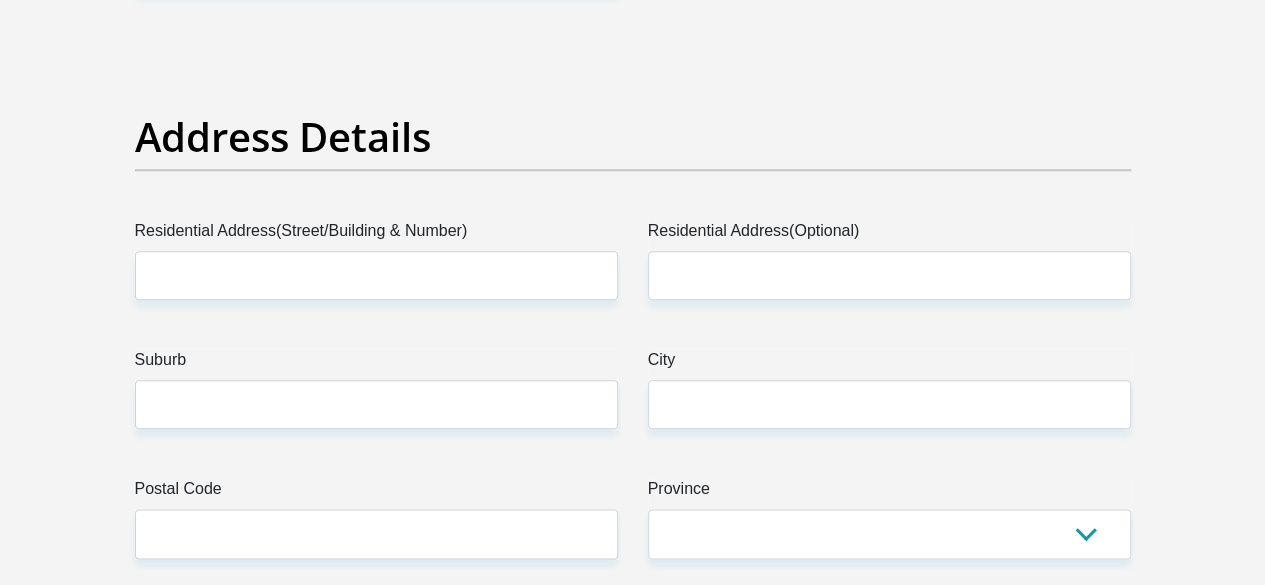 scroll, scrollTop: 1000, scrollLeft: 0, axis: vertical 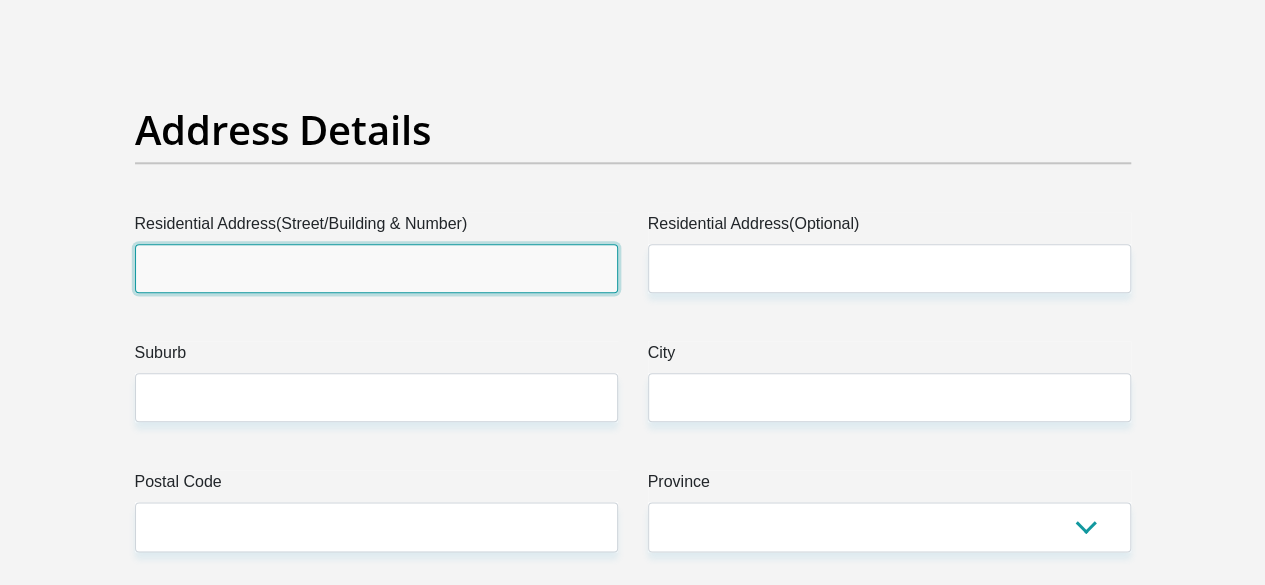 click on "Residential Address(Street/Building & Number)" at bounding box center (376, 268) 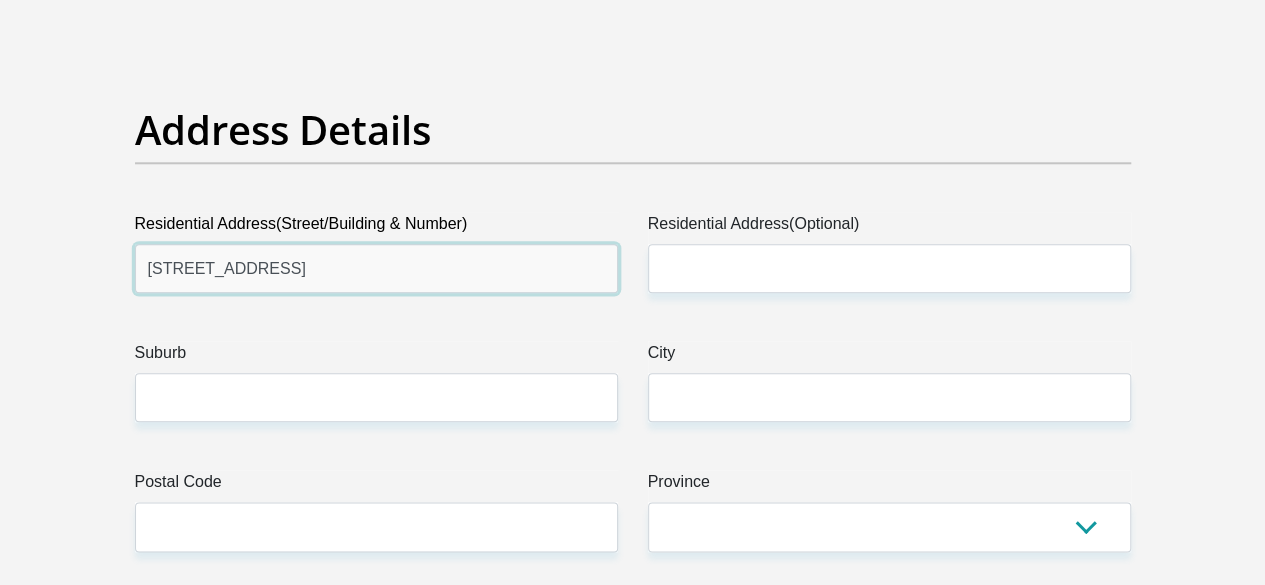 type on "14 Shepstone Road" 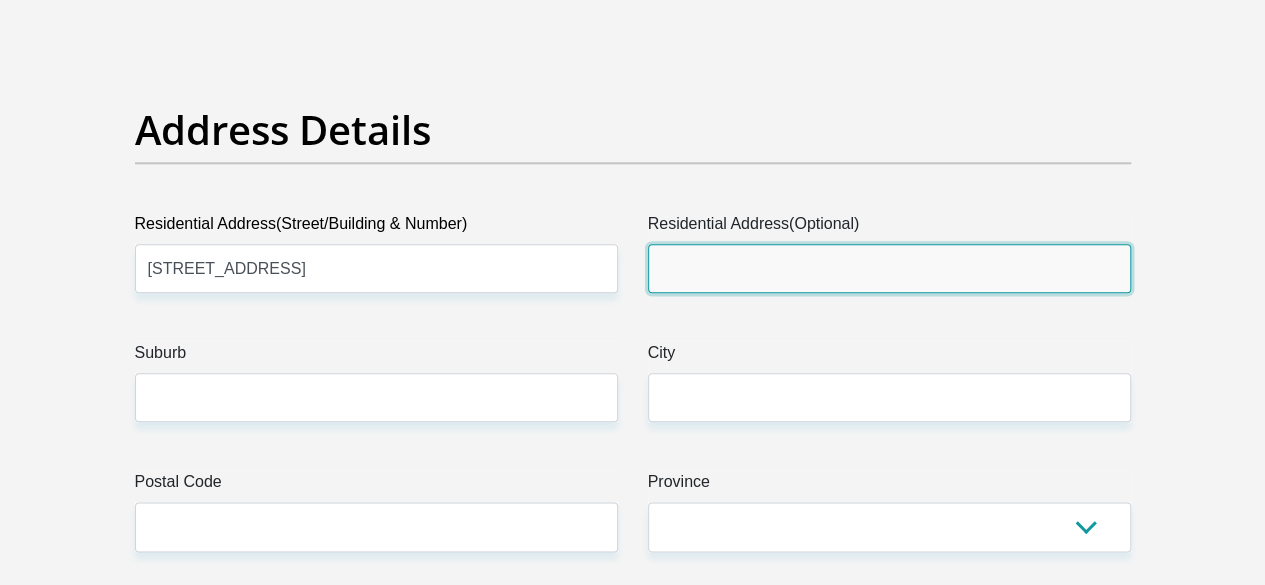 click on "Residential Address(Optional)" at bounding box center (889, 268) 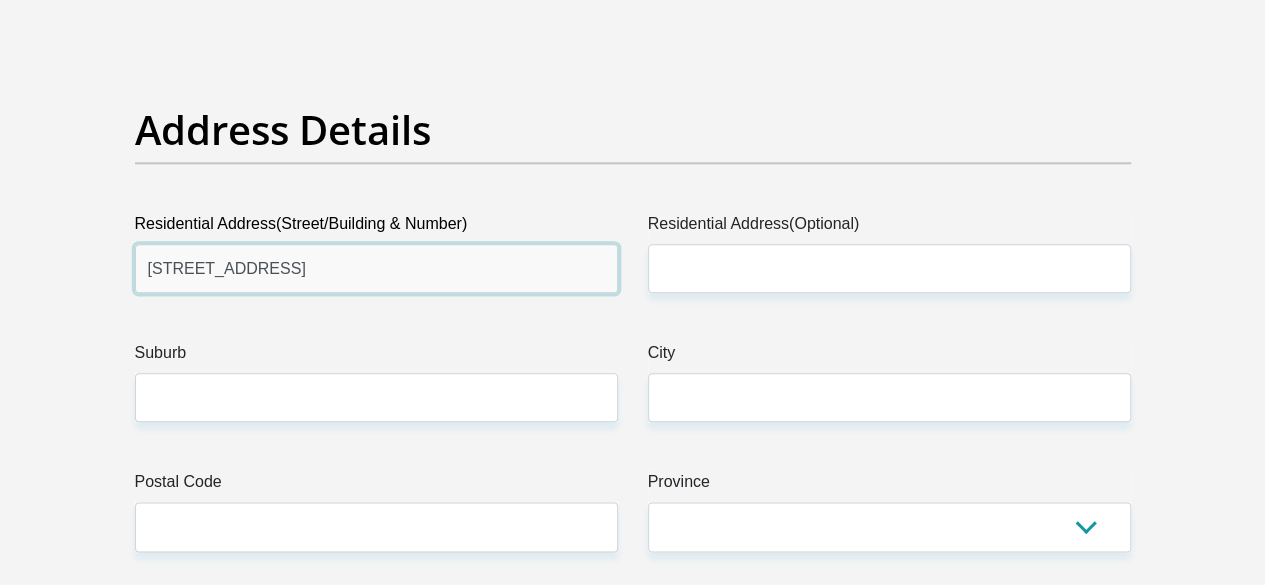 click on "14 Shepstone Road" at bounding box center (376, 268) 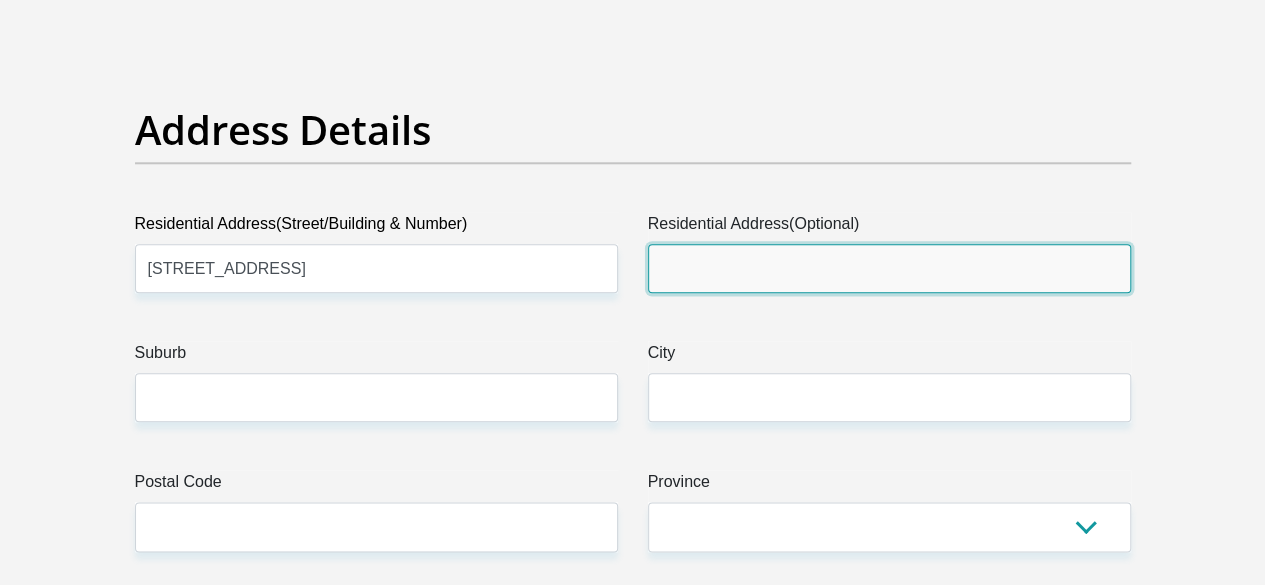 click on "Residential Address(Optional)" at bounding box center [889, 268] 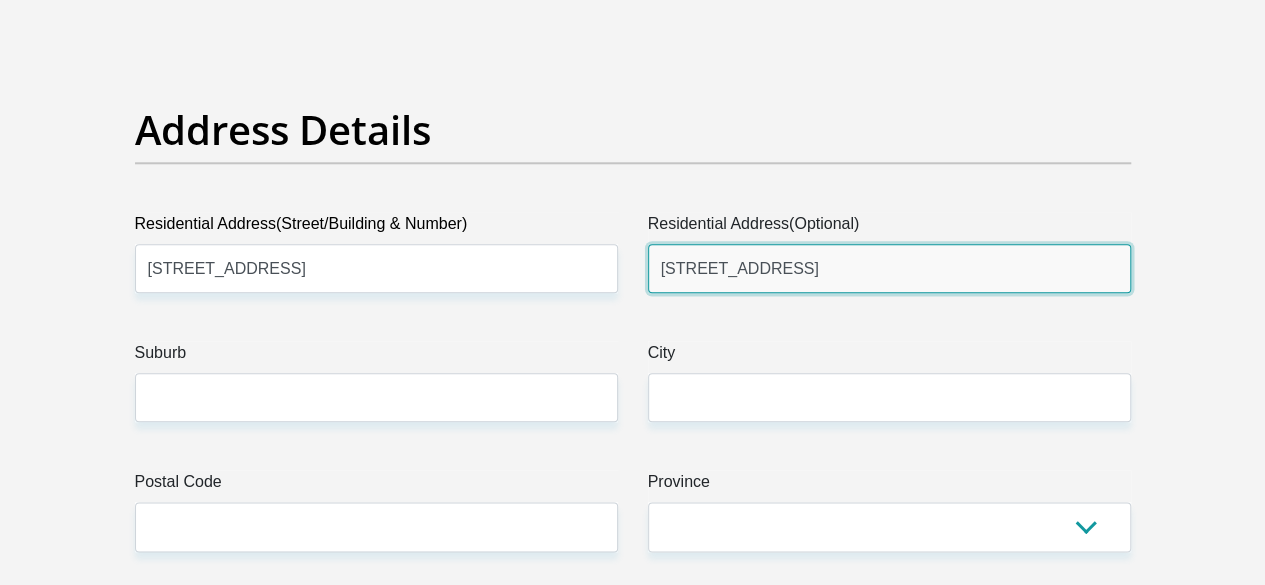 type on "14 Shepstone Road" 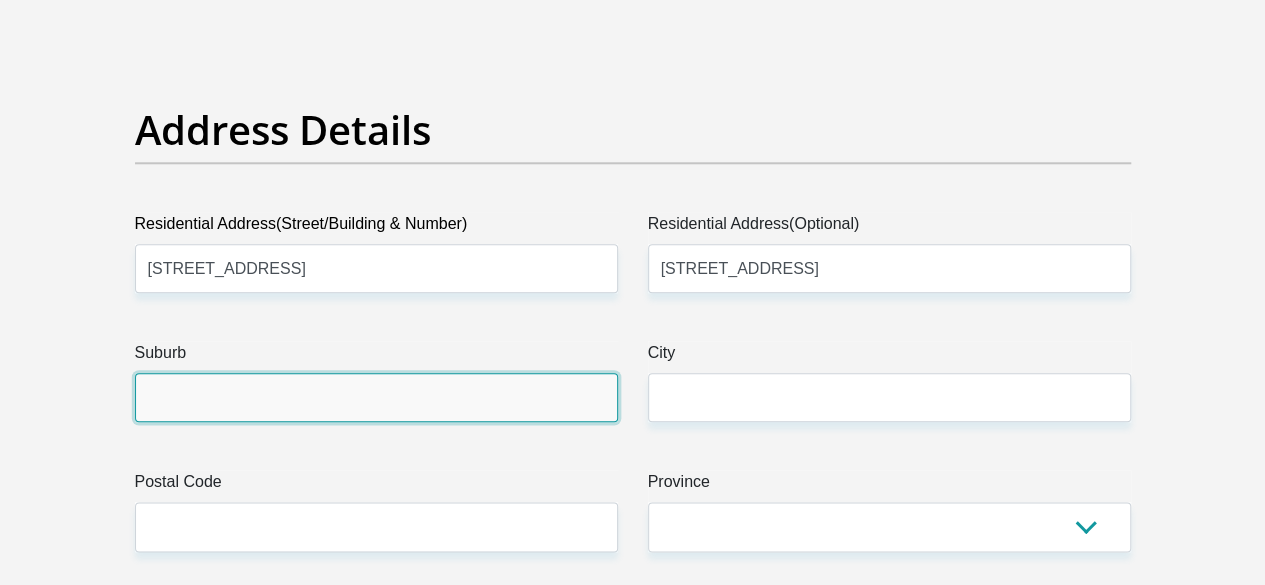 click on "Suburb" at bounding box center (376, 397) 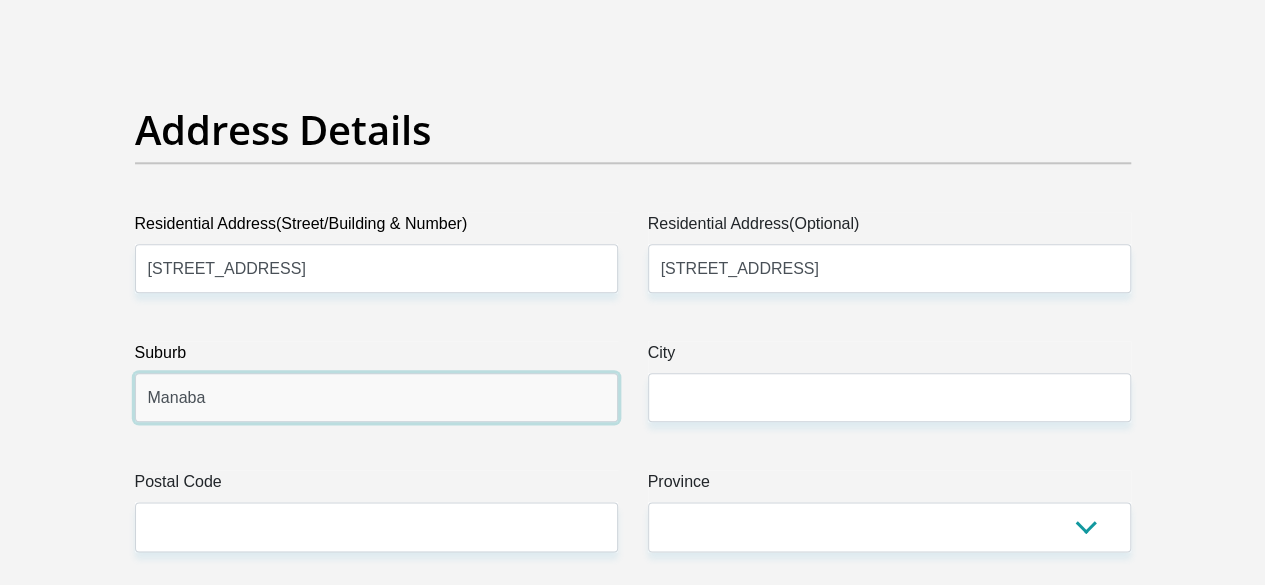type on "Manaba" 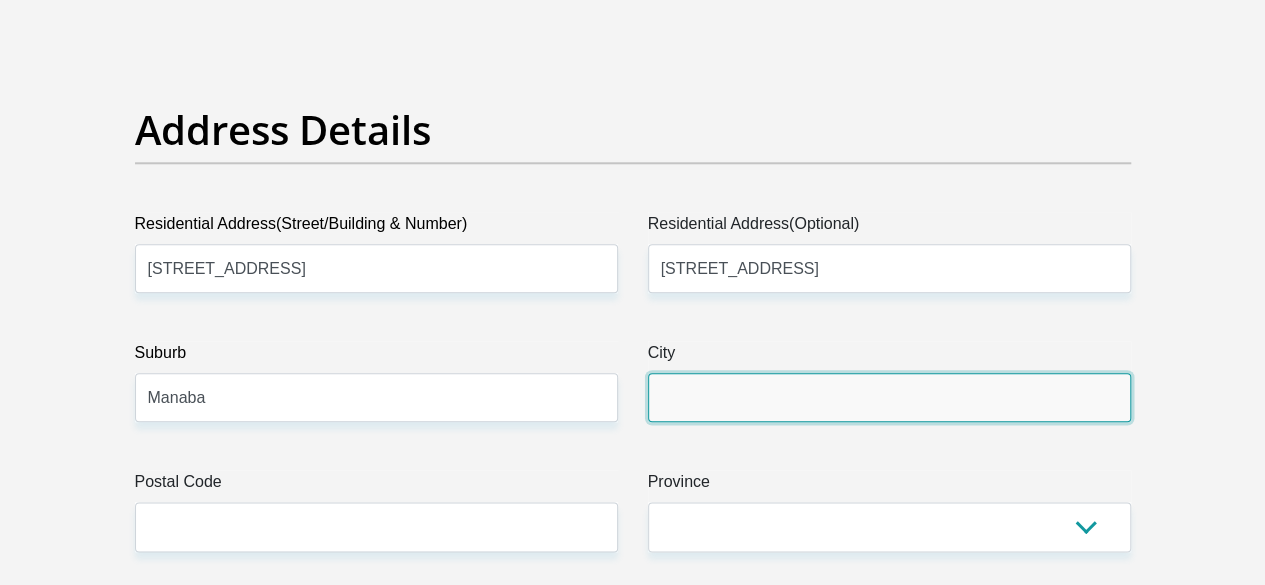click on "City" at bounding box center (889, 397) 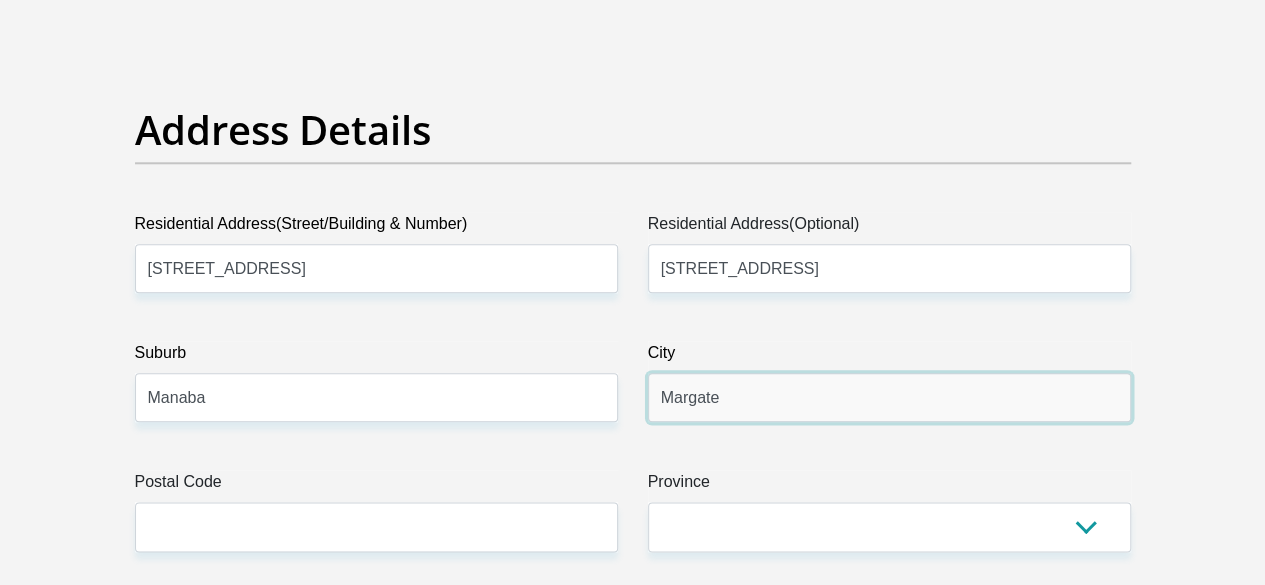 type on "Margate" 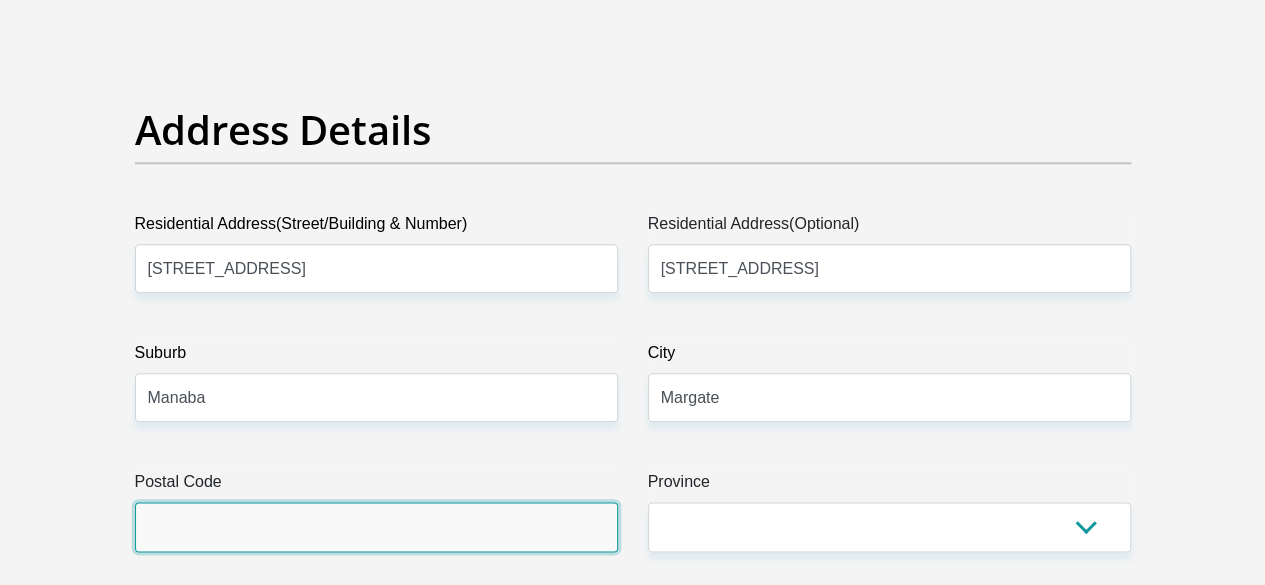 click on "Postal Code" at bounding box center [376, 526] 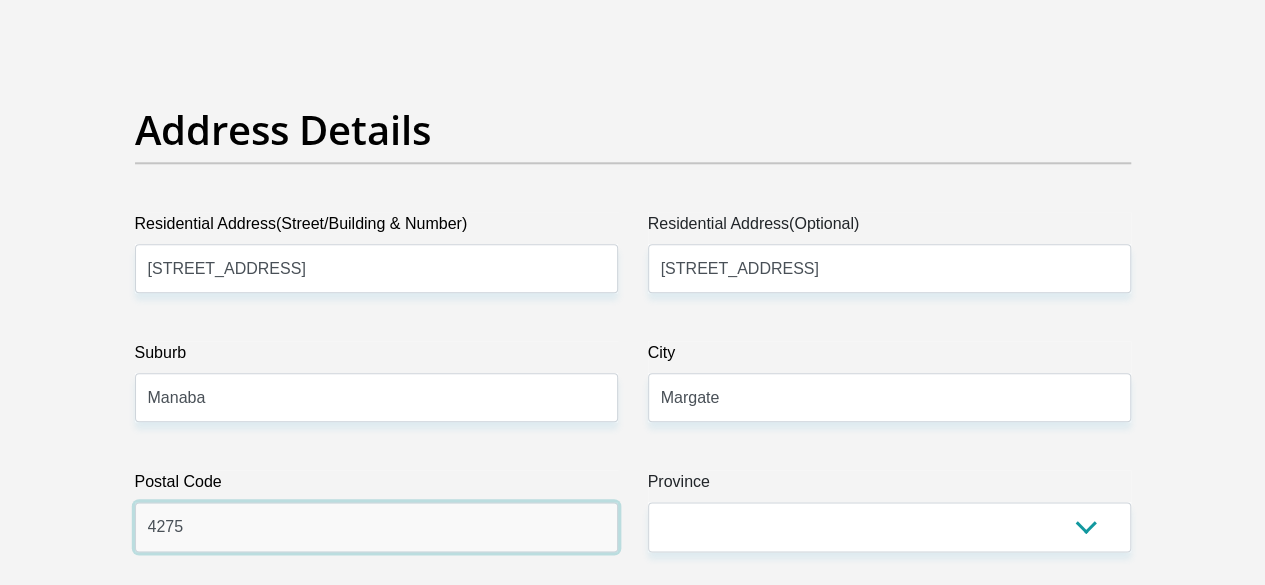 type on "4275" 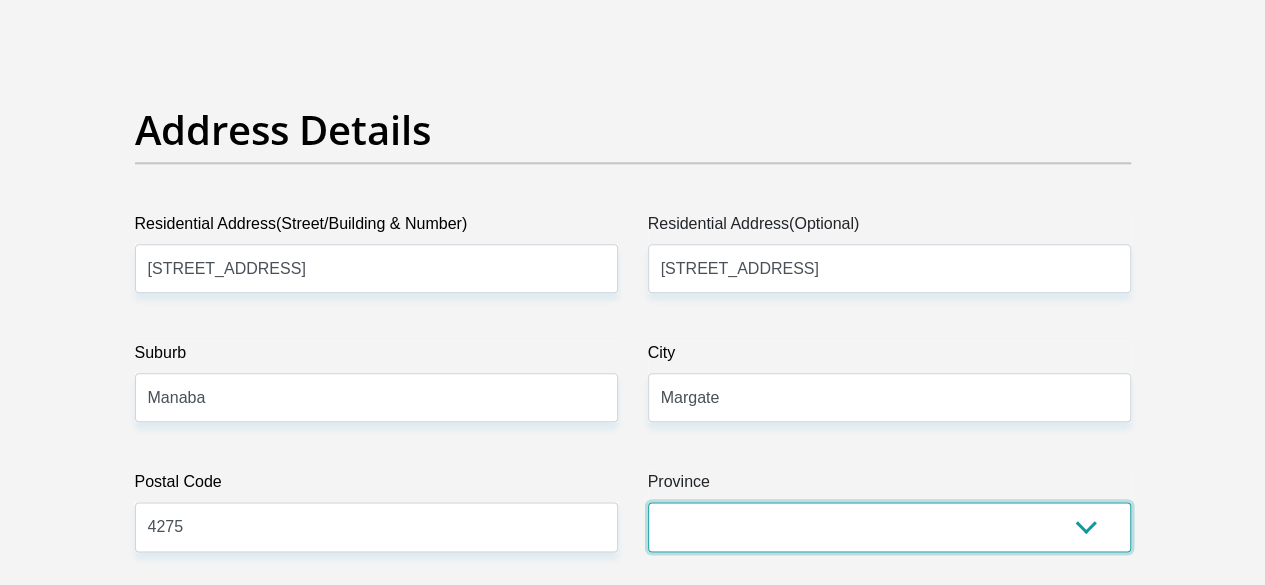 click on "Eastern Cape
Free State
Gauteng
KwaZulu-Natal
Limpopo
Mpumalanga
Northern Cape
North West
Western Cape" at bounding box center (889, 526) 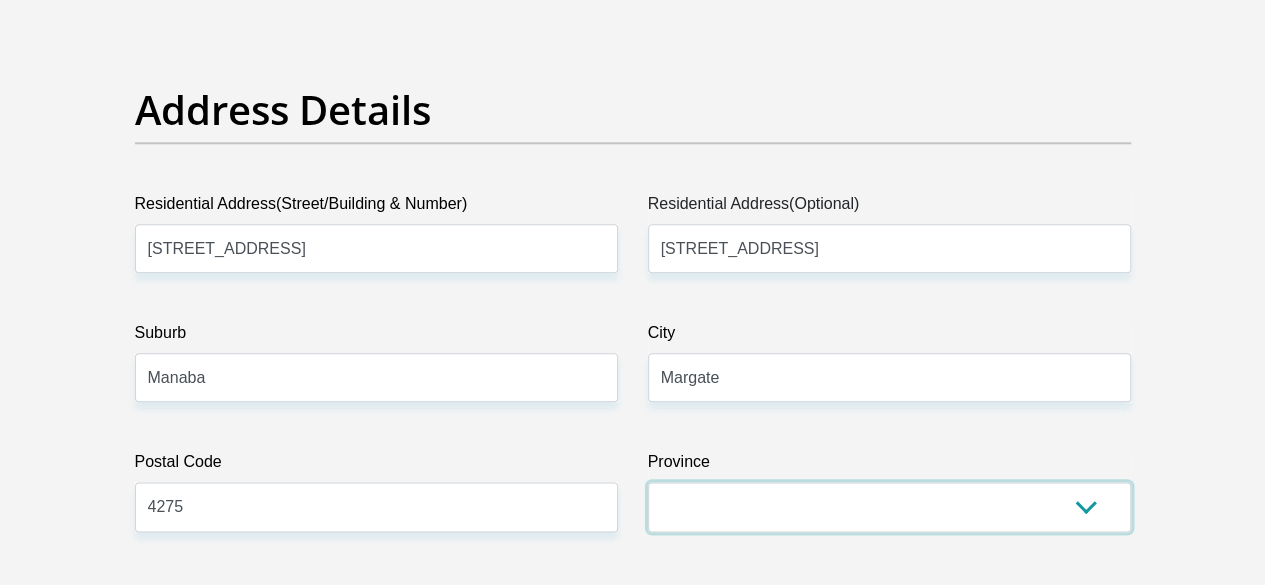 scroll, scrollTop: 1400, scrollLeft: 0, axis: vertical 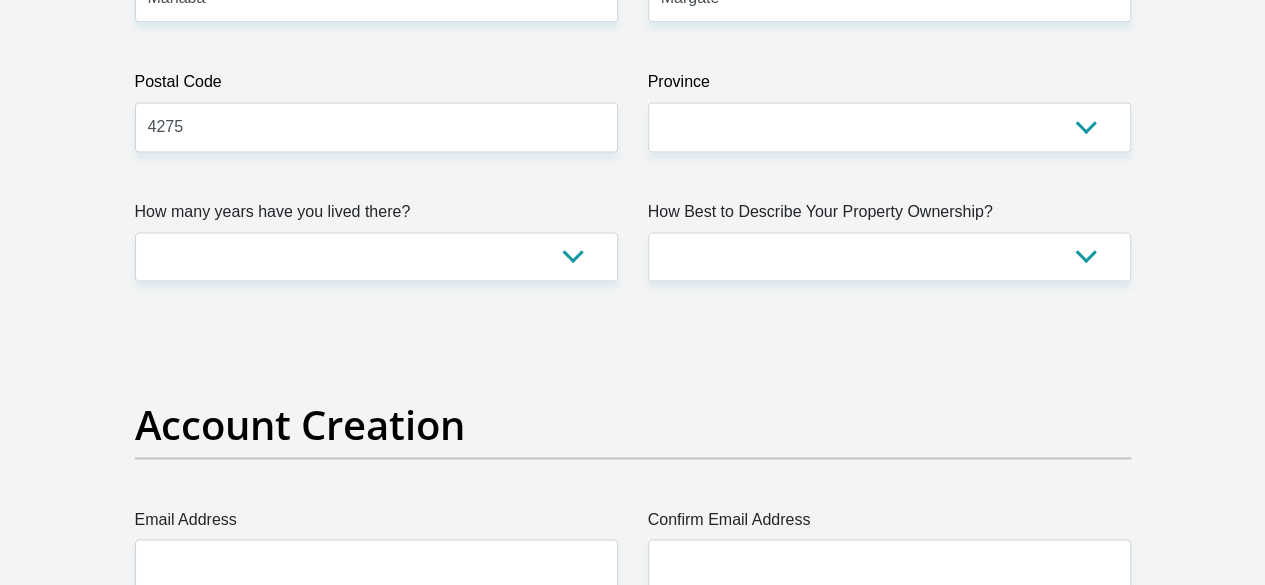 click on "Title
Mr
Ms
Mrs
Dr
Other
First Name
Jeanetta
Surname
VanJaarsveld
ID Number
6810011281083
Please input valid ID number
Race
Black
Coloured
Indian
White
Other
Contact Number
0799465397
Please input valid contact number
Nationality
South Africa
Afghanistan
Aland Islands  Albania" at bounding box center [633, 2241] 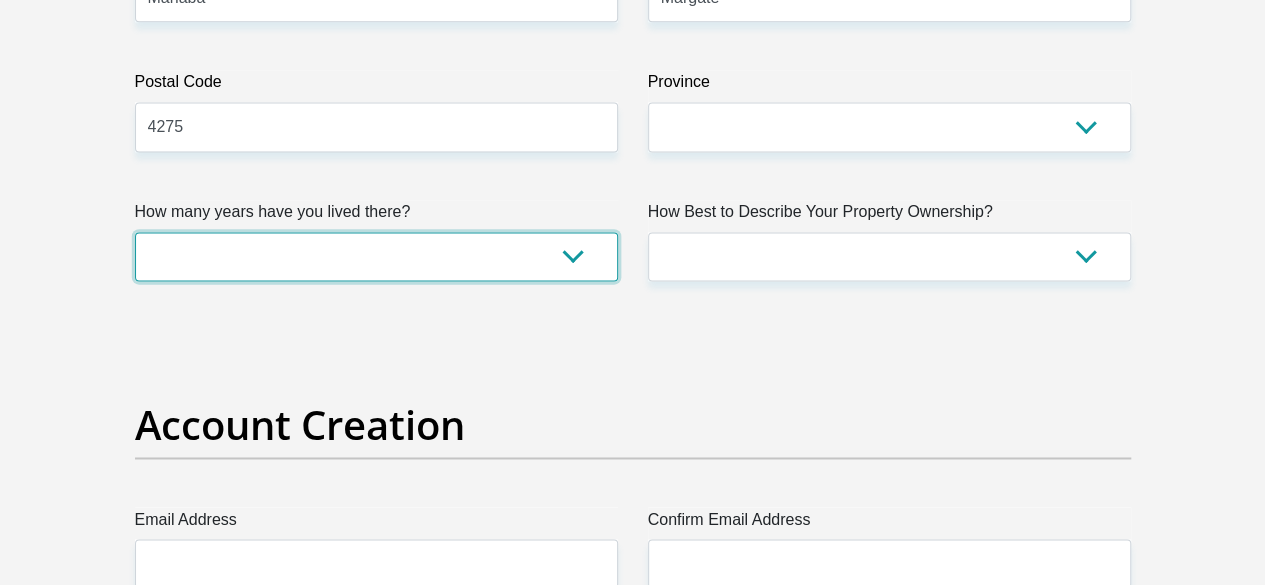 click on "less than 1 year
1-3 years
3-5 years
5+ years" at bounding box center (376, 256) 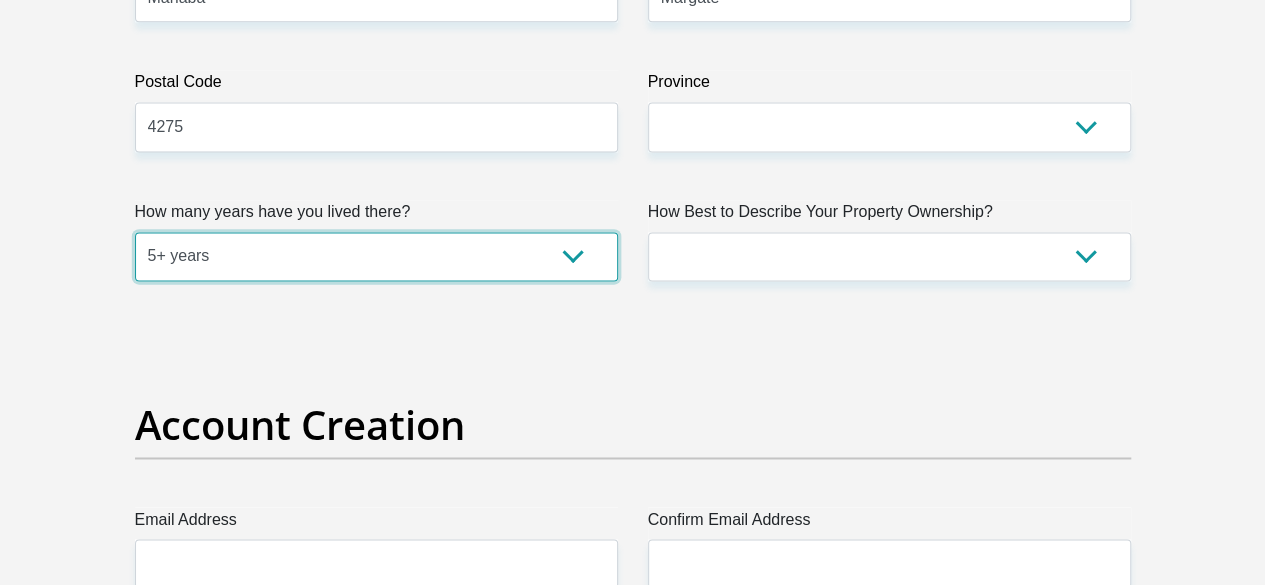 click on "less than 1 year
1-3 years
3-5 years
5+ years" at bounding box center [376, 256] 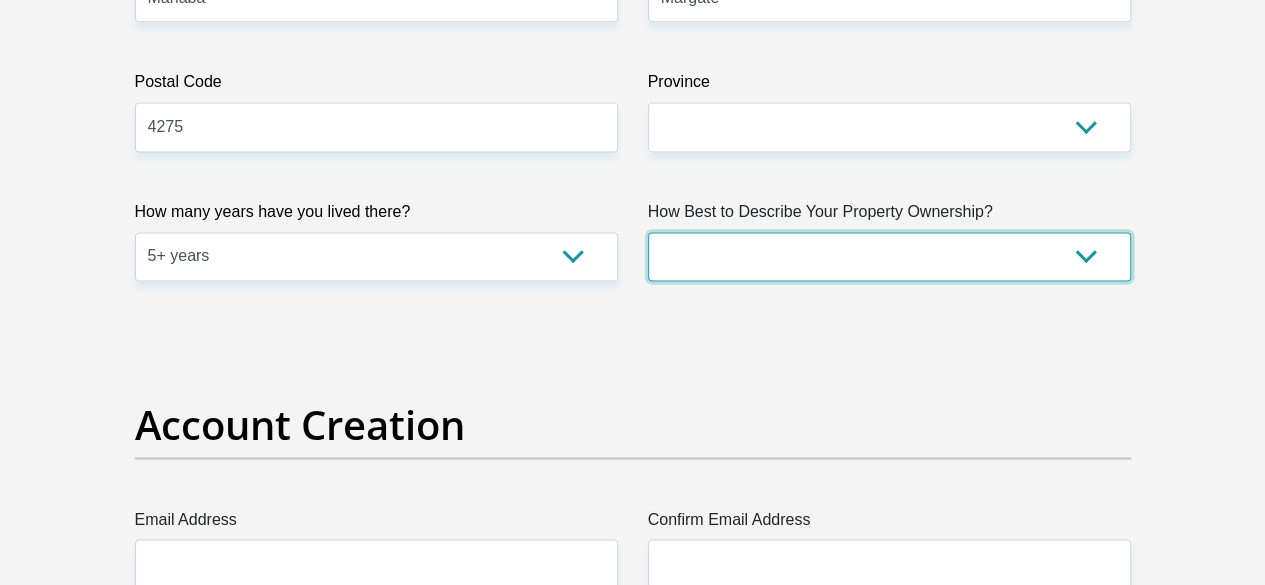 click on "Owned
Rented
Family Owned
Company Dwelling" at bounding box center [889, 256] 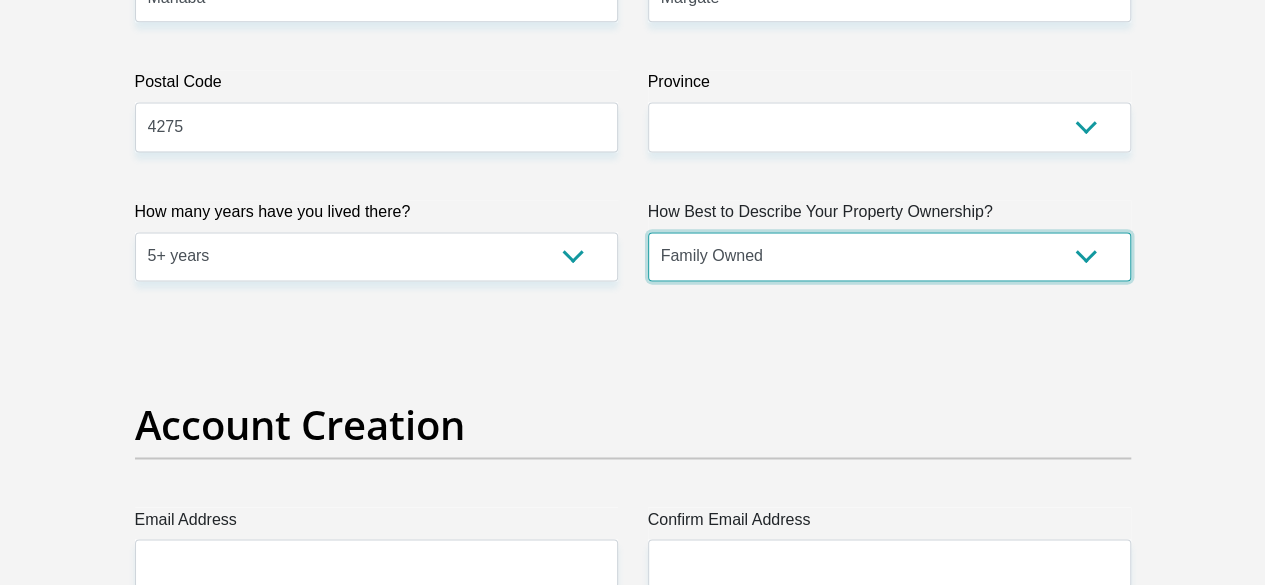 click on "Owned
Rented
Family Owned
Company Dwelling" at bounding box center [889, 256] 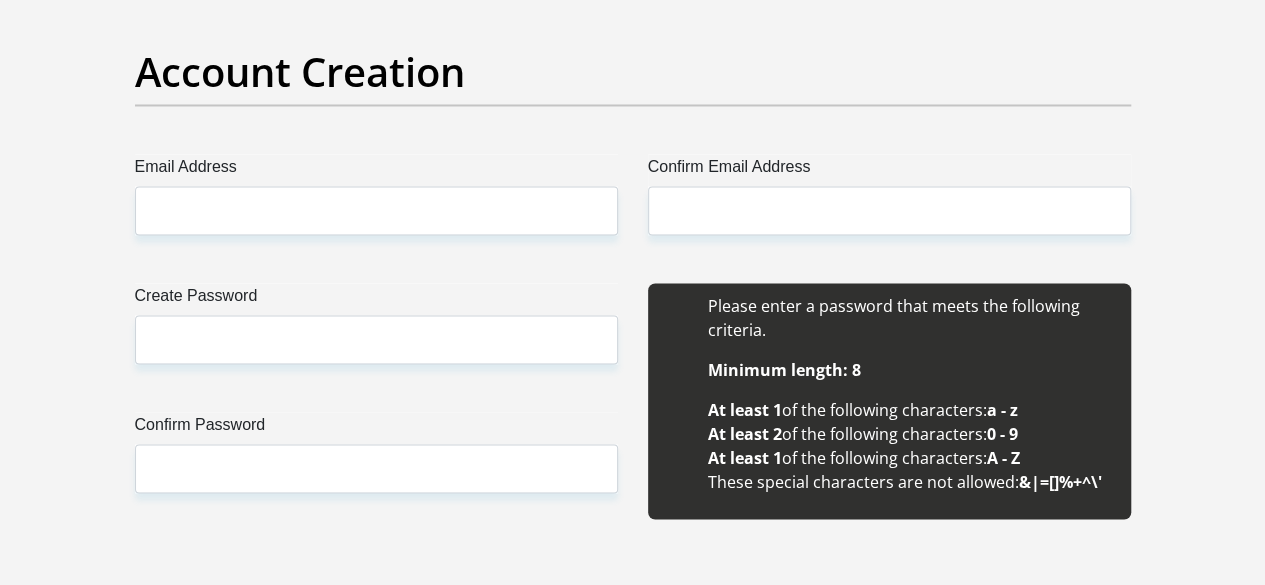 scroll, scrollTop: 1800, scrollLeft: 0, axis: vertical 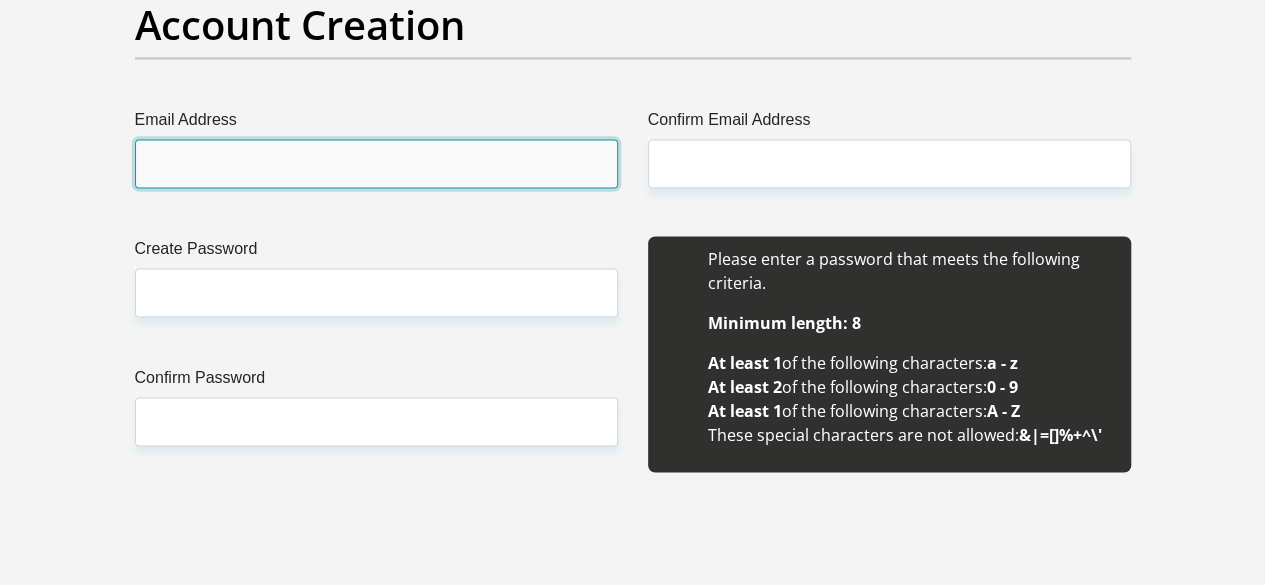 click on "Email Address" at bounding box center (376, 163) 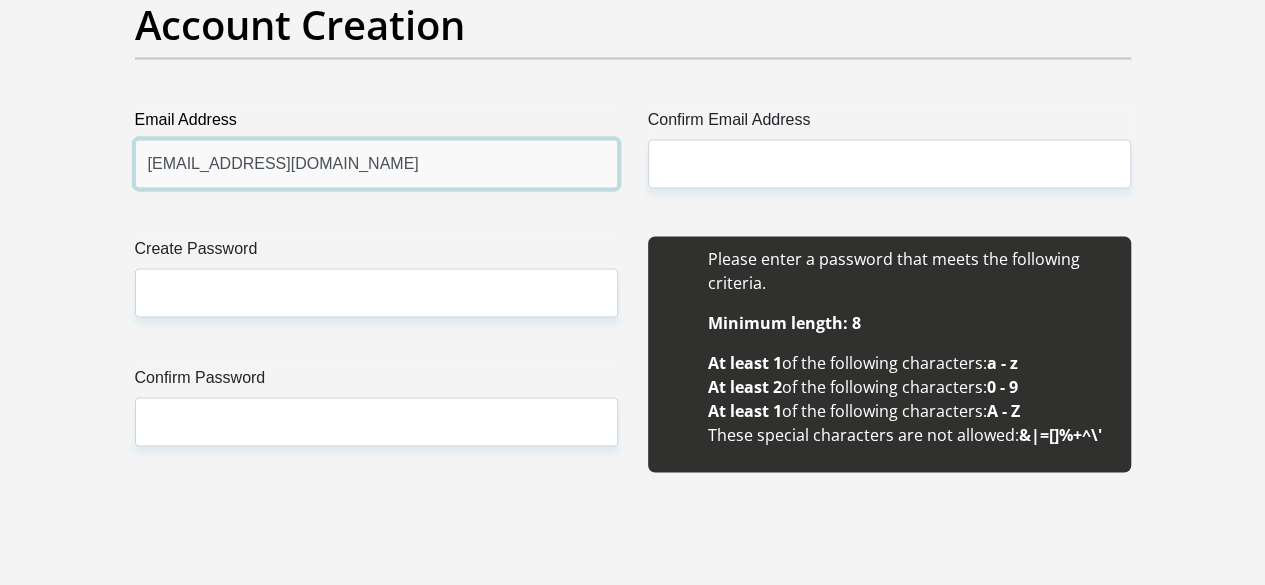 drag, startPoint x: 370, startPoint y: 92, endPoint x: 132, endPoint y: 95, distance: 238.0189 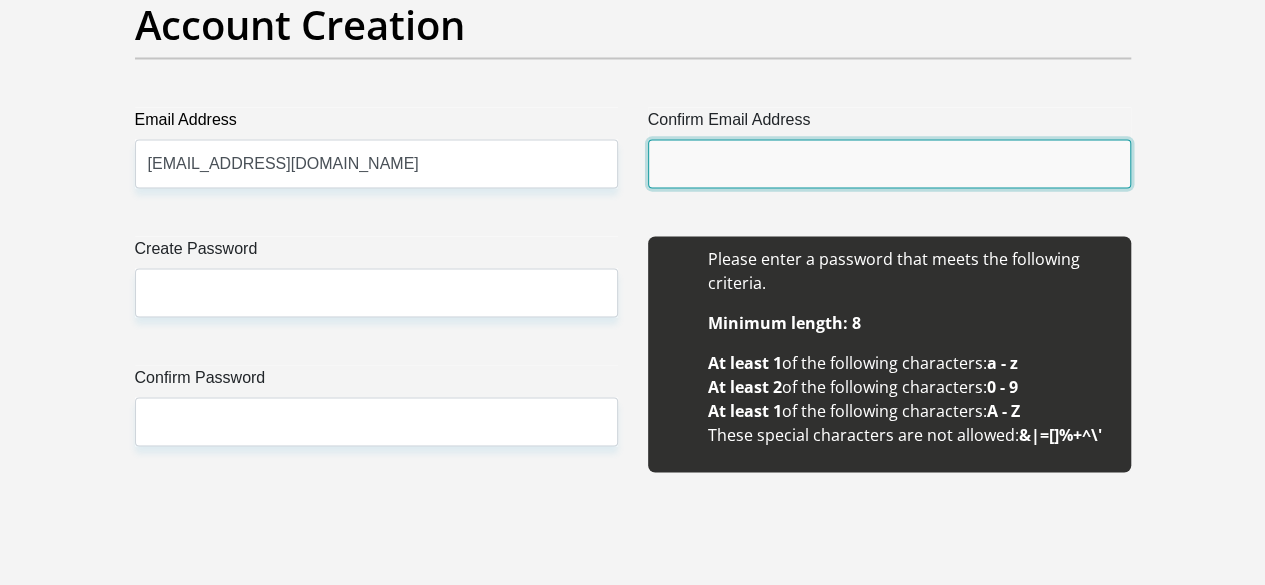 click on "Confirm Email Address" at bounding box center [889, 163] 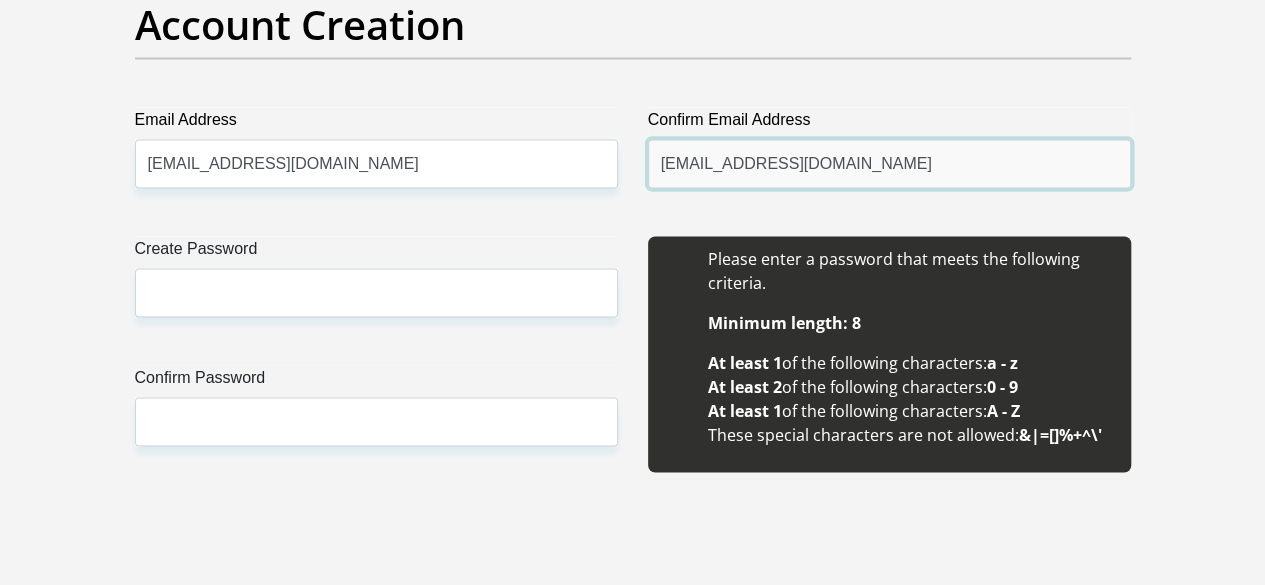 type on "vanjaarsveldanette@gmail.com" 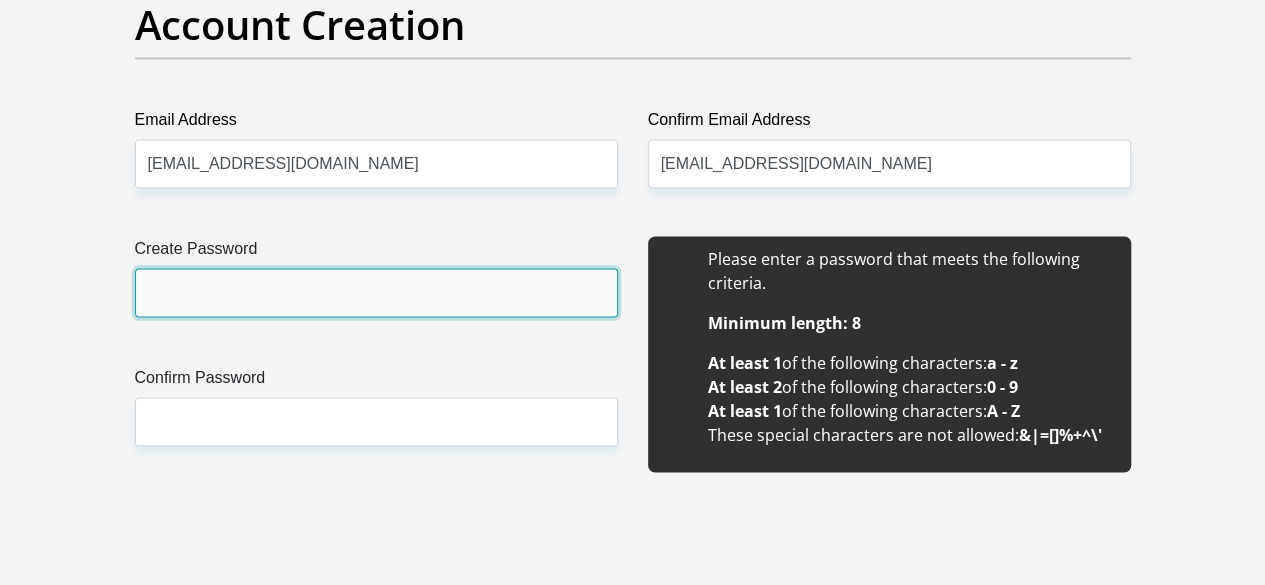 click on "Create Password" at bounding box center (376, 292) 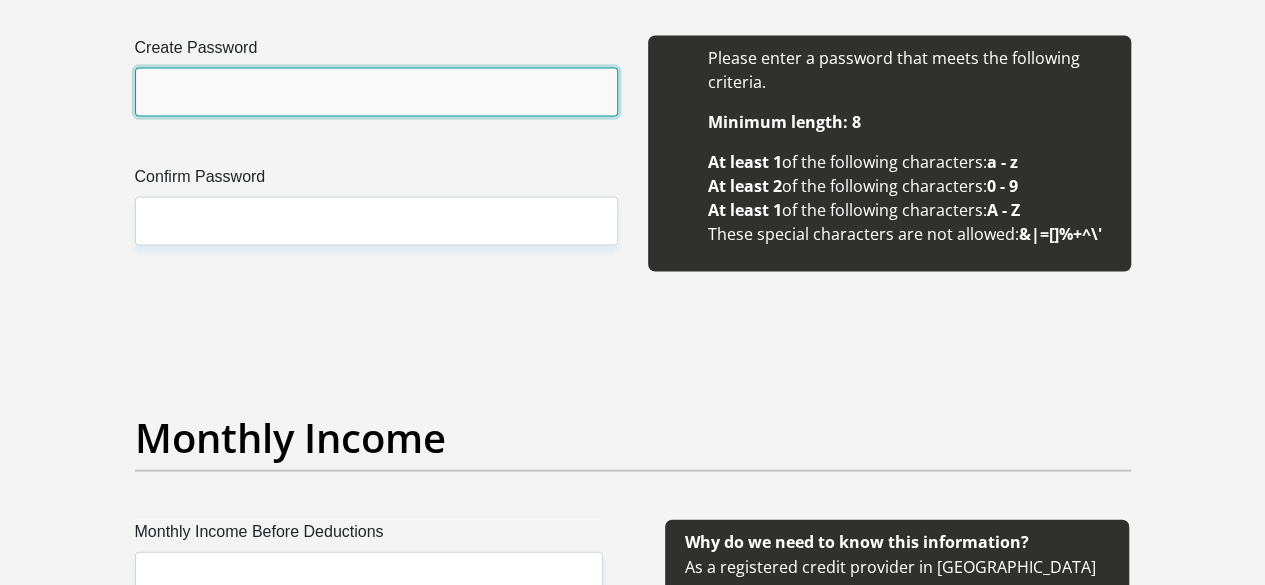 scroll, scrollTop: 1900, scrollLeft: 0, axis: vertical 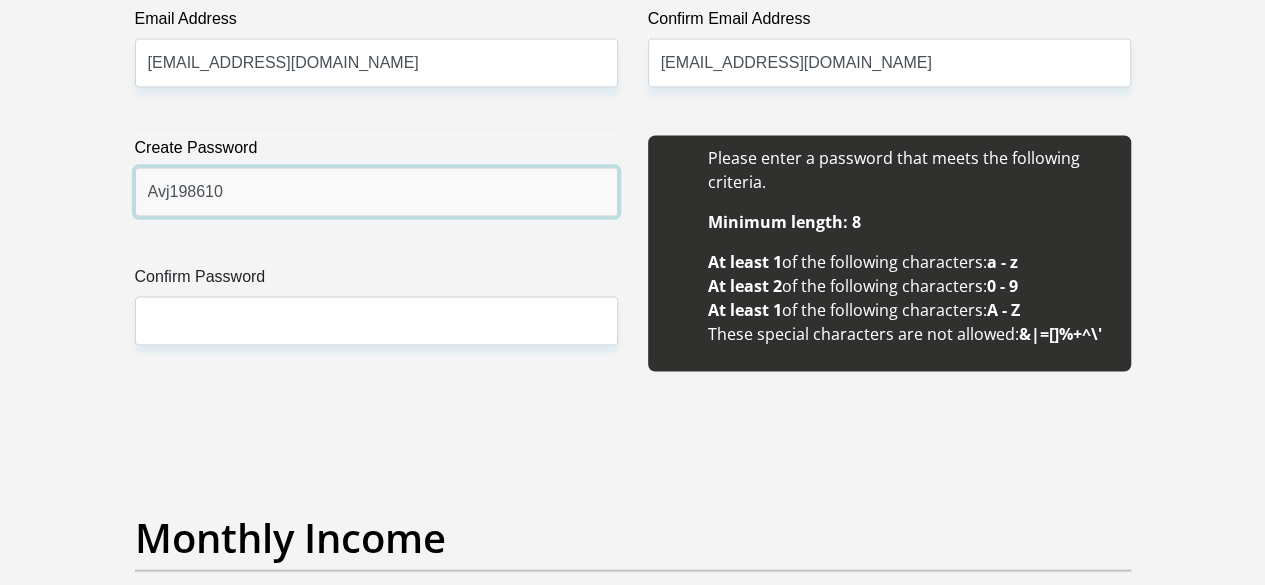 click on "Avj198610" at bounding box center [376, 192] 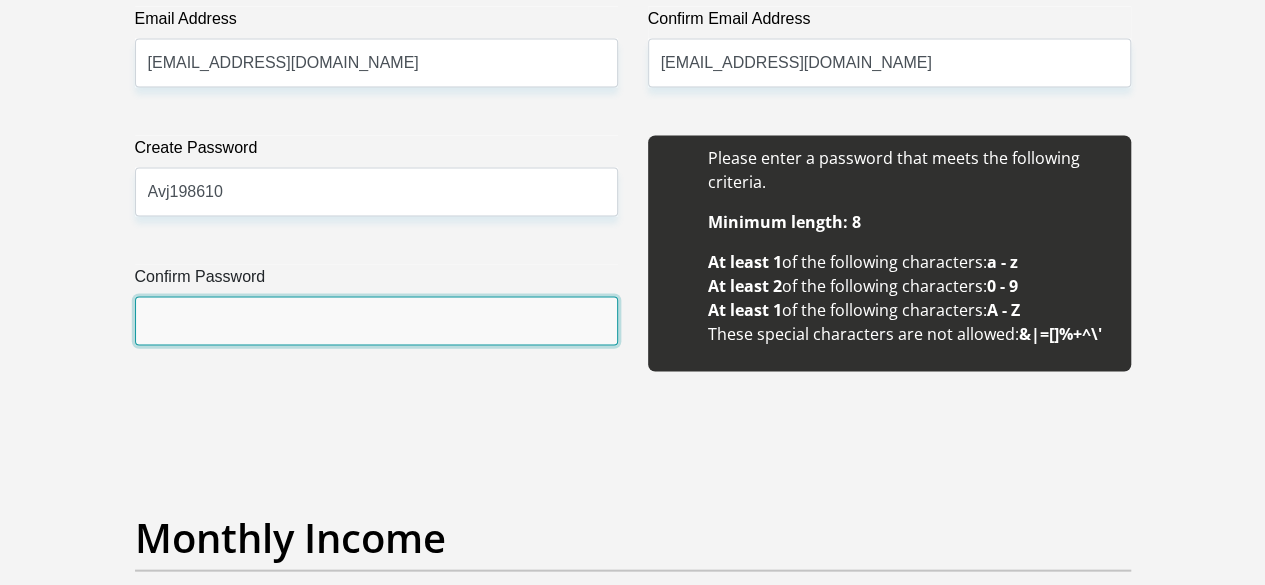 click on "Confirm Password" at bounding box center (376, 321) 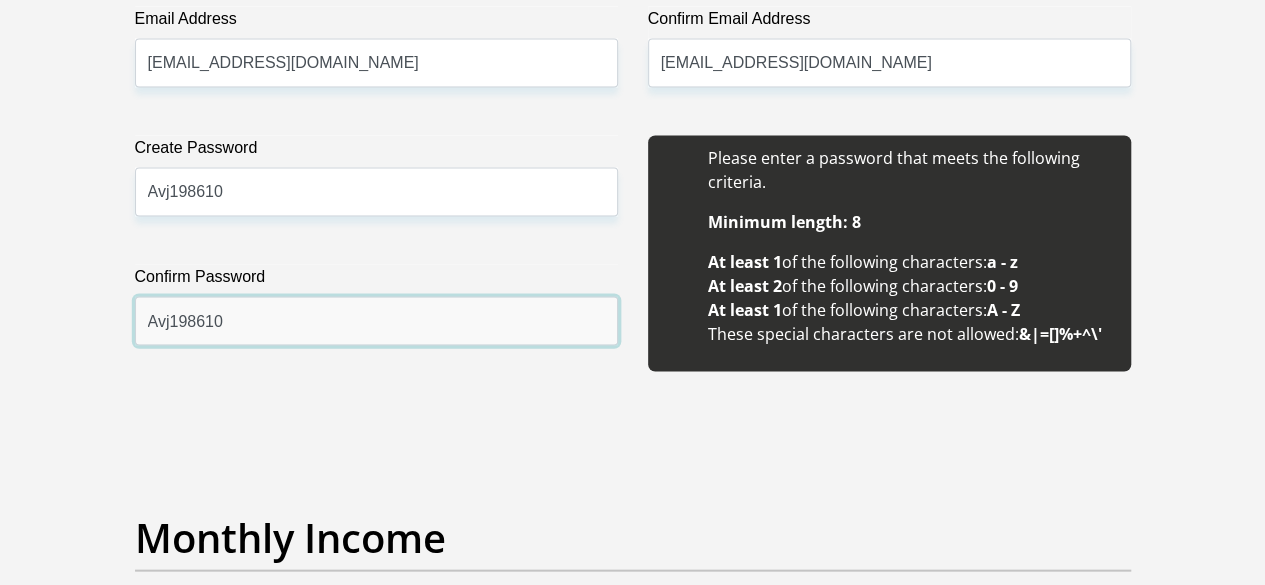 type on "Avj198610" 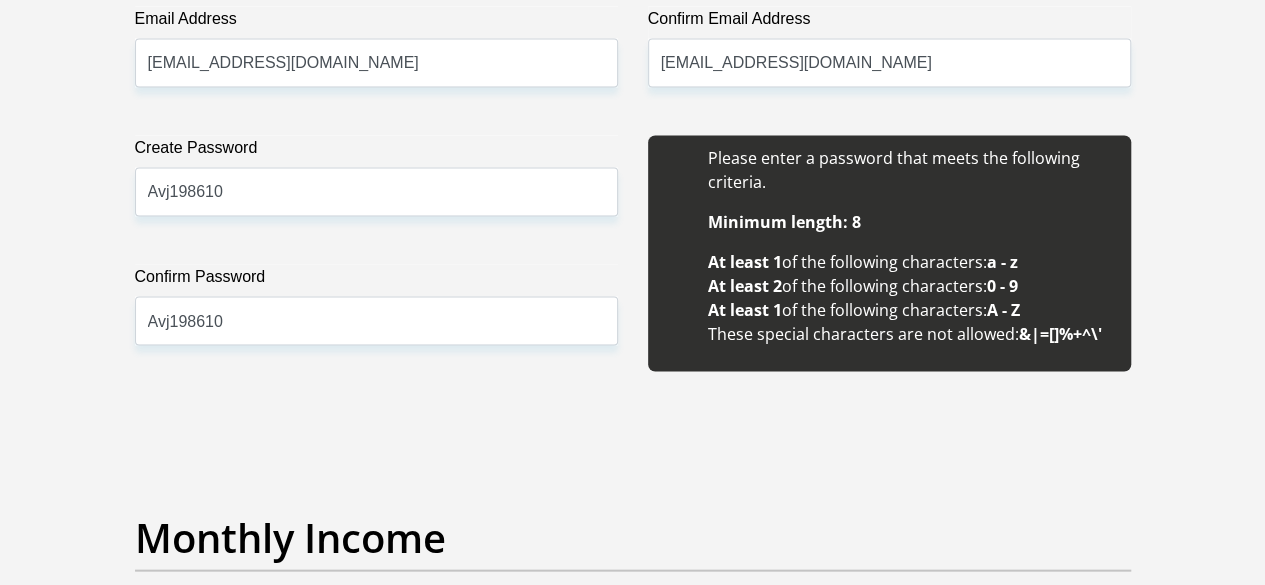 click on "Title
Mr
Ms
Mrs
Dr
Other
First Name
Jeanetta
Surname
VanJaarsveld
ID Number
6810011281083
Please input valid ID number
Race
Black
Coloured
Indian
White
Other
Contact Number
0799465397
Please input valid contact number
Nationality
South Africa
Afghanistan
Aland Islands  Albania" at bounding box center (633, 1741) 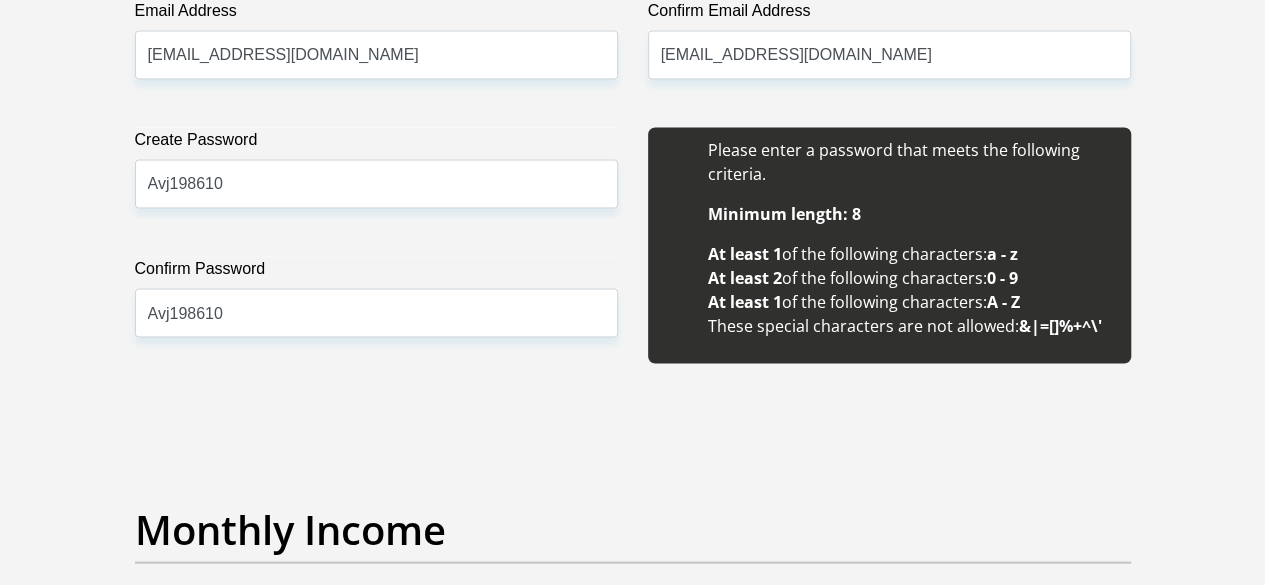 scroll, scrollTop: 1900, scrollLeft: 0, axis: vertical 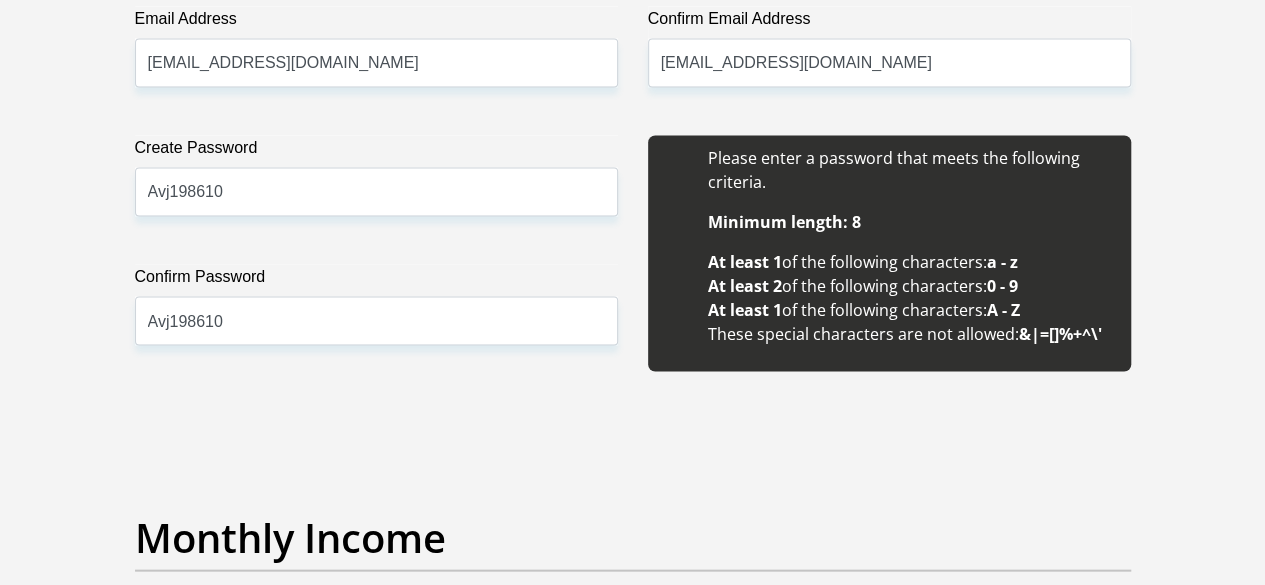drag, startPoint x: 1052, startPoint y: 175, endPoint x: 1034, endPoint y: 186, distance: 21.095022 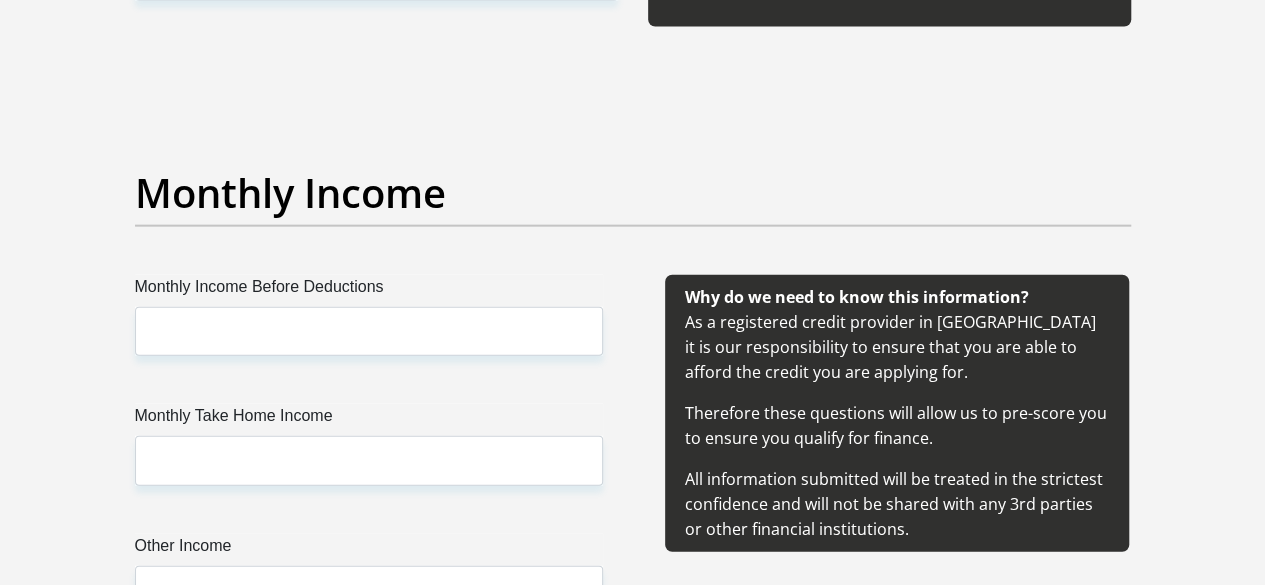 scroll, scrollTop: 2300, scrollLeft: 0, axis: vertical 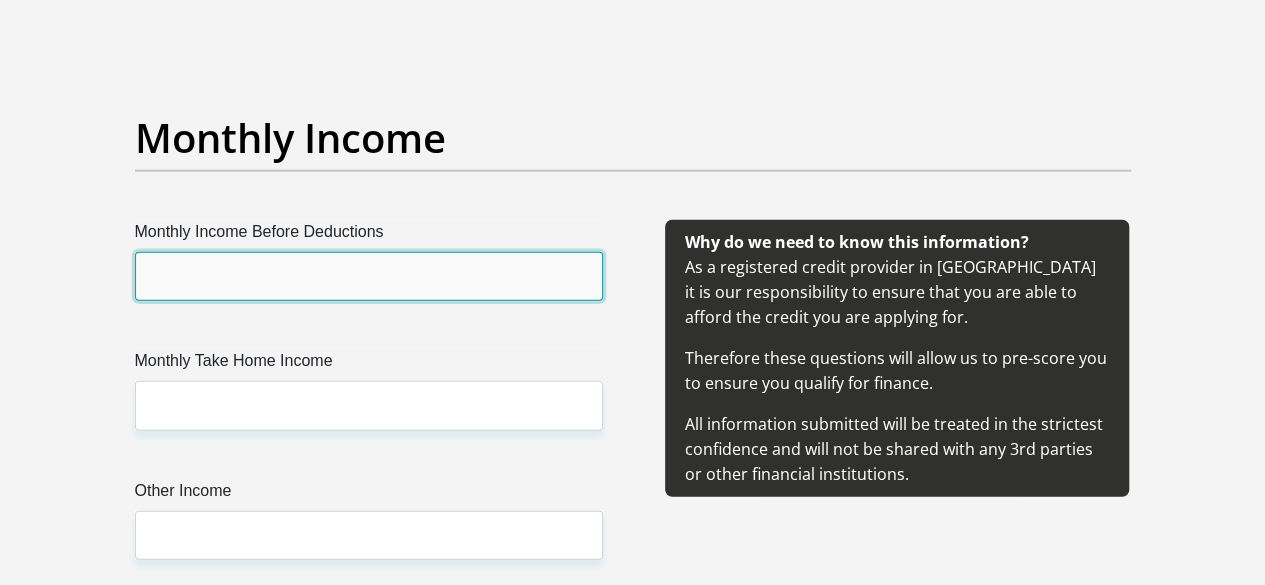 click on "Monthly Income Before Deductions" at bounding box center (369, 276) 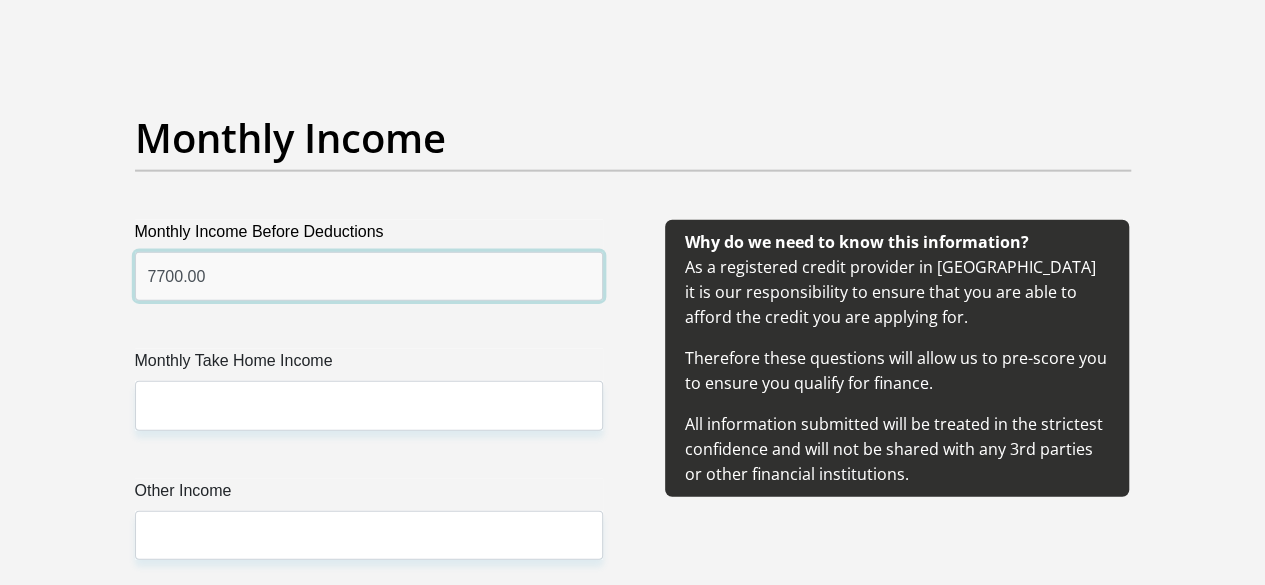 type on "7700.00" 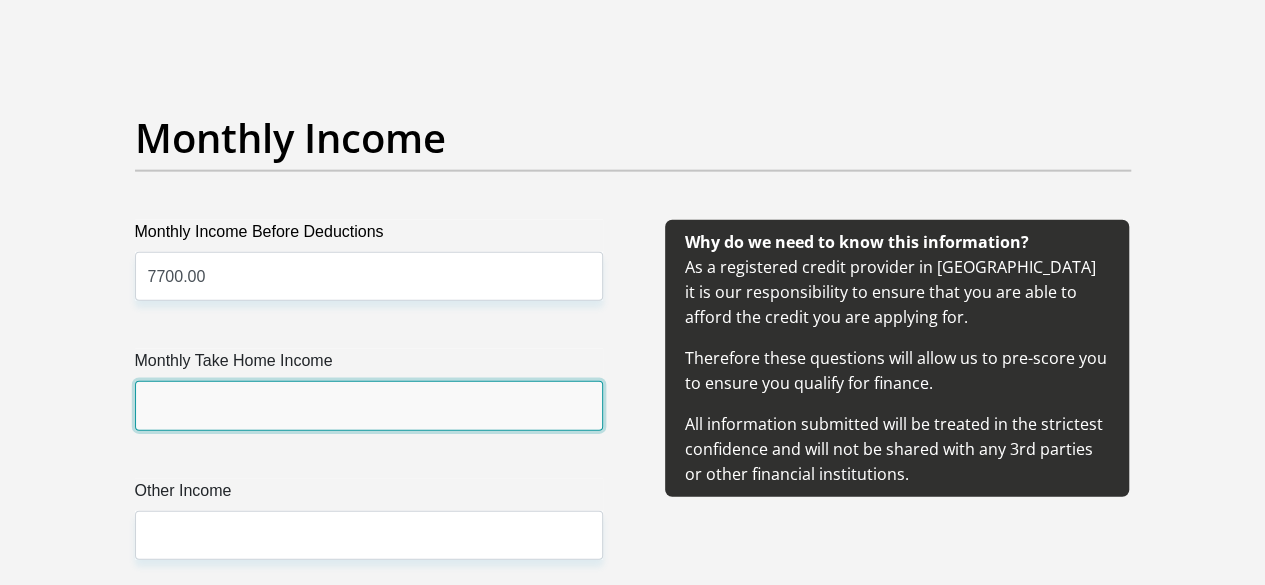 click on "Monthly Take Home Income" at bounding box center [369, 405] 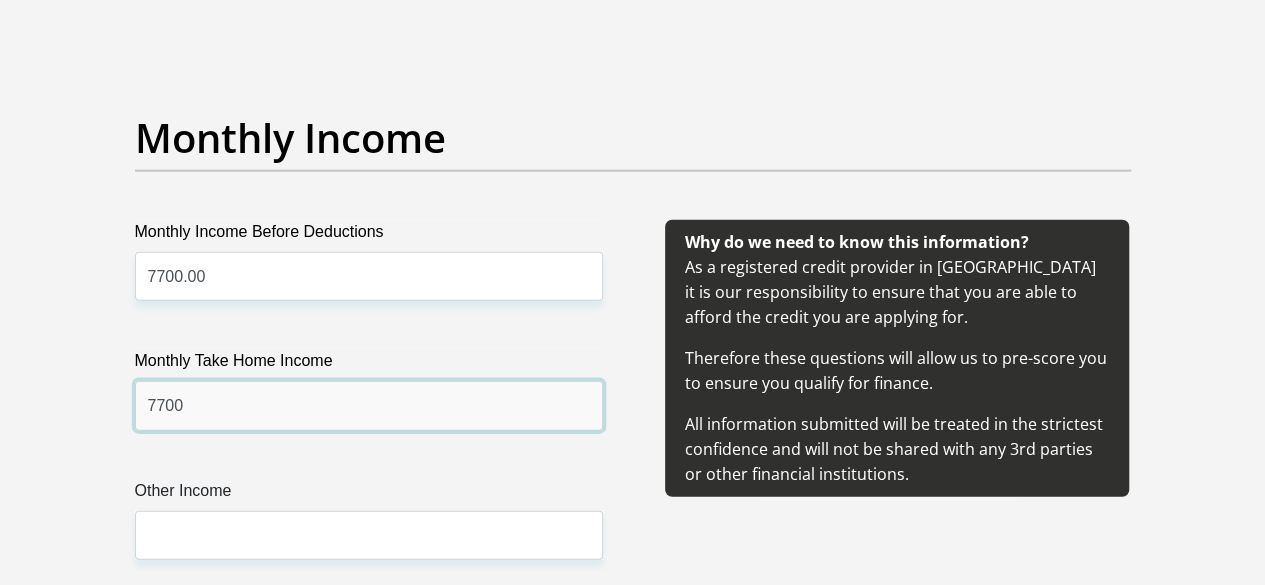 click on "Proceed" at bounding box center (794, 4689) 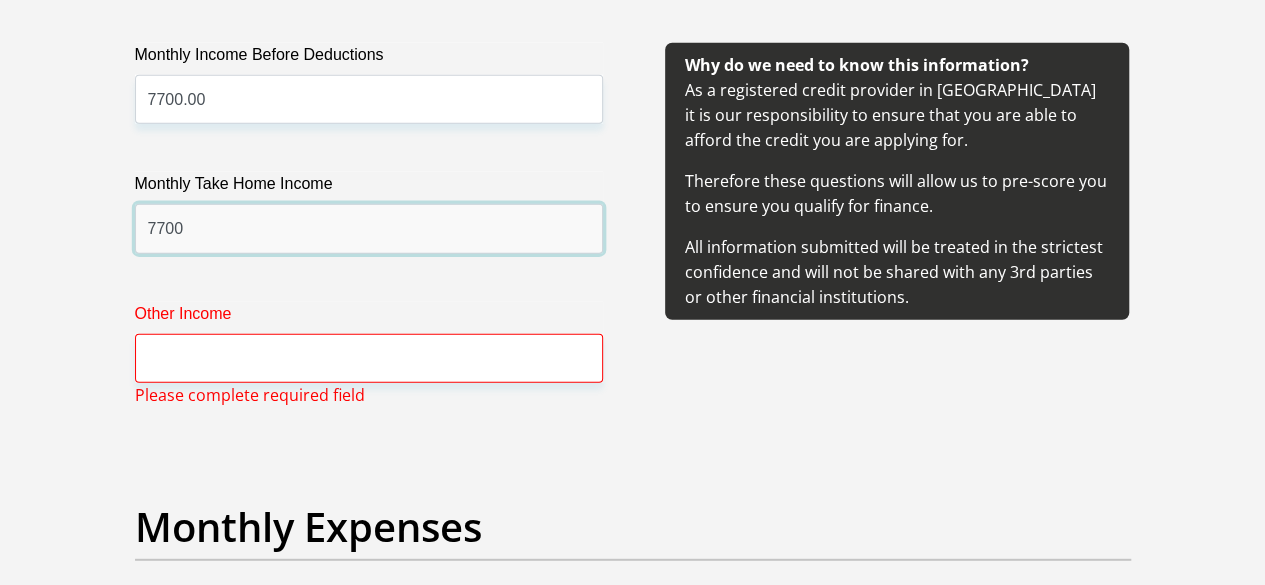 scroll, scrollTop: 2483, scrollLeft: 0, axis: vertical 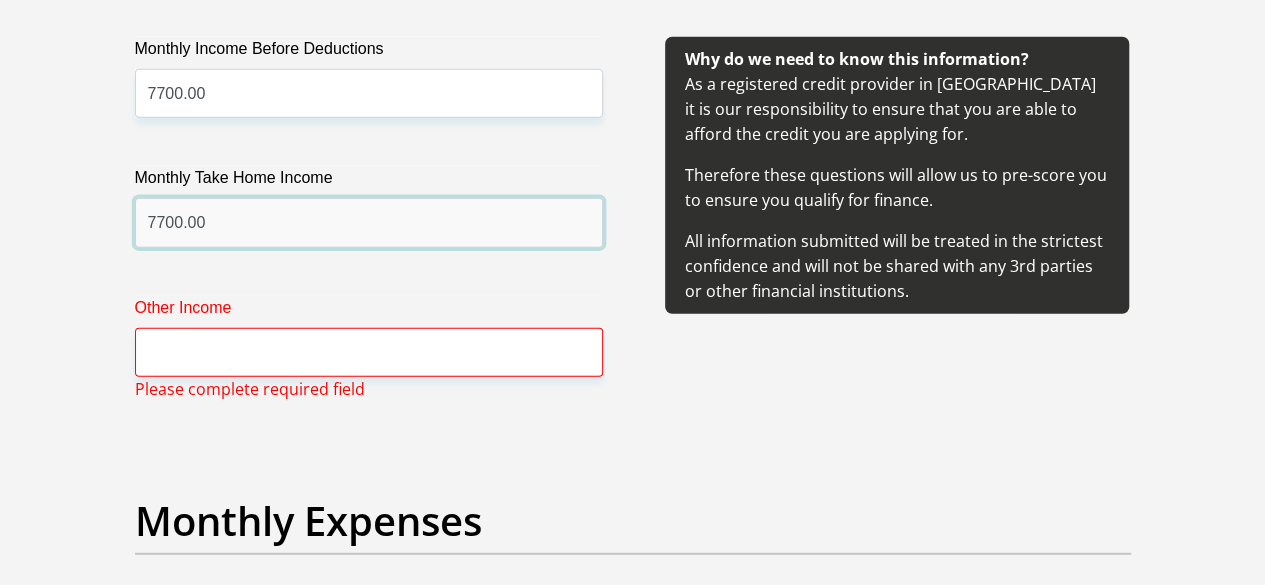 type on "7700.00" 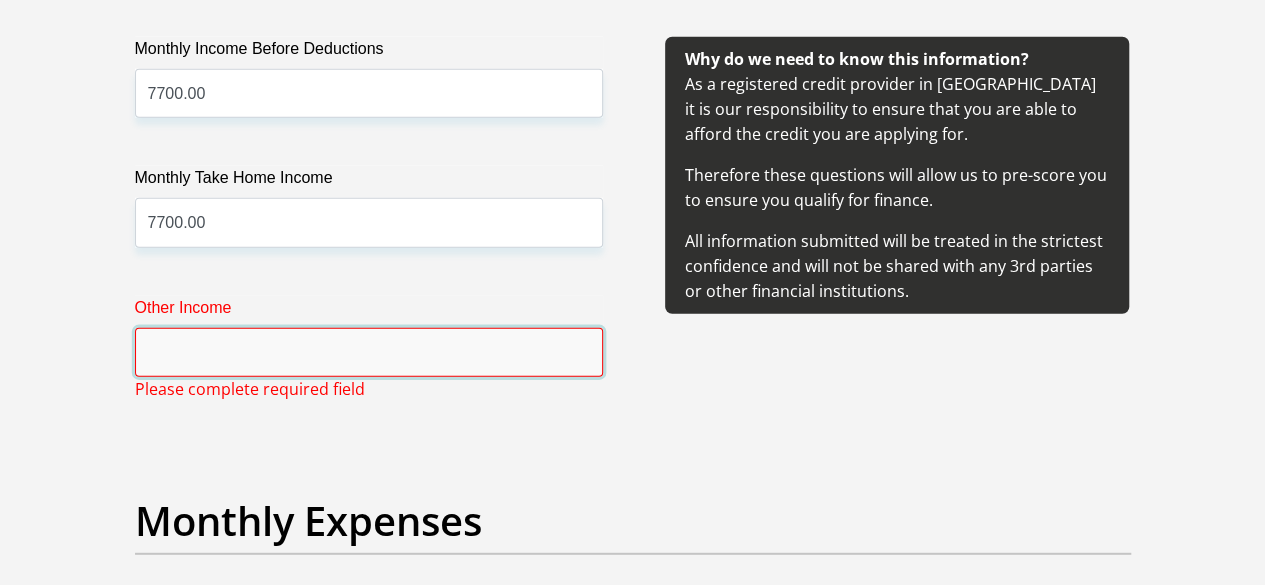 click on "Other Income" at bounding box center [369, 352] 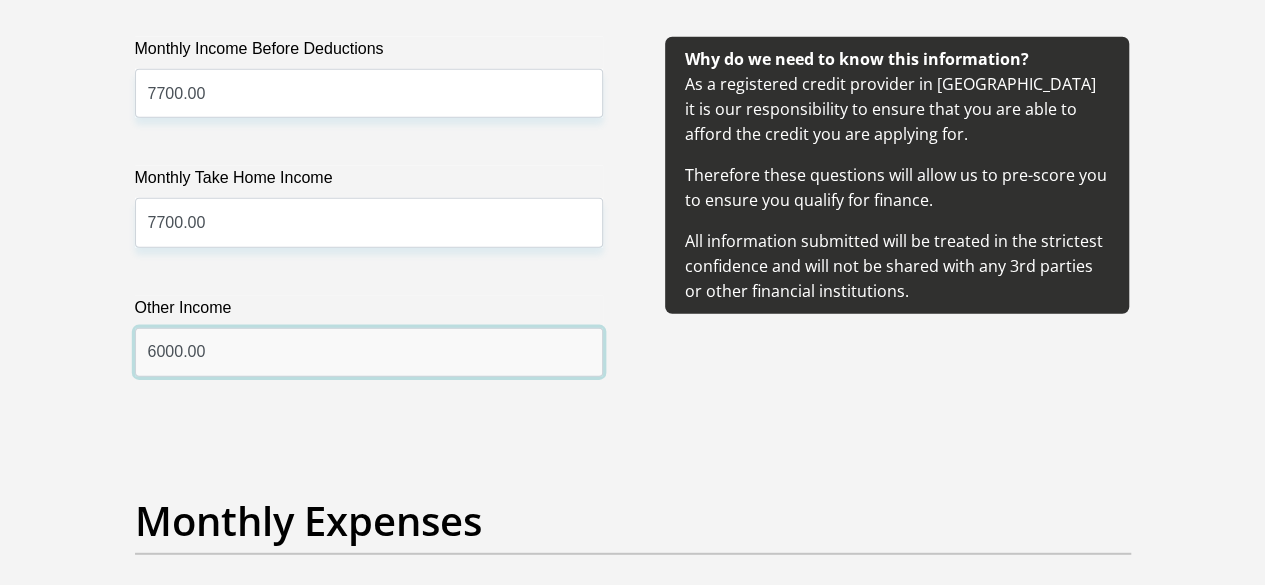 type on "6000.00" 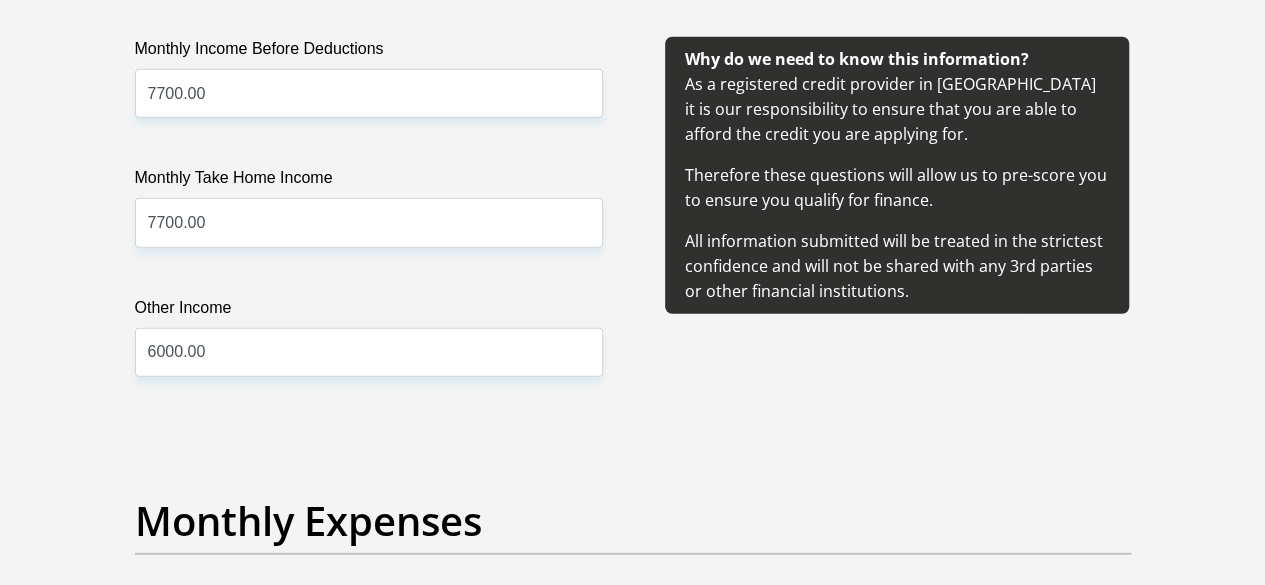 click on "Title
Mr
Ms
Mrs
Dr
Other
First Name
Jeanetta
Surname
VanJaarsveld
ID Number
6810011281083
Please input valid ID number
Race
Black
Coloured
Indian
White
Other
Contact Number
0799465397
Please input valid contact number
Nationality
South Africa
Afghanistan
Aland Islands  Albania" at bounding box center (633, 1314) 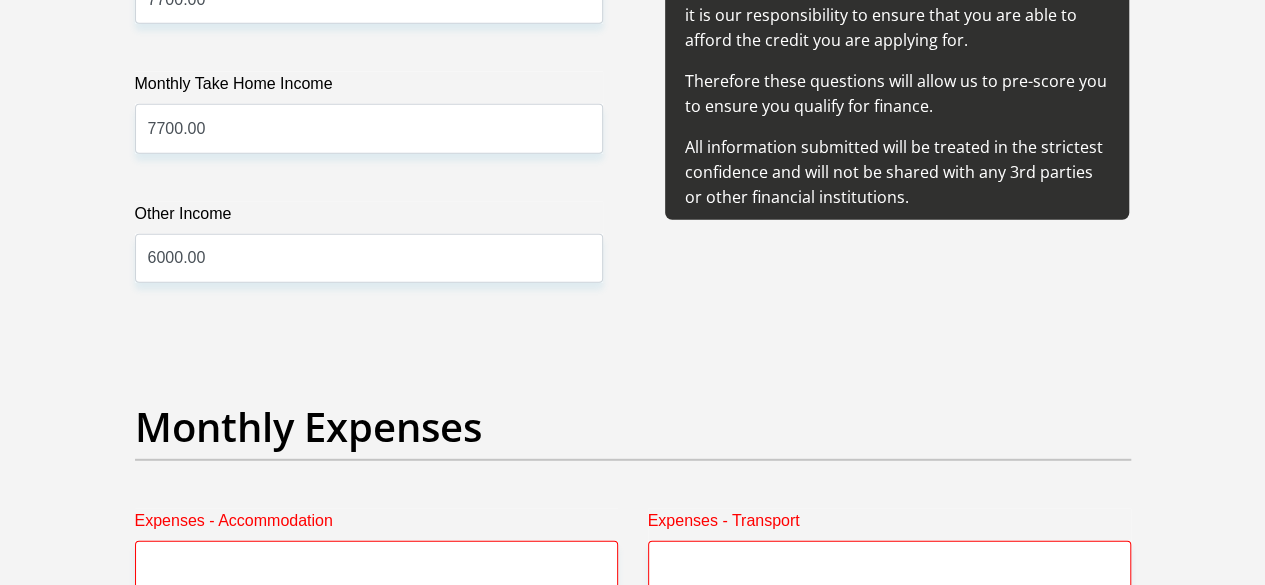 scroll, scrollTop: 2683, scrollLeft: 0, axis: vertical 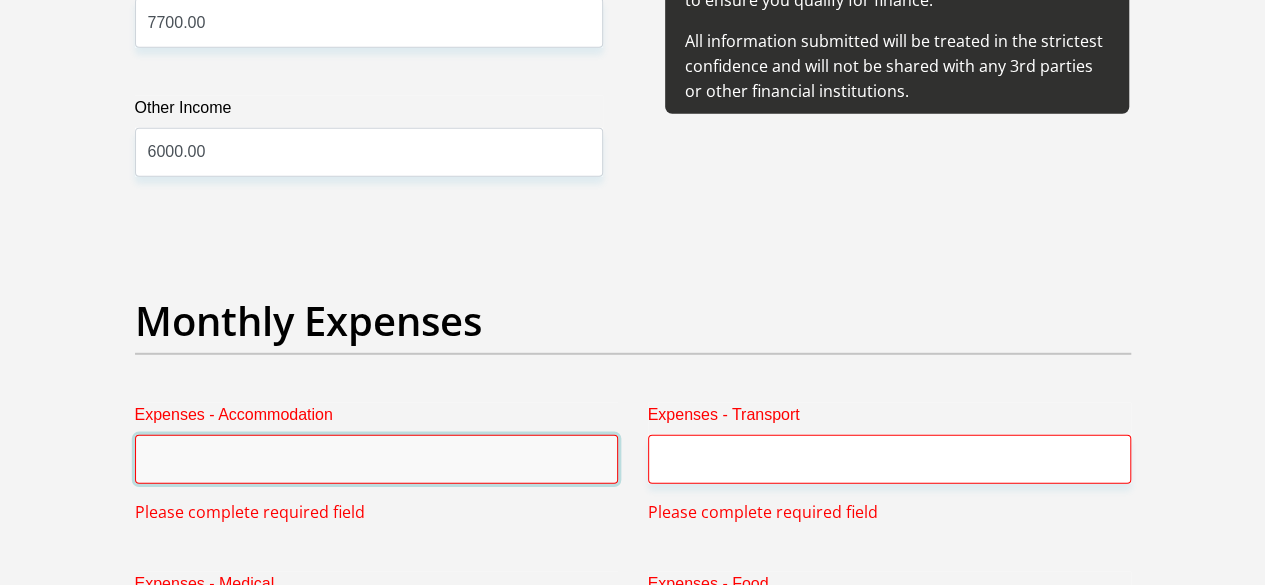 click on "Expenses - Accommodation" at bounding box center (376, 459) 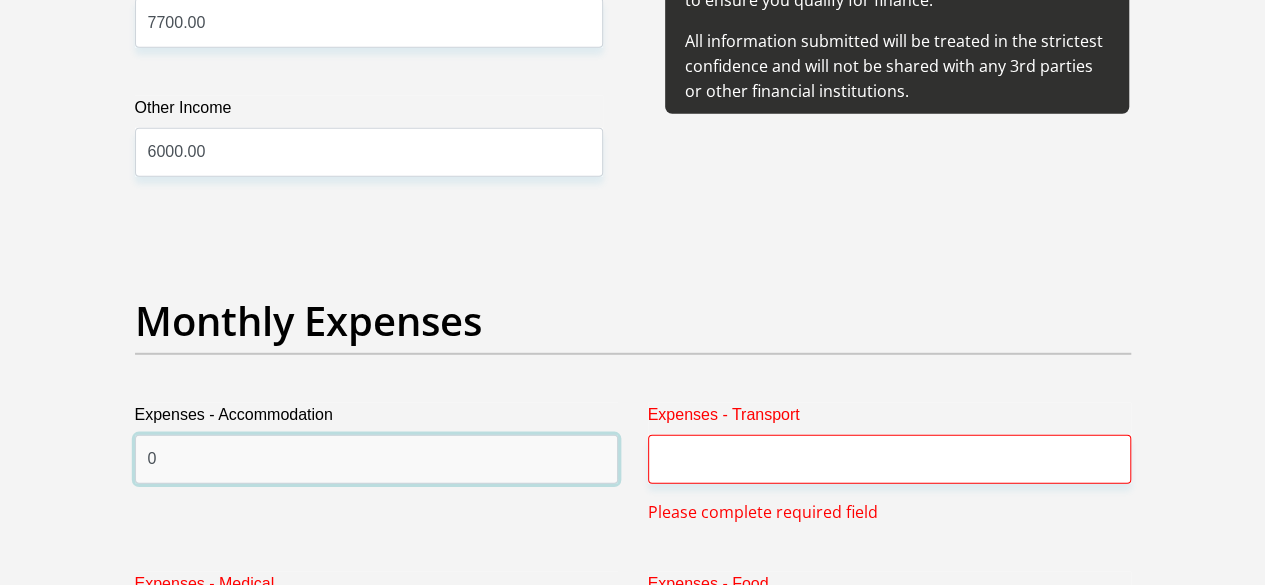 type on "0" 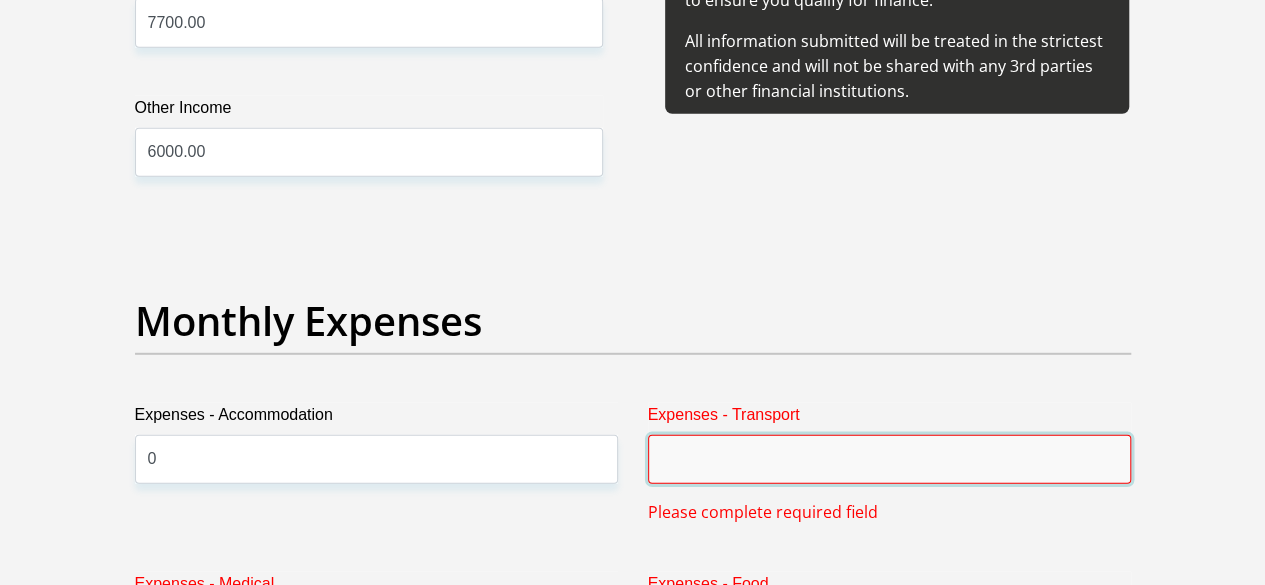 click on "Expenses - Transport" at bounding box center (889, 459) 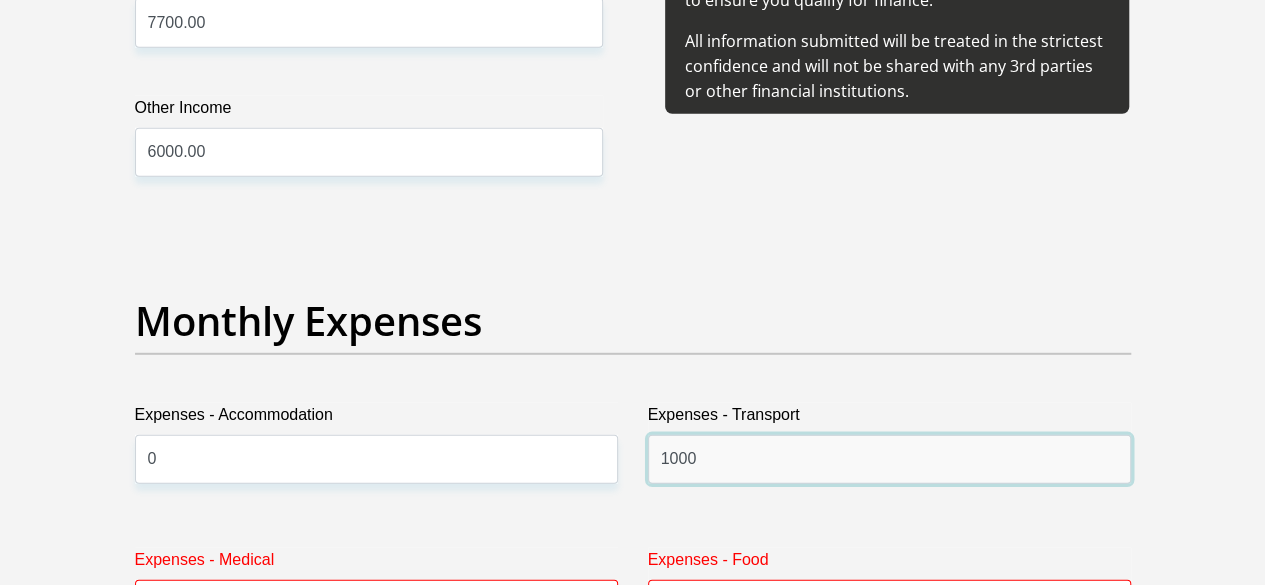 type on "1000" 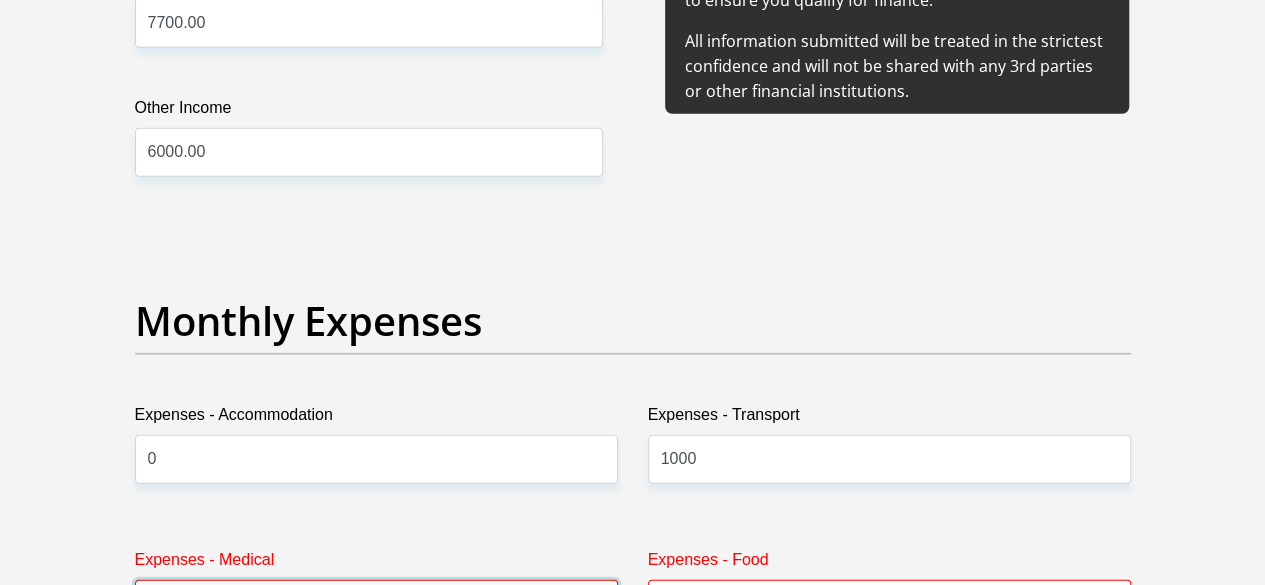 click on "Expenses - Medical" at bounding box center [376, 604] 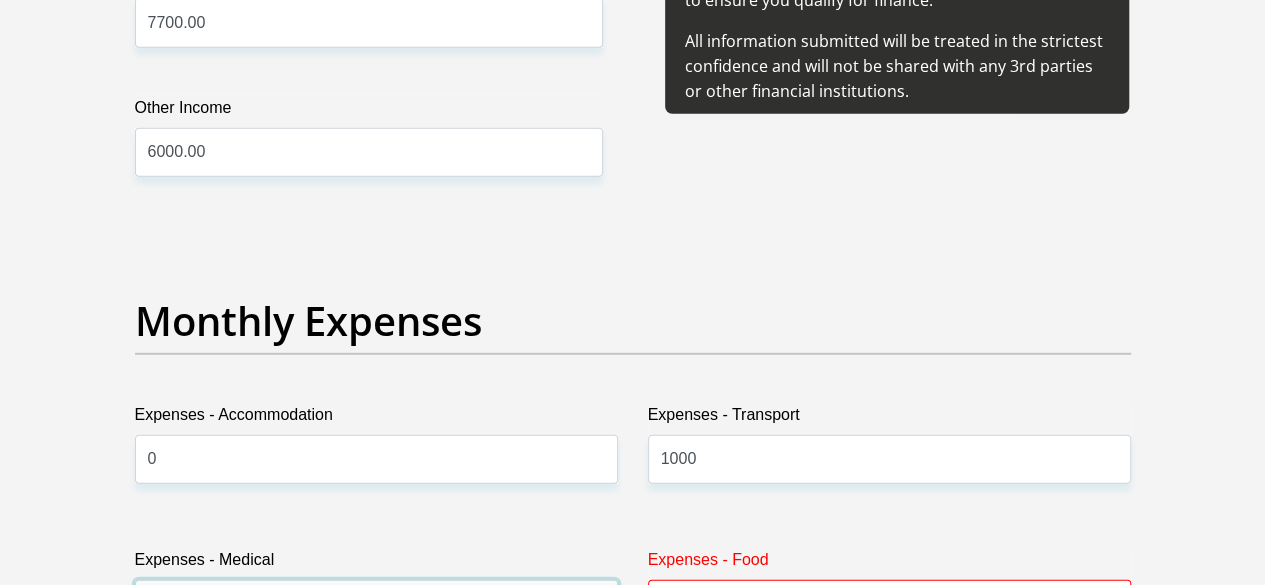 type on "1500" 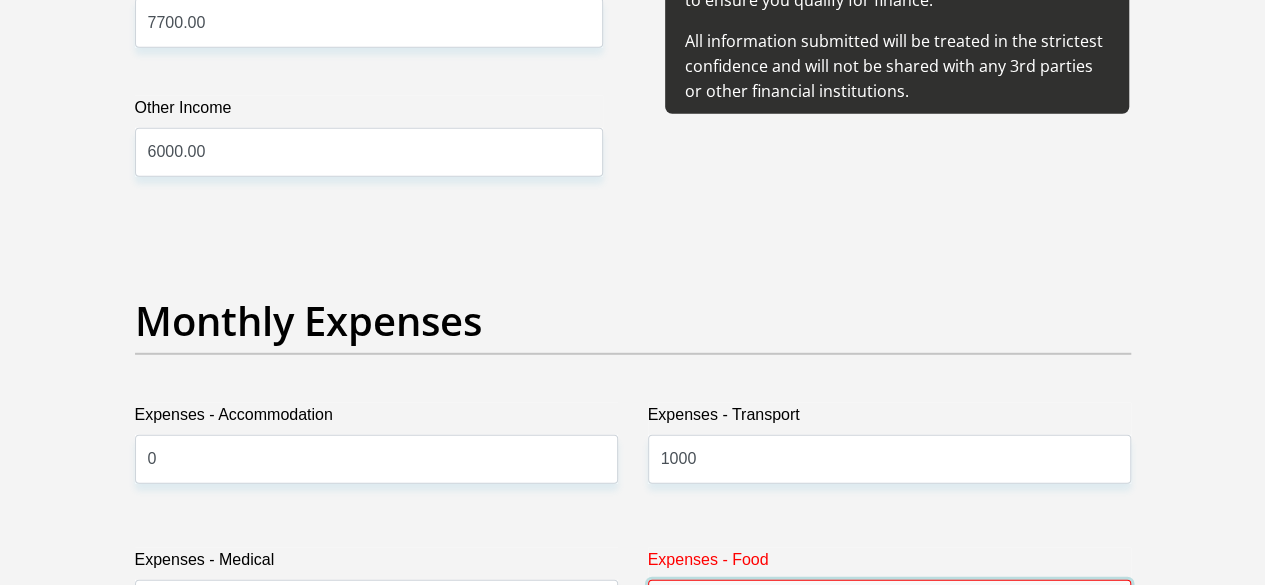 click on "Expenses - Food" at bounding box center [889, 604] 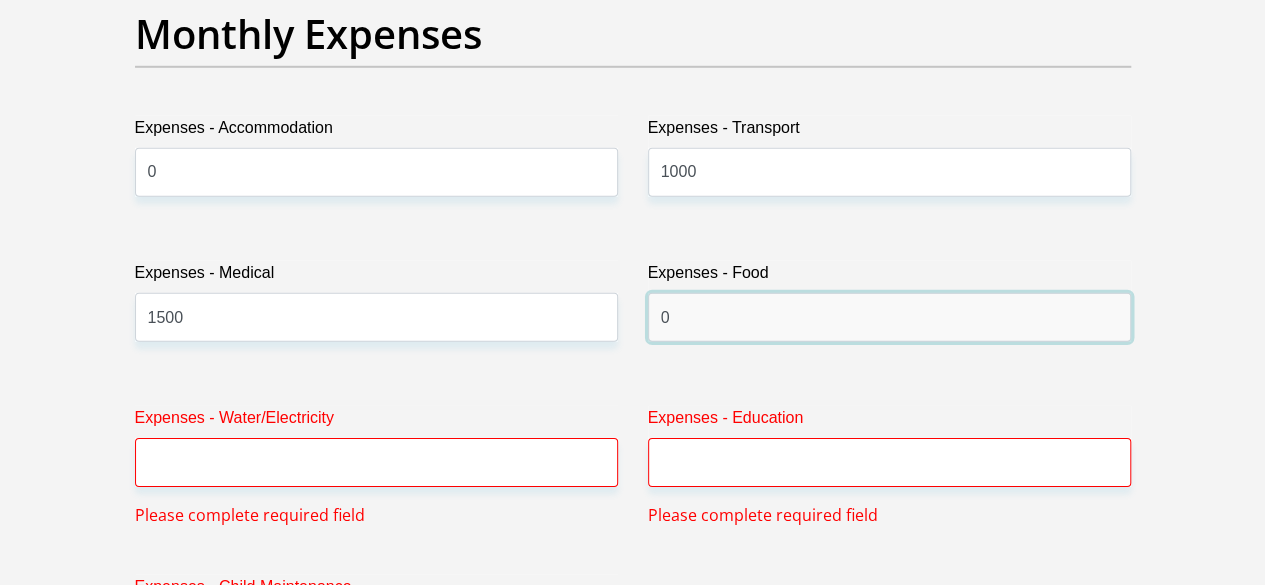 scroll, scrollTop: 2983, scrollLeft: 0, axis: vertical 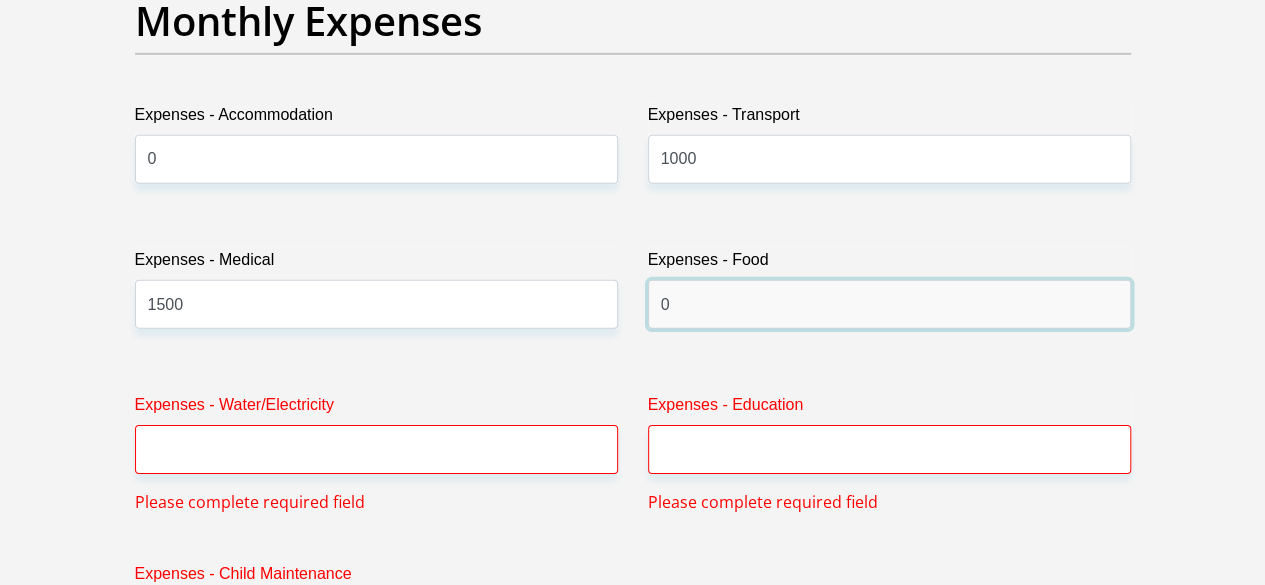 type on "0" 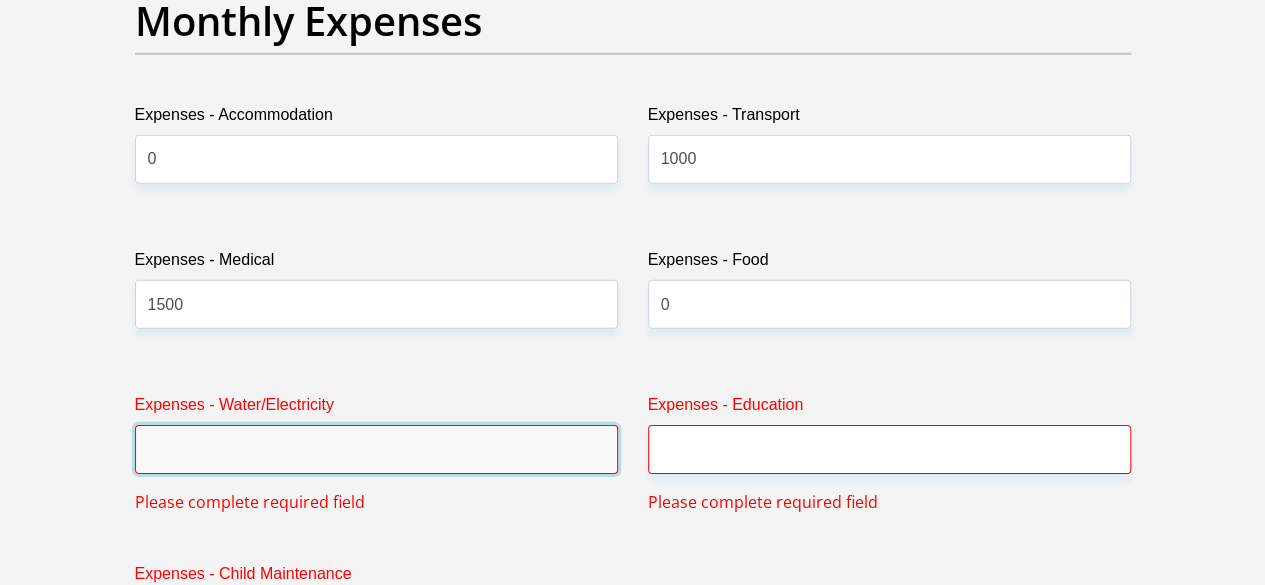 drag, startPoint x: 272, startPoint y: 375, endPoint x: 283, endPoint y: 375, distance: 11 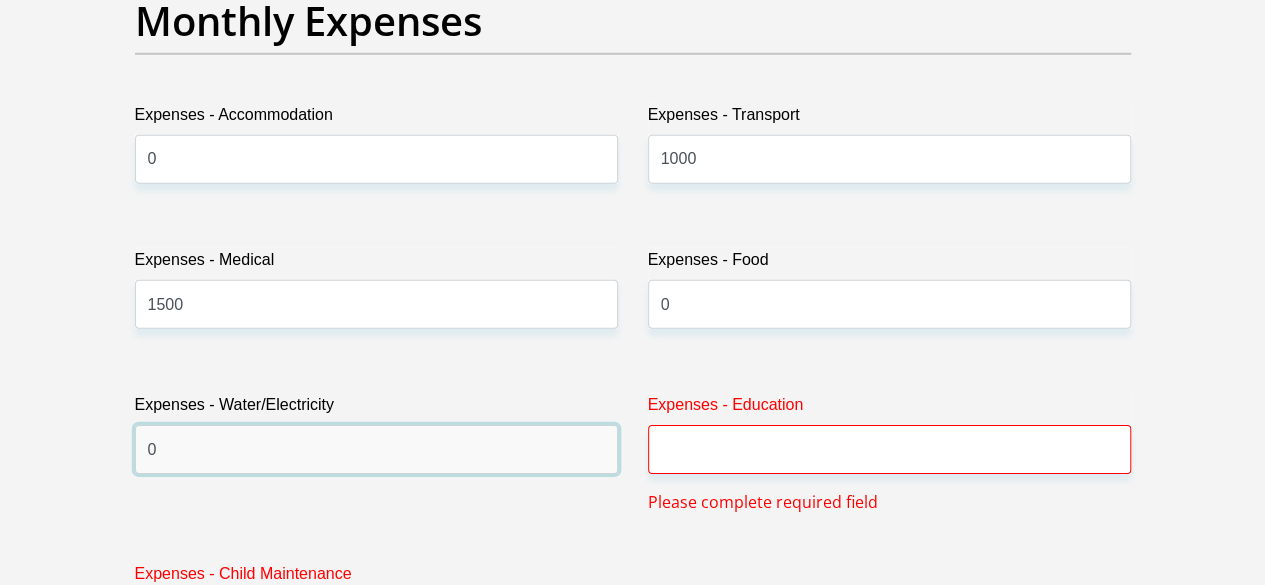 type on "0" 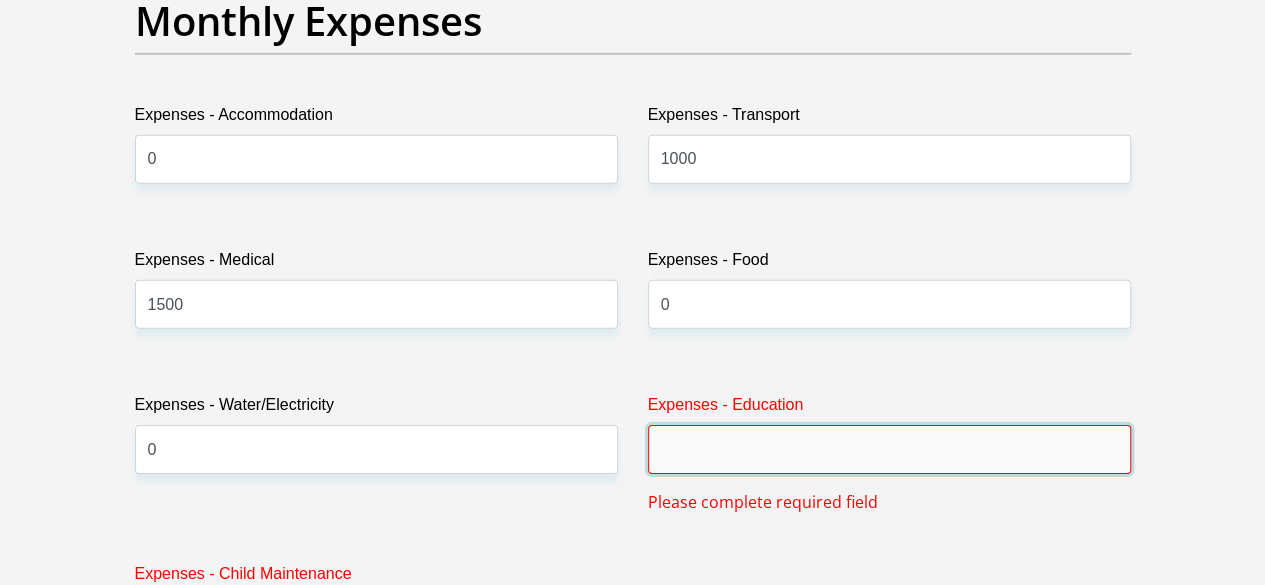 click on "Expenses - Education" at bounding box center [889, 449] 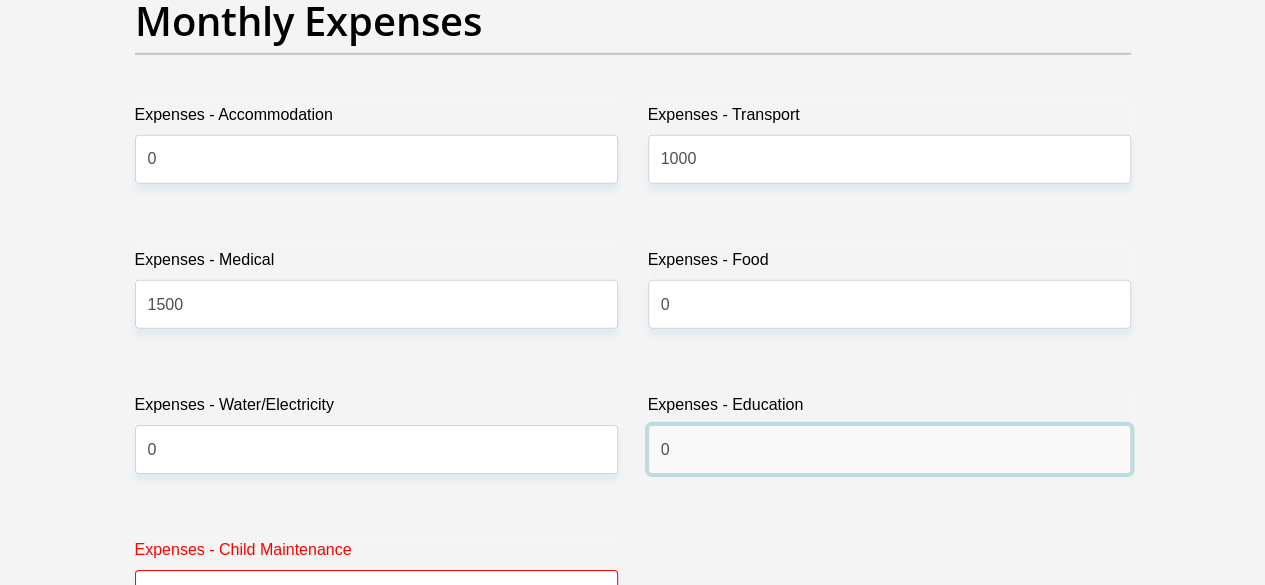 type on "0" 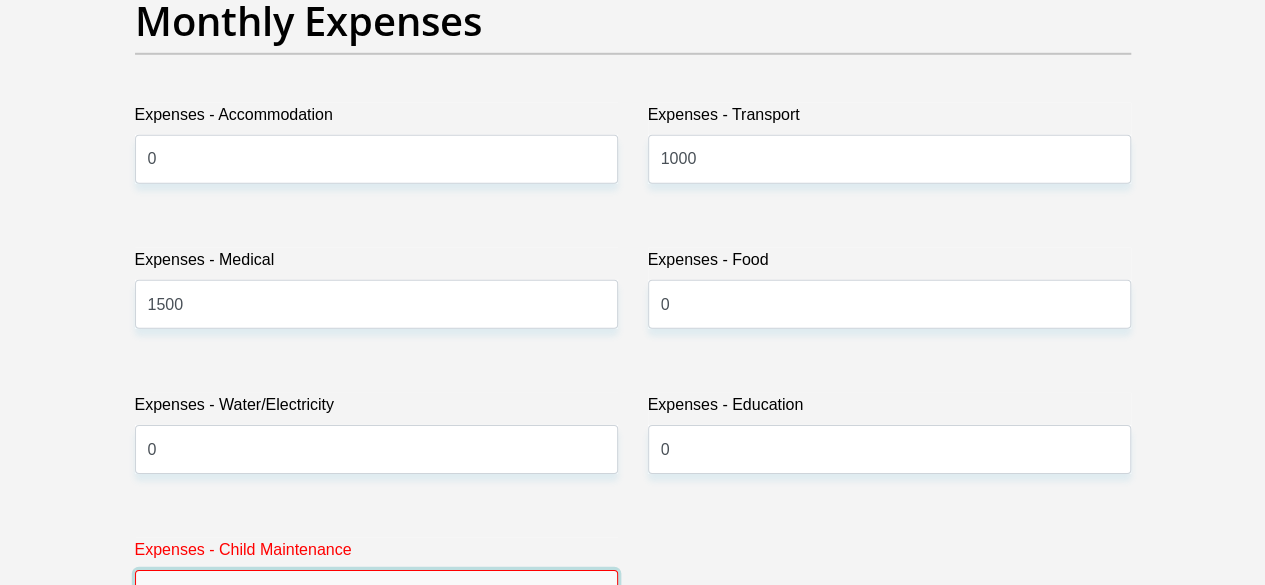 click on "Expenses - Child Maintenance" at bounding box center (376, 594) 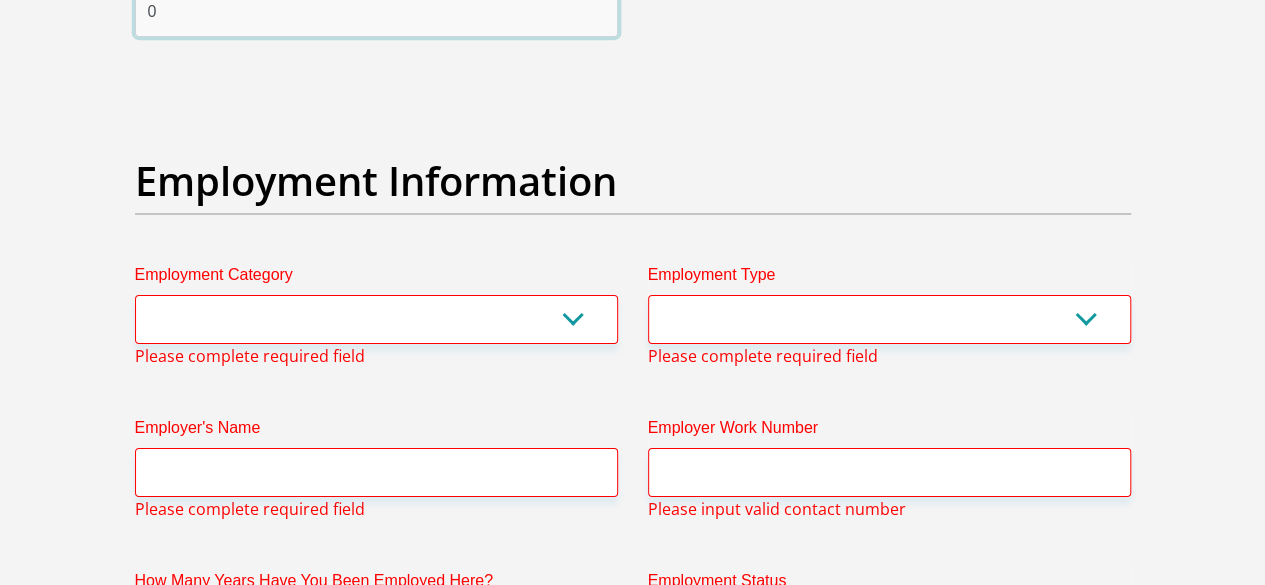 scroll, scrollTop: 3583, scrollLeft: 0, axis: vertical 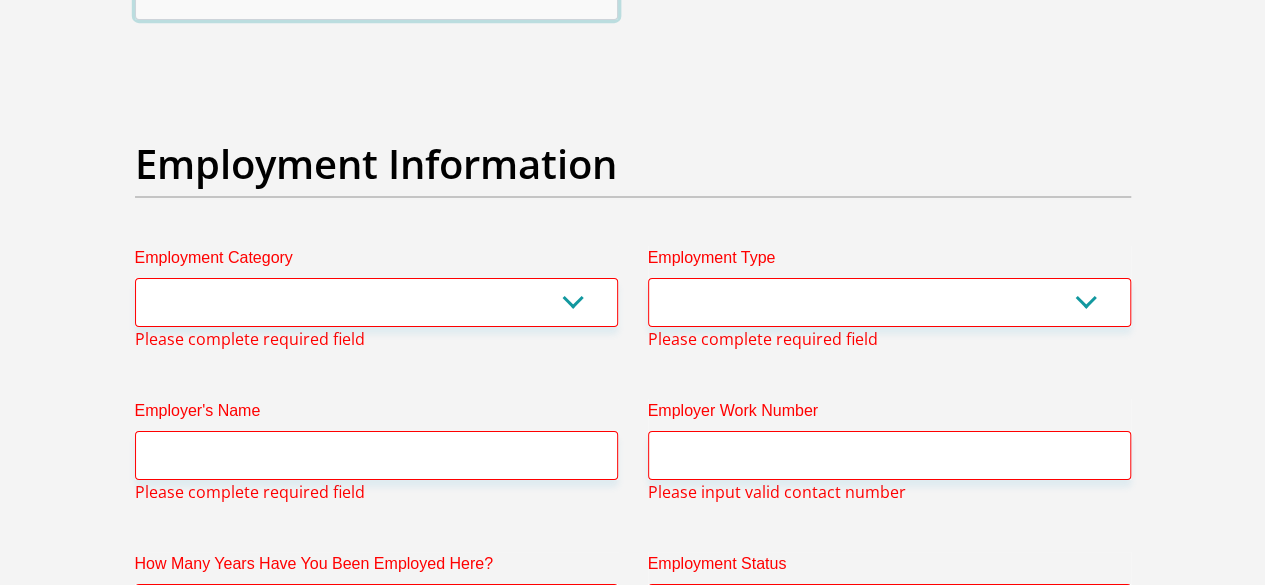 type on "0" 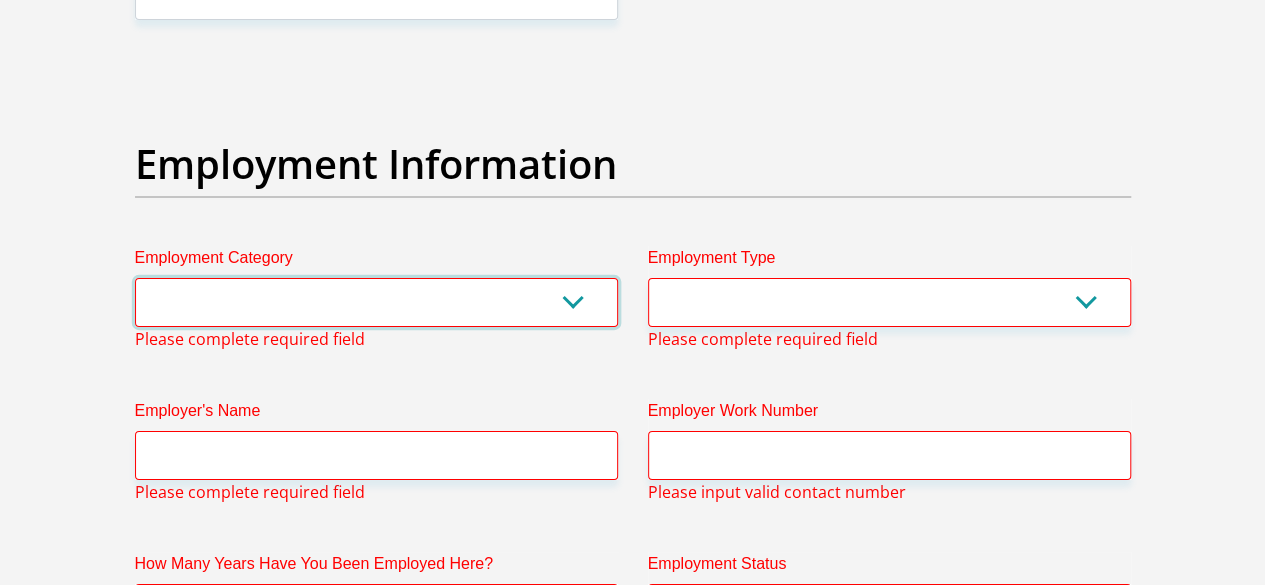 click on "AGRICULTURE
ALCOHOL & TOBACCO
CONSTRUCTION MATERIALS
METALLURGY
EQUIPMENT FOR RENEWABLE ENERGY
SPECIALIZED CONTRACTORS
CAR
GAMING (INCL. INTERNET
OTHER WHOLESALE
UNLICENSED PHARMACEUTICALS
CURRENCY EXCHANGE HOUSES
OTHER FINANCIAL INSTITUTIONS & INSURANCE
REAL ESTATE AGENTS
OIL & GAS
OTHER MATERIALS (E.G. IRON ORE)
PRECIOUS STONES & PRECIOUS METALS
POLITICAL ORGANIZATIONS
RELIGIOUS ORGANIZATIONS(NOT SECTS)
ACTI. HAVING BUSINESS DEAL WITH PUBLIC ADMINISTRATION
LAUNDROMATS" at bounding box center [376, 302] 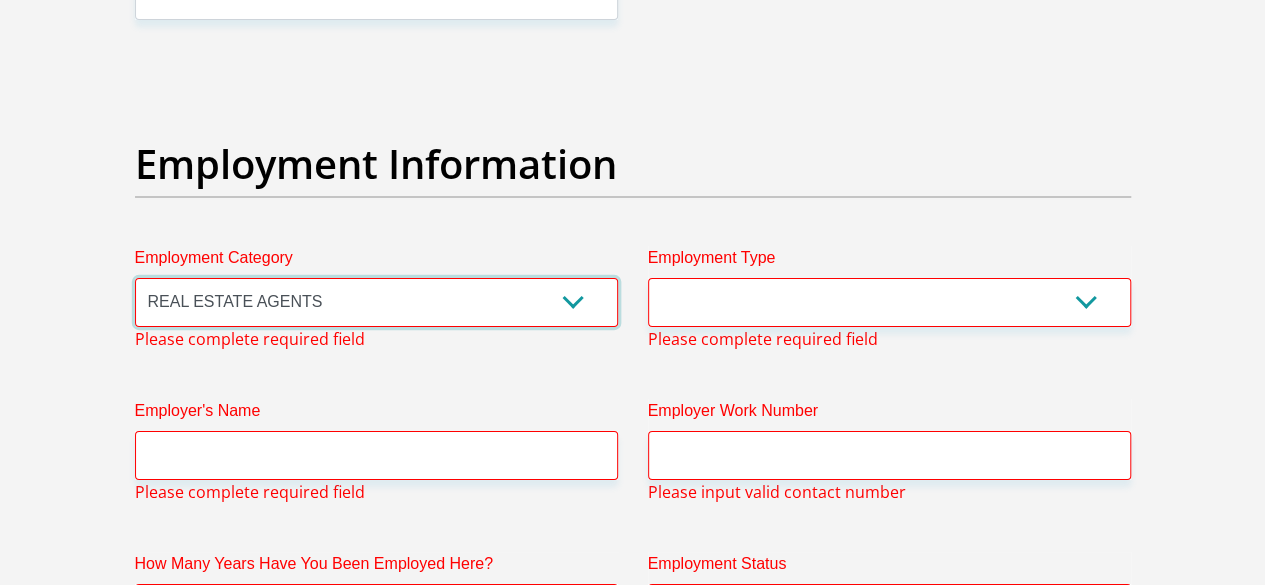 click on "AGRICULTURE
ALCOHOL & TOBACCO
CONSTRUCTION MATERIALS
METALLURGY
EQUIPMENT FOR RENEWABLE ENERGY
SPECIALIZED CONTRACTORS
CAR
GAMING (INCL. INTERNET
OTHER WHOLESALE
UNLICENSED PHARMACEUTICALS
CURRENCY EXCHANGE HOUSES
OTHER FINANCIAL INSTITUTIONS & INSURANCE
REAL ESTATE AGENTS
OIL & GAS
OTHER MATERIALS (E.G. IRON ORE)
PRECIOUS STONES & PRECIOUS METALS
POLITICAL ORGANIZATIONS
RELIGIOUS ORGANIZATIONS(NOT SECTS)
ACTI. HAVING BUSINESS DEAL WITH PUBLIC ADMINISTRATION
LAUNDROMATS" at bounding box center [376, 302] 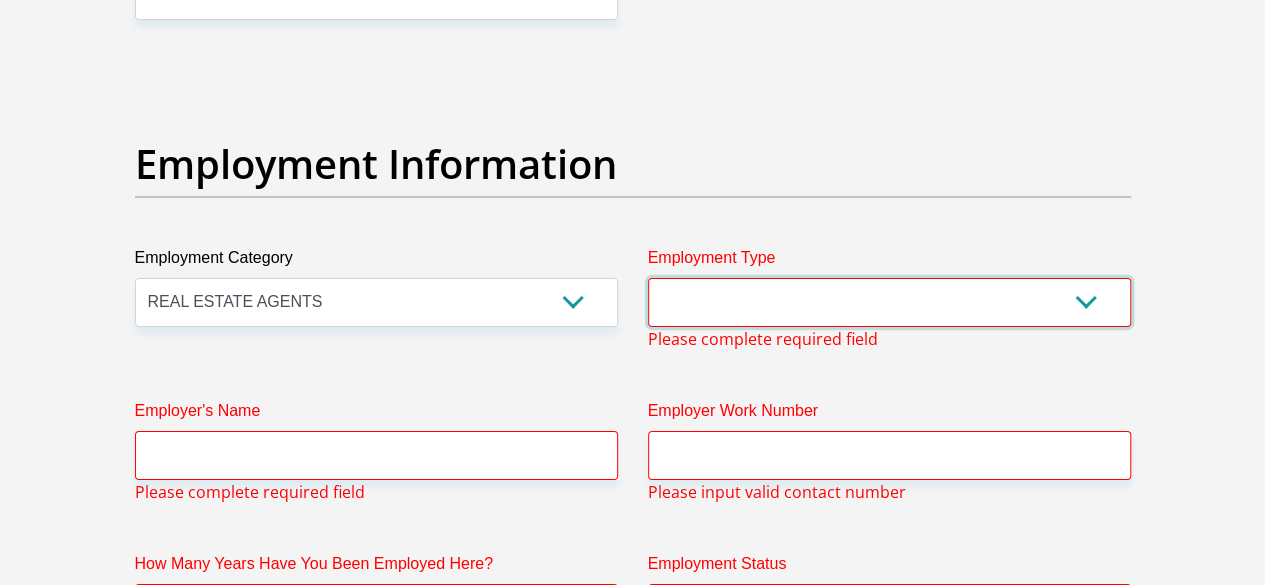 click on "College/Lecturer
Craft Seller
Creative
Driver
Executive
Farmer
Forces - Non Commissioned
Forces - Officer
Hawker
Housewife
Labourer
Licenced Professional
Manager
Miner
Non Licenced Professional
Office Staff/Clerk
Outside Worker
Pensioner
Permanent Teacher
Production/Manufacturing
Sales
Self-Employed
Semi-Professional Worker
Service Industry  Social Worker  Student" at bounding box center [889, 302] 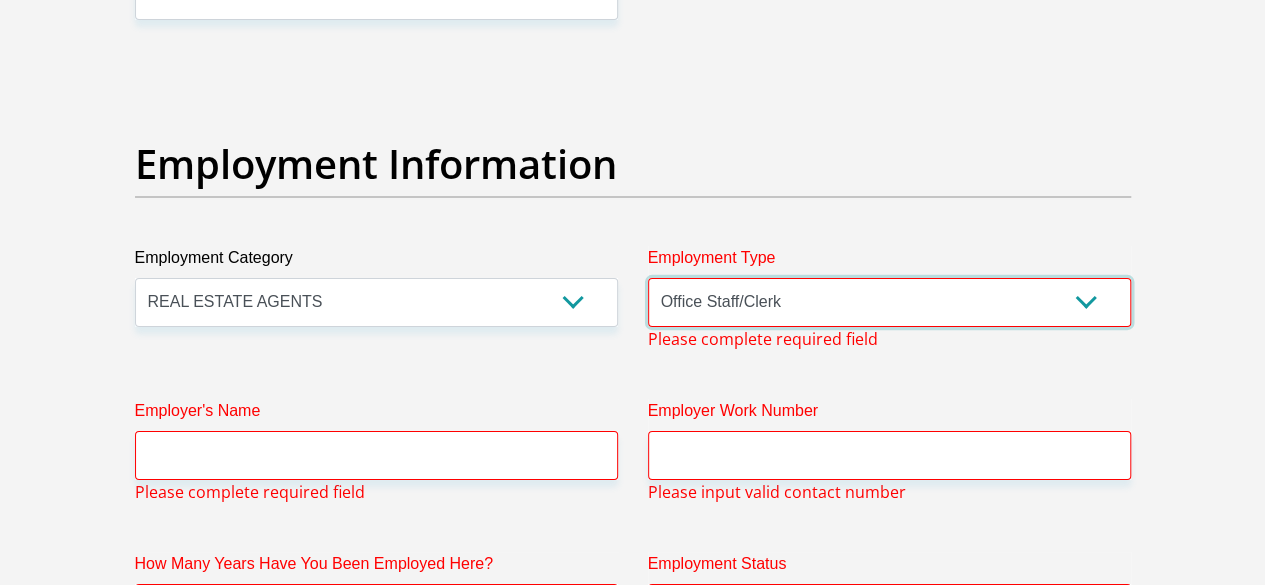 click on "College/Lecturer
Craft Seller
Creative
Driver
Executive
Farmer
Forces - Non Commissioned
Forces - Officer
Hawker
Housewife
Labourer
Licenced Professional
Manager
Miner
Non Licenced Professional
Office Staff/Clerk
Outside Worker
Pensioner
Permanent Teacher
Production/Manufacturing
Sales
Self-Employed
Semi-Professional Worker
Service Industry  Social Worker  Student" at bounding box center (889, 302) 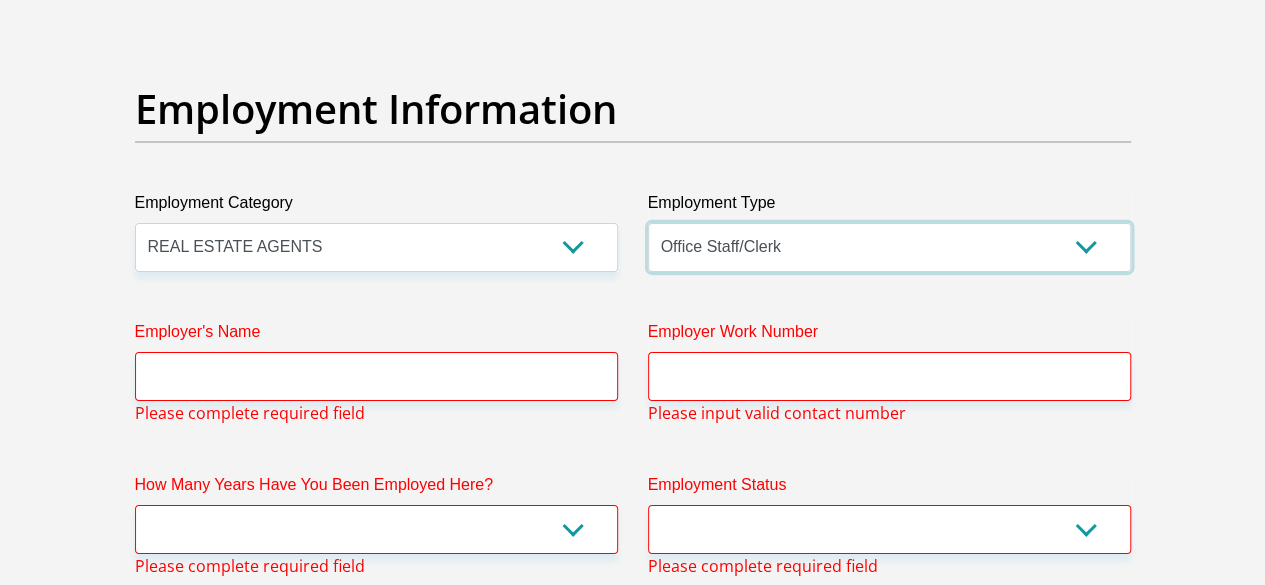 scroll, scrollTop: 3683, scrollLeft: 0, axis: vertical 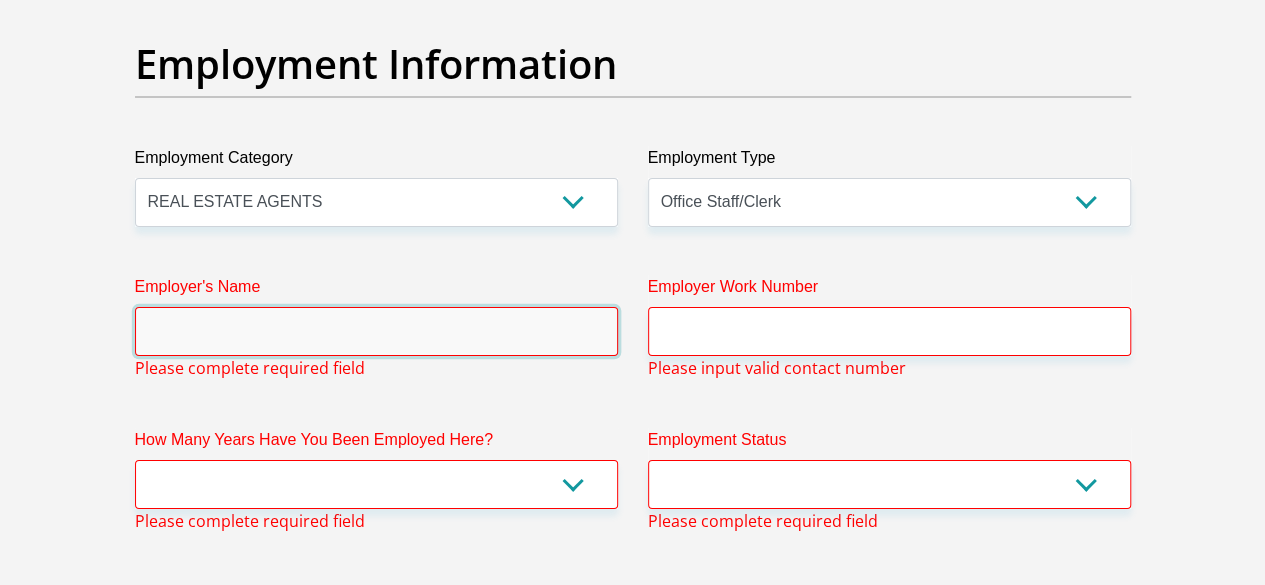 click on "Employer's Name" at bounding box center (376, 331) 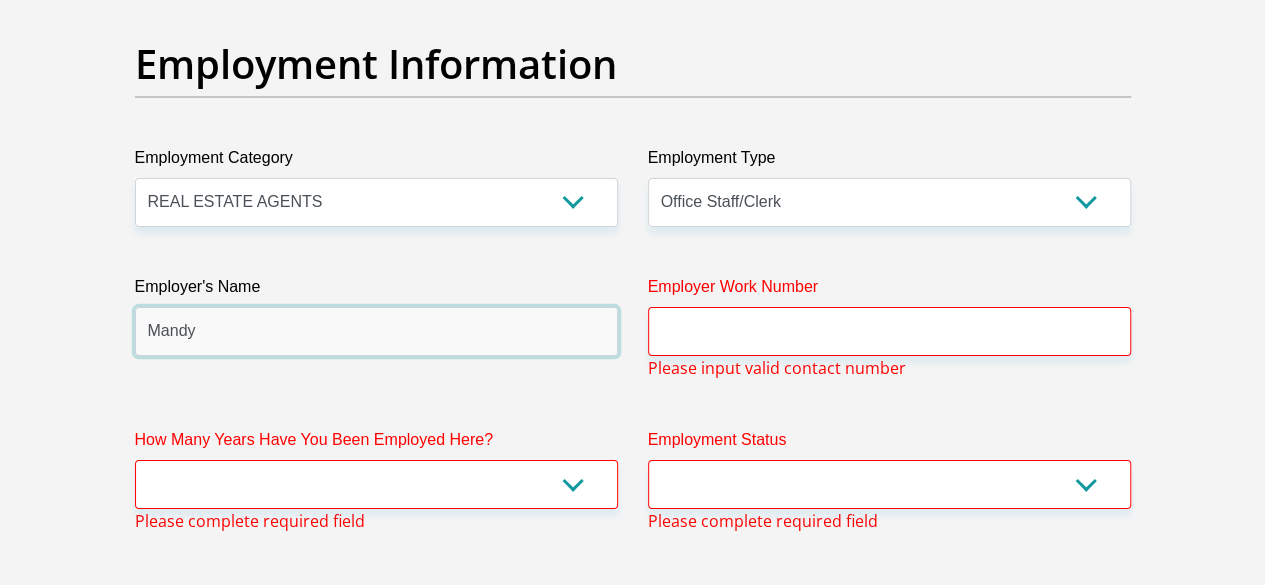 type on "Mandy" 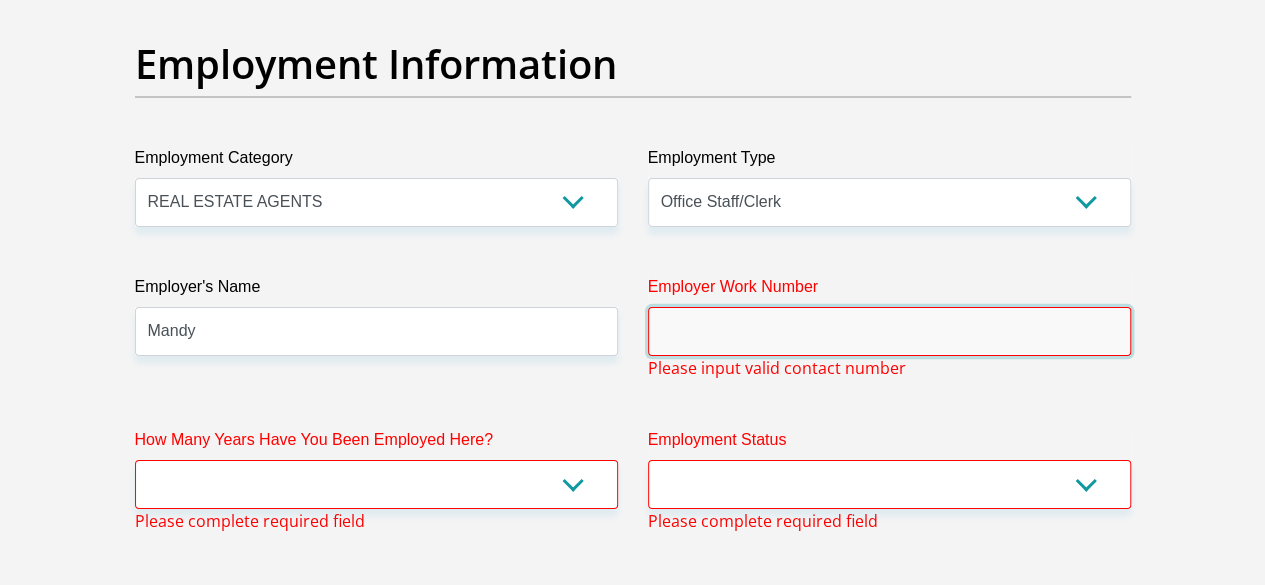 click on "Employer Work Number" at bounding box center (889, 331) 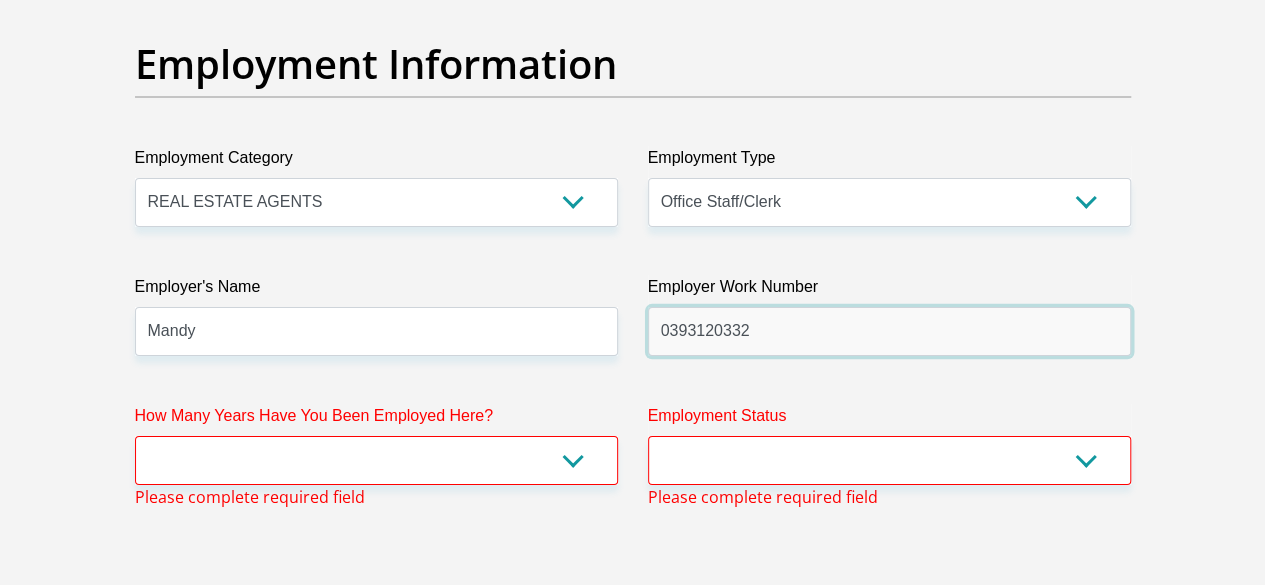 type on "0393120332" 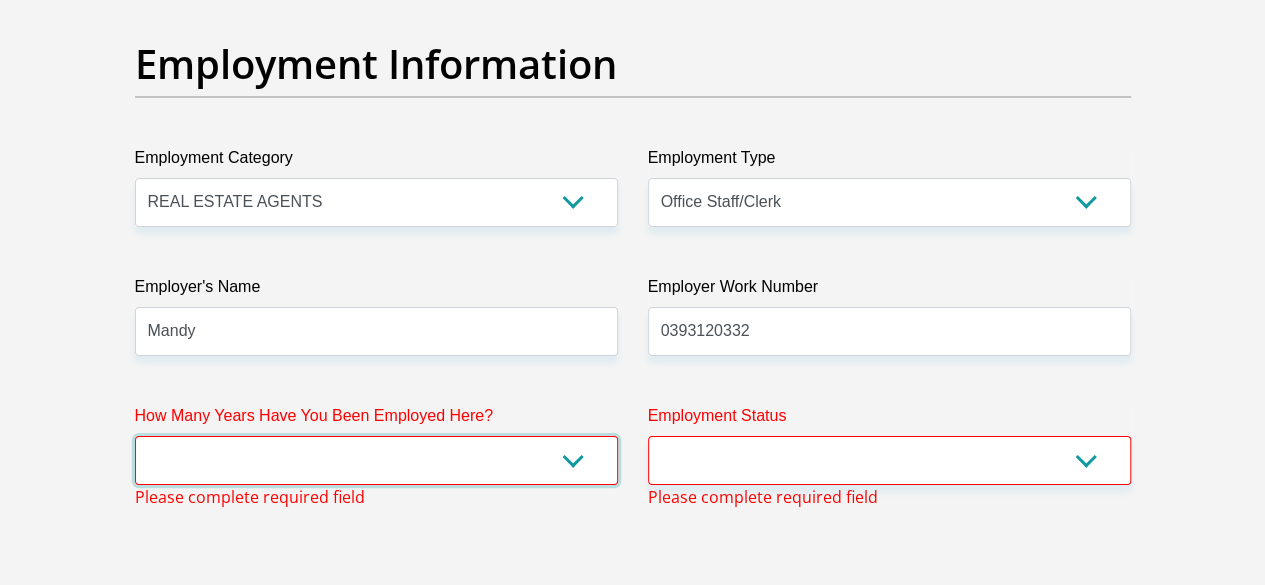click on "less than 1 year
1-3 years
3-5 years
5+ years" at bounding box center (376, 460) 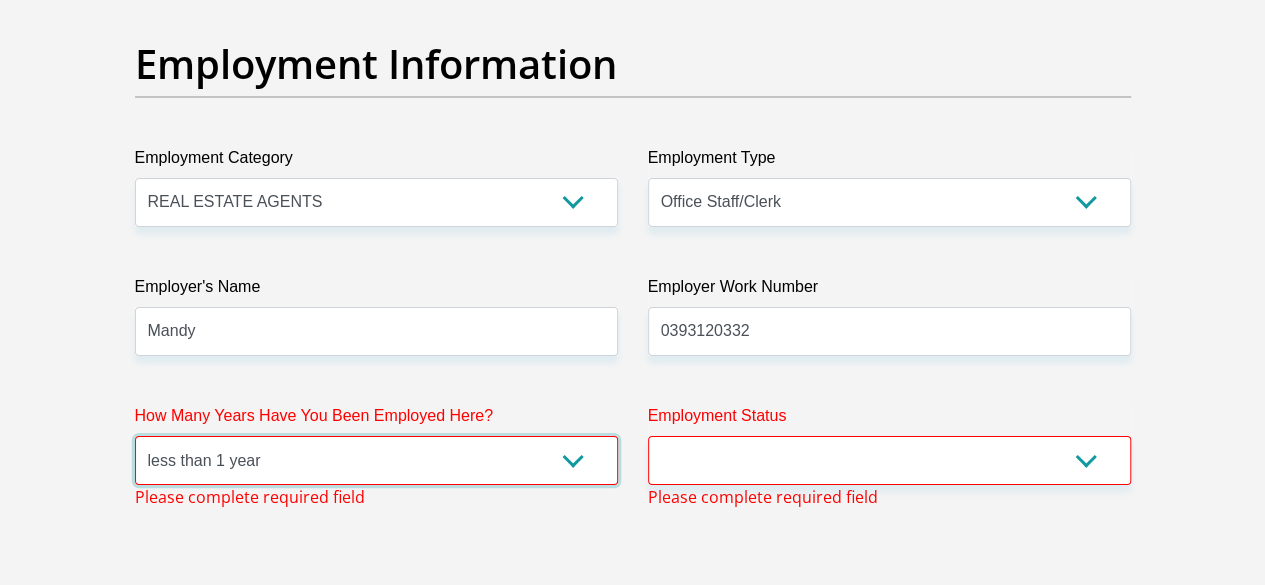 click on "less than 1 year
1-3 years
3-5 years
5+ years" at bounding box center (376, 460) 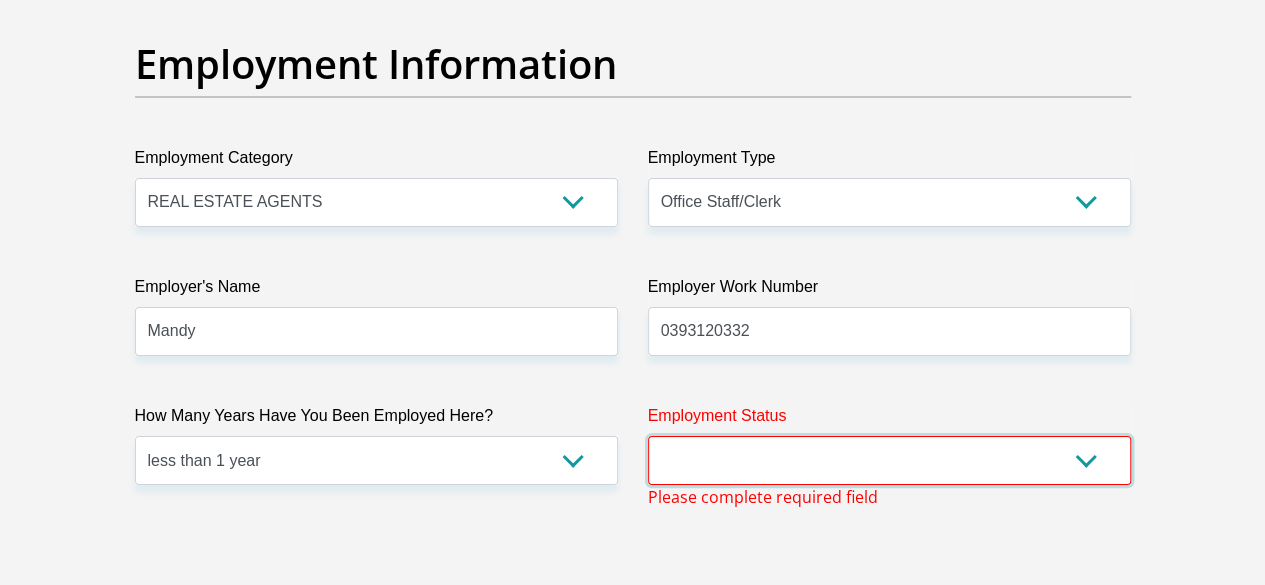 click on "Permanent/Full-time
Part-time/Casual
Contract Worker
Self-Employed
Housewife
Retired
Student
Medically Boarded
Disability
Unemployed" at bounding box center (889, 460) 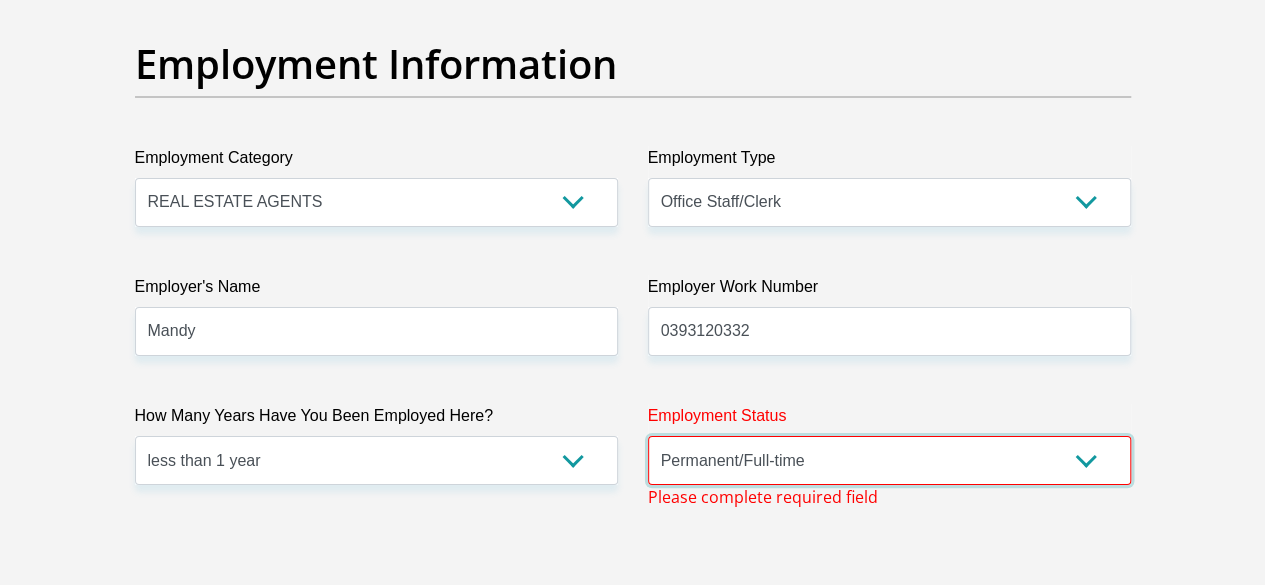 click on "Permanent/Full-time
Part-time/Casual
Contract Worker
Self-Employed
Housewife
Retired
Student
Medically Boarded
Disability
Unemployed" at bounding box center [889, 460] 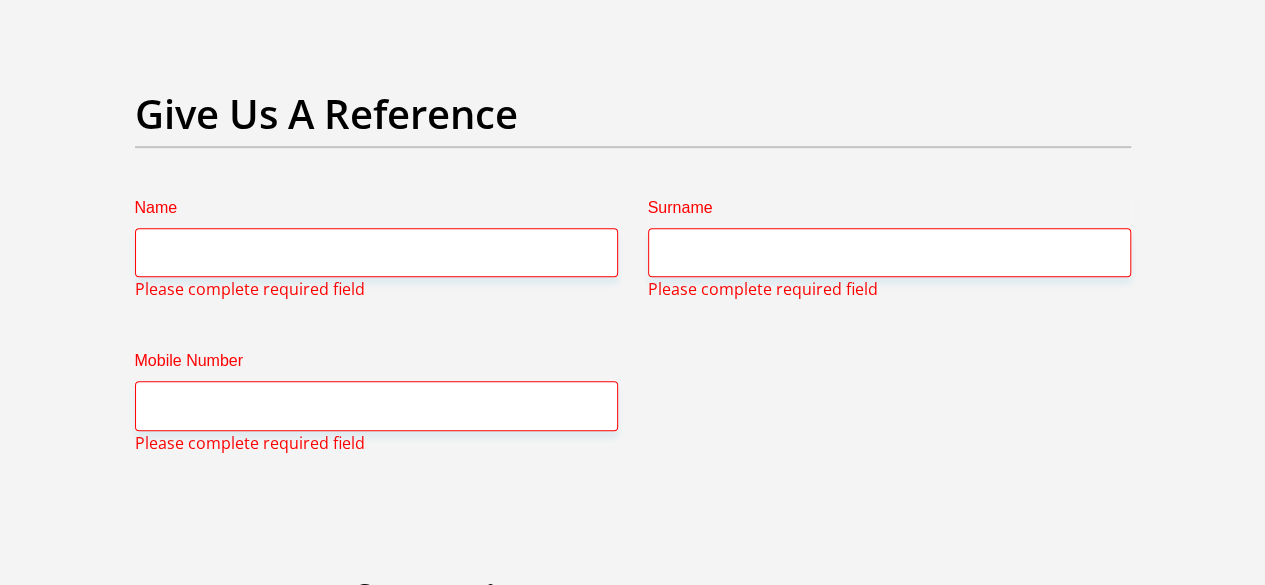 scroll, scrollTop: 4083, scrollLeft: 0, axis: vertical 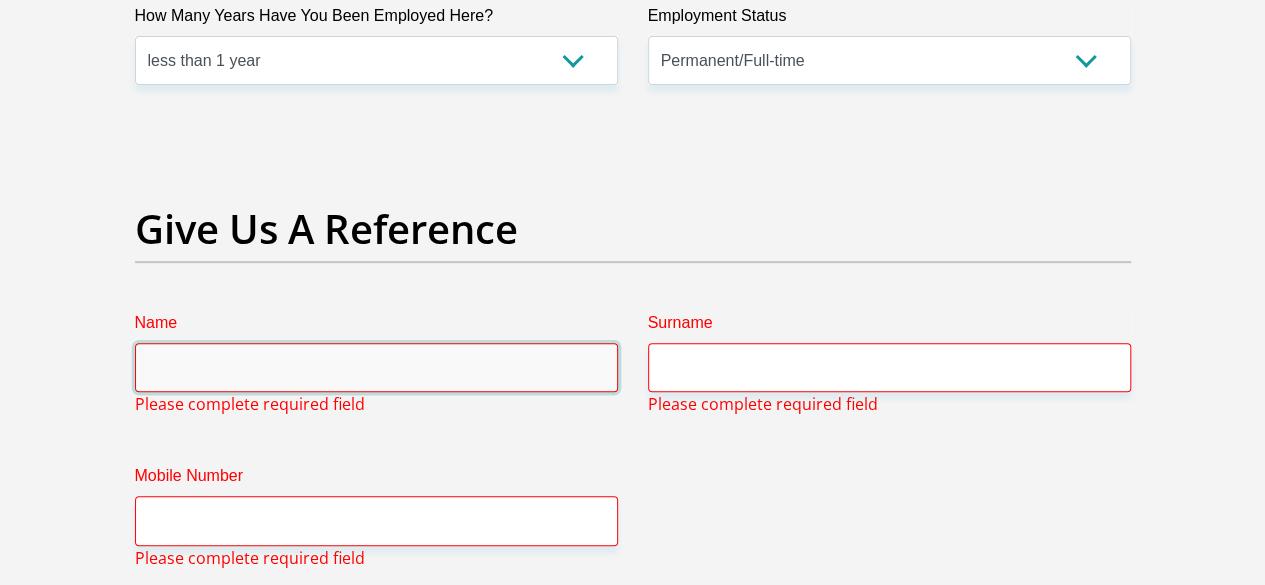 click on "Name" at bounding box center (376, 367) 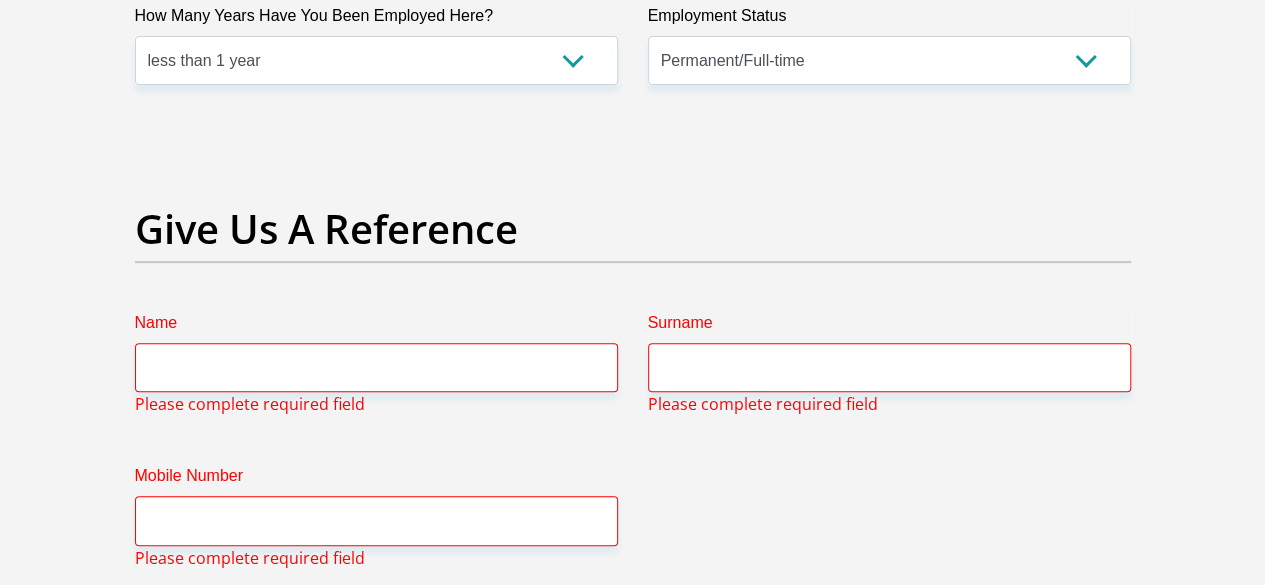 click on "Title
Mr
Ms
Mrs
Dr
Other
First Name
Jeanetta
Surname
VanJaarsveld
ID Number
6810011281083
Please input valid ID number
Race
Black
Coloured
Indian
White
Other
Contact Number
0799465397
Please input valid contact number
Nationality
South Africa
Afghanistan
Aland Islands  Albania" at bounding box center [633, -370] 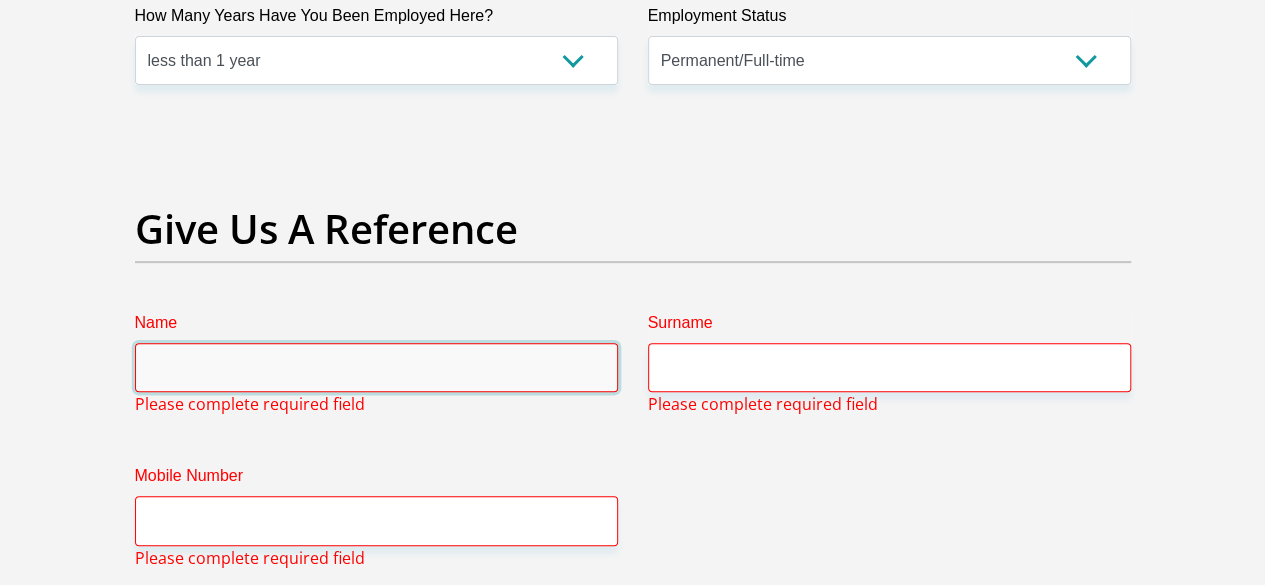click on "Name" at bounding box center [376, 367] 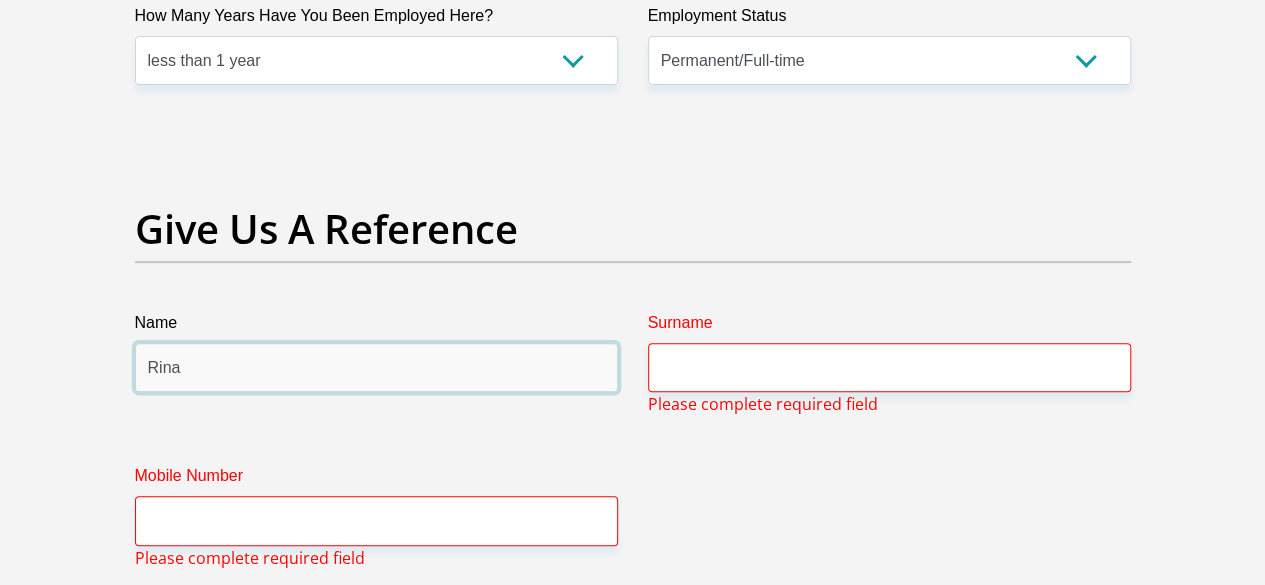 type on "Rina" 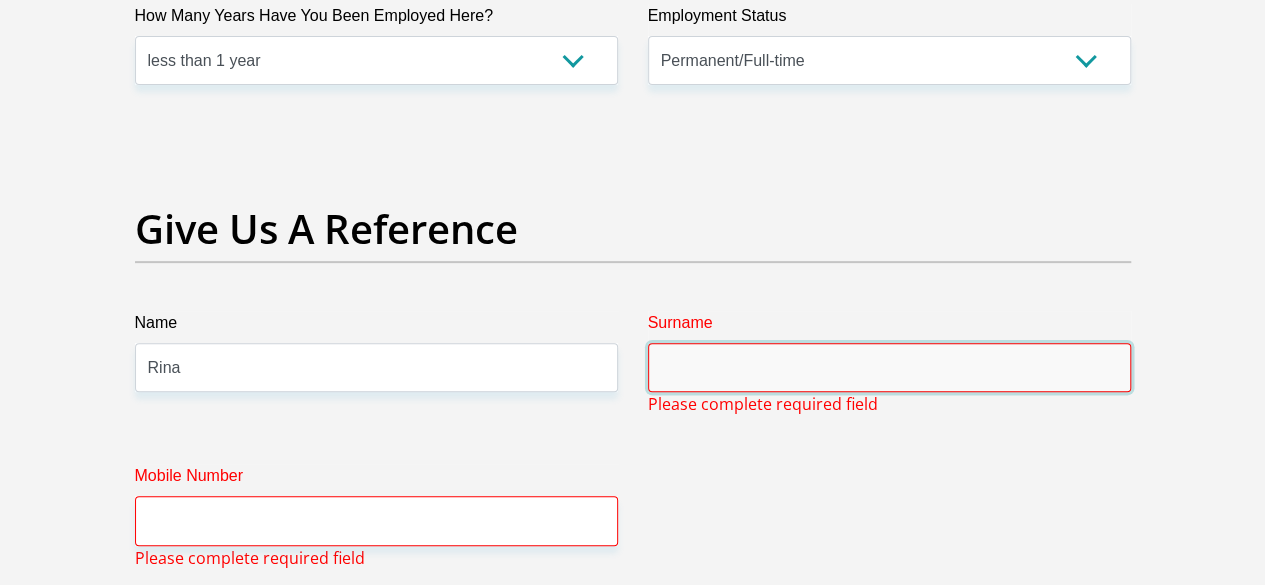 click on "Surname" at bounding box center [889, 367] 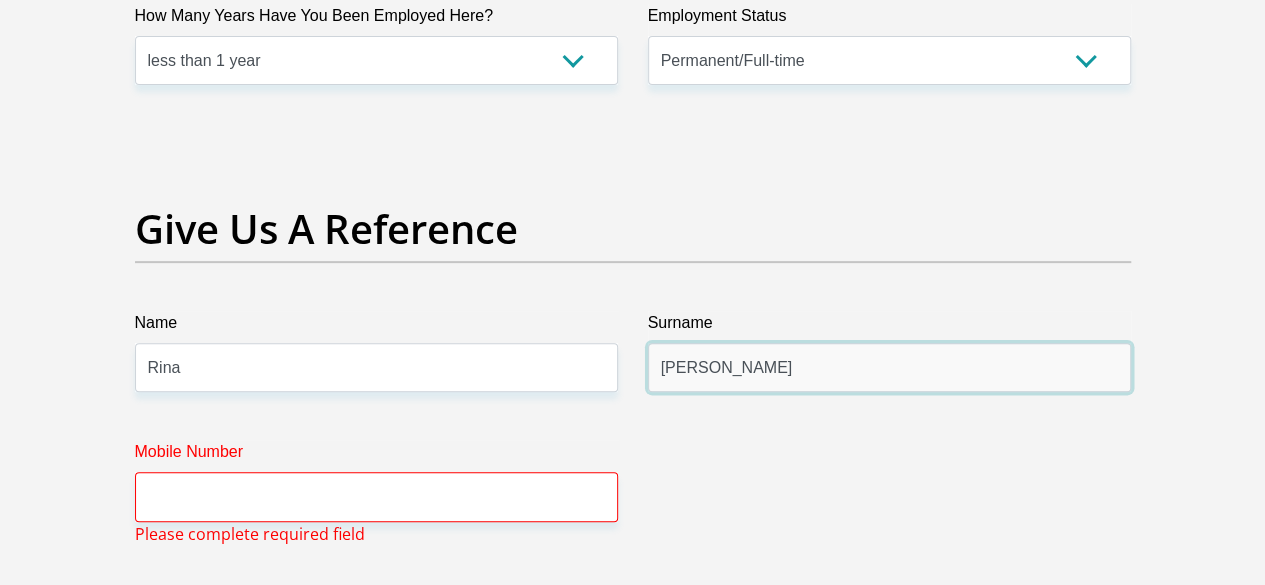 type on "Rademan" 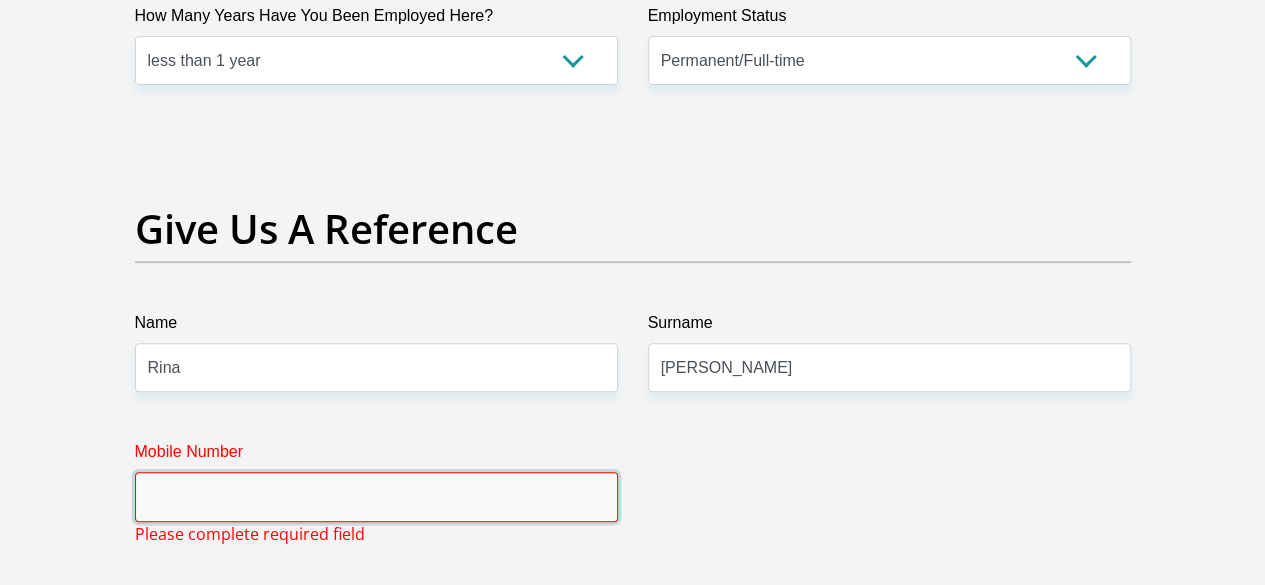 click on "Mobile Number" at bounding box center [376, 496] 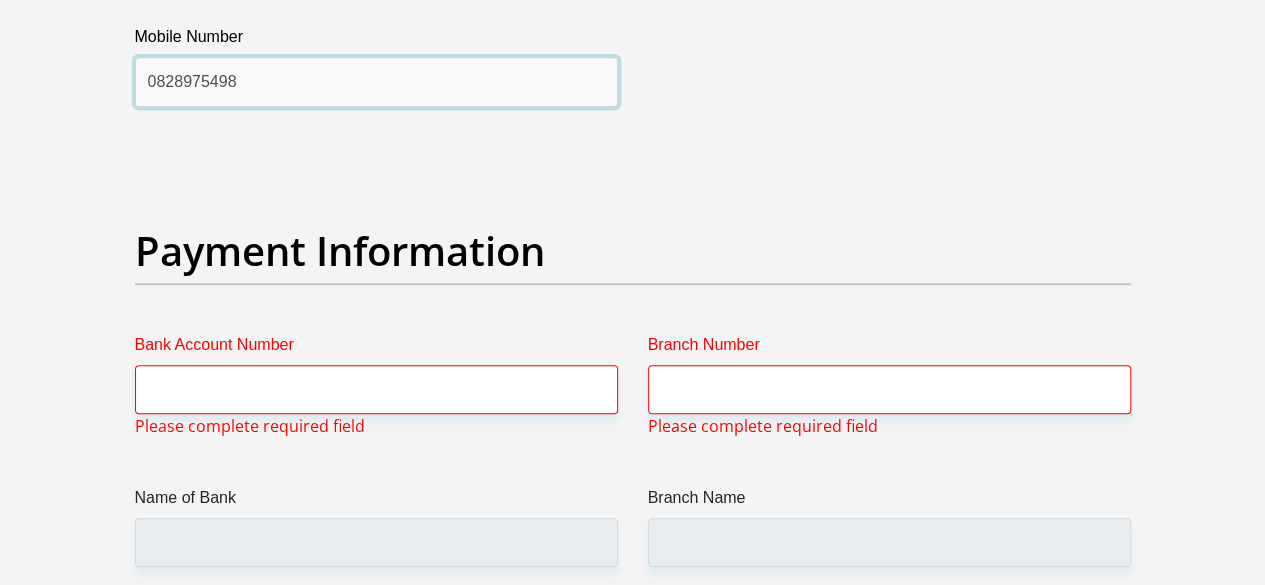 scroll, scrollTop: 4583, scrollLeft: 0, axis: vertical 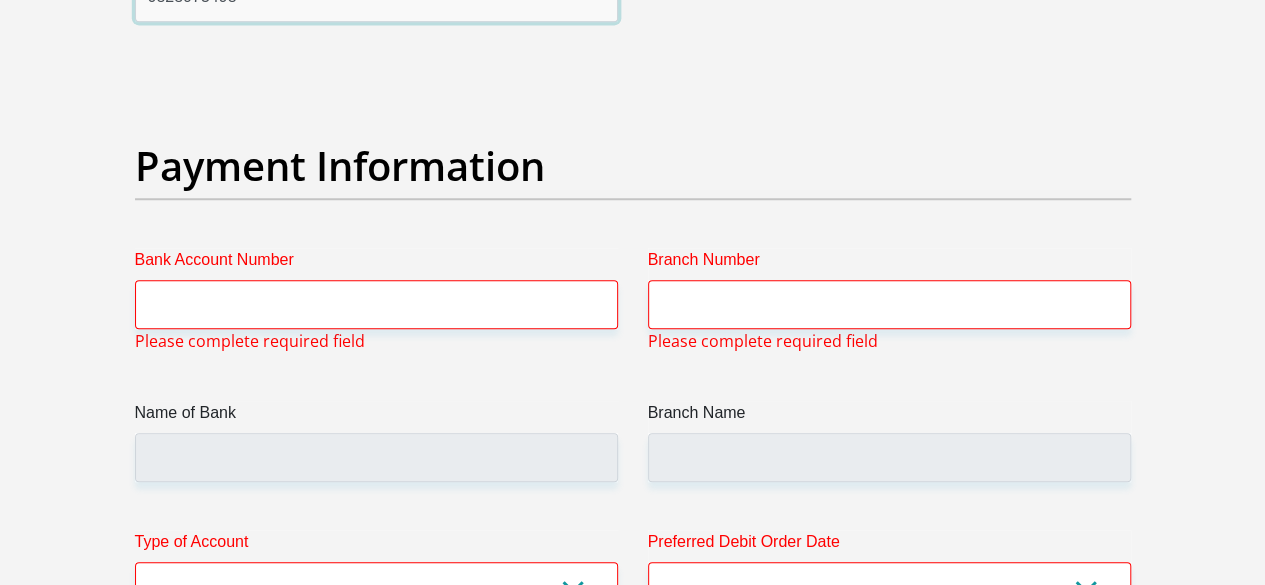 type on "0828975498" 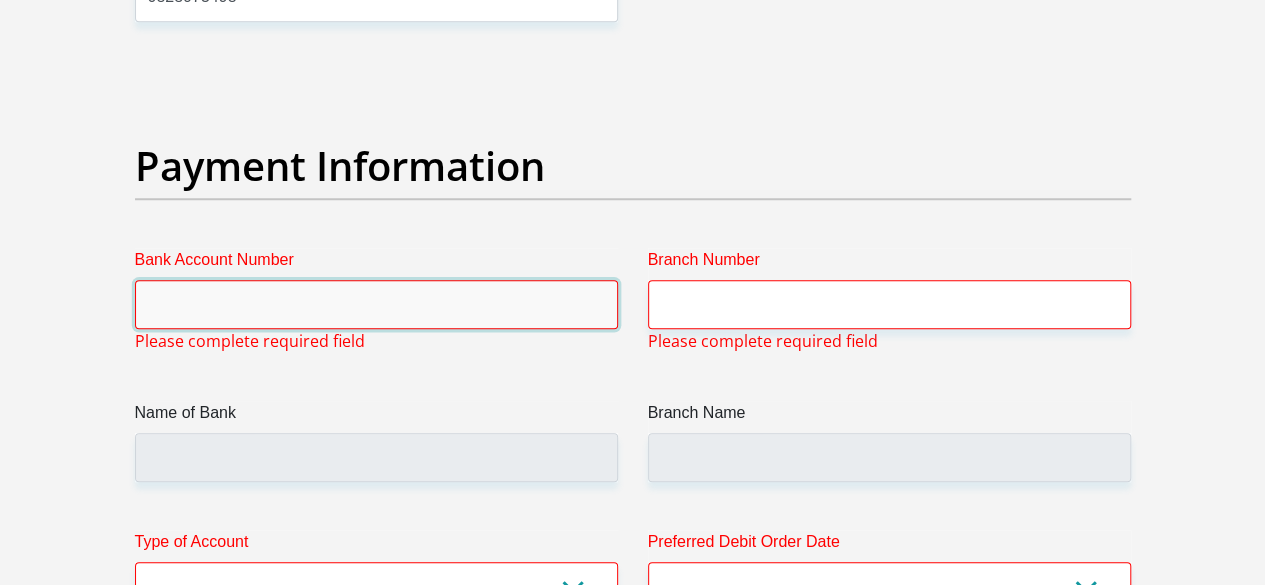 click on "Bank Account Number" at bounding box center (376, 304) 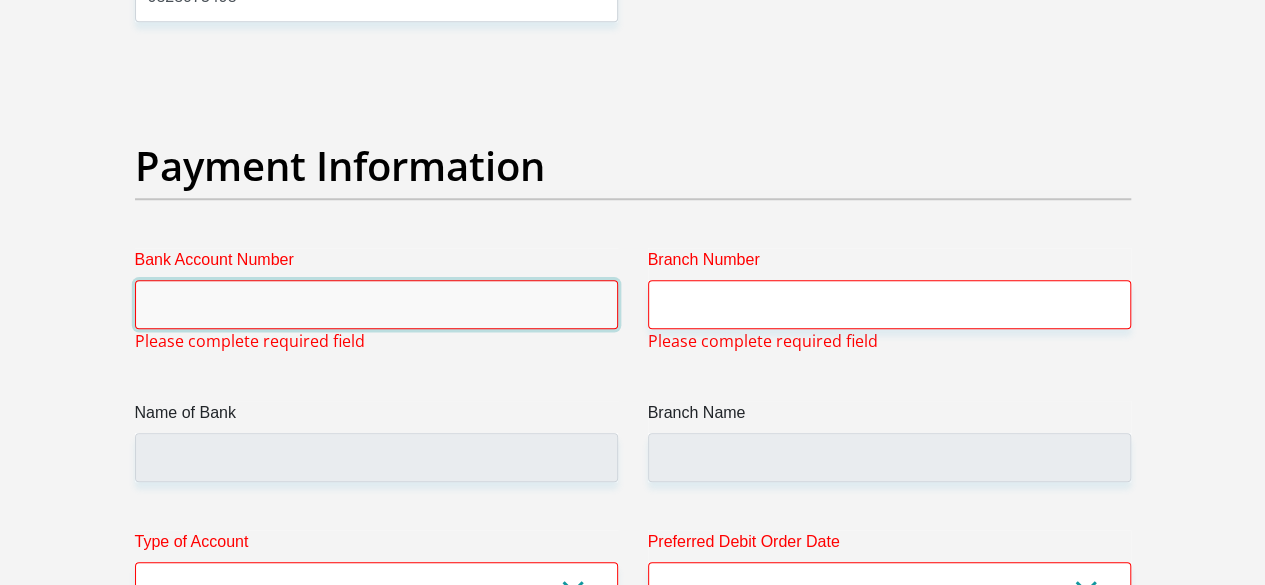 scroll, scrollTop: 4683, scrollLeft: 0, axis: vertical 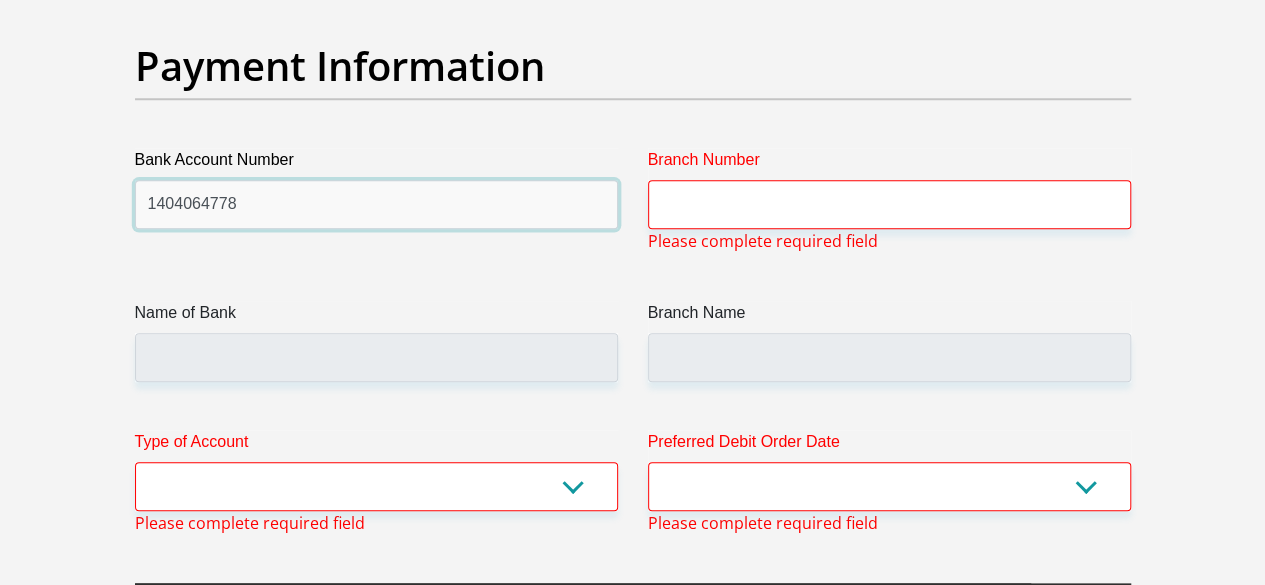 type on "1404064778" 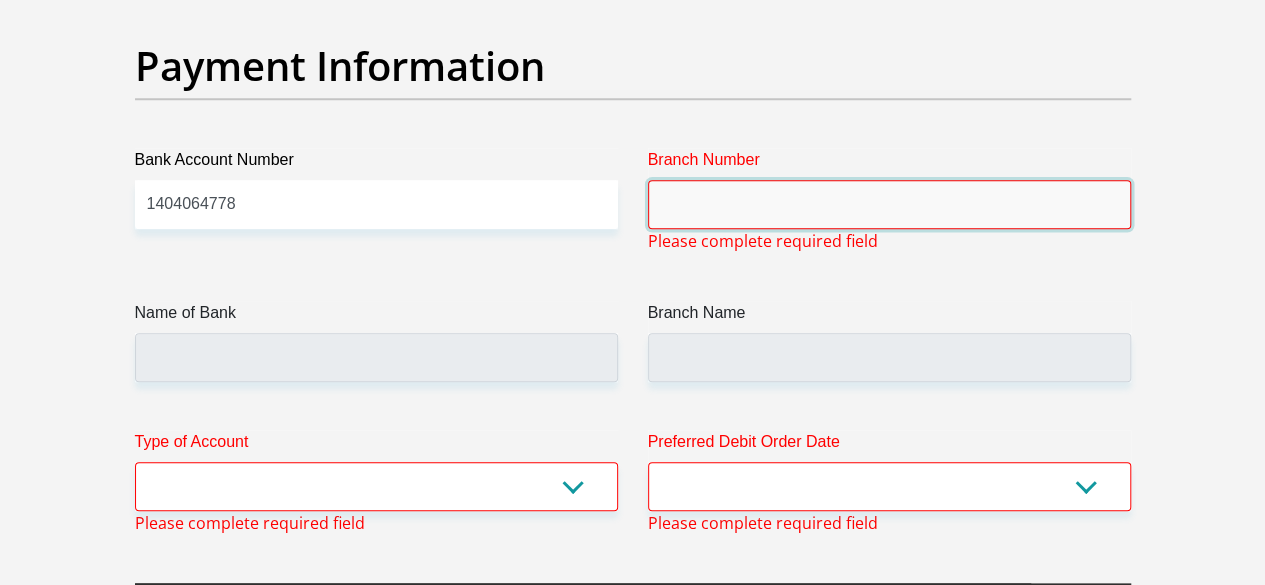 click on "Branch Number" at bounding box center (889, 204) 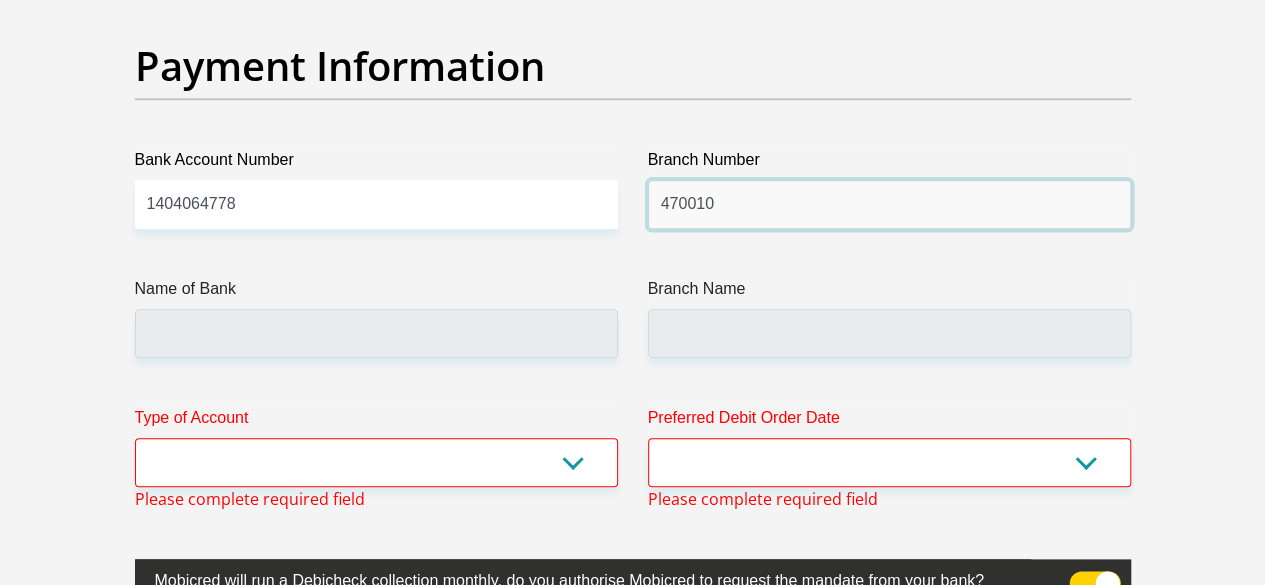type on "470010" 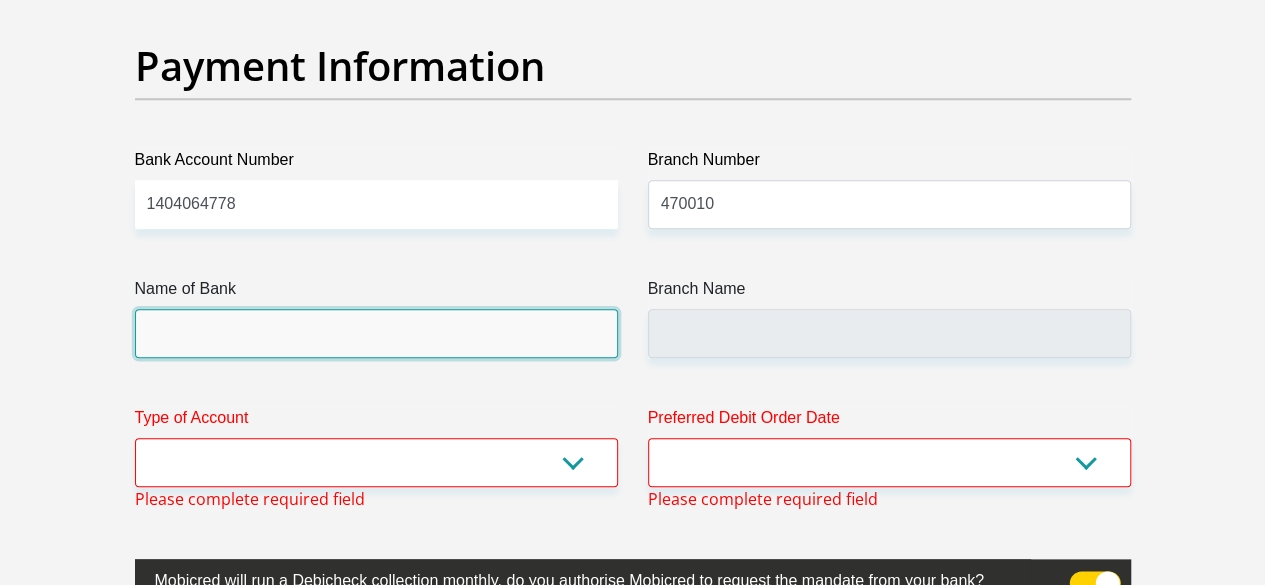 click on "Name of Bank" at bounding box center (376, 333) 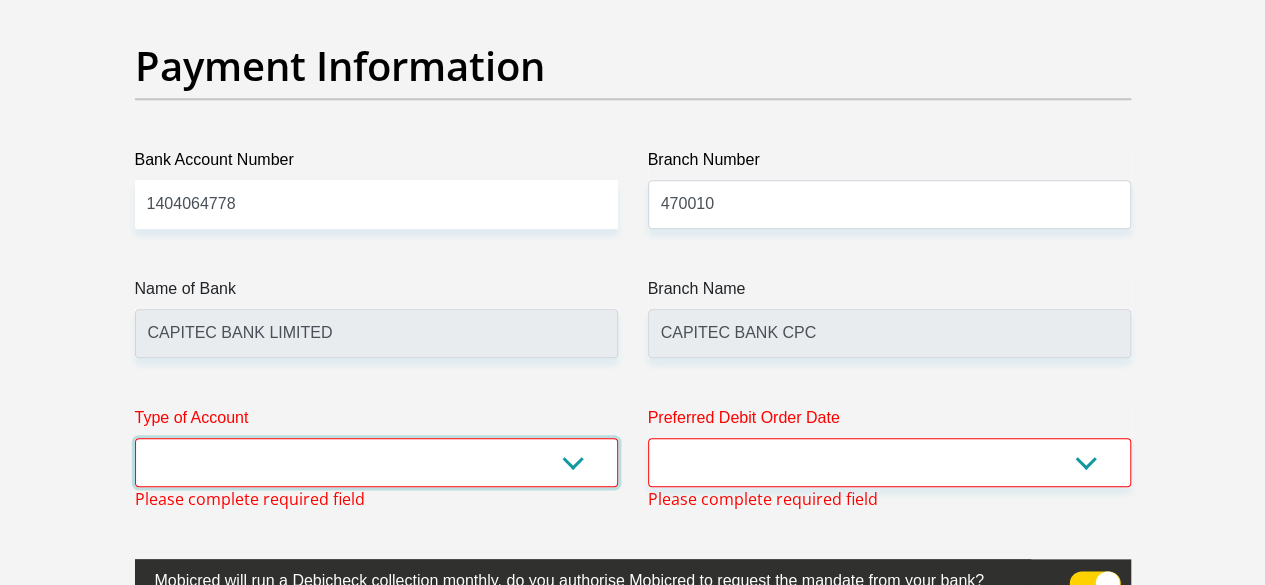 click on "Cheque
Savings" at bounding box center (376, 462) 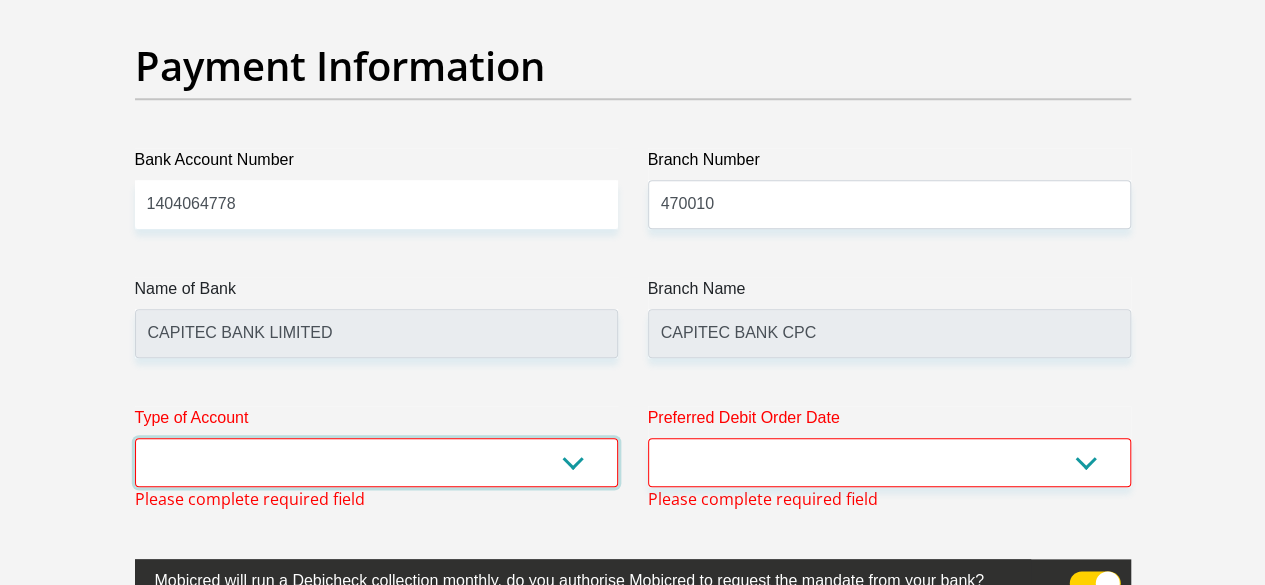 select on "SAV" 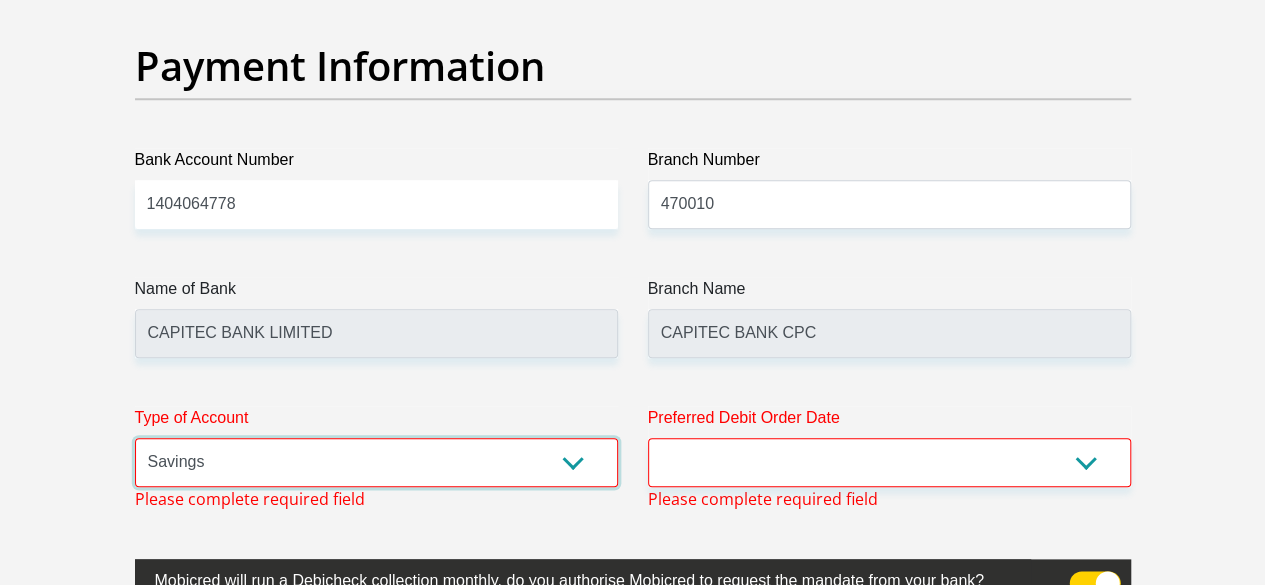 click on "Cheque
Savings" at bounding box center (376, 462) 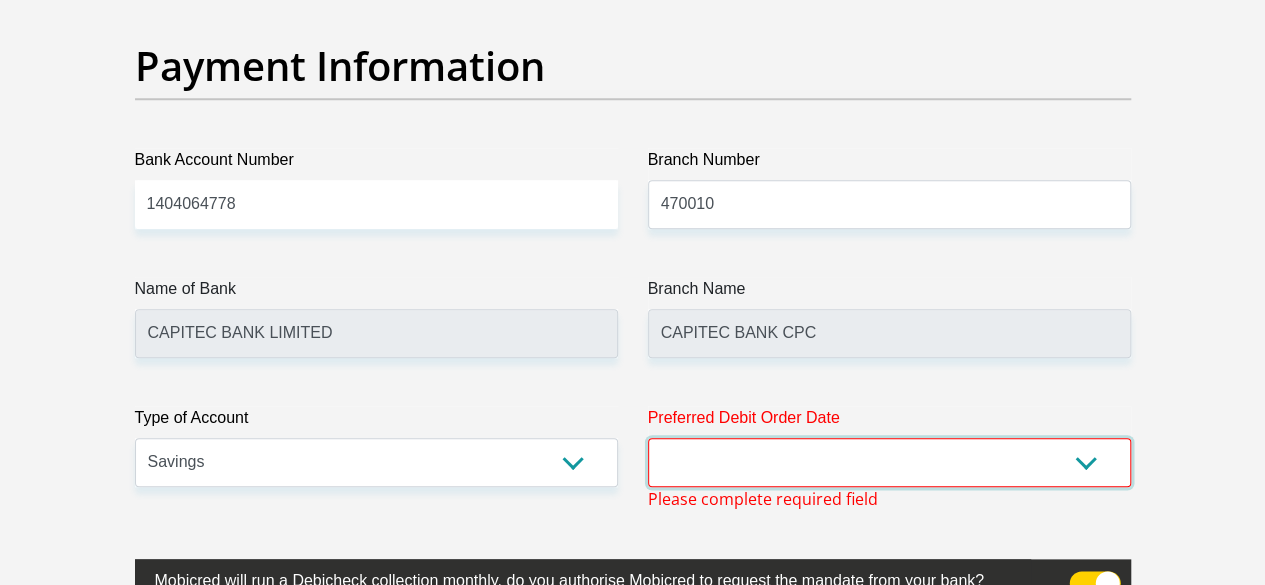 click on "1st
2nd
3rd
4th
5th
7th
18th
19th
20th
21st
22nd
23rd
24th
25th
26th
27th
28th
29th
30th" at bounding box center [889, 462] 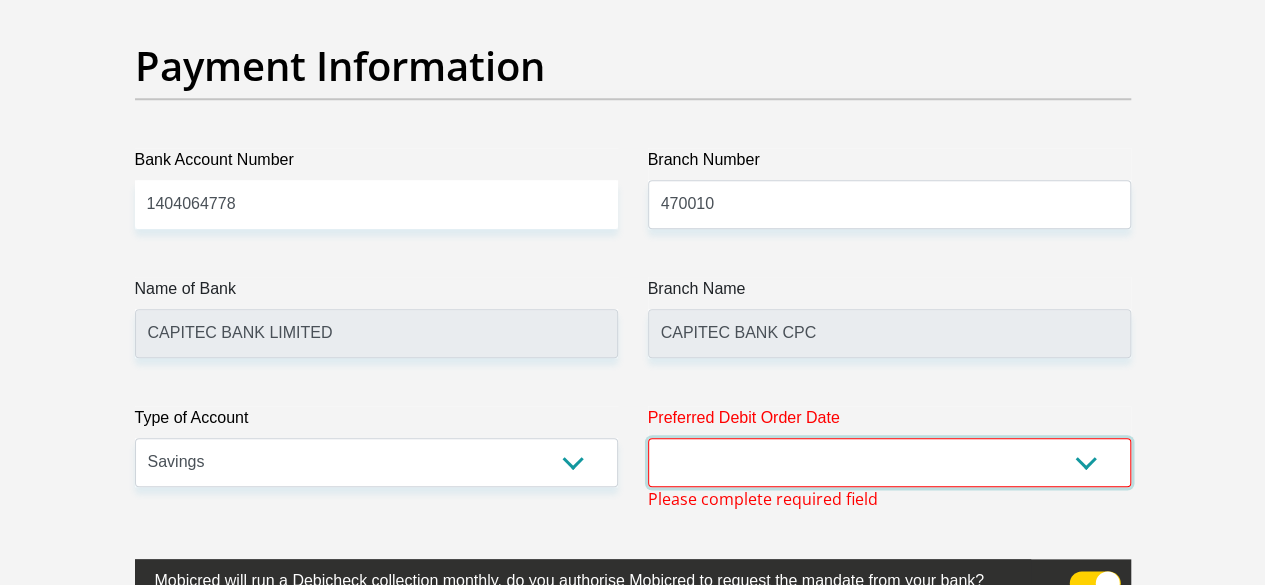 select on "1" 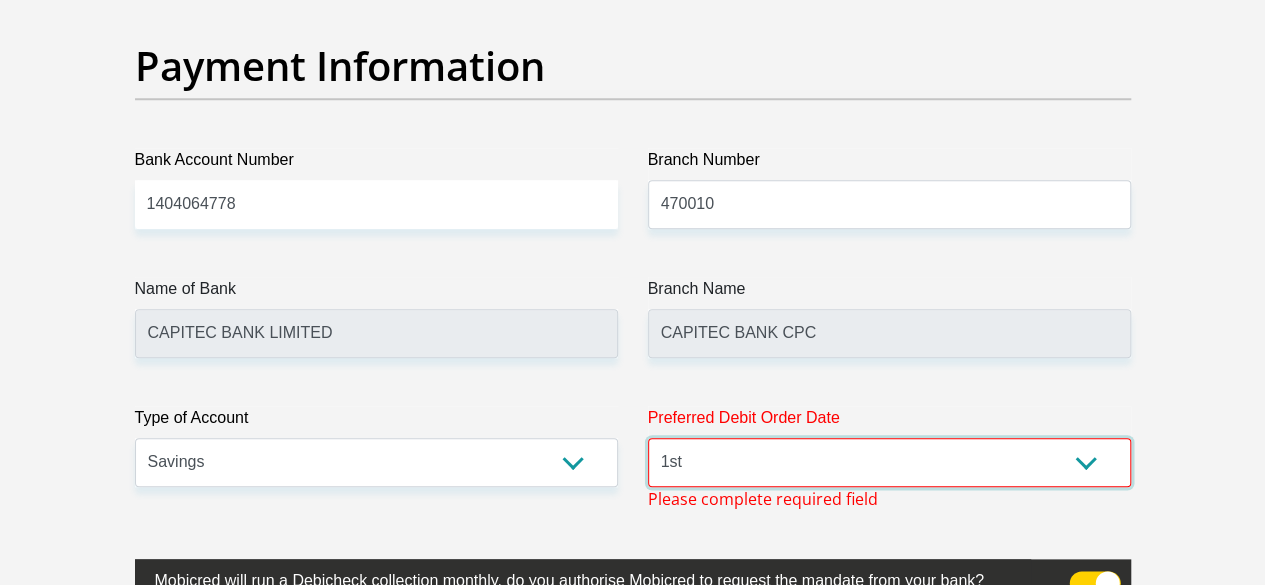 click on "1st
2nd
3rd
4th
5th
7th
18th
19th
20th
21st
22nd
23rd
24th
25th
26th
27th
28th
29th
30th" at bounding box center (889, 462) 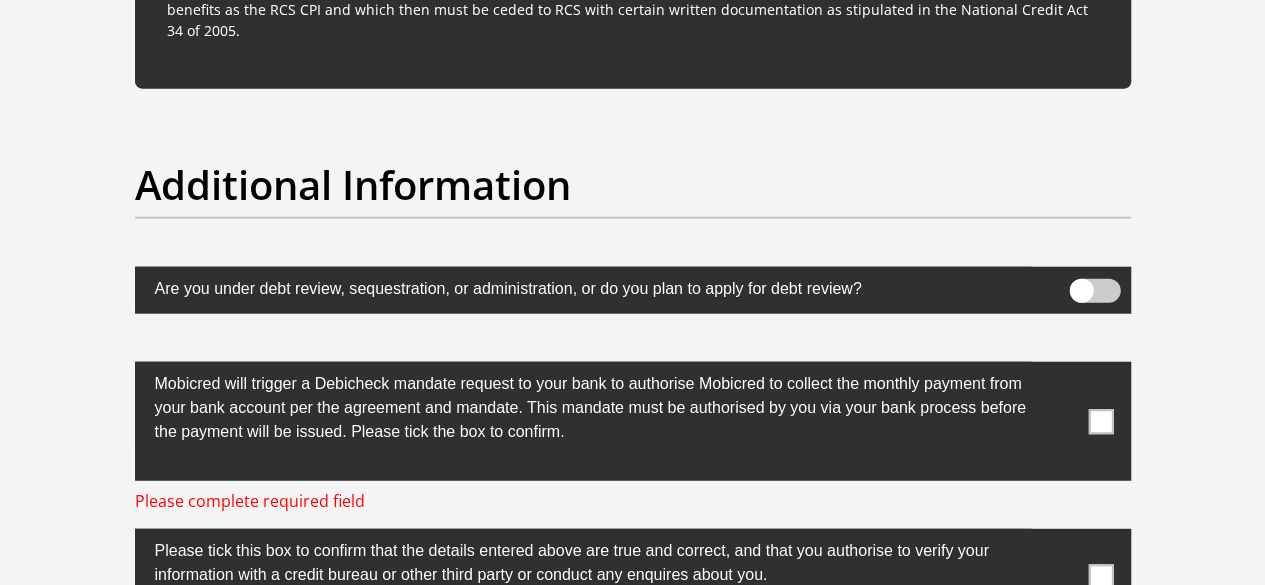 scroll, scrollTop: 6283, scrollLeft: 0, axis: vertical 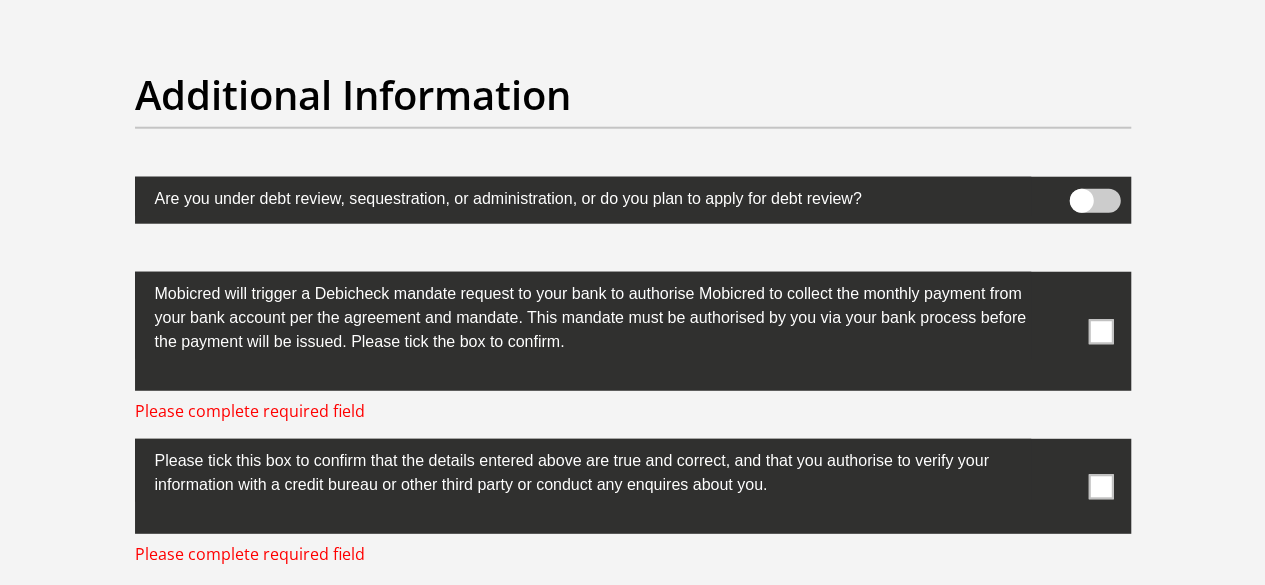 click at bounding box center [1100, 331] 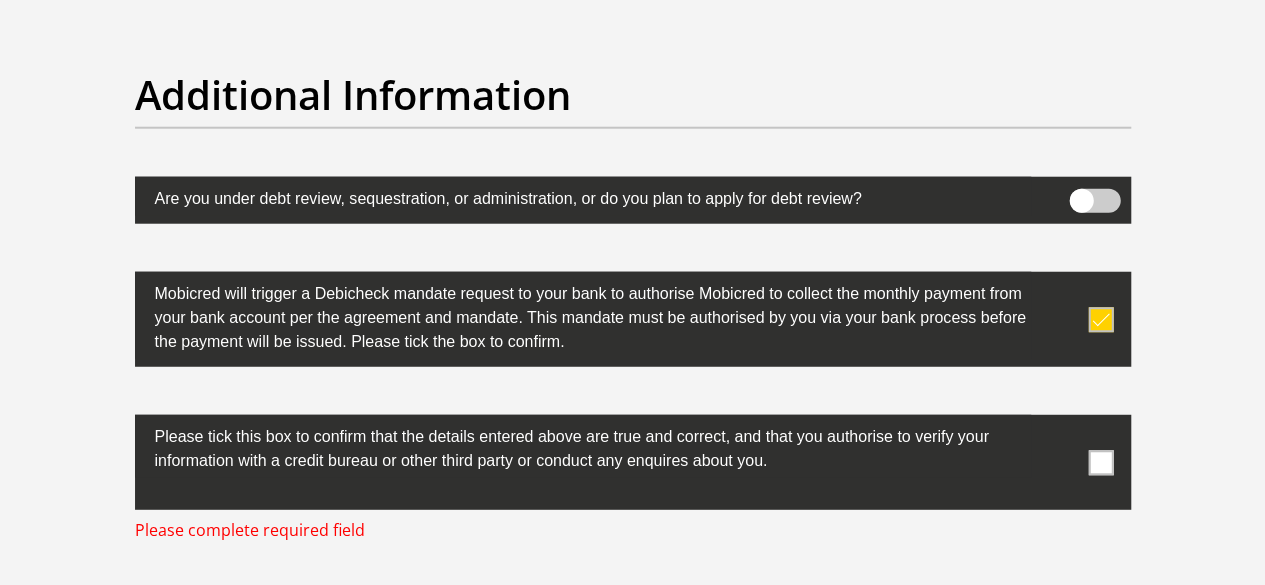 click at bounding box center (1100, 462) 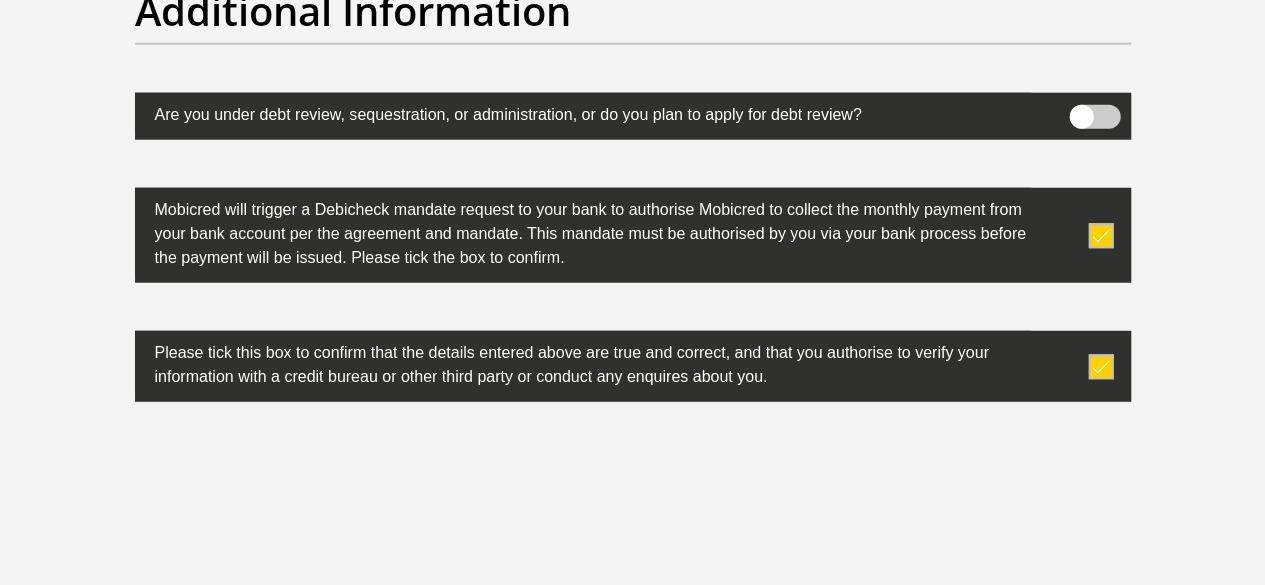 scroll, scrollTop: 6483, scrollLeft: 0, axis: vertical 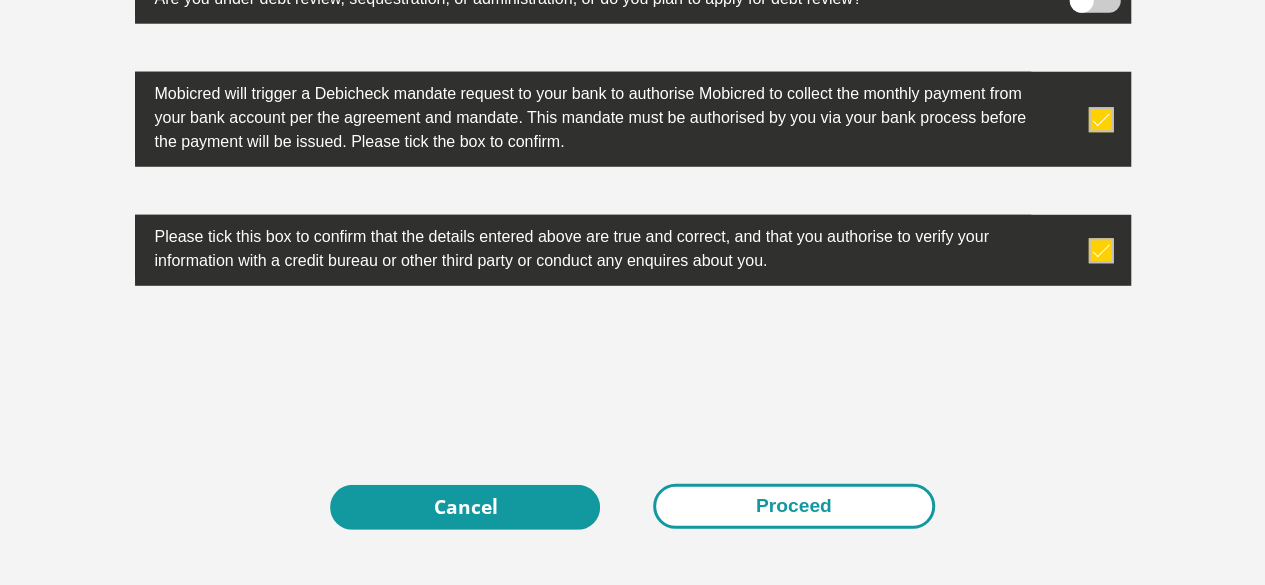 click on "Proceed" at bounding box center [794, 506] 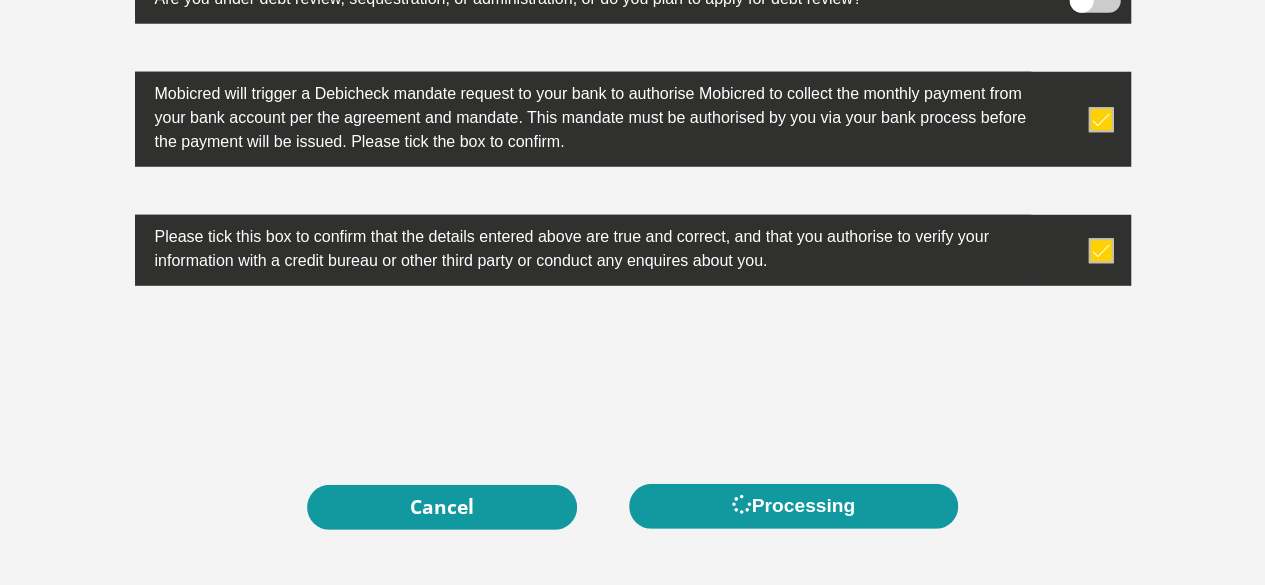 scroll, scrollTop: 0, scrollLeft: 0, axis: both 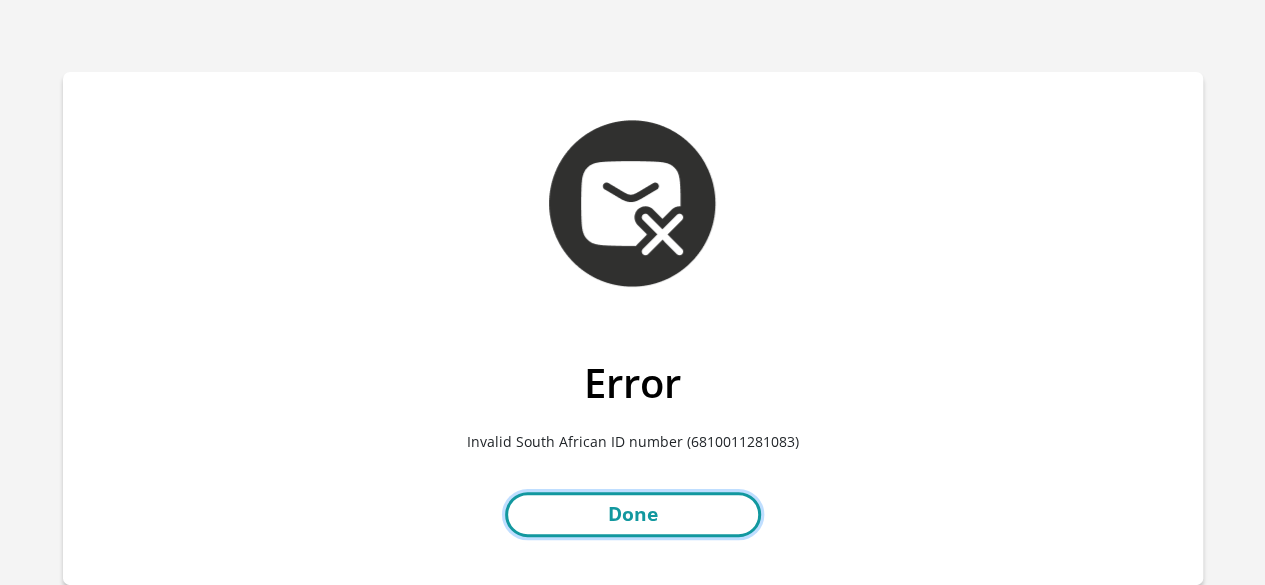 click on "Done" at bounding box center (633, 514) 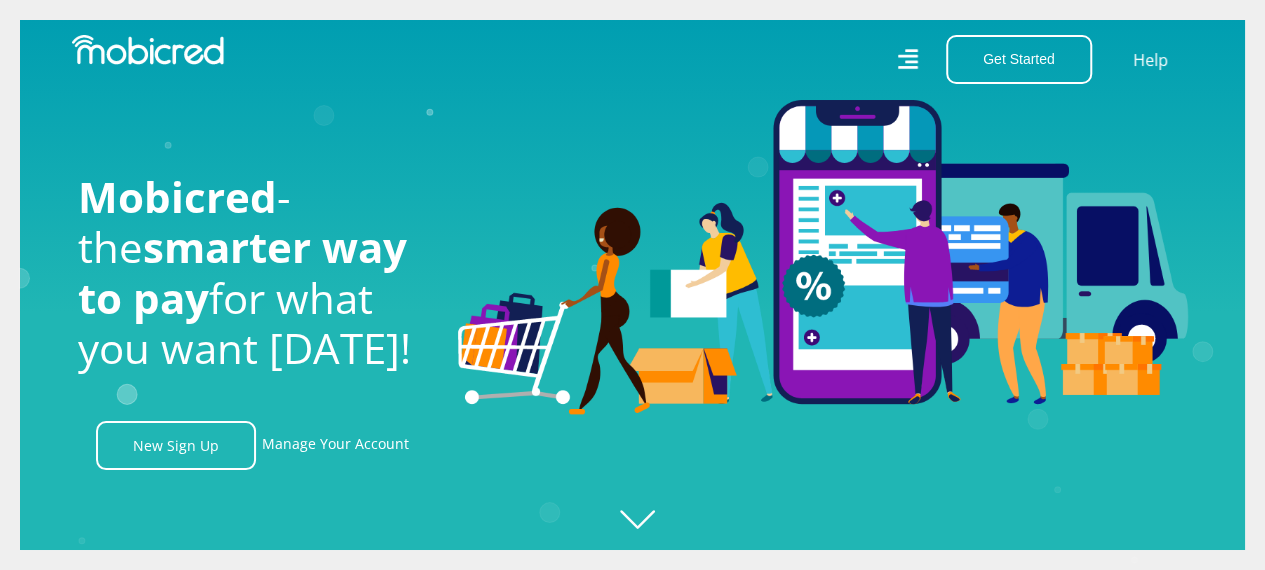 scroll, scrollTop: 6, scrollLeft: 0, axis: vertical 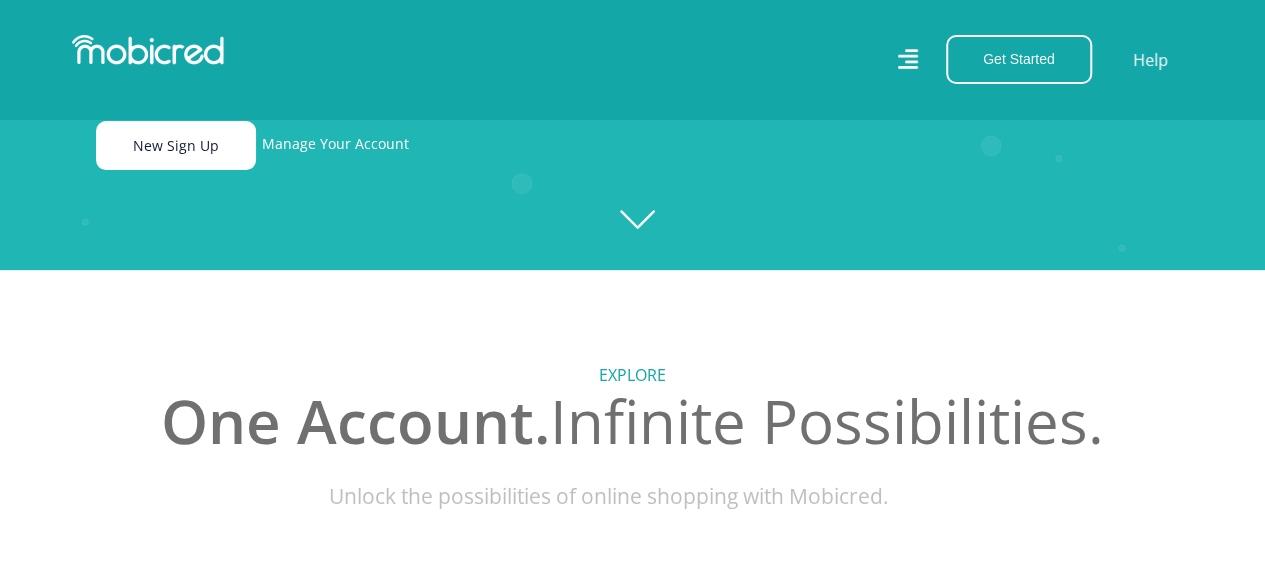 click on "New Sign Up" at bounding box center (176, 145) 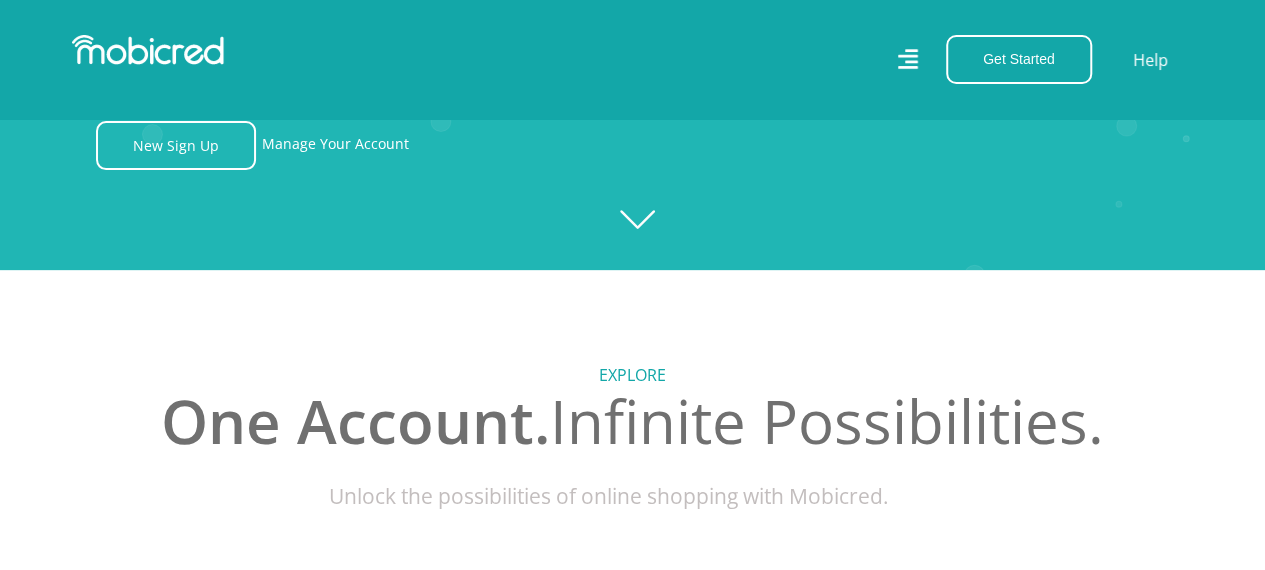 scroll, scrollTop: 0, scrollLeft: 2565, axis: horizontal 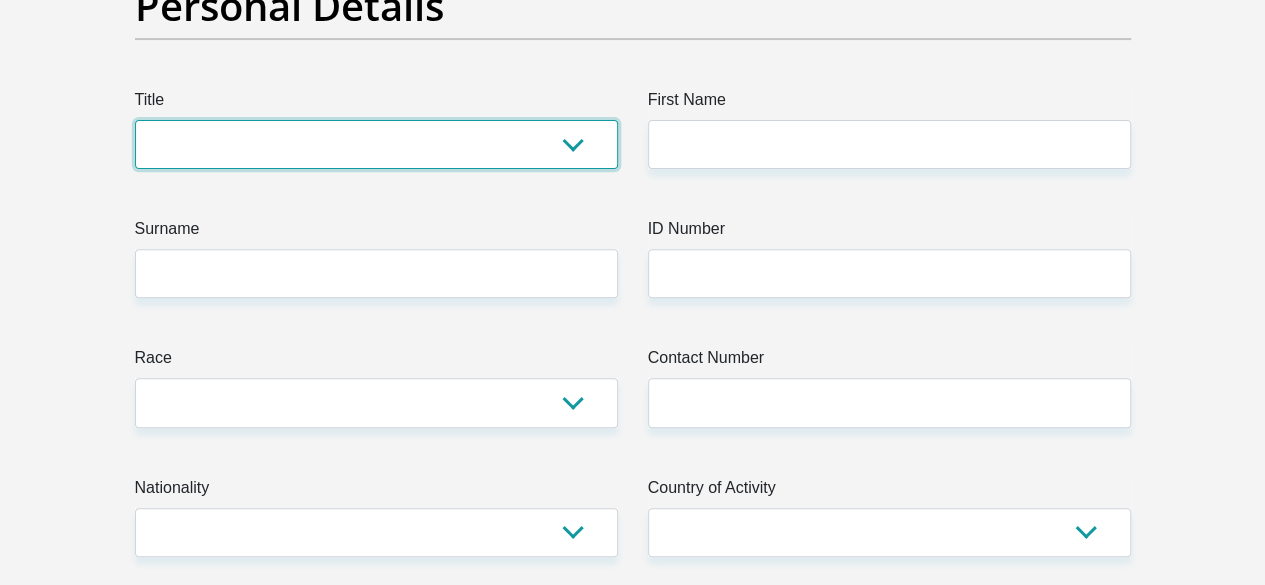 click on "Mr
Ms
Mrs
Dr
[PERSON_NAME]" at bounding box center [376, 144] 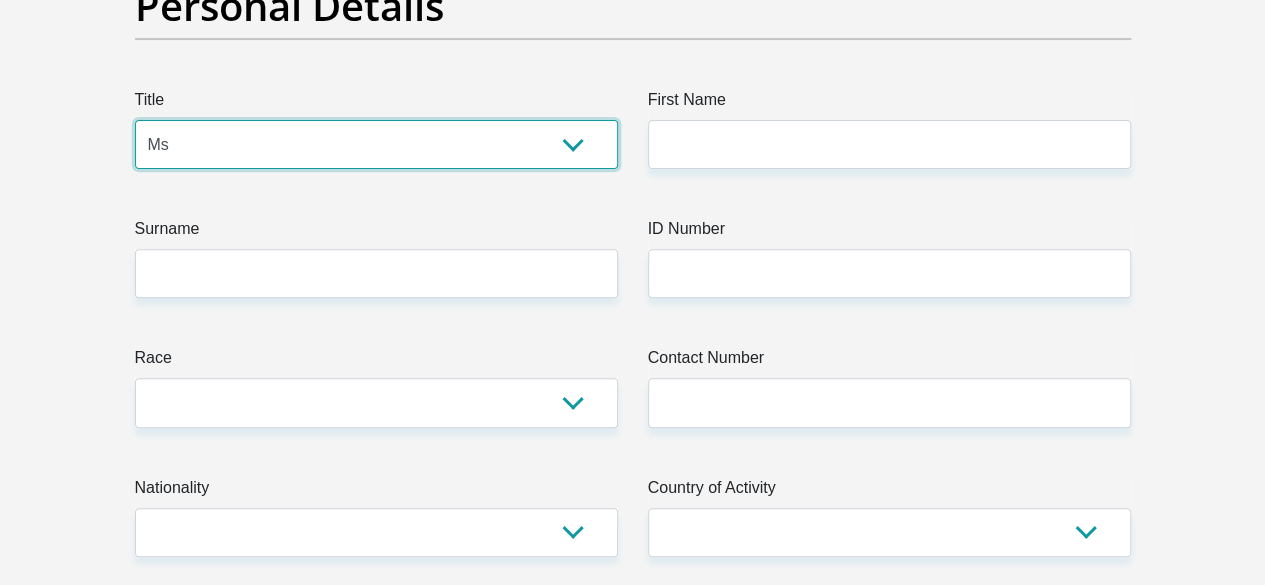 click on "Mr
Ms
Mrs
Dr
[PERSON_NAME]" at bounding box center [376, 144] 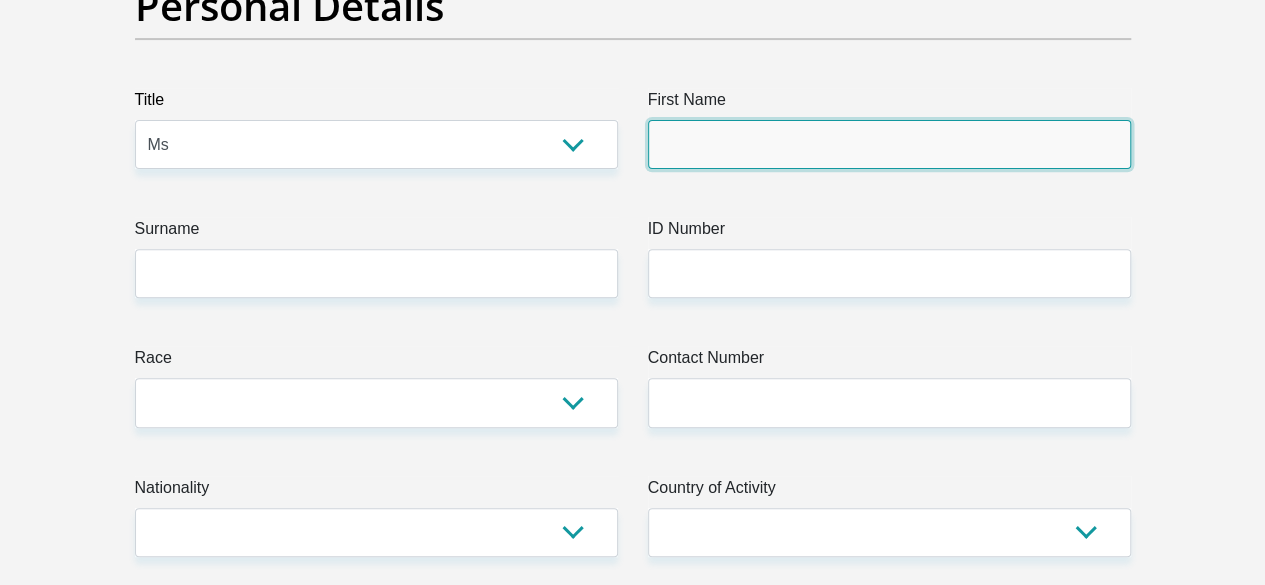 click on "First Name" at bounding box center [889, 144] 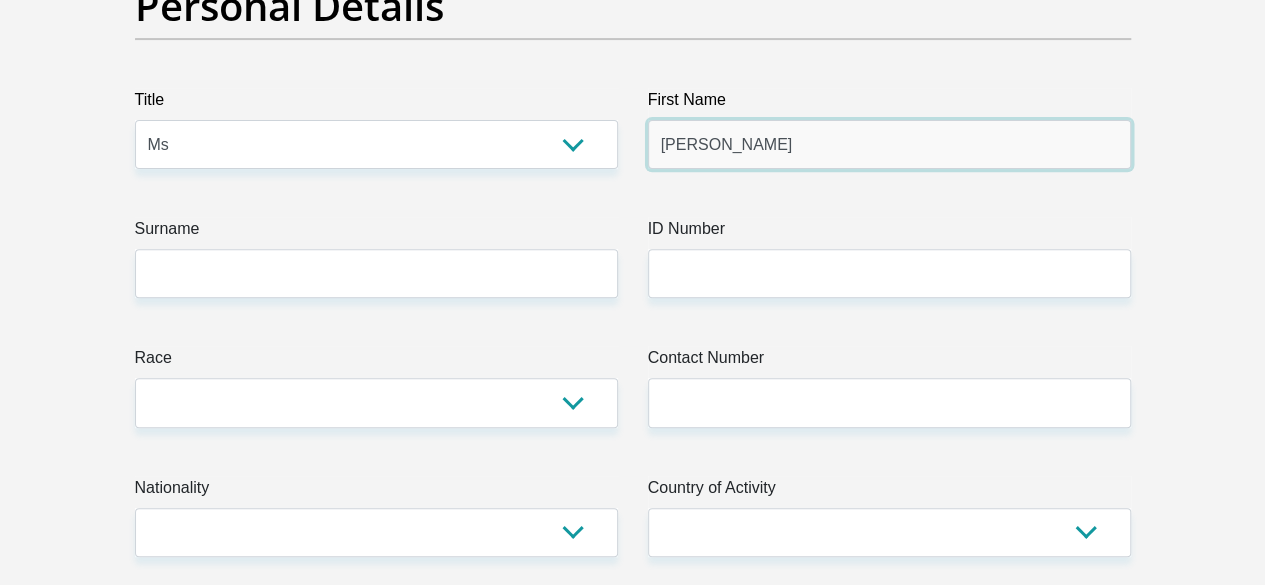 type on "Jeanette" 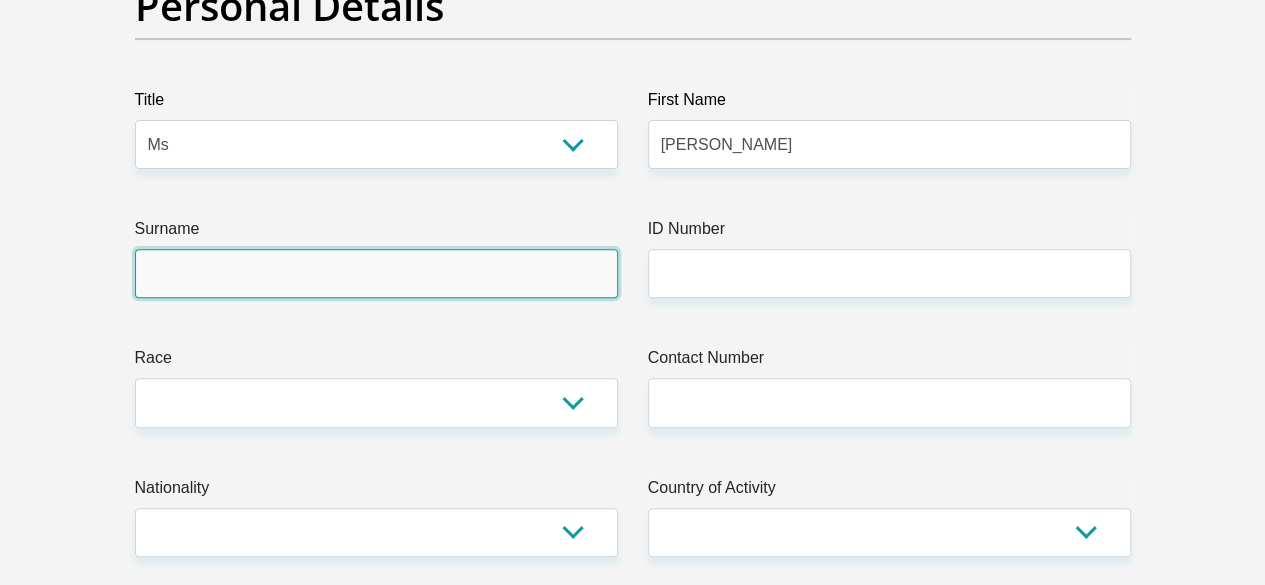 click on "Surname" at bounding box center [376, 273] 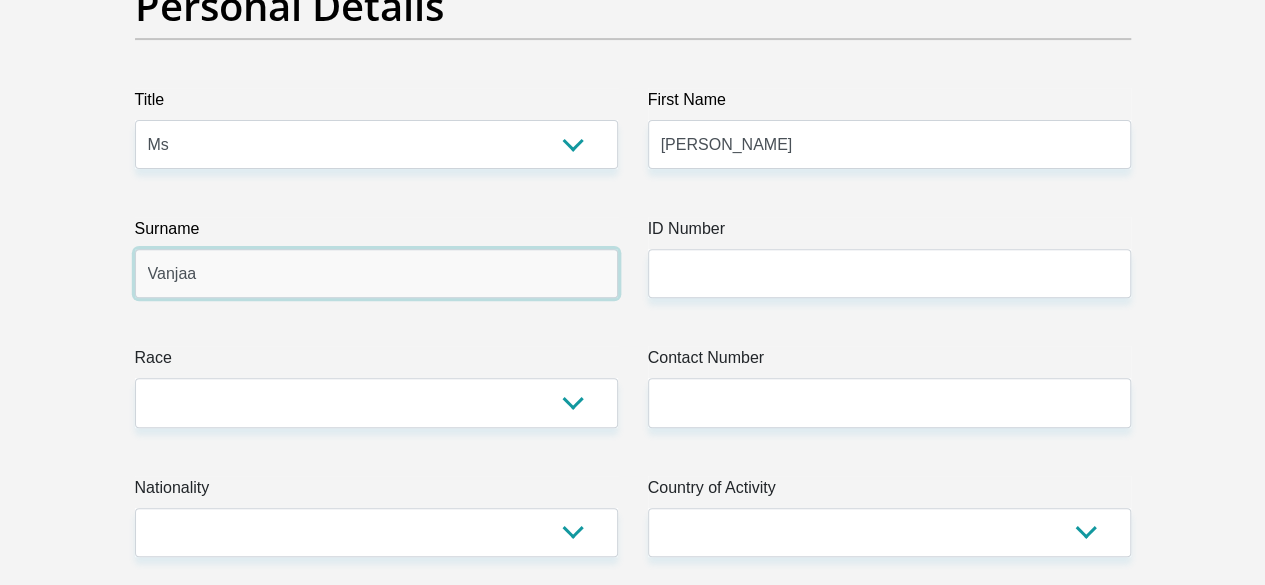 type on "Vanjaa" 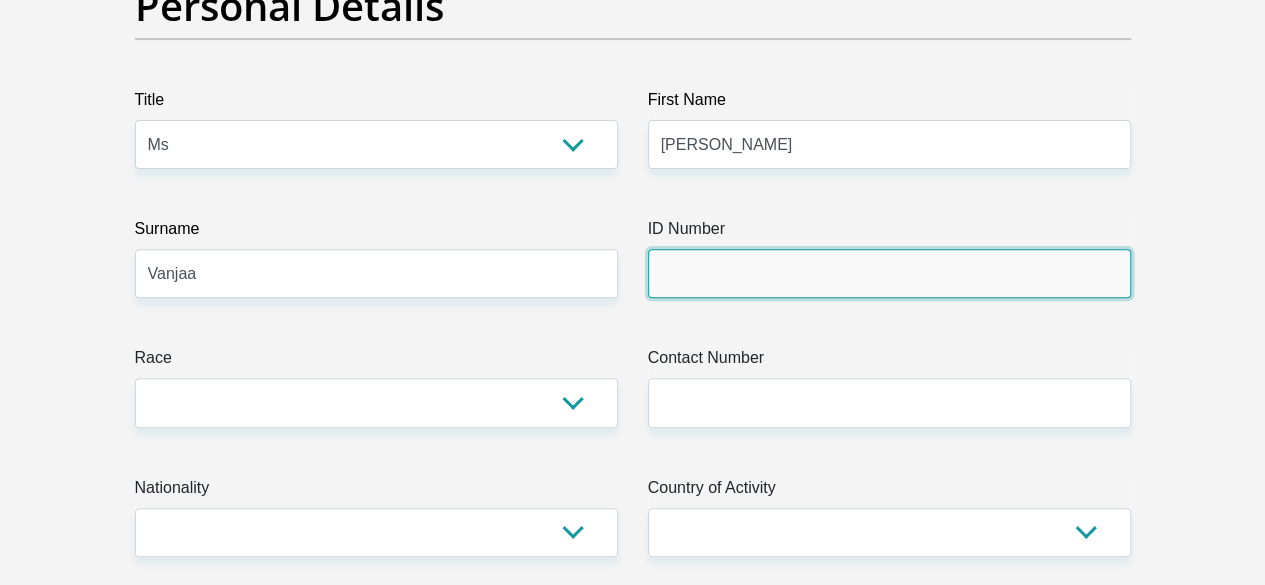 click on "ID Number" at bounding box center (889, 273) 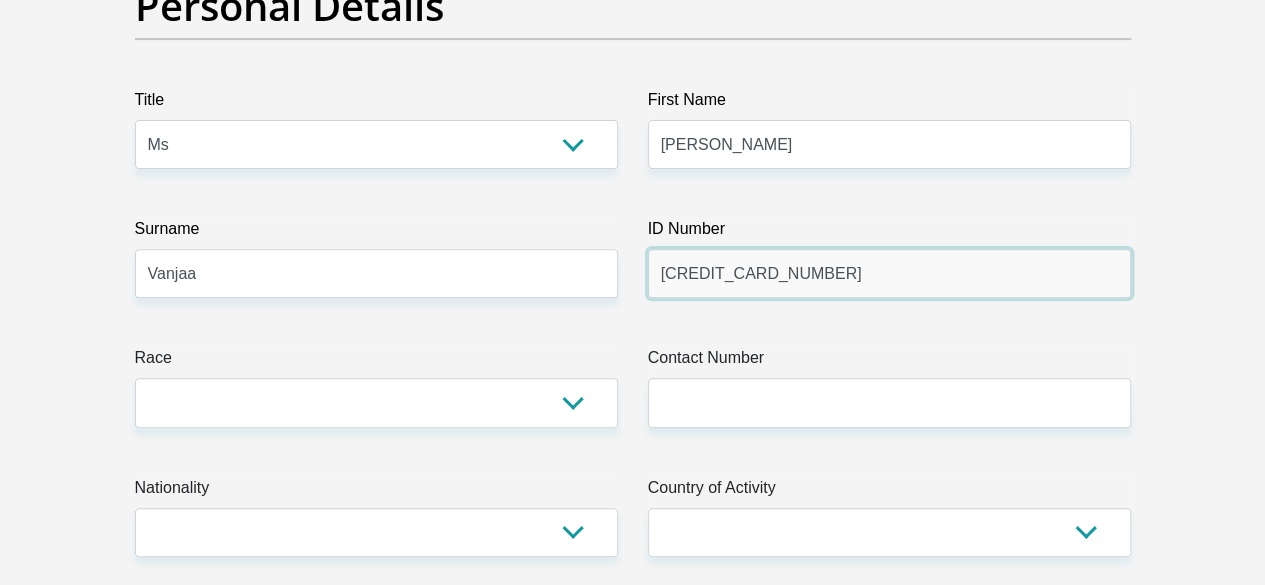 type on "6810010281083" 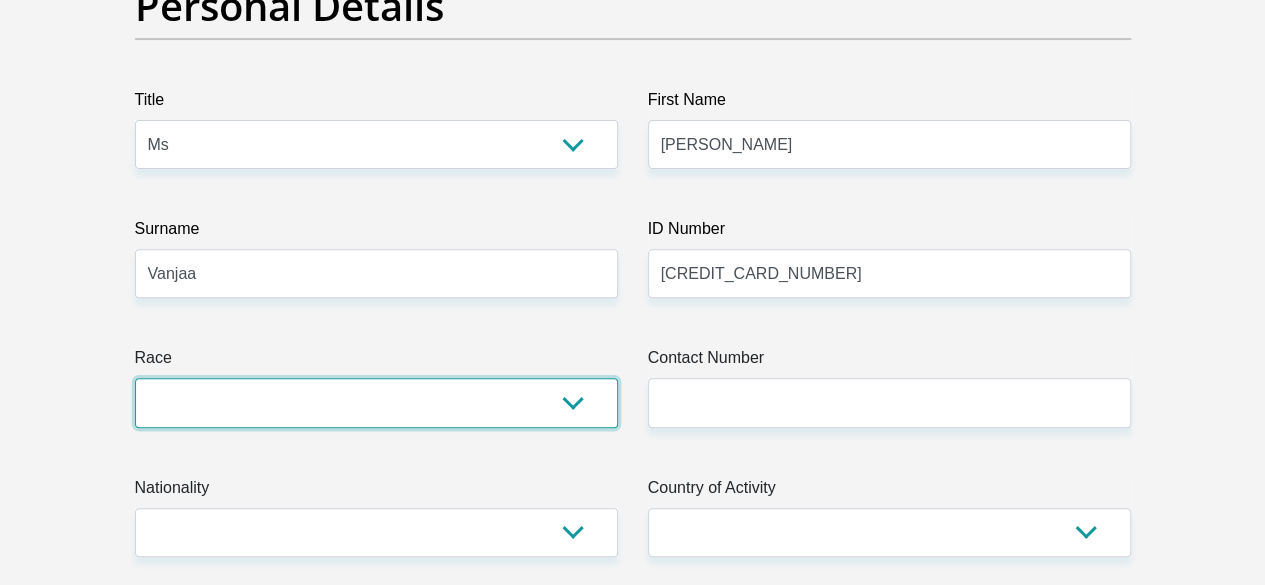 click on "Black
Coloured
Indian
White
Other" at bounding box center (376, 402) 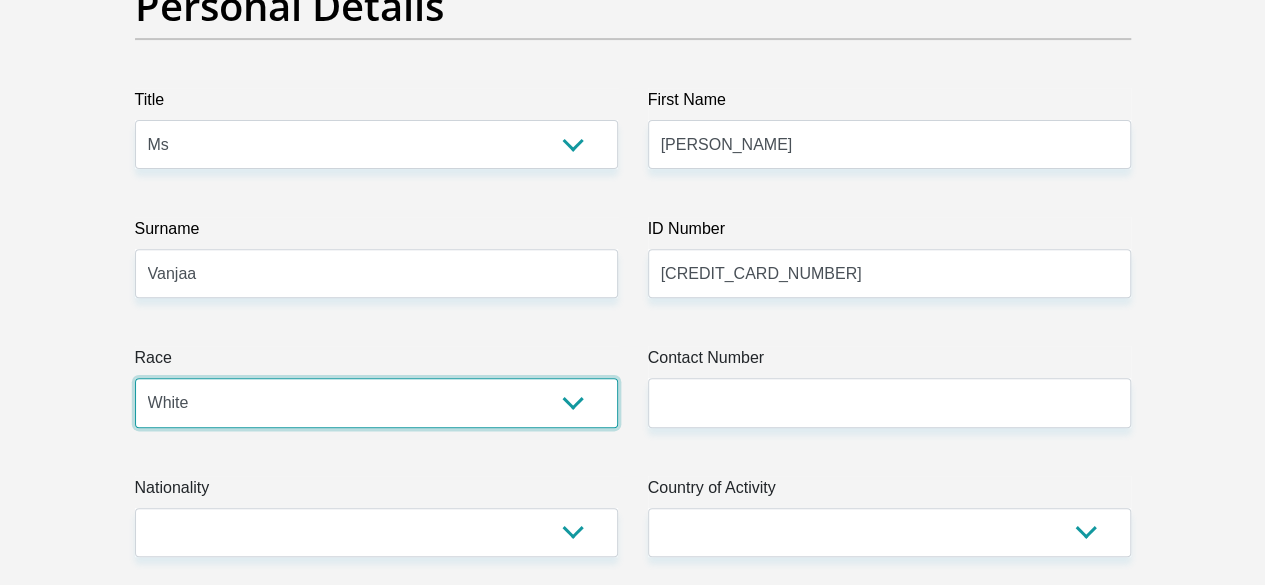 click on "Black
Coloured
Indian
White
Other" at bounding box center [376, 402] 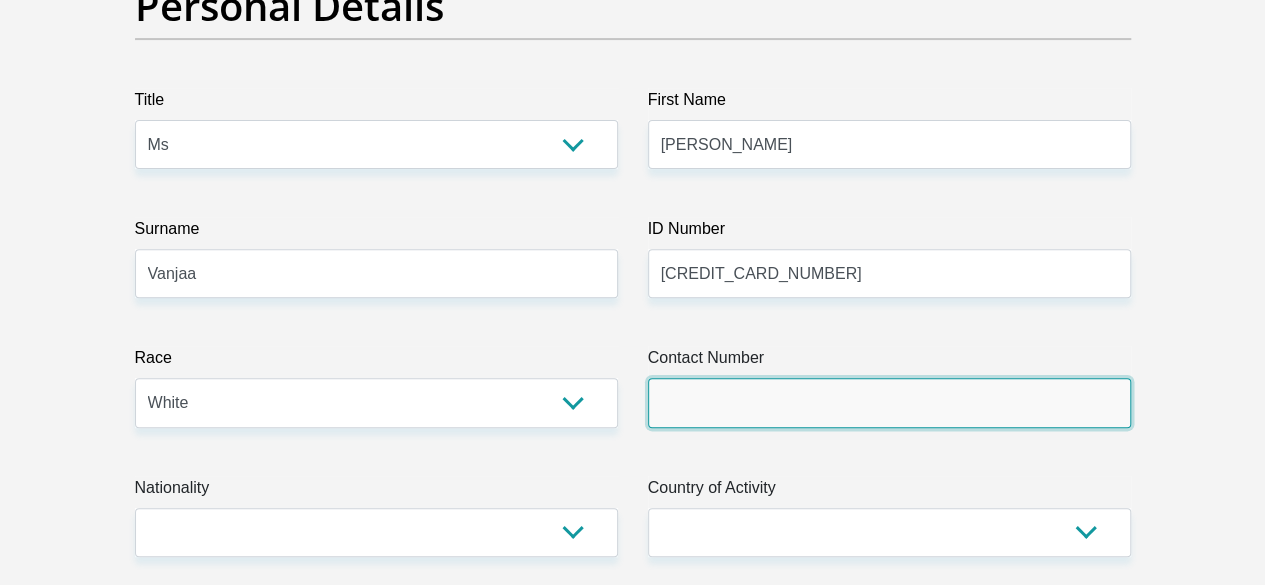 click on "Contact Number" at bounding box center [889, 402] 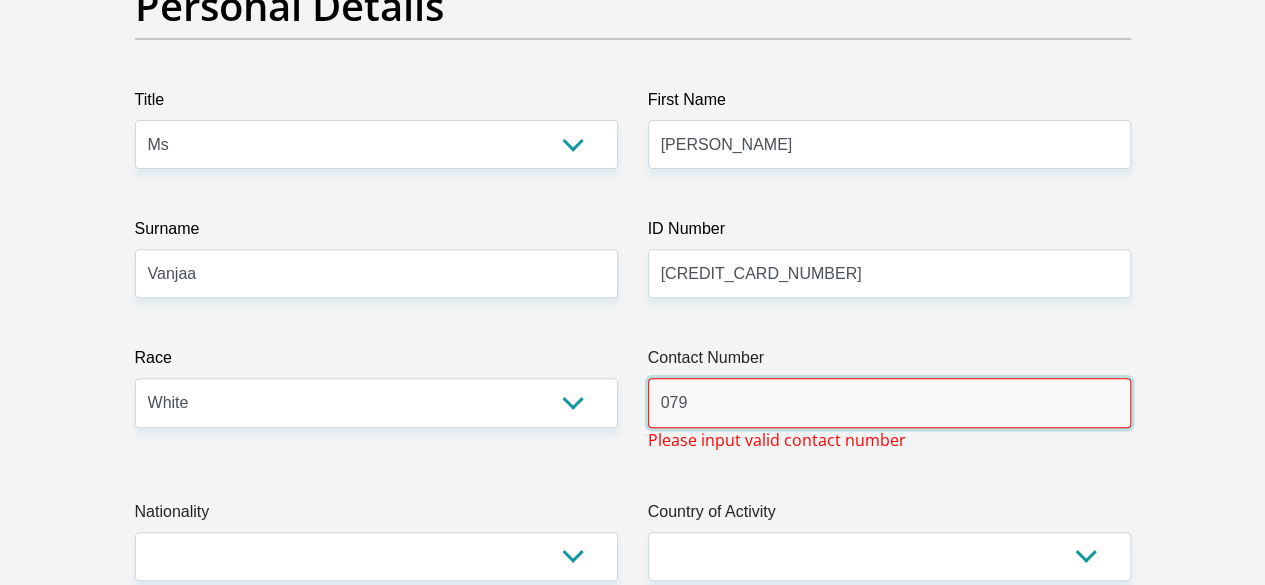 type on "0799465397" 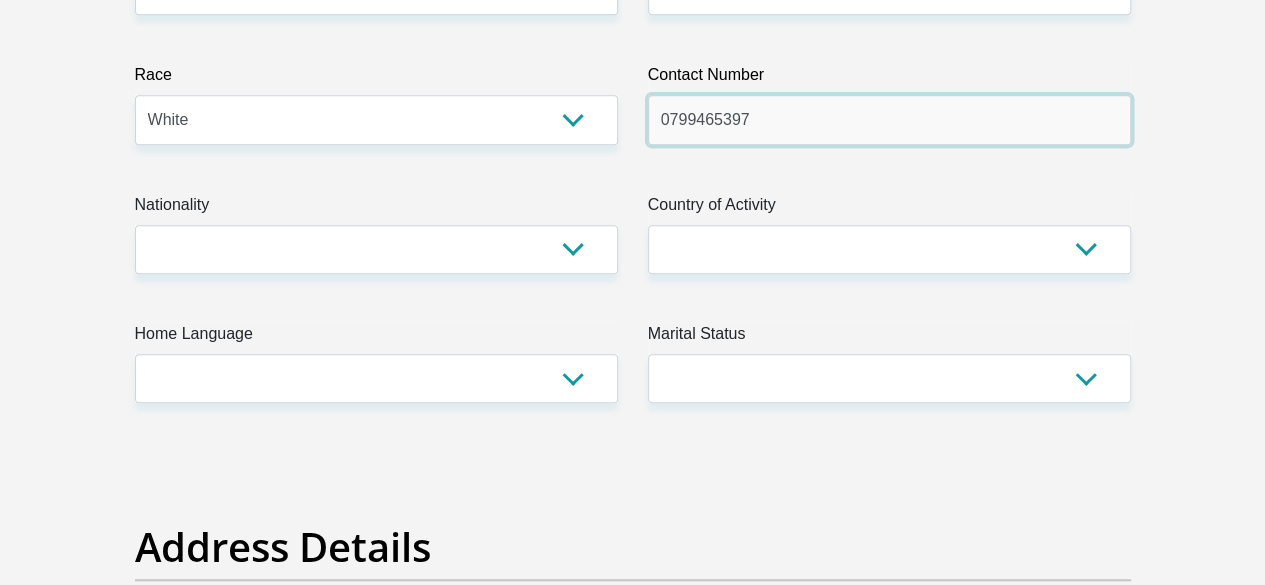 scroll, scrollTop: 600, scrollLeft: 0, axis: vertical 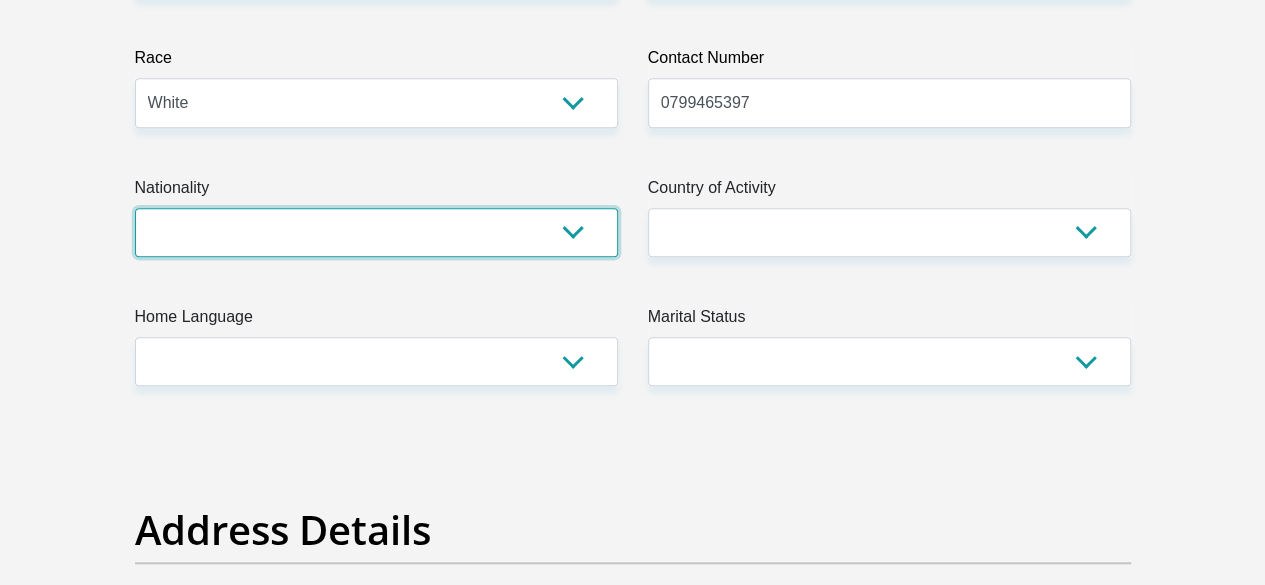 click on "South Africa
Afghanistan
Aland Islands
Albania
Algeria
America Samoa
American Virgin Islands
Andorra
Angola
Anguilla
Antarctica
Antigua and Barbuda
Argentina
Armenia
Aruba
Ascension Island
Australia
Austria
Azerbaijan
Bahamas
Bahrain
Bangladesh
Barbados
Chad" at bounding box center [376, 232] 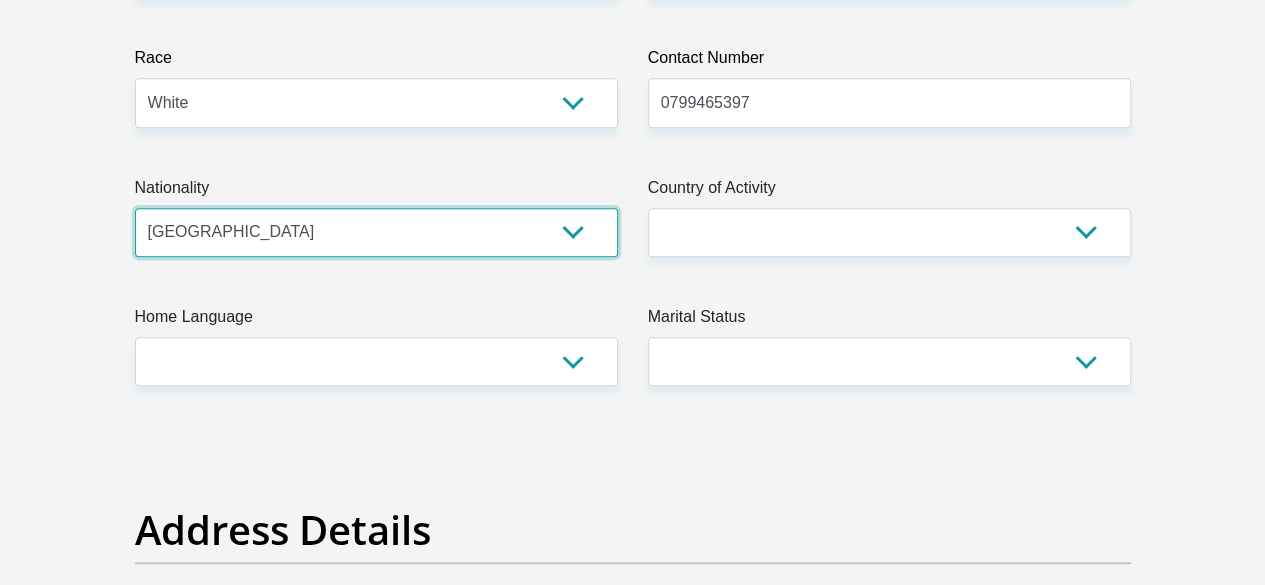 click on "South Africa
Afghanistan
Aland Islands
Albania
Algeria
America Samoa
American Virgin Islands
Andorra
Angola
Anguilla
Antarctica
Antigua and Barbuda
Argentina
Armenia
Aruba
Ascension Island
Australia
Austria
Azerbaijan
Bahamas
Bahrain
Bangladesh
Barbados
Chad" at bounding box center [376, 232] 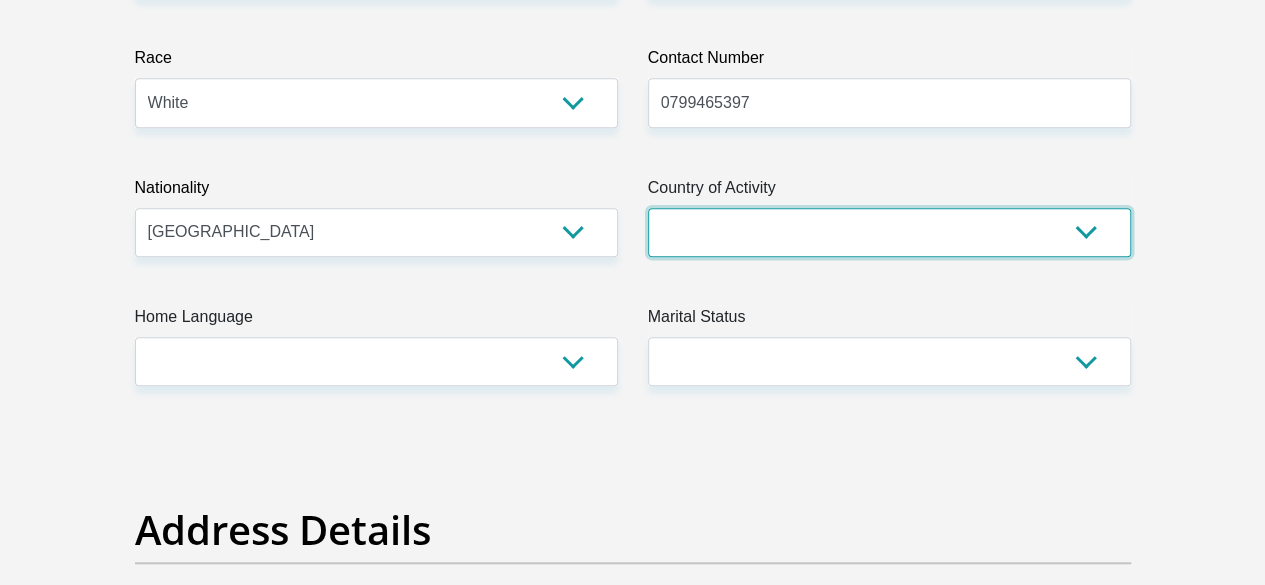 click on "South Africa
Afghanistan
Aland Islands
Albania
Algeria
America Samoa
American Virgin Islands
Andorra
Angola
Anguilla
Antarctica
Antigua and Barbuda
Argentina
Armenia
Aruba
Ascension Island
Australia
Austria
Azerbaijan
Chad" at bounding box center [889, 232] 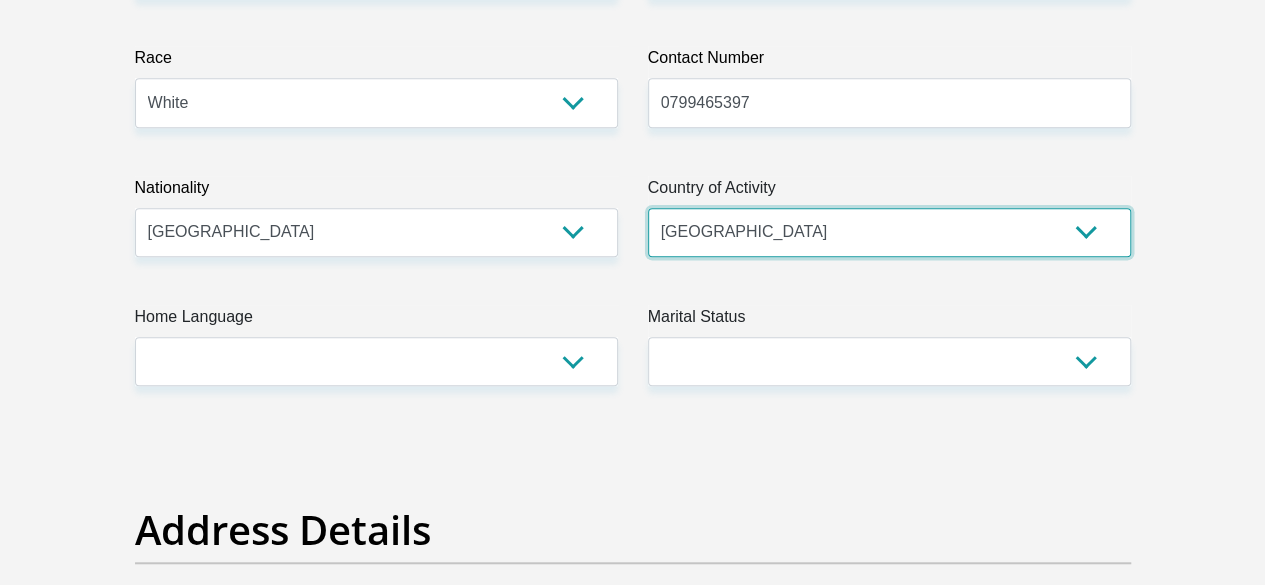 click on "South Africa
Afghanistan
Aland Islands
Albania
Algeria
America Samoa
American Virgin Islands
Andorra
Angola
Anguilla
Antarctica
Antigua and Barbuda
Argentina
Armenia
Aruba
Ascension Island
Australia
Austria
Azerbaijan
Chad" at bounding box center [889, 232] 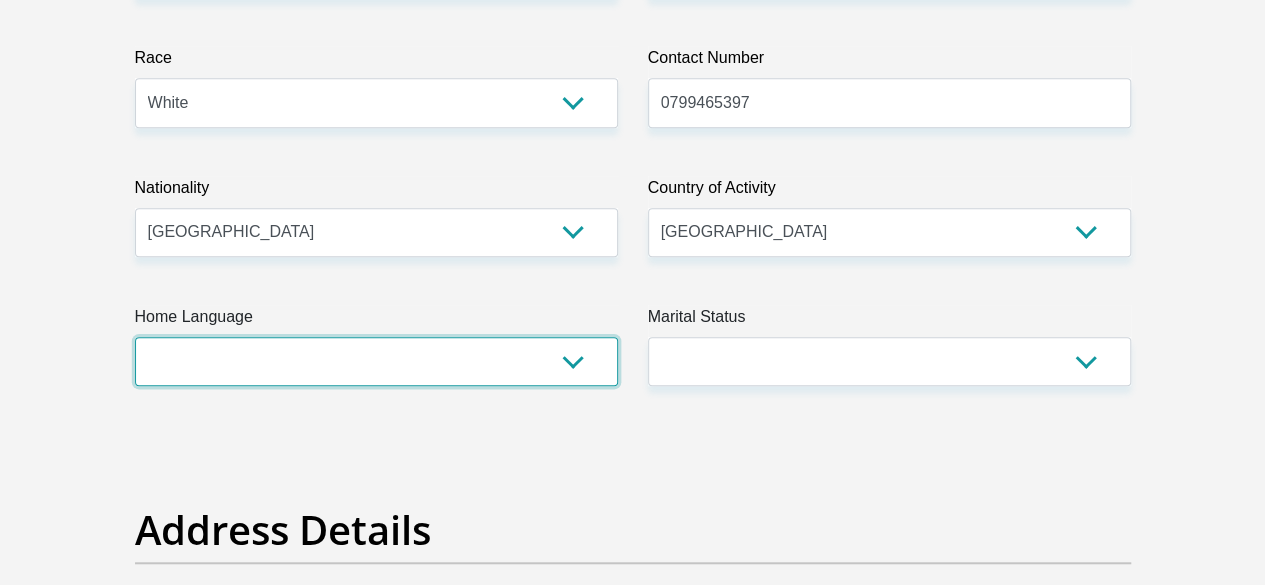 click on "Afrikaans
English
Sepedi
South Ndebele
Southern Sotho
Swati
Tsonga
Tswana
Venda
Xhosa
Zulu
Other" at bounding box center [376, 361] 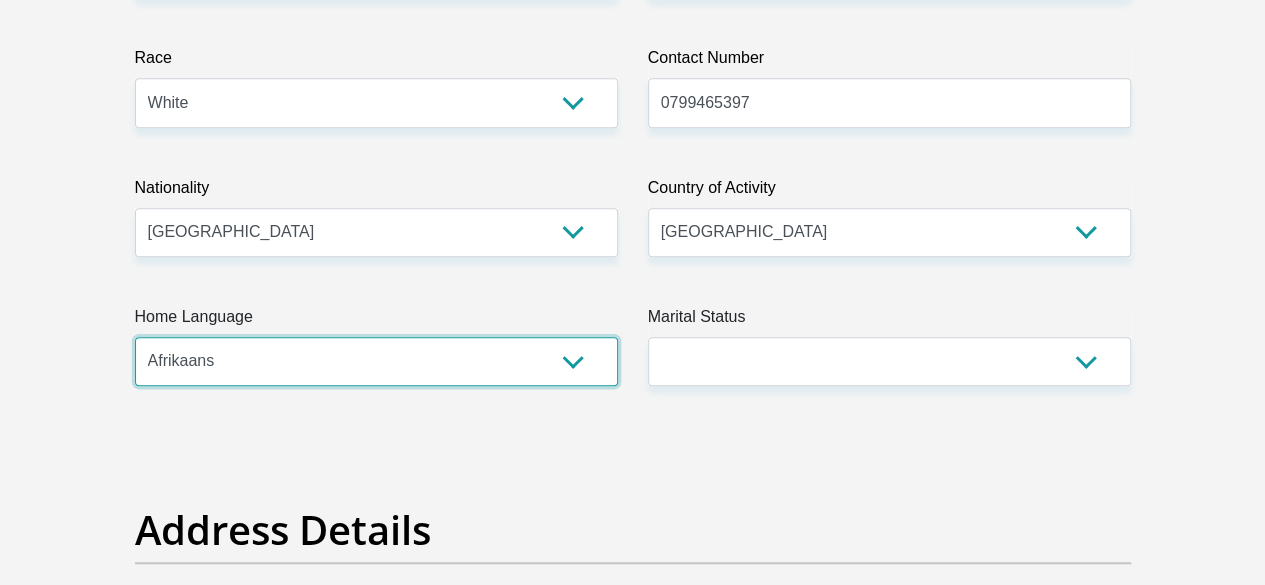 click on "Afrikaans
English
Sepedi
South Ndebele
Southern Sotho
Swati
Tsonga
Tswana
Venda
Xhosa
Zulu
Other" at bounding box center [376, 361] 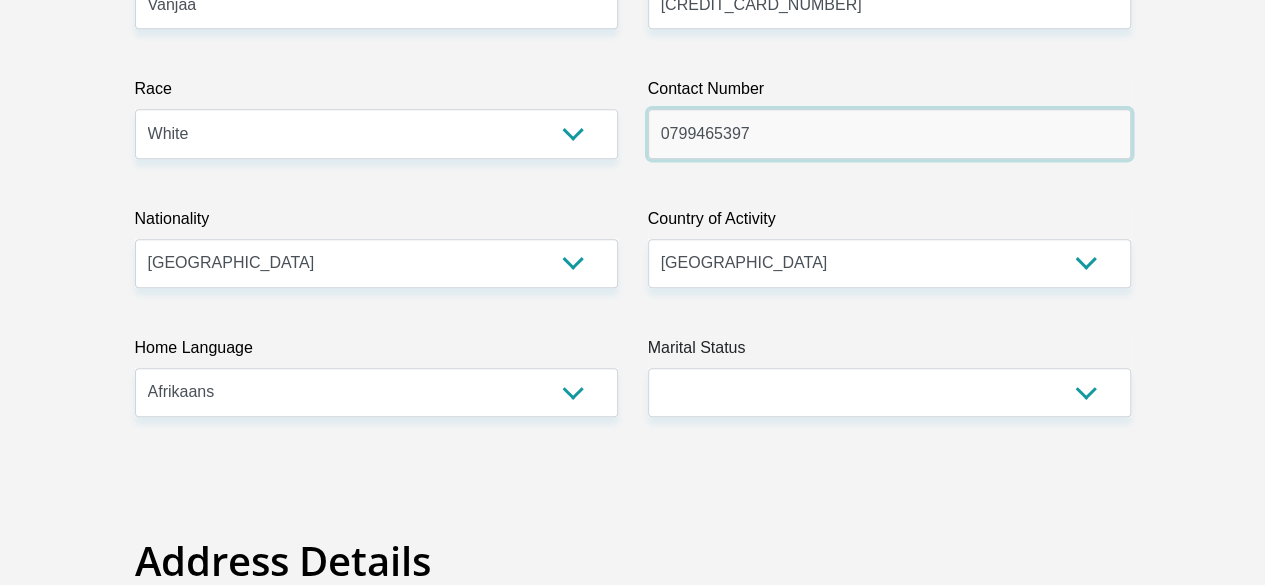 drag, startPoint x: 774, startPoint y: 27, endPoint x: 616, endPoint y: 8, distance: 159.1383 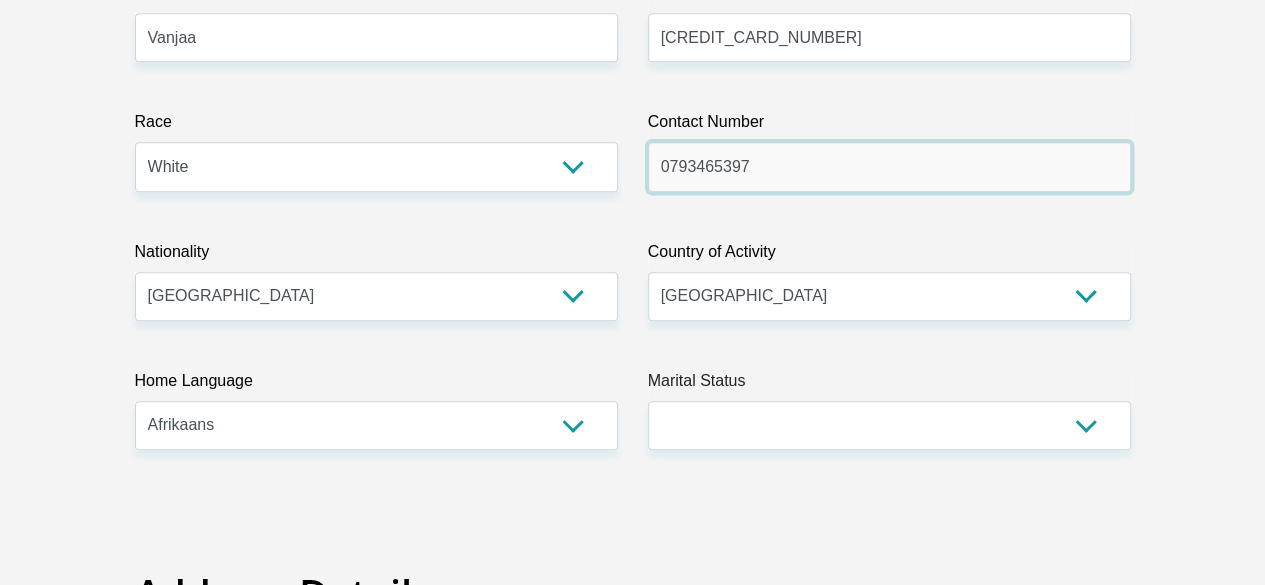type on "0793465397" 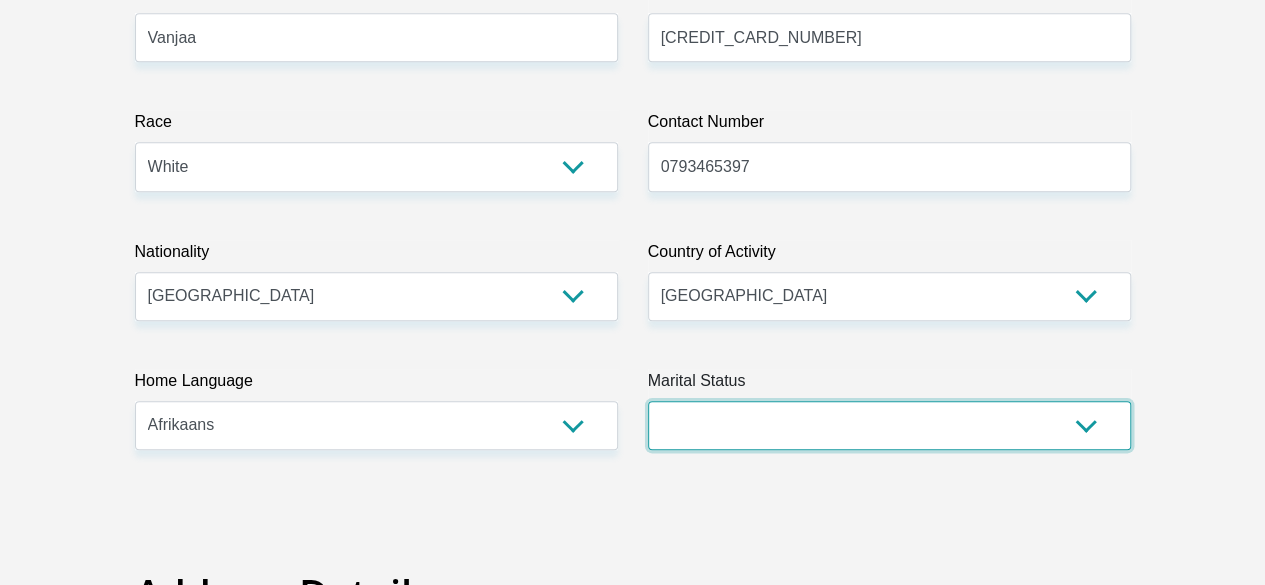 click on "Married ANC
Single
Divorced
Widowed
Married COP or Customary Law" at bounding box center [889, 425] 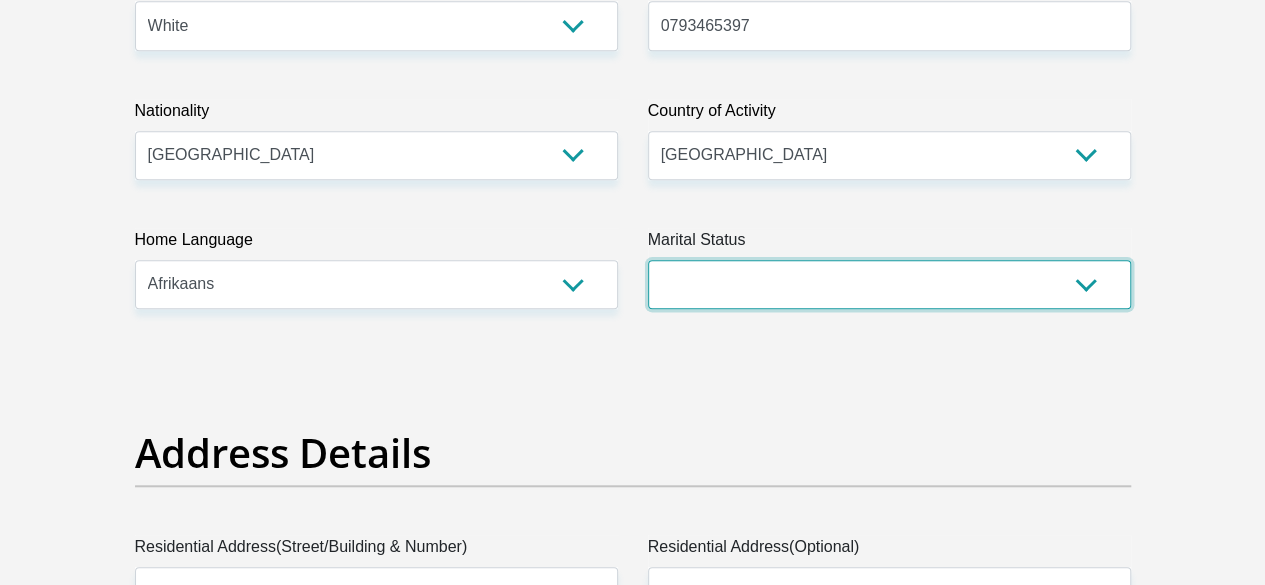 scroll, scrollTop: 736, scrollLeft: 0, axis: vertical 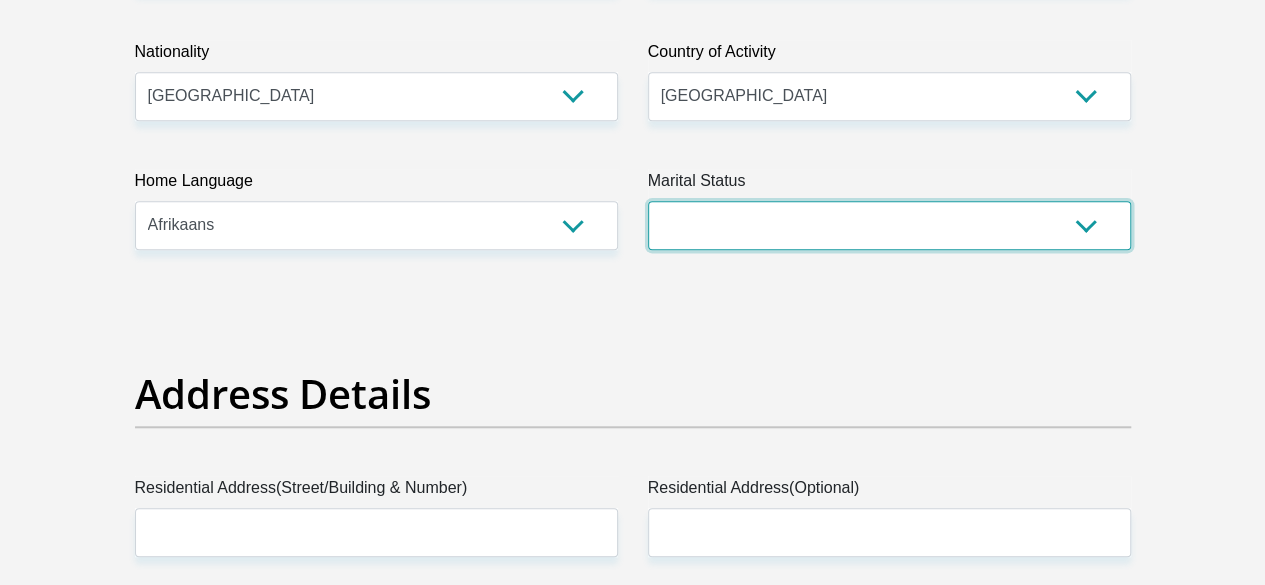 click on "Married ANC
Single
Divorced
Widowed
Married COP or Customary Law" at bounding box center [889, 225] 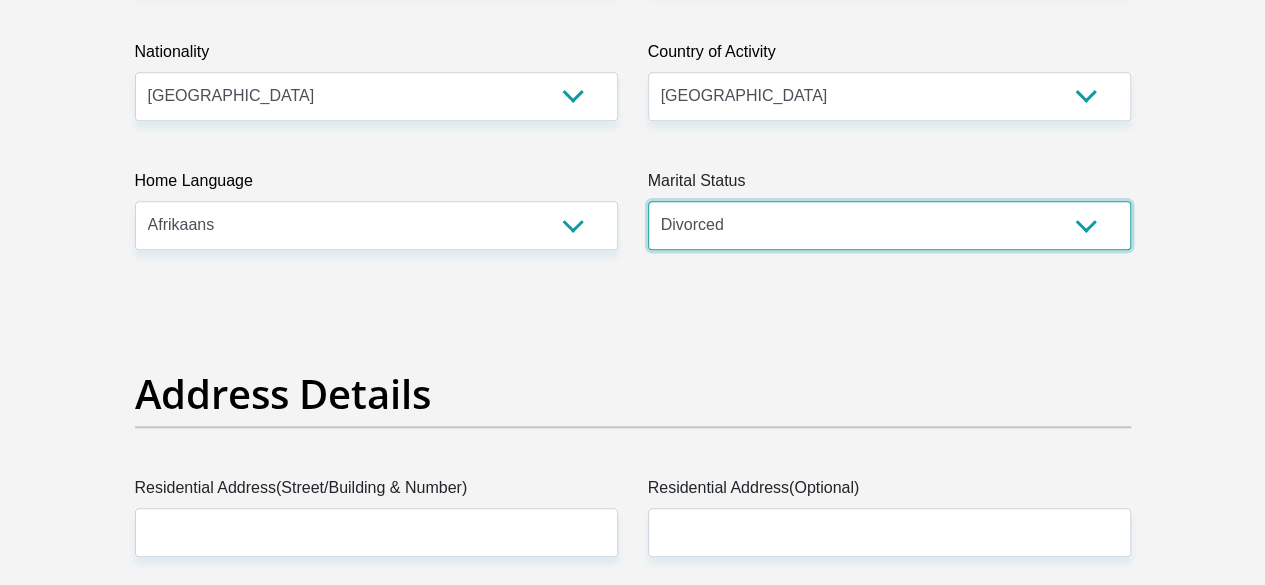 click on "Married ANC
Single
Divorced
Widowed
Married COP or Customary Law" at bounding box center [889, 225] 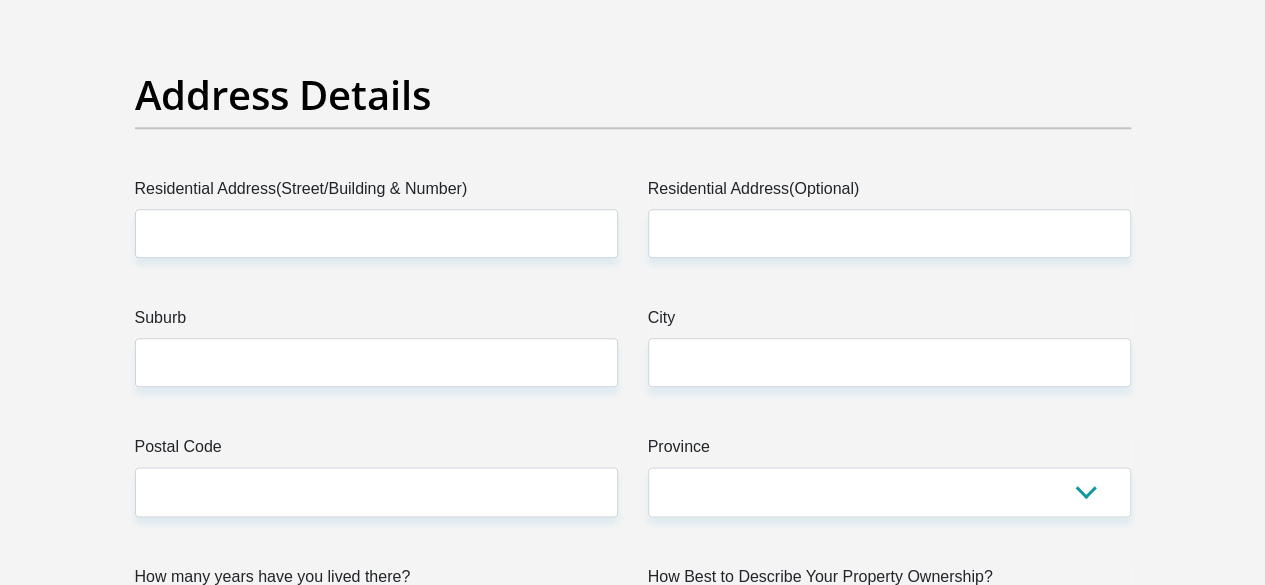 scroll, scrollTop: 1036, scrollLeft: 0, axis: vertical 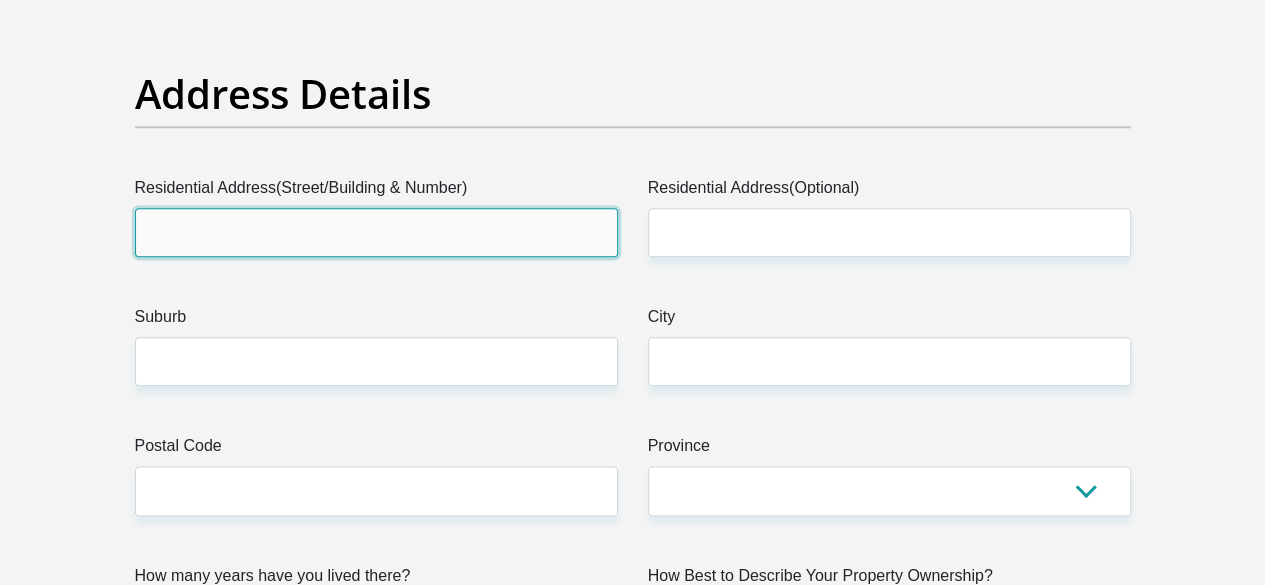 click on "Residential Address(Street/Building & Number)" at bounding box center (376, 232) 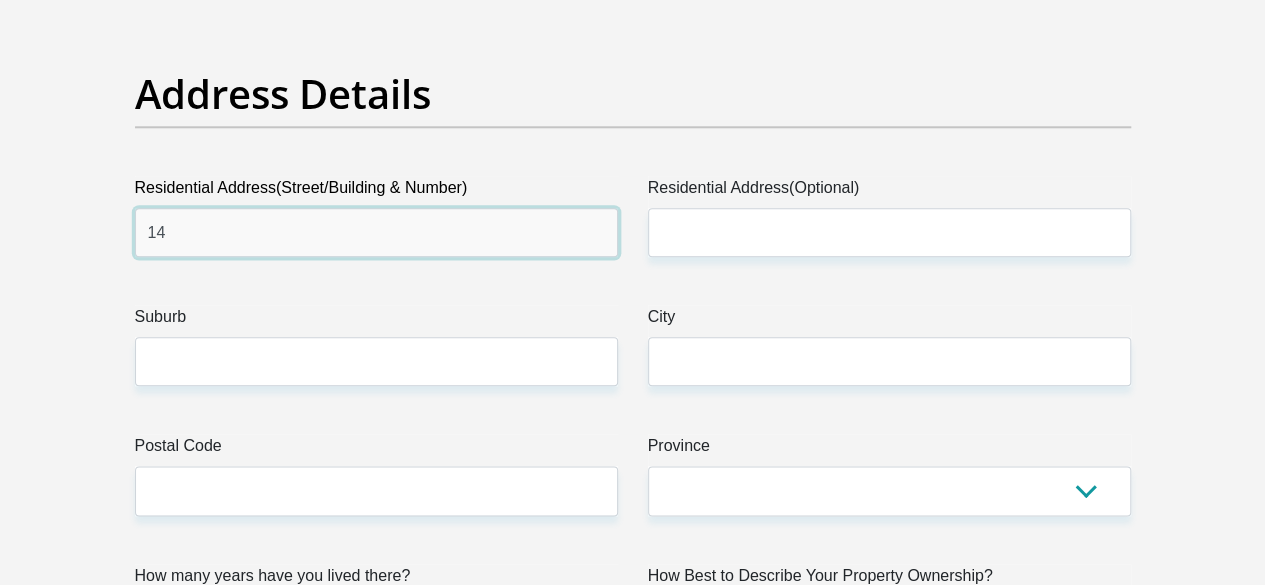 type on "14 Shepstone Road" 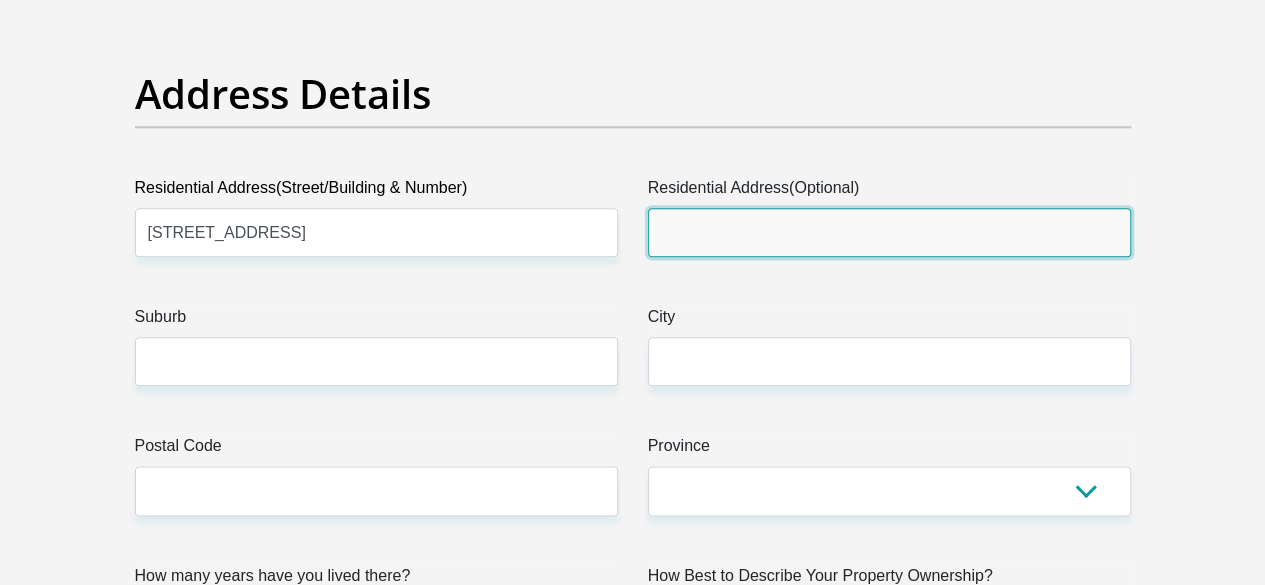 drag, startPoint x: 672, startPoint y: 161, endPoint x: 590, endPoint y: 160, distance: 82.006096 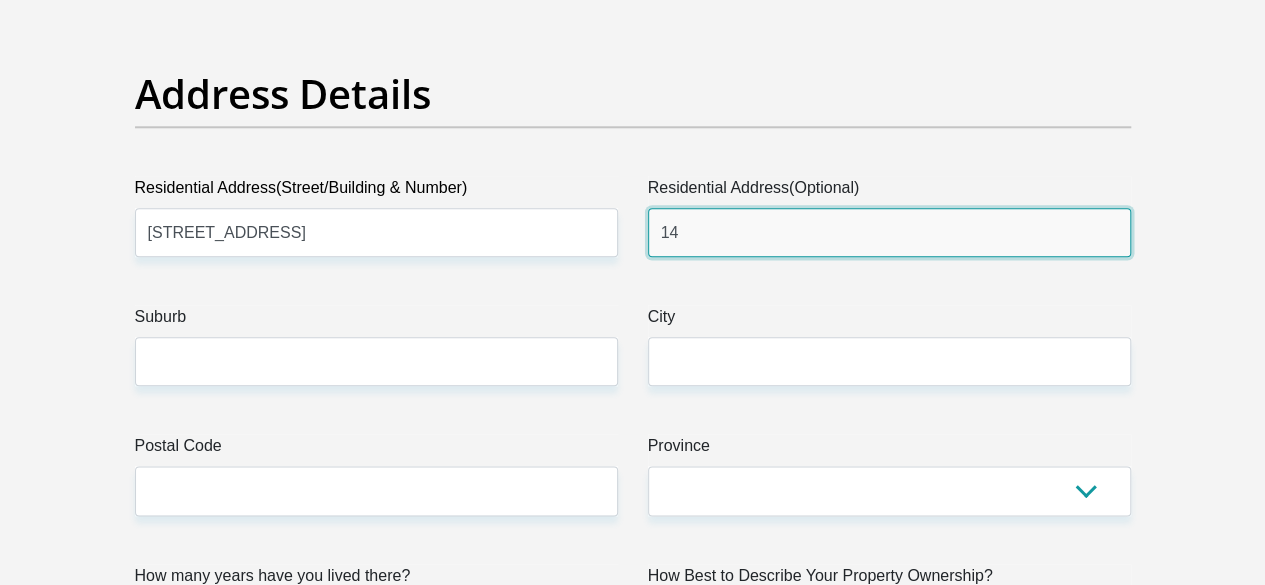 type on "14 Shepstone Road" 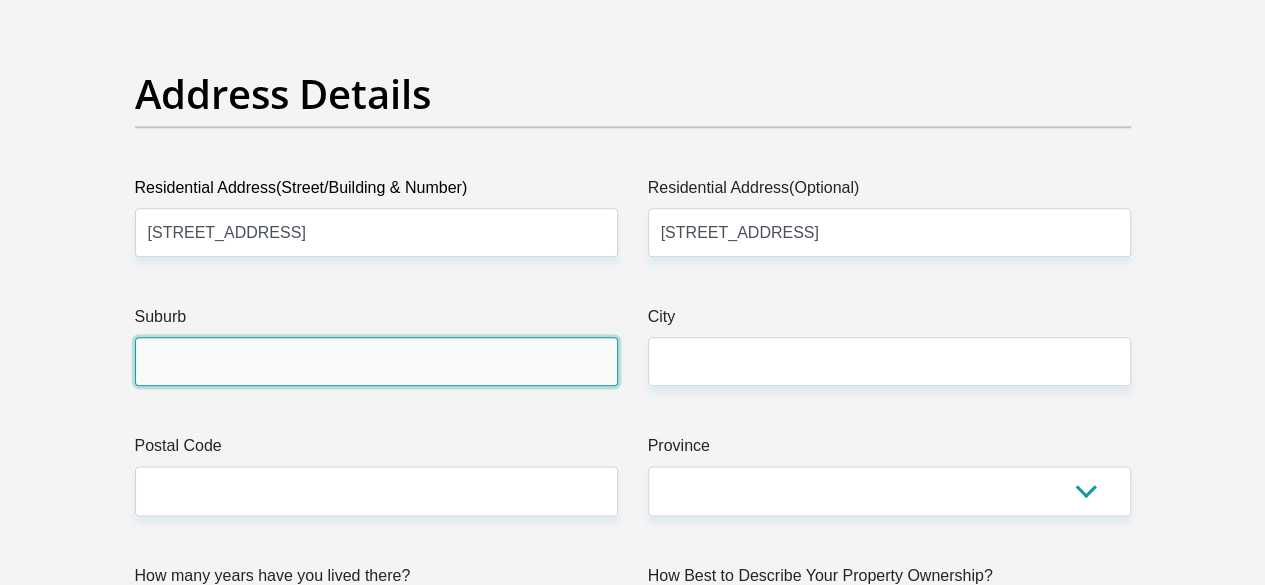 click on "Suburb" at bounding box center [376, 361] 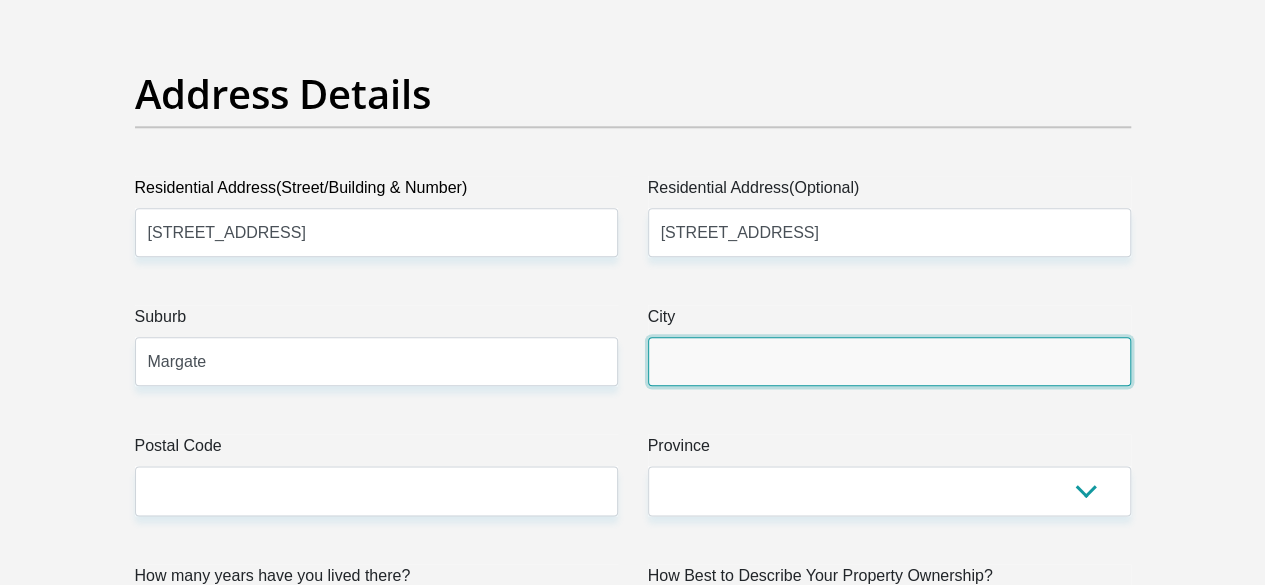 type on "Margate" 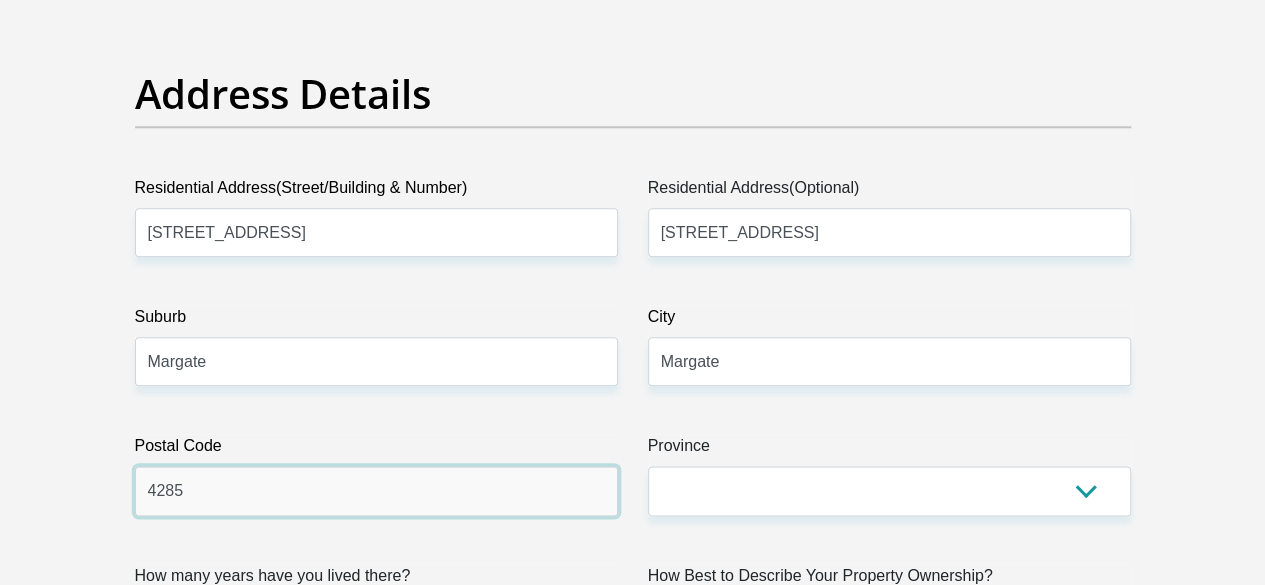 drag, startPoint x: 173, startPoint y: 420, endPoint x: 180, endPoint y: 431, distance: 13.038404 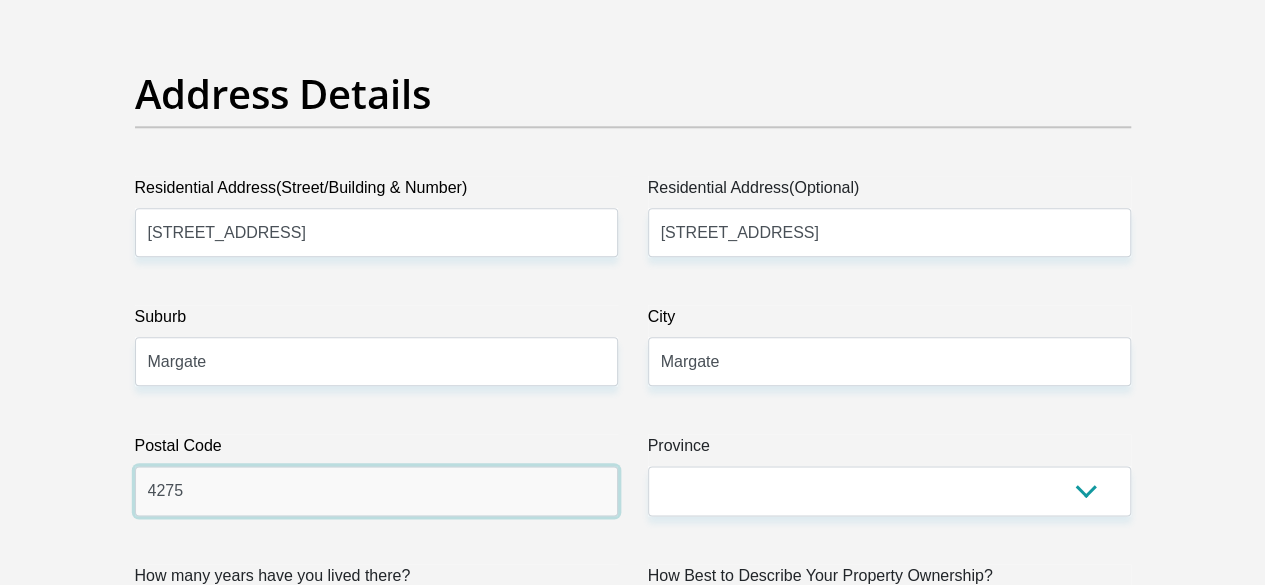 type on "4275" 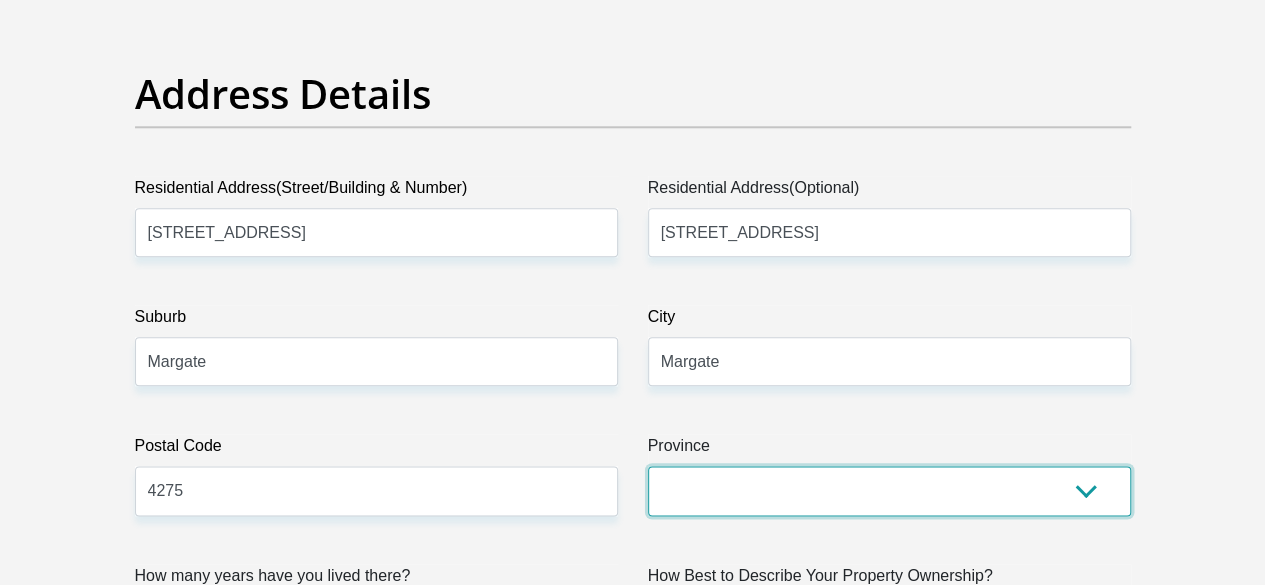 click on "Eastern Cape
Free State
Gauteng
KwaZulu-Natal
Limpopo
Mpumalanga
Northern Cape
North West
Western Cape" at bounding box center [889, 490] 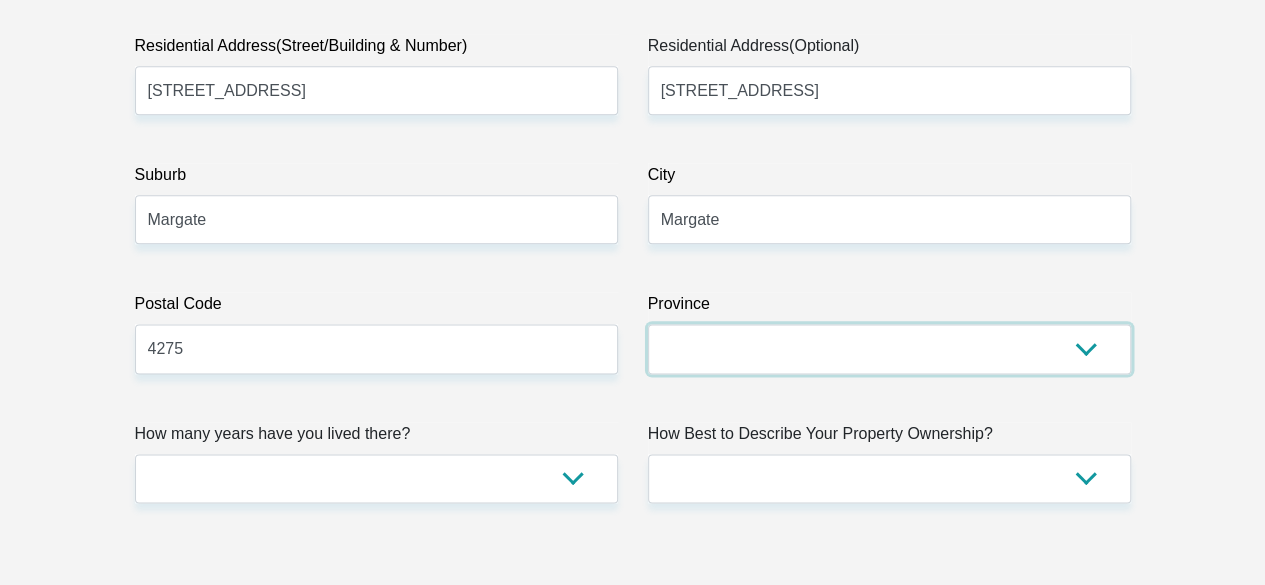 scroll, scrollTop: 1336, scrollLeft: 0, axis: vertical 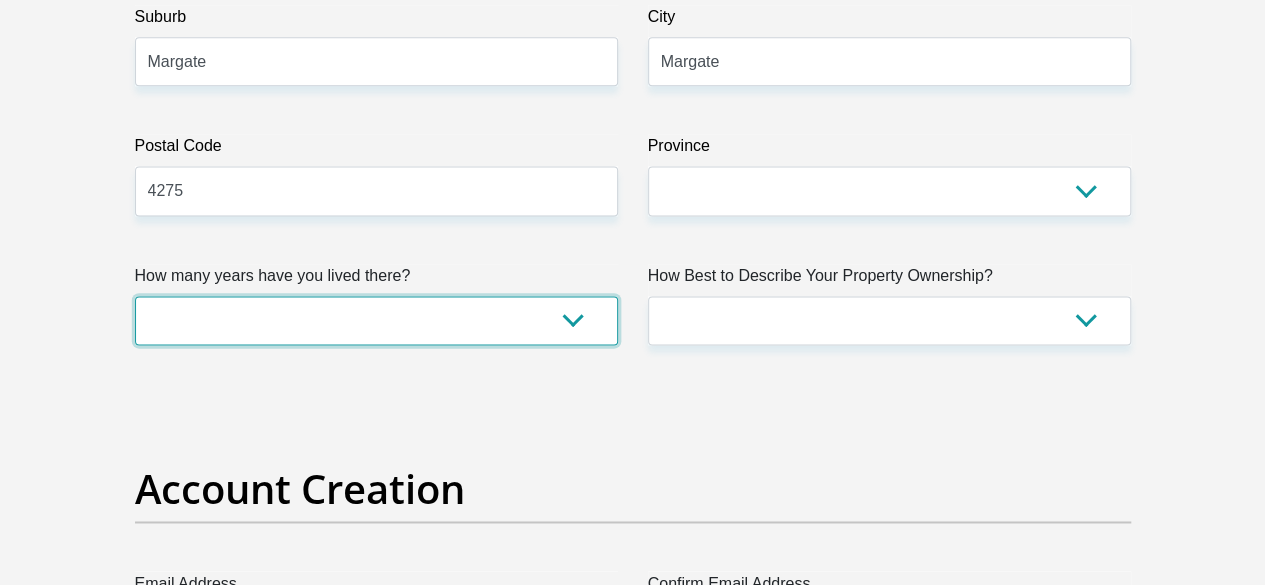 click on "less than 1 year
1-3 years
3-5 years
5+ years" at bounding box center [376, 320] 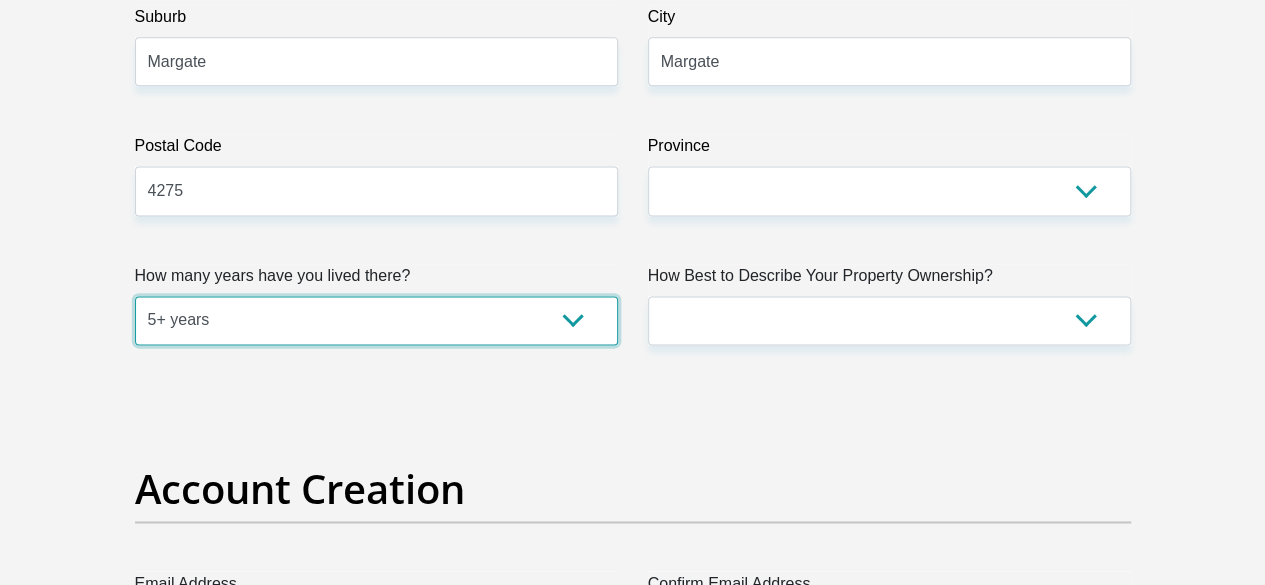 click on "less than 1 year
1-3 years
3-5 years
5+ years" at bounding box center (376, 320) 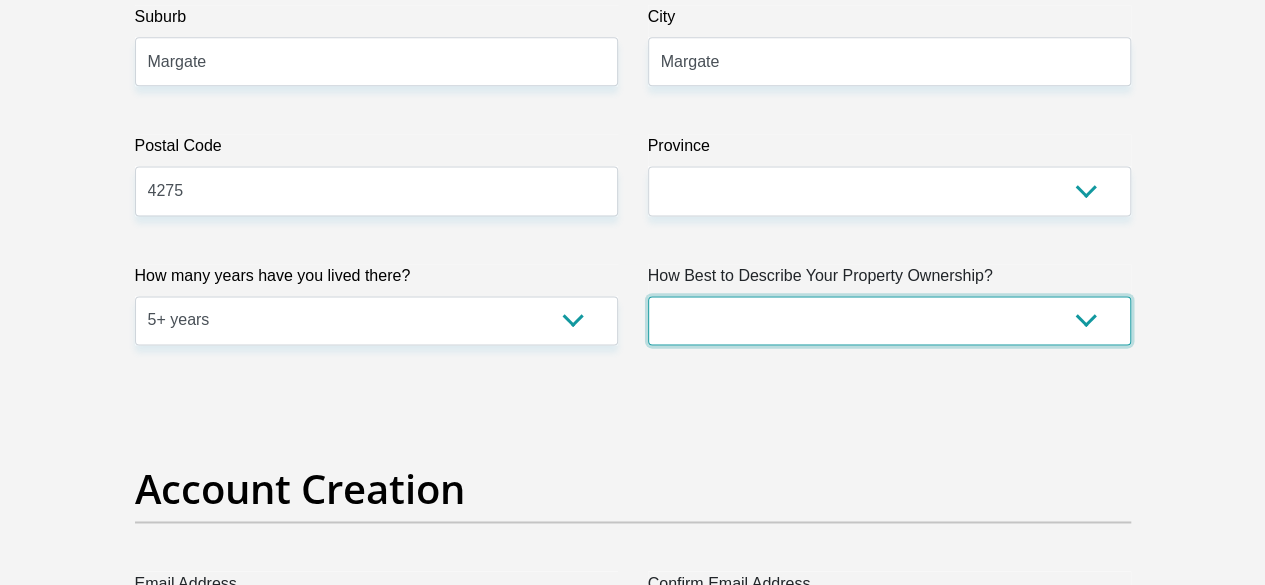 click on "Owned
Rented
Family Owned
Company Dwelling" at bounding box center (889, 320) 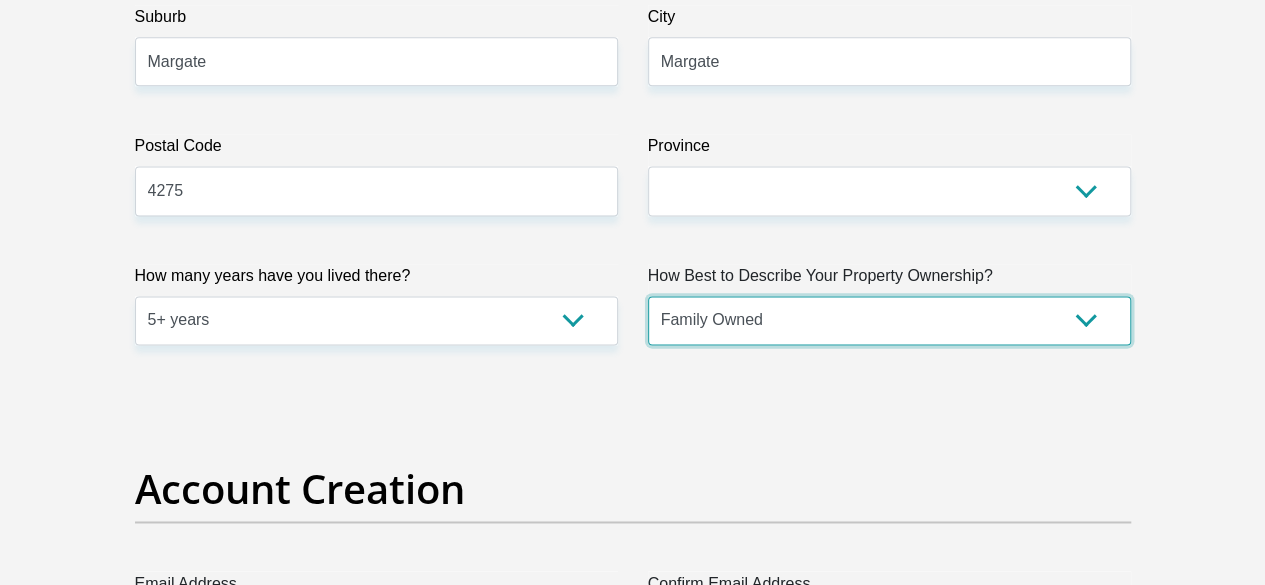 click on "Owned
Rented
Family Owned
Company Dwelling" at bounding box center (889, 320) 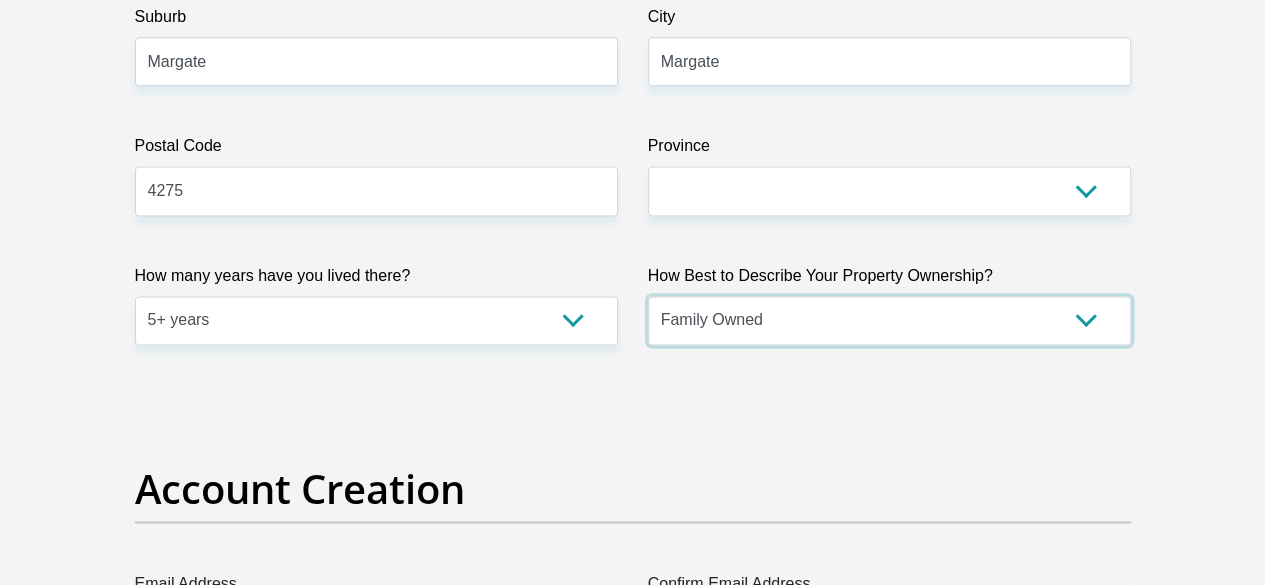 scroll, scrollTop: 1636, scrollLeft: 0, axis: vertical 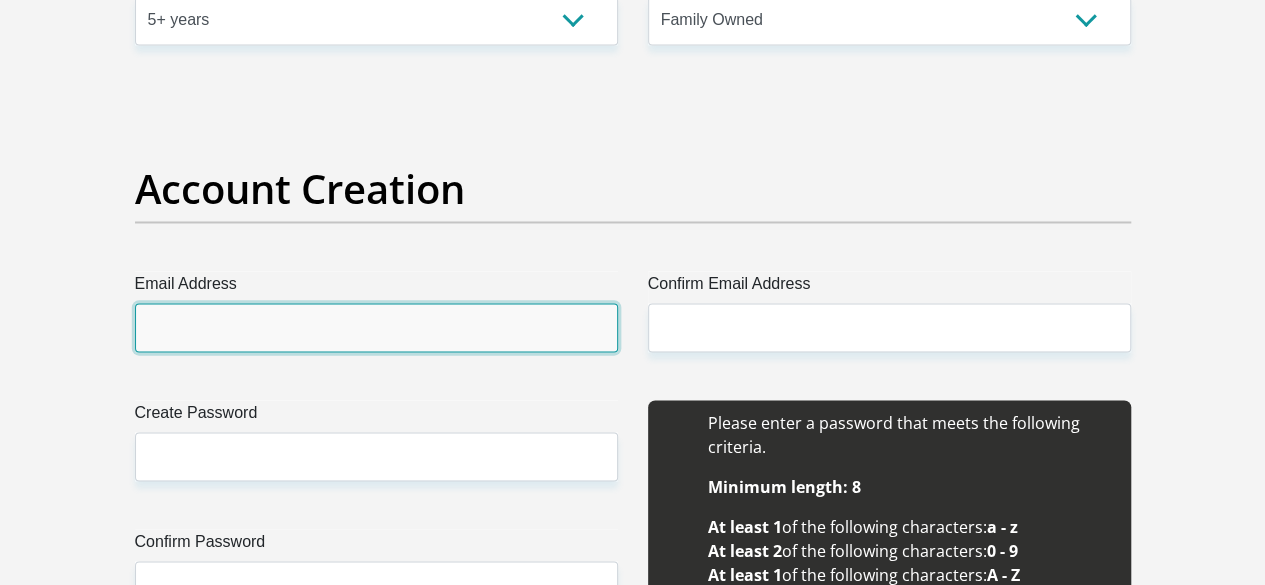 click on "Email Address" at bounding box center [376, 327] 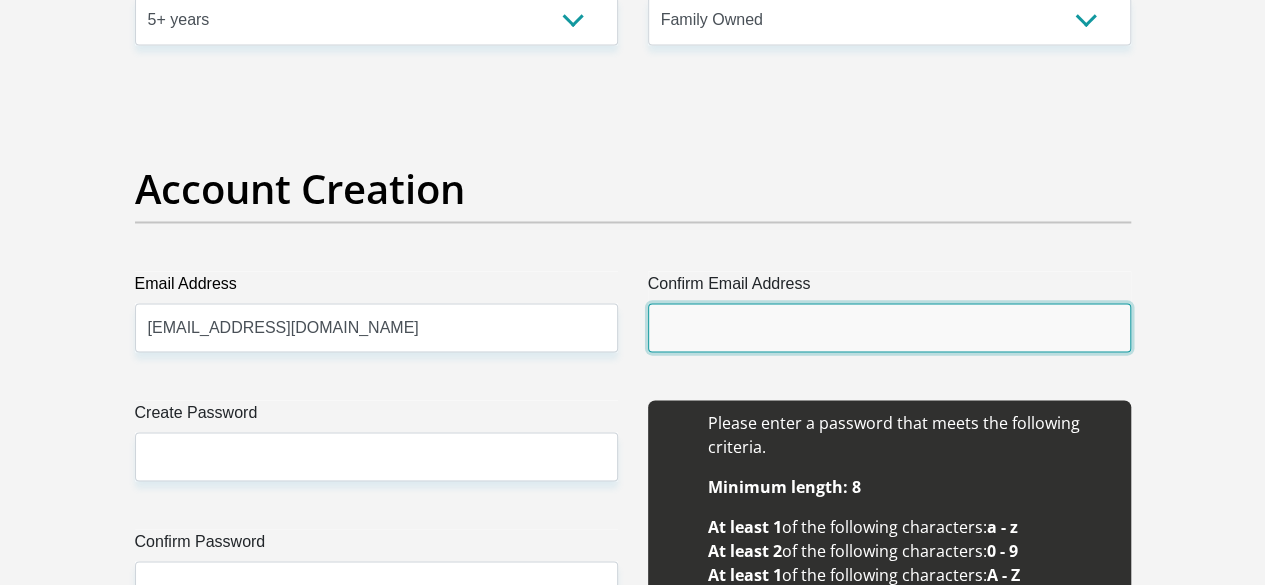 click on "Confirm Email Address" at bounding box center [889, 327] 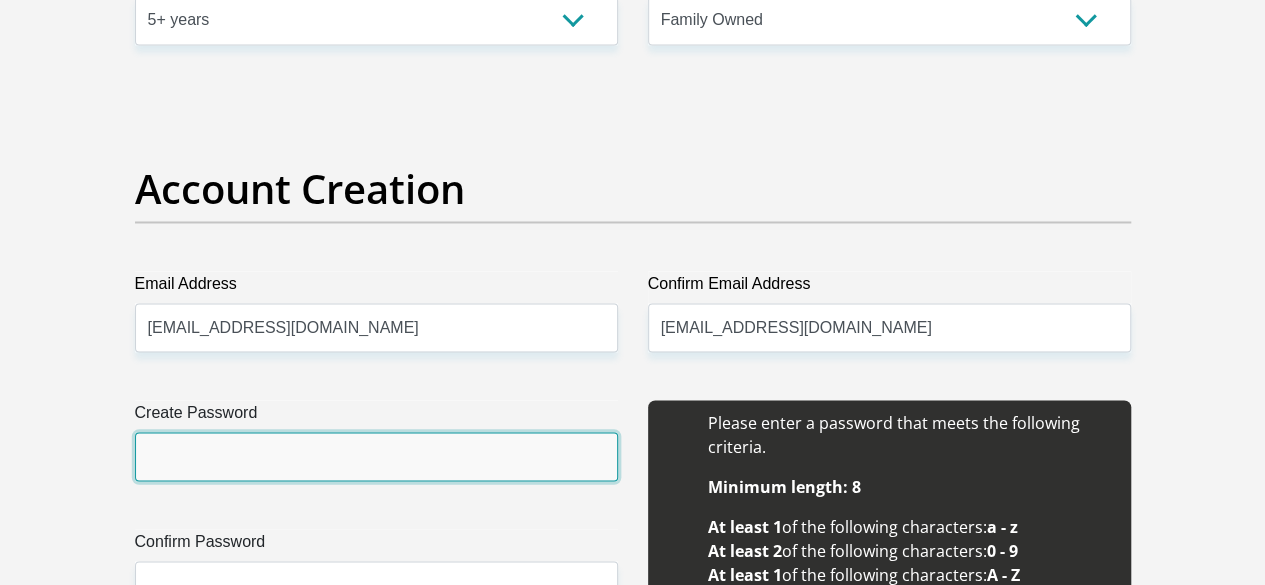 click on "Create Password" at bounding box center [376, 456] 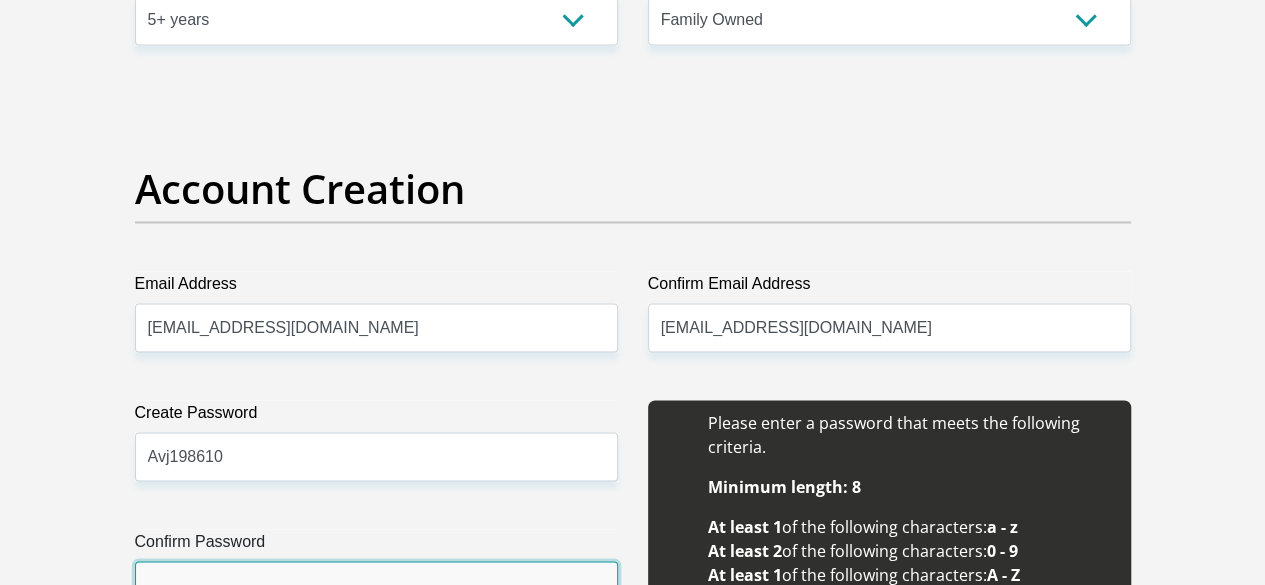 click on "Confirm Password" at bounding box center [376, 585] 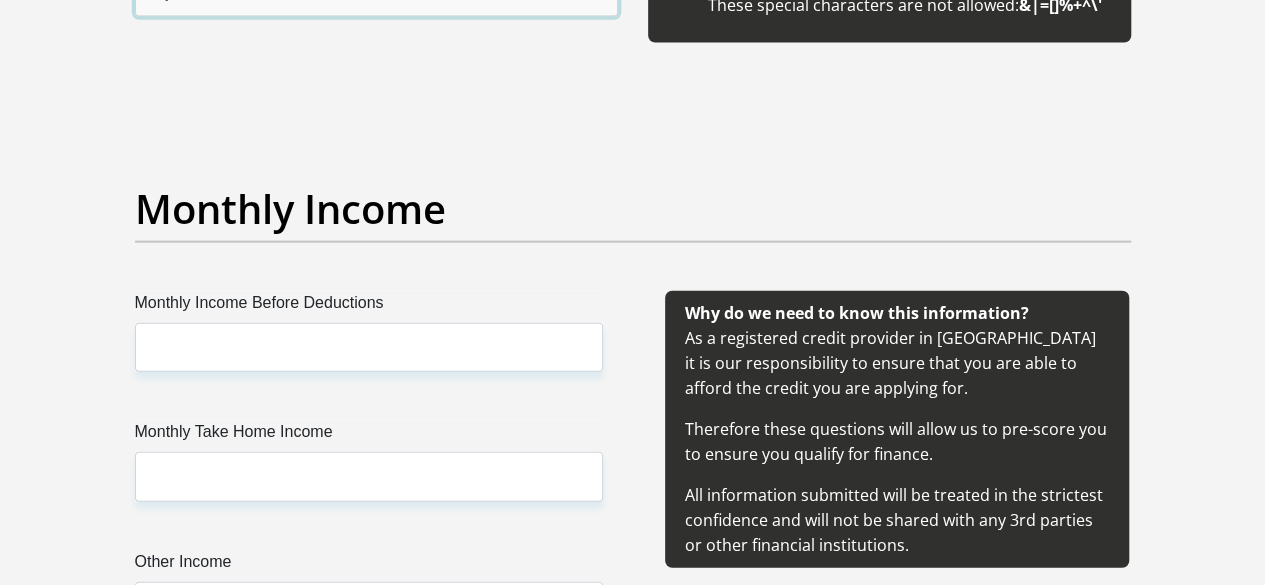 scroll, scrollTop: 2336, scrollLeft: 0, axis: vertical 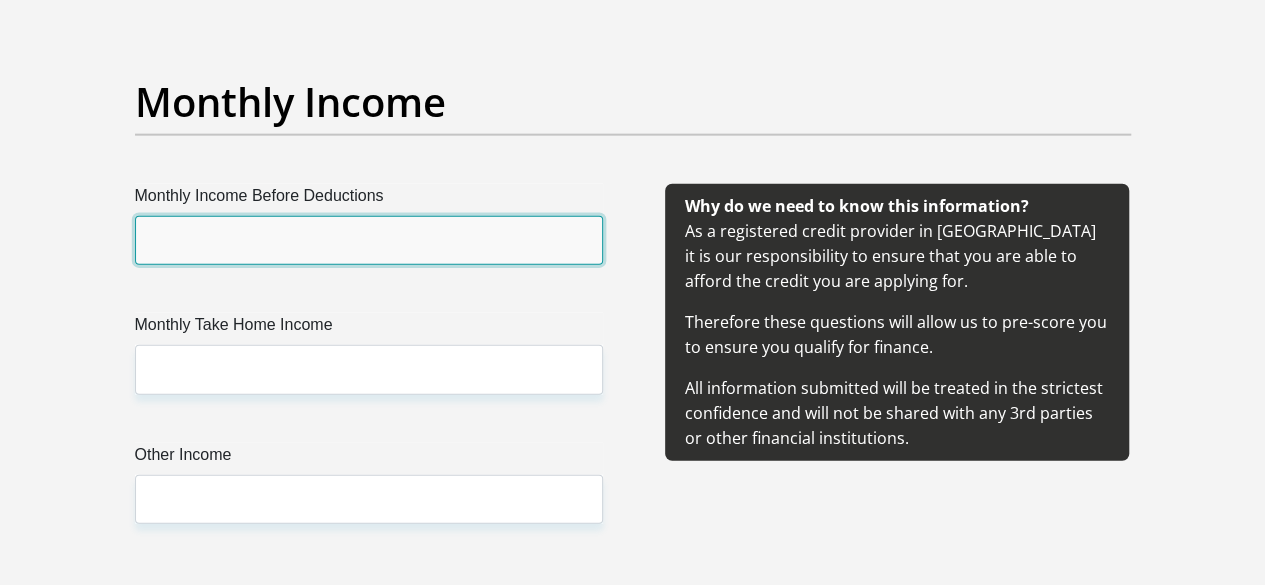 click on "Monthly Income Before Deductions" at bounding box center [369, 240] 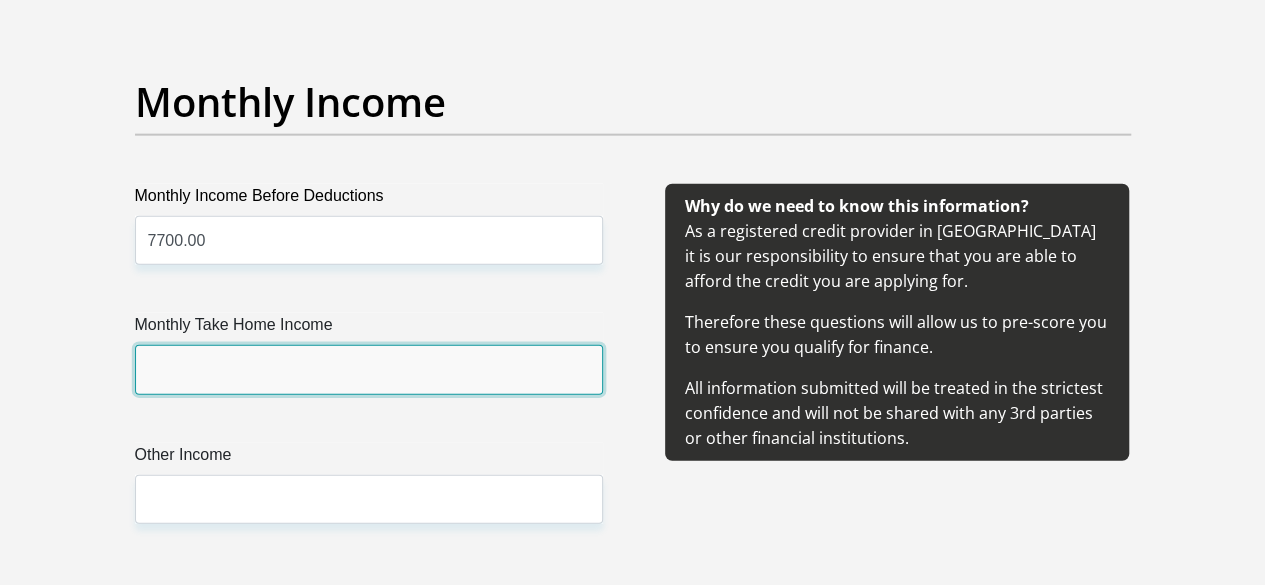 click on "Monthly Take Home Income" at bounding box center (369, 369) 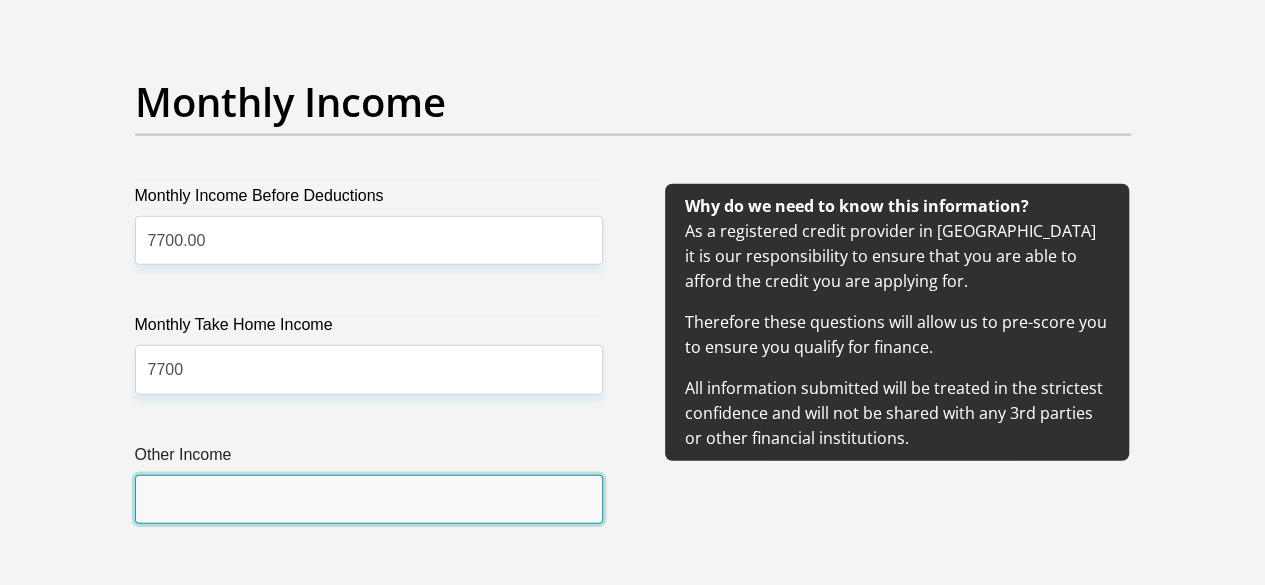 click on "Other Income" at bounding box center [369, 499] 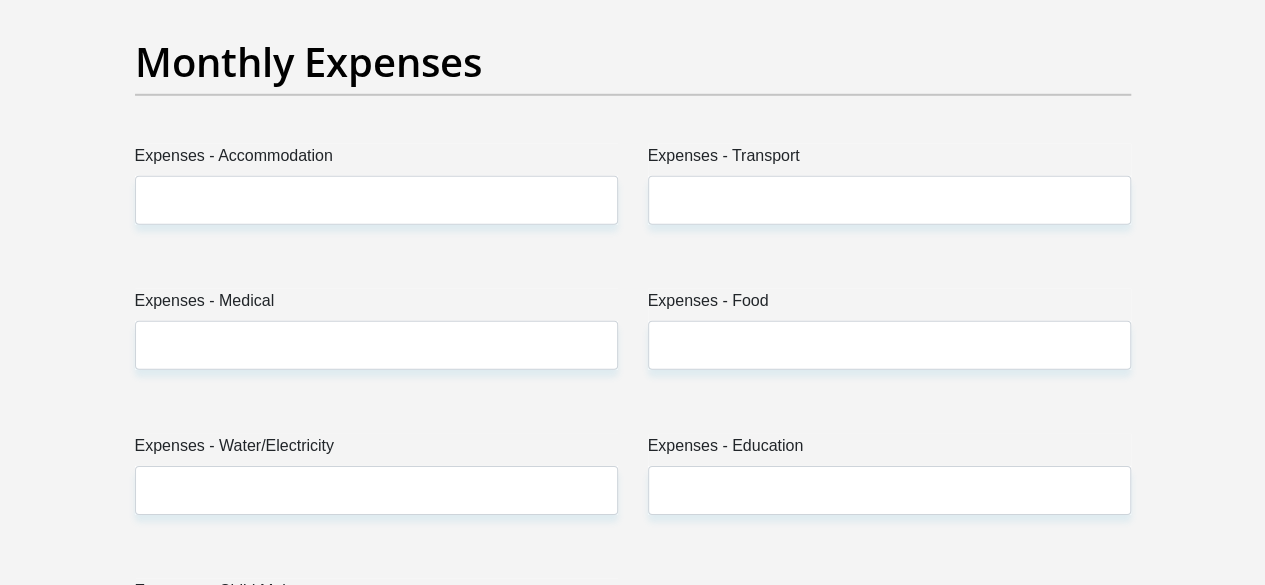 scroll, scrollTop: 2936, scrollLeft: 0, axis: vertical 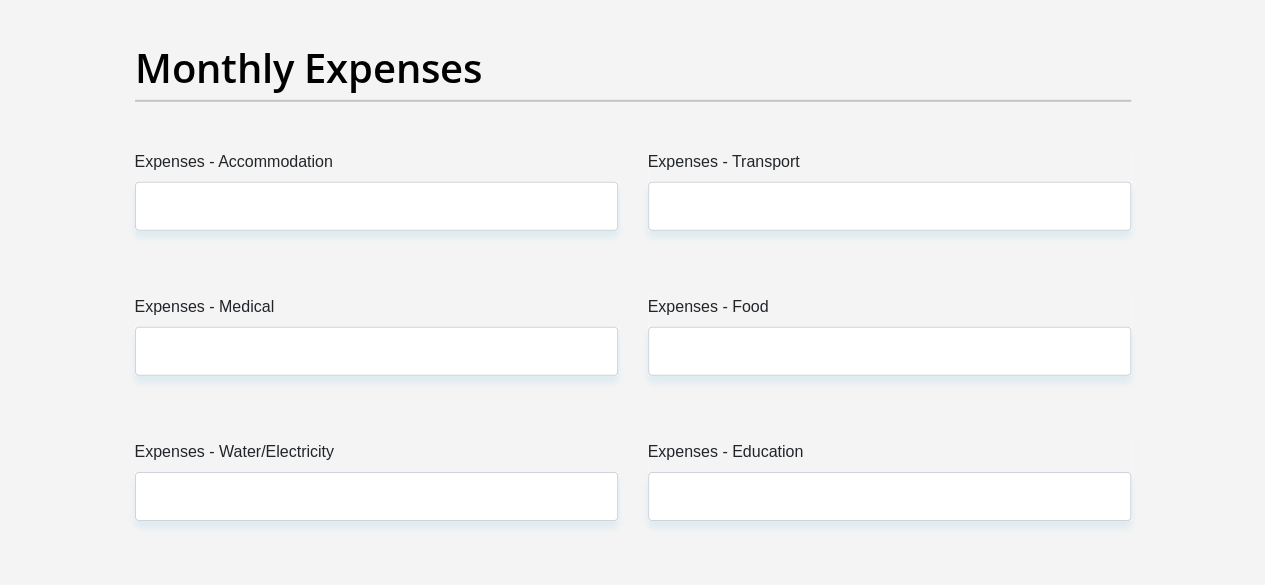 type on "6000.00" 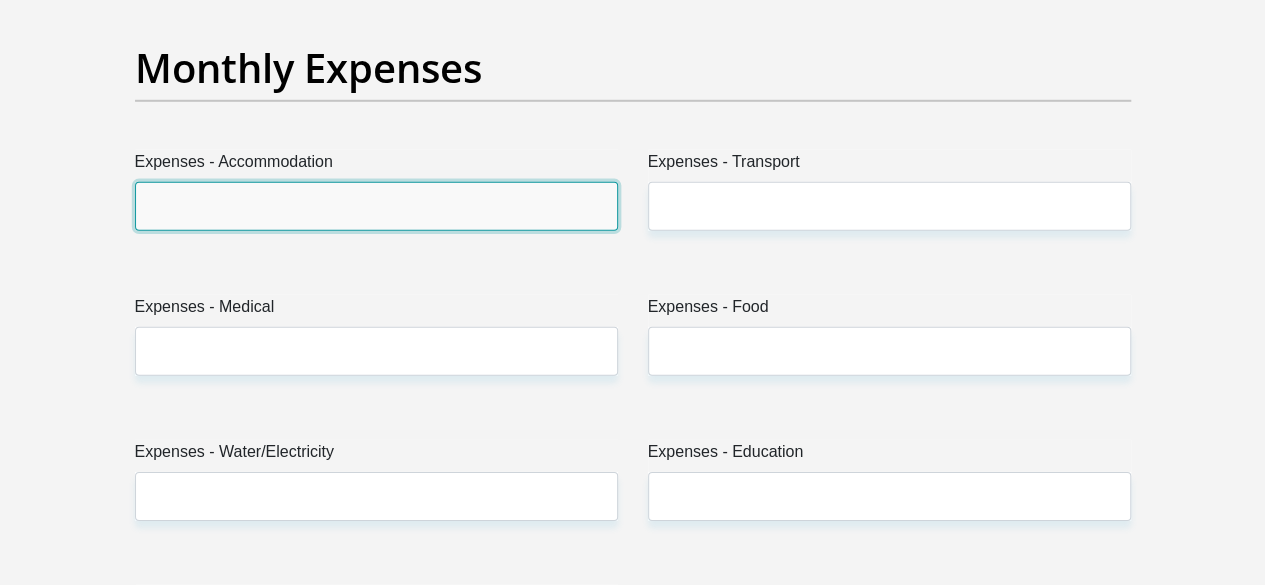 click on "Expenses - Accommodation" at bounding box center (376, 206) 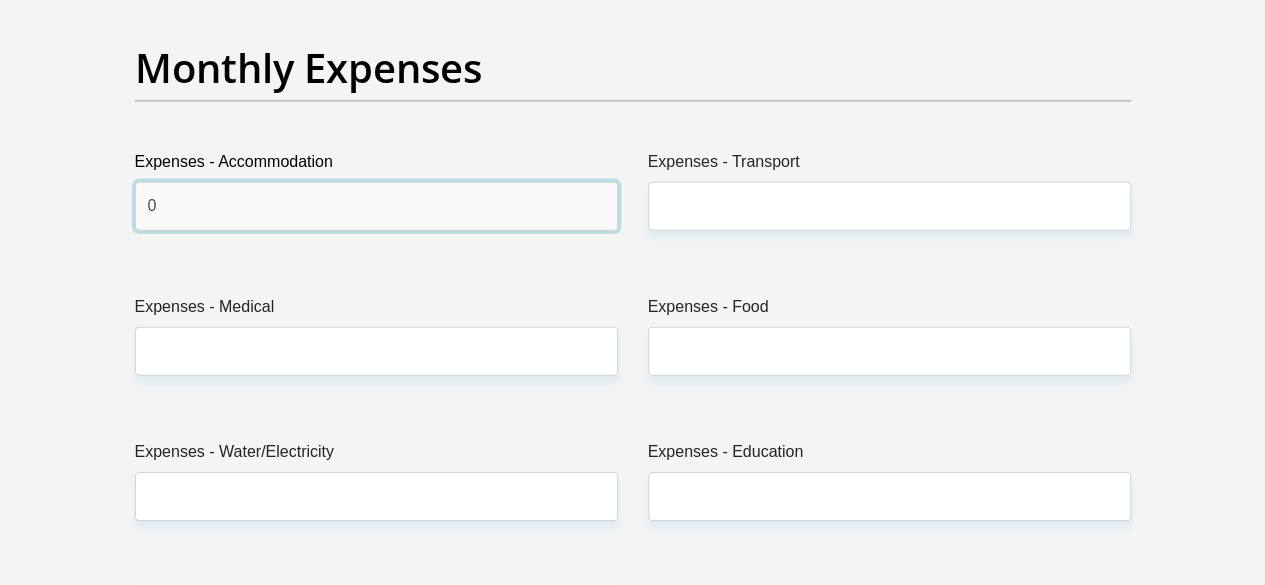 type on "0" 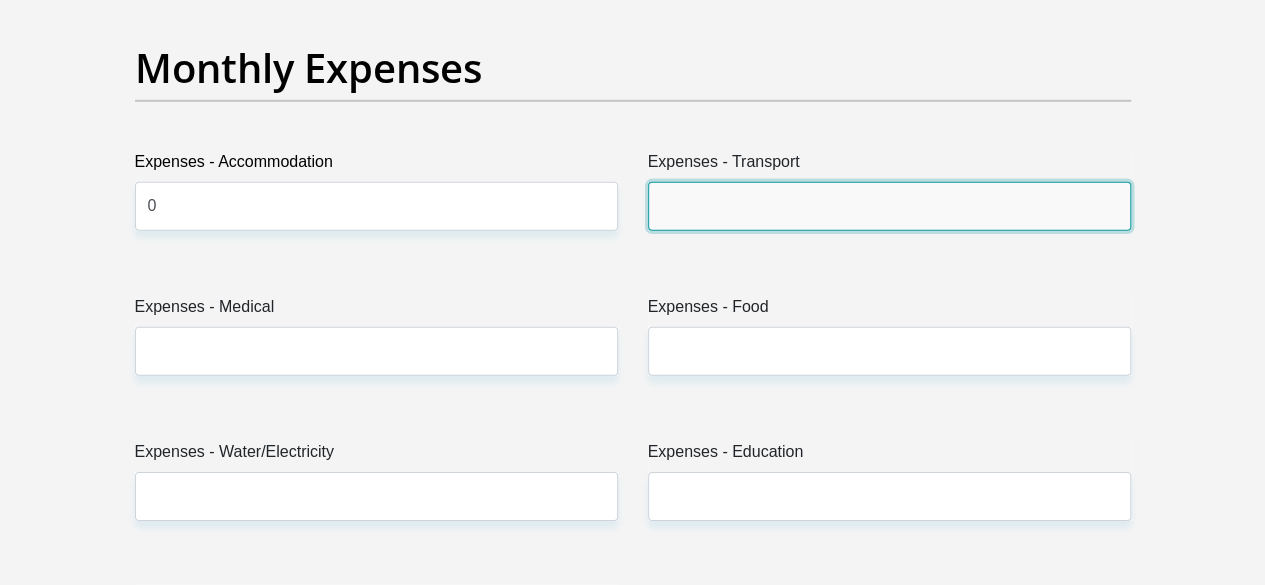 click on "Expenses - Transport" at bounding box center [889, 206] 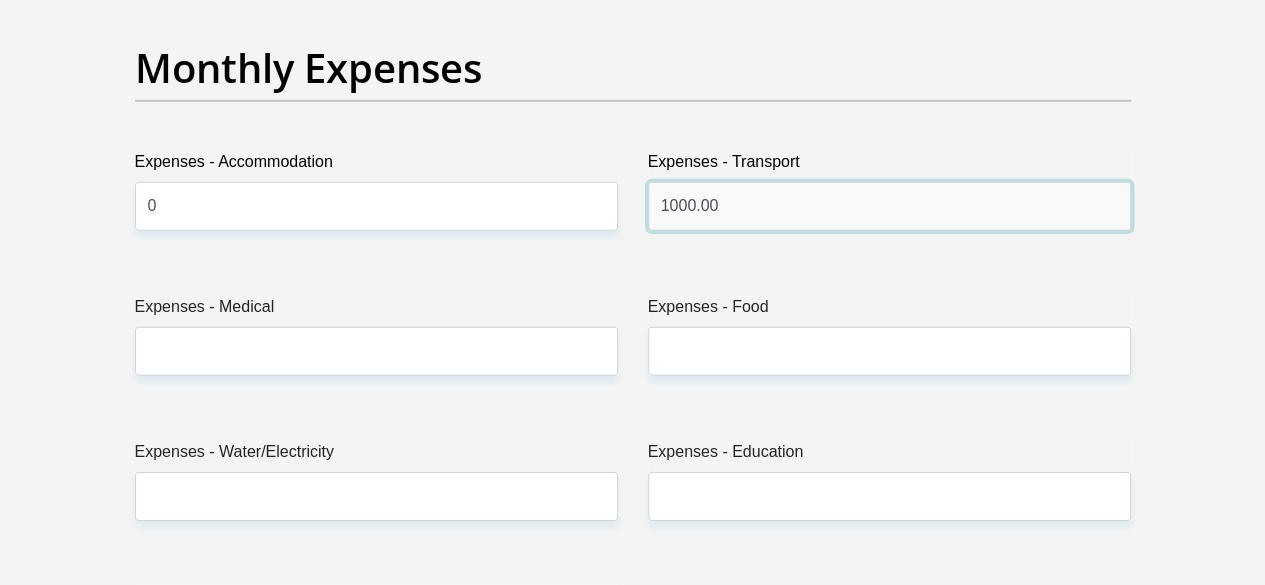 type on "1000.00" 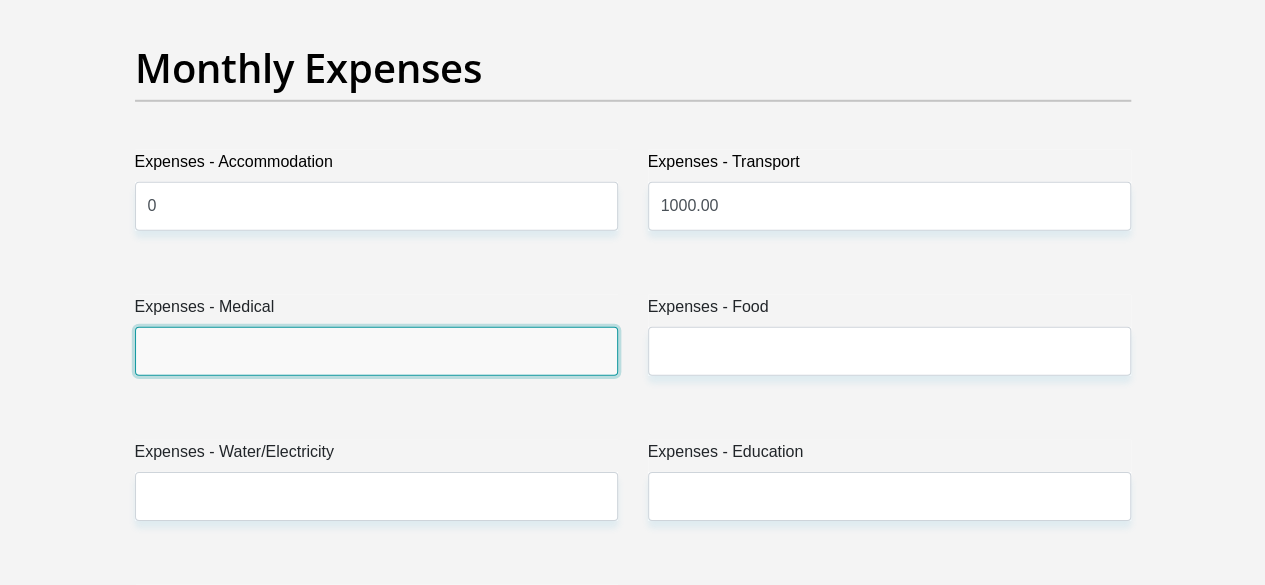 click on "Expenses - Medical" at bounding box center (376, 351) 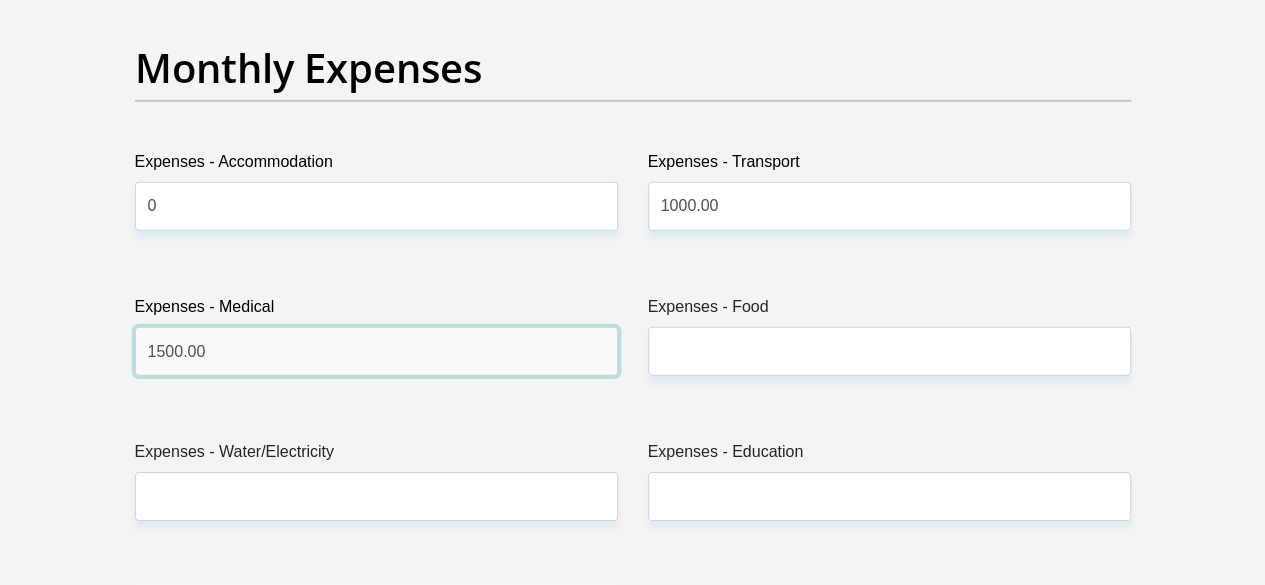 type on "1500.00" 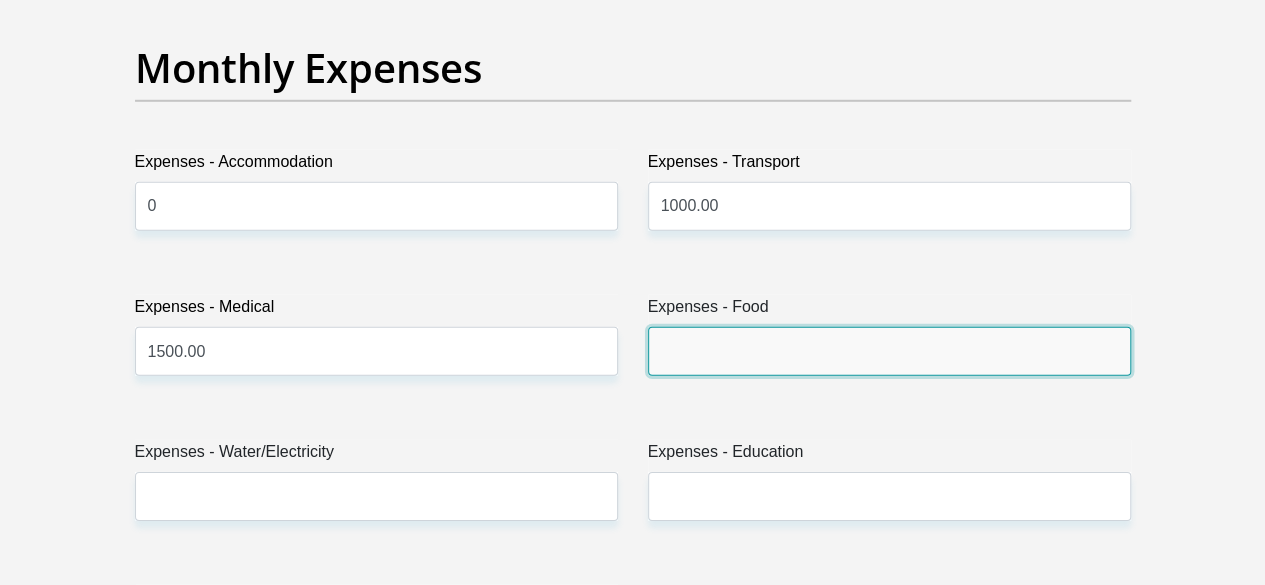 click on "Expenses - Food" at bounding box center [889, 351] 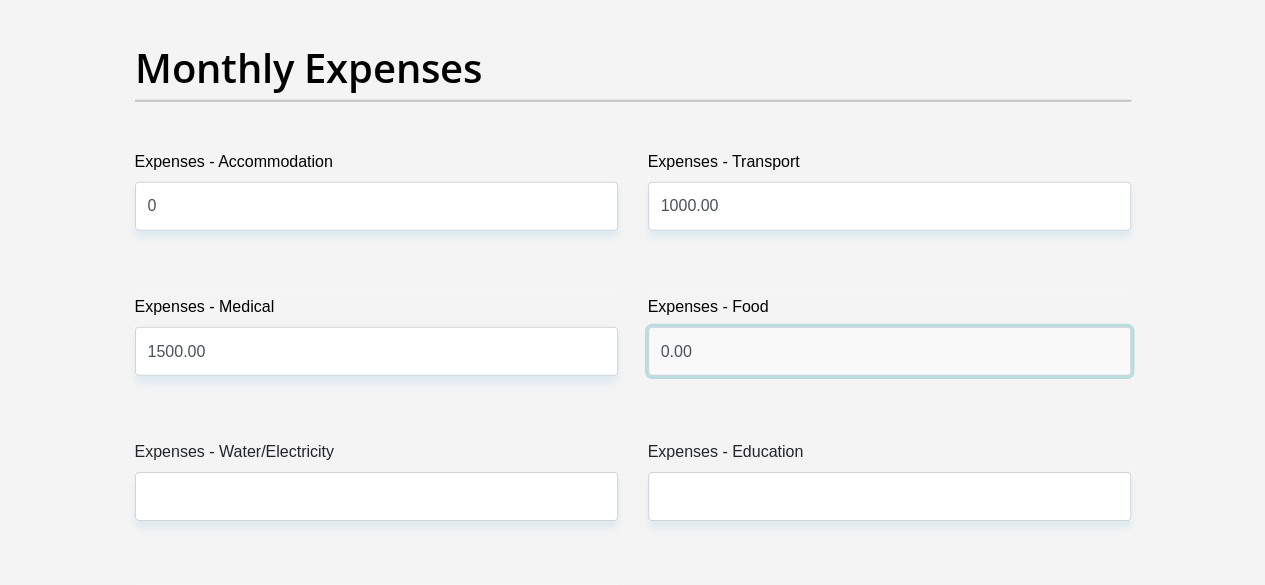 type on "0.00" 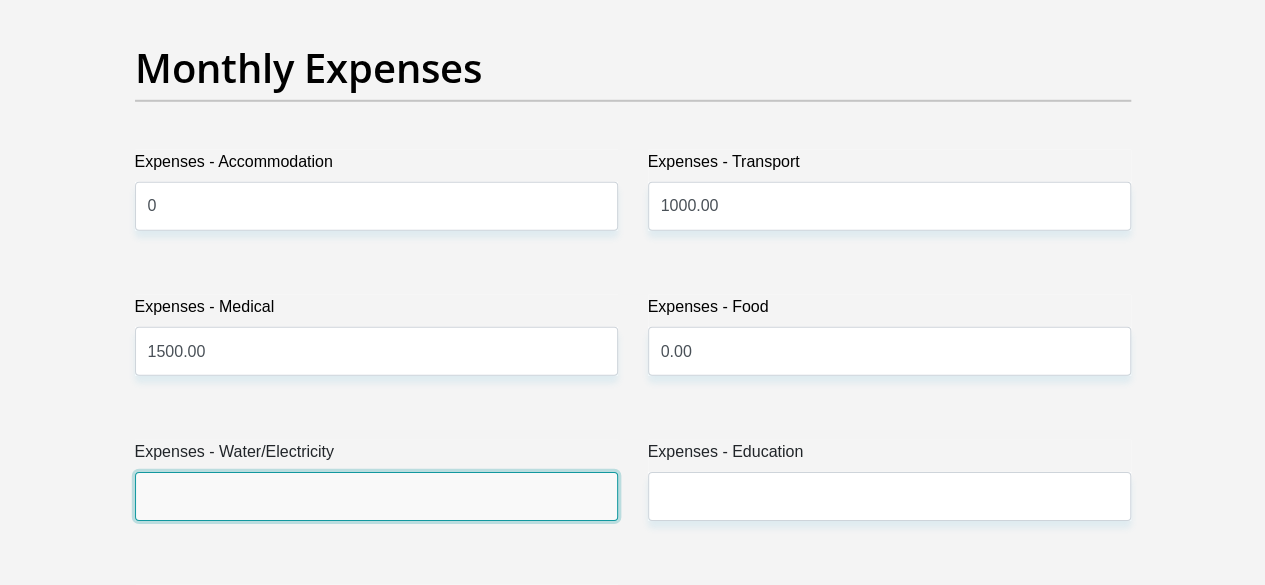 click on "Expenses - Water/Electricity" at bounding box center (376, 496) 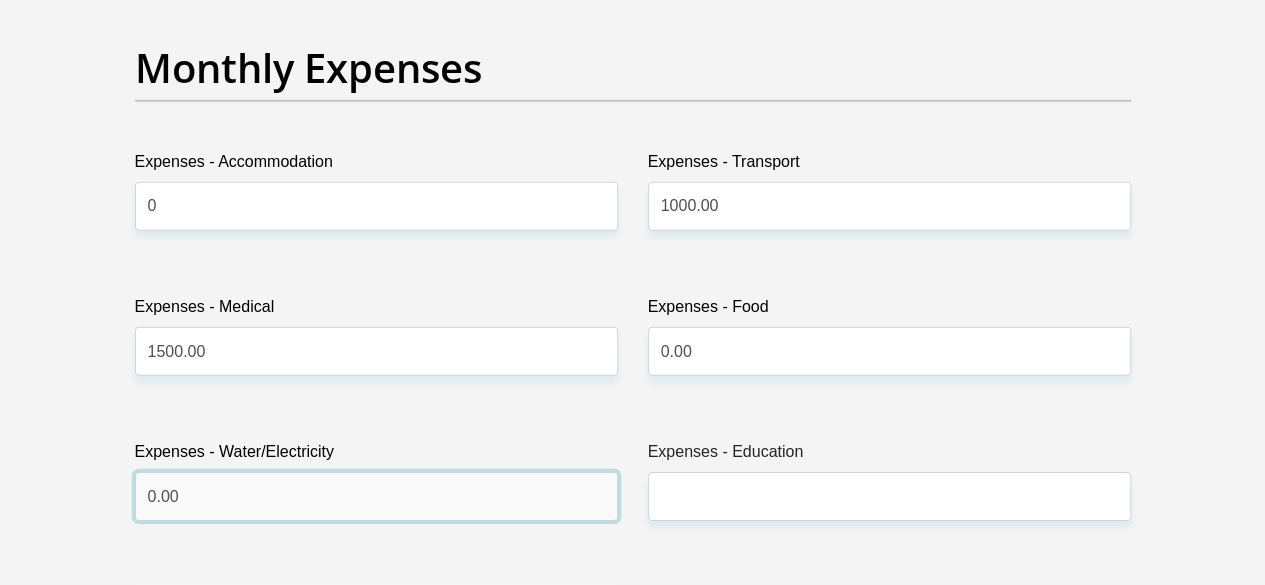 type on "0.00" 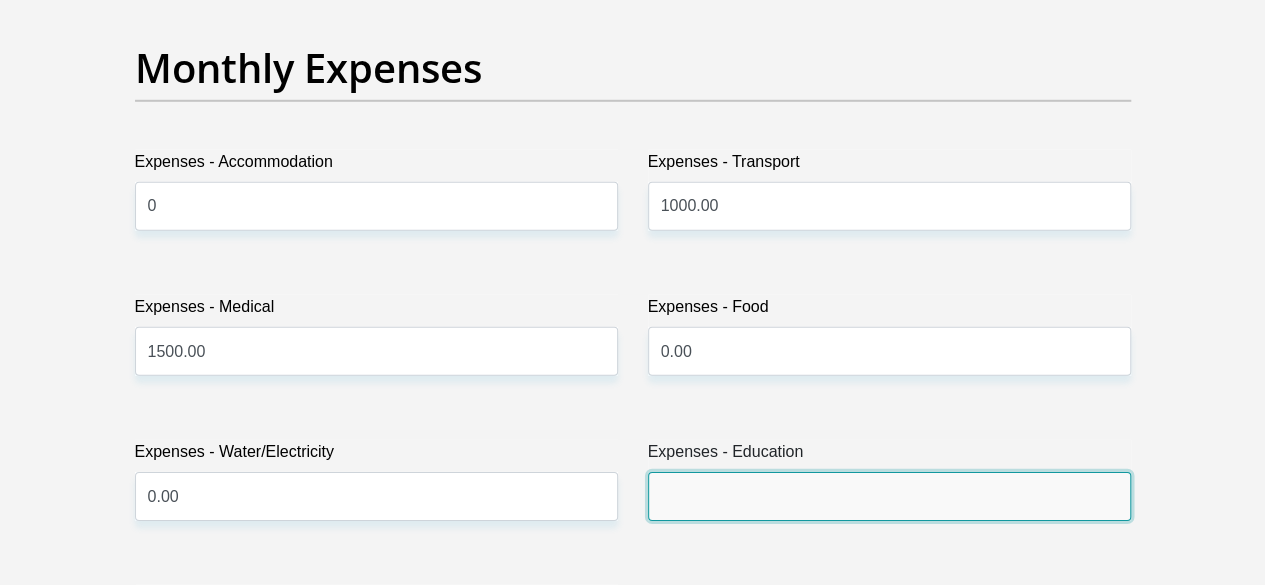 click on "Expenses - Education" at bounding box center (889, 496) 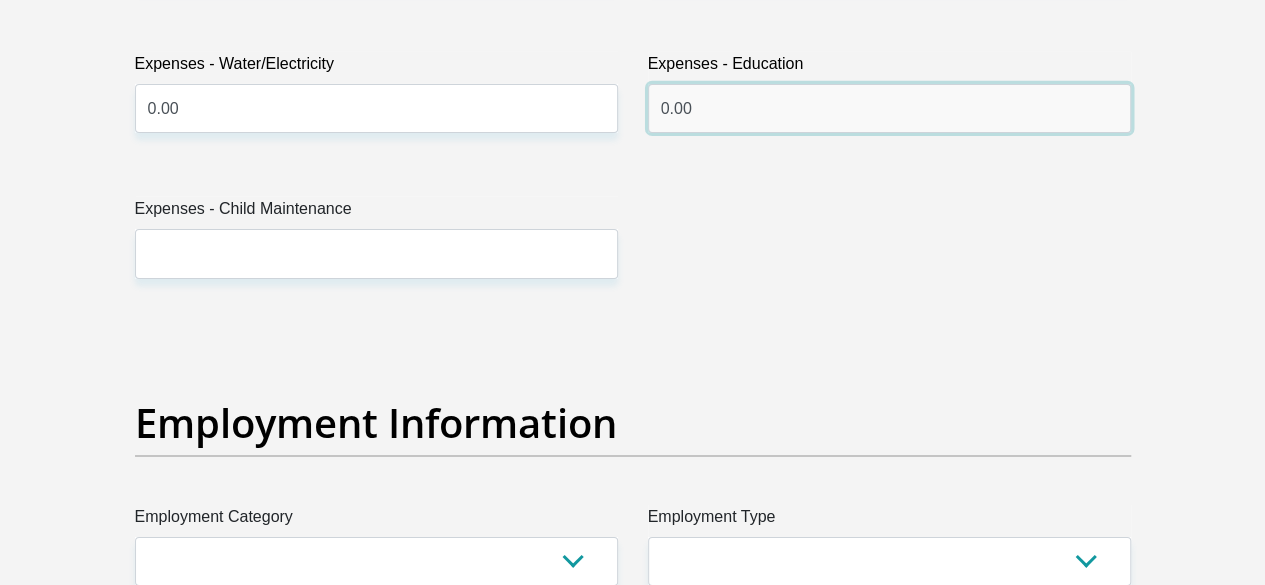 scroll, scrollTop: 3336, scrollLeft: 0, axis: vertical 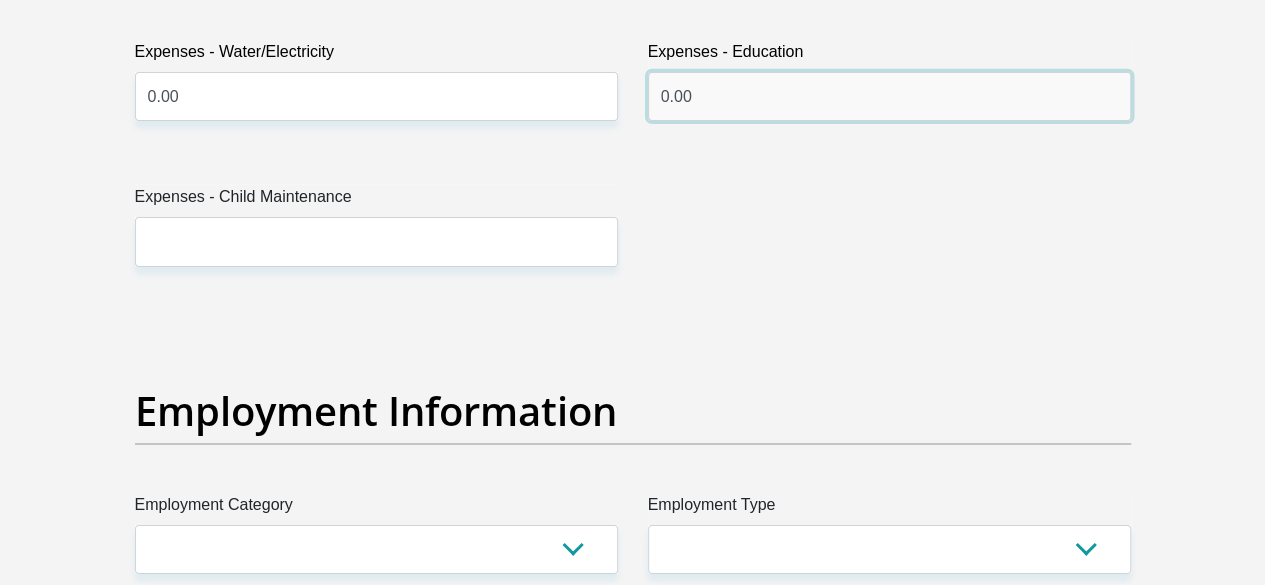 type on "0.00" 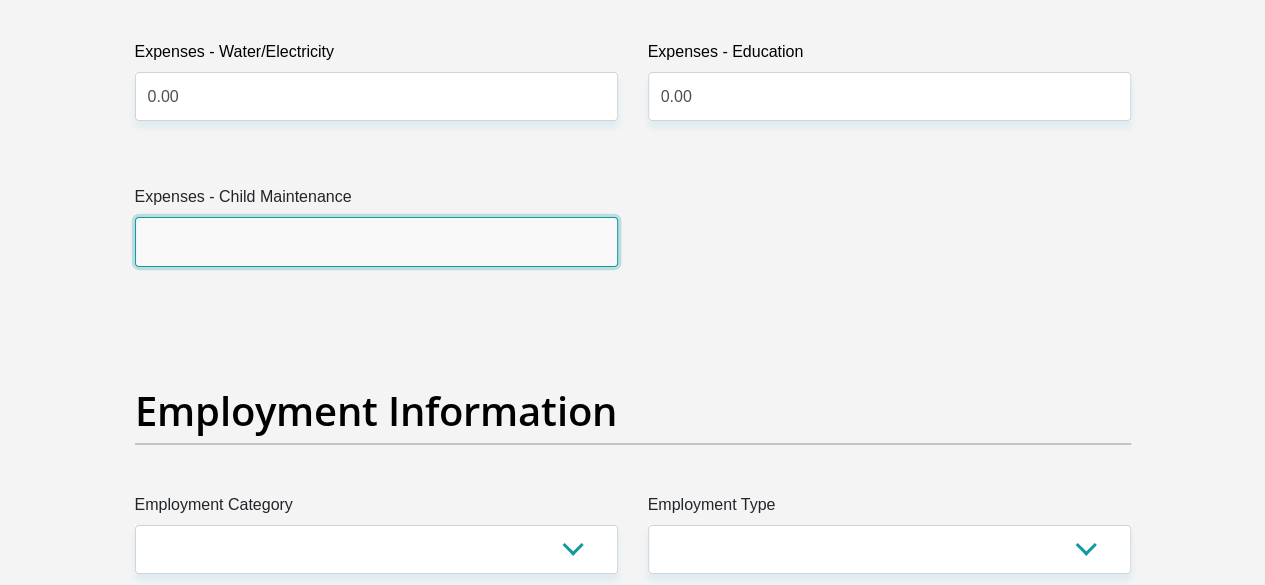 drag, startPoint x: 210, startPoint y: 179, endPoint x: 285, endPoint y: 151, distance: 80.05623 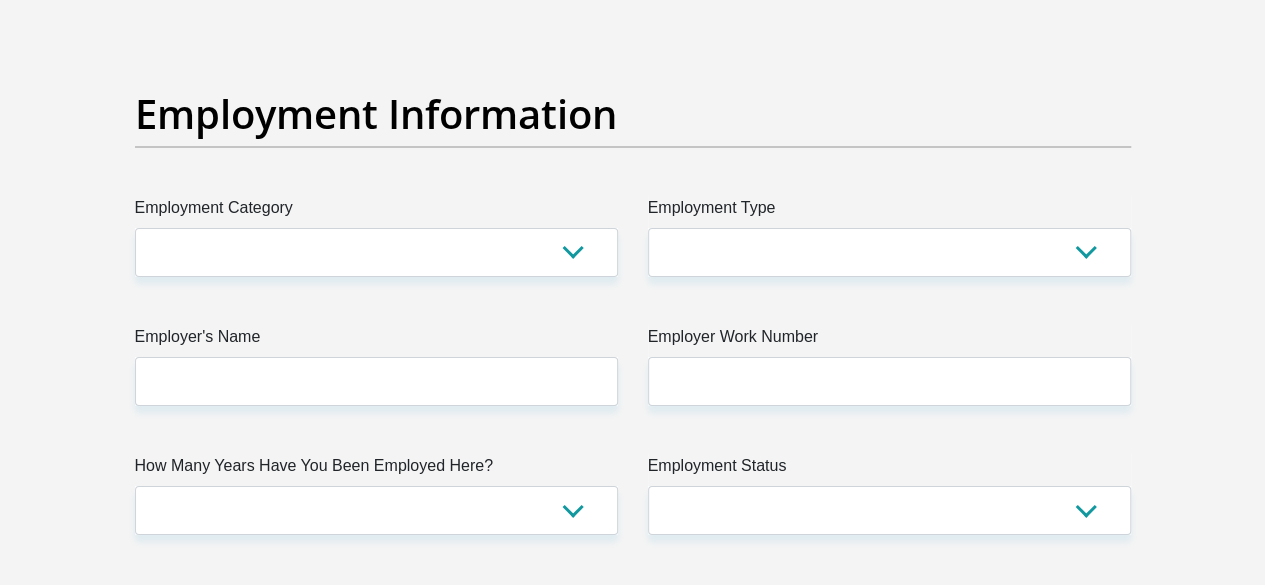 scroll, scrollTop: 3636, scrollLeft: 0, axis: vertical 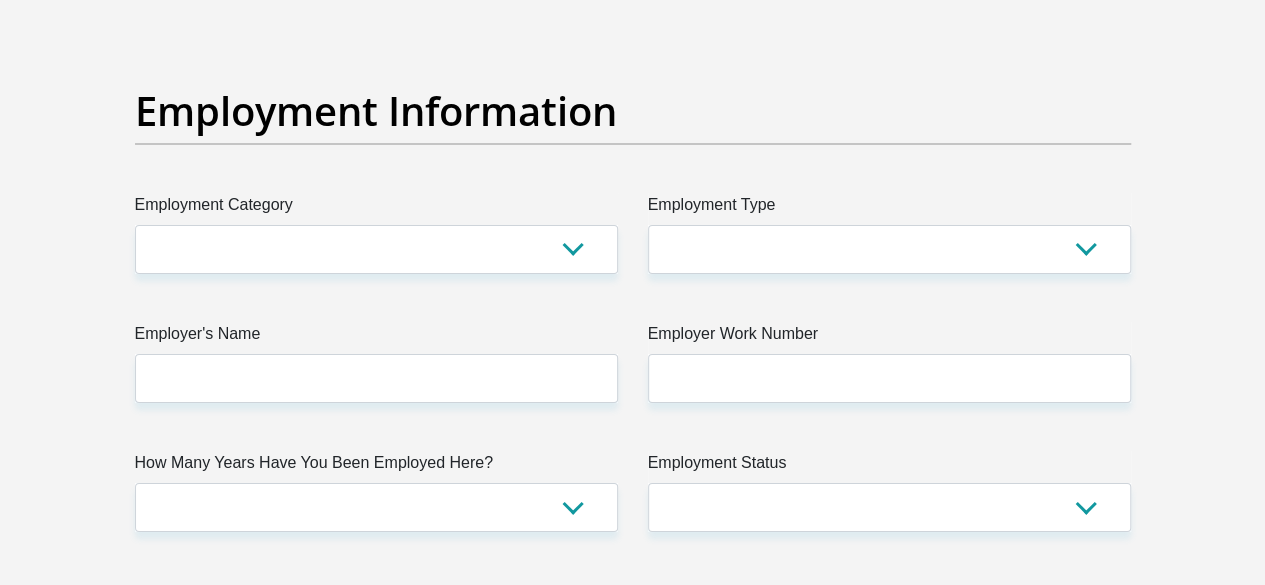 type on "0.00" 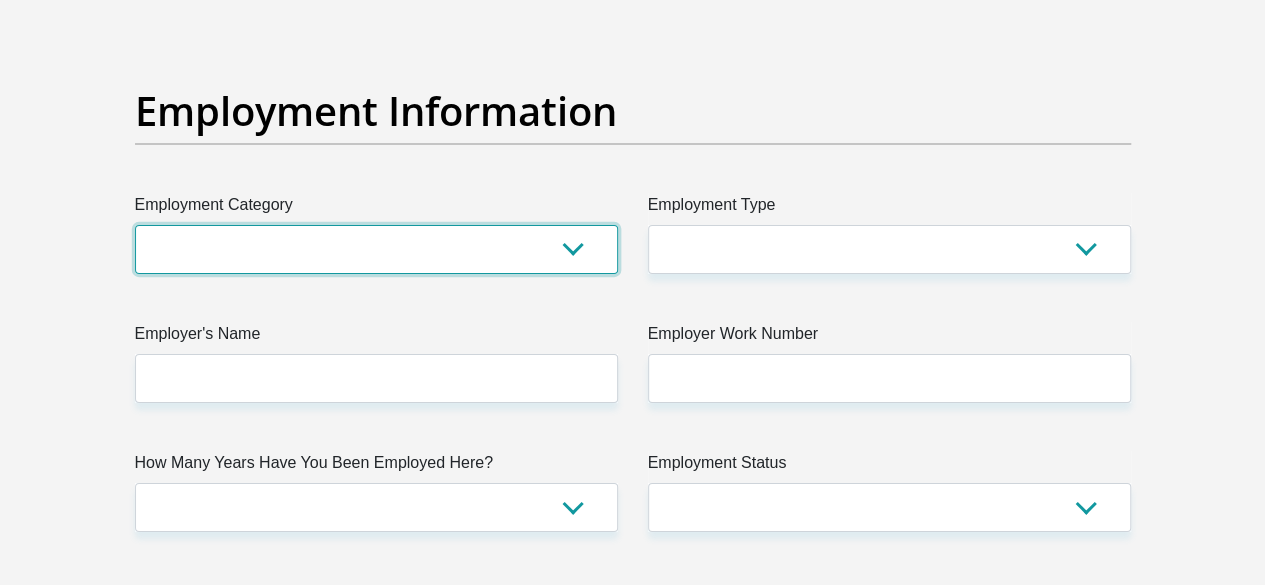 click on "AGRICULTURE
ALCOHOL & TOBACCO
CONSTRUCTION MATERIALS
METALLURGY
EQUIPMENT FOR RENEWABLE ENERGY
SPECIALIZED CONTRACTORS
CAR
GAMING (INCL. INTERNET
OTHER WHOLESALE
UNLICENSED PHARMACEUTICALS
CURRENCY EXCHANGE HOUSES
OTHER FINANCIAL INSTITUTIONS & INSURANCE
REAL ESTATE AGENTS
OIL & GAS
OTHER MATERIALS (E.G. IRON ORE)
PRECIOUS STONES & PRECIOUS METALS
POLITICAL ORGANIZATIONS
RELIGIOUS ORGANIZATIONS(NOT SECTS)
ACTI. HAVING BUSINESS DEAL WITH PUBLIC ADMINISTRATION
LAUNDROMATS" at bounding box center (376, 249) 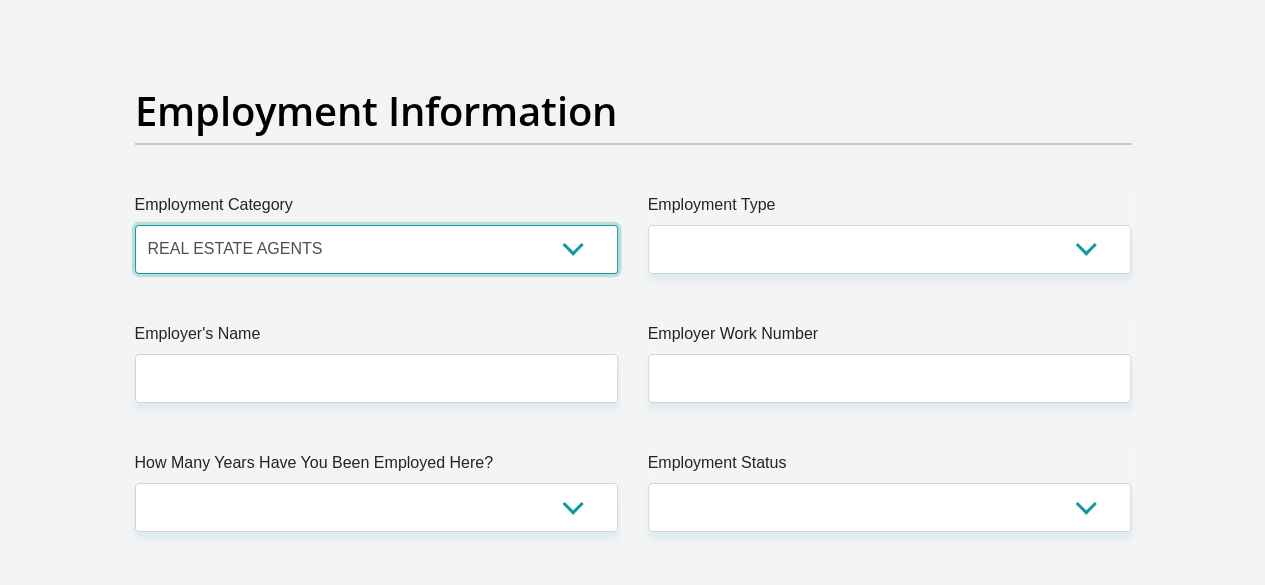 click on "AGRICULTURE
ALCOHOL & TOBACCO
CONSTRUCTION MATERIALS
METALLURGY
EQUIPMENT FOR RENEWABLE ENERGY
SPECIALIZED CONTRACTORS
CAR
GAMING (INCL. INTERNET
OTHER WHOLESALE
UNLICENSED PHARMACEUTICALS
CURRENCY EXCHANGE HOUSES
OTHER FINANCIAL INSTITUTIONS & INSURANCE
REAL ESTATE AGENTS
OIL & GAS
OTHER MATERIALS (E.G. IRON ORE)
PRECIOUS STONES & PRECIOUS METALS
POLITICAL ORGANIZATIONS
RELIGIOUS ORGANIZATIONS(NOT SECTS)
ACTI. HAVING BUSINESS DEAL WITH PUBLIC ADMINISTRATION
LAUNDROMATS" at bounding box center [376, 249] 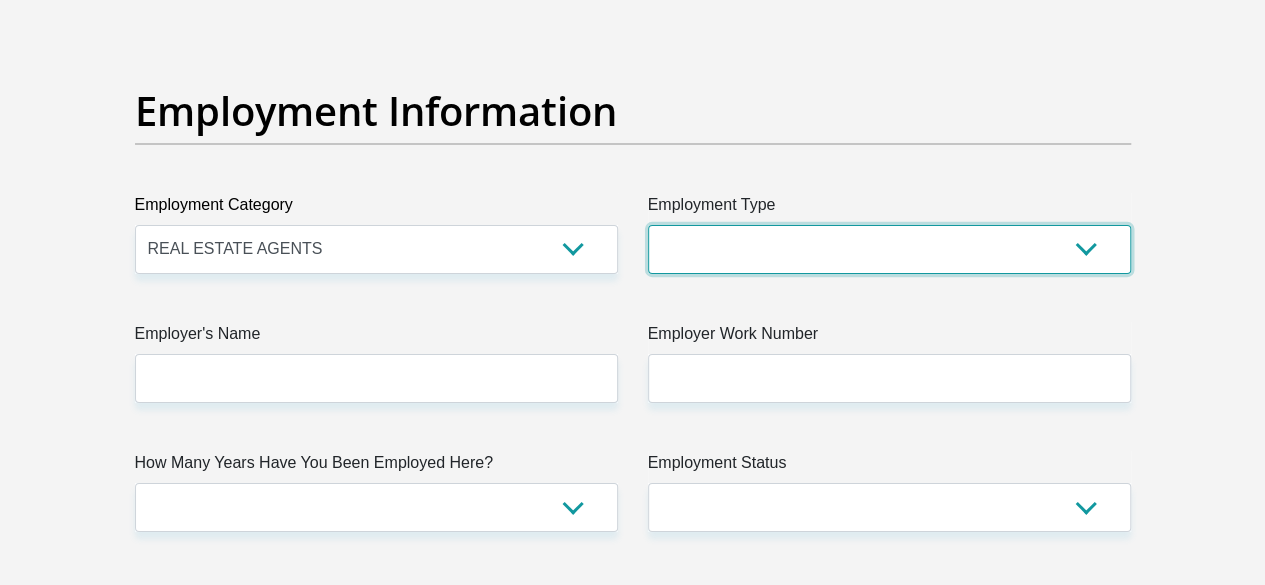 click on "College/Lecturer
Craft Seller
Creative
Driver
Executive
Farmer
Forces - Non Commissioned
Forces - Officer
Hawker
Housewife
Labourer
Licenced Professional
Manager
Miner
Non Licenced Professional
Office Staff/Clerk
Outside Worker
Pensioner
Permanent Teacher
Production/Manufacturing
Sales
Self-Employed
Semi-Professional Worker
Service Industry  Social Worker  Student" at bounding box center [889, 249] 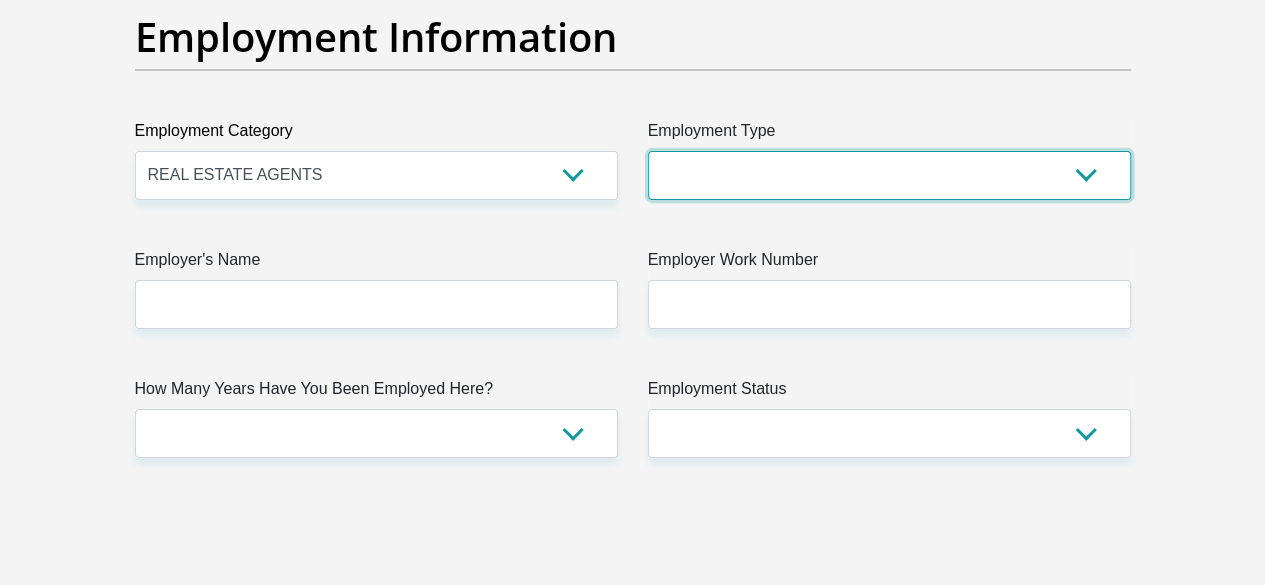 scroll, scrollTop: 3736, scrollLeft: 0, axis: vertical 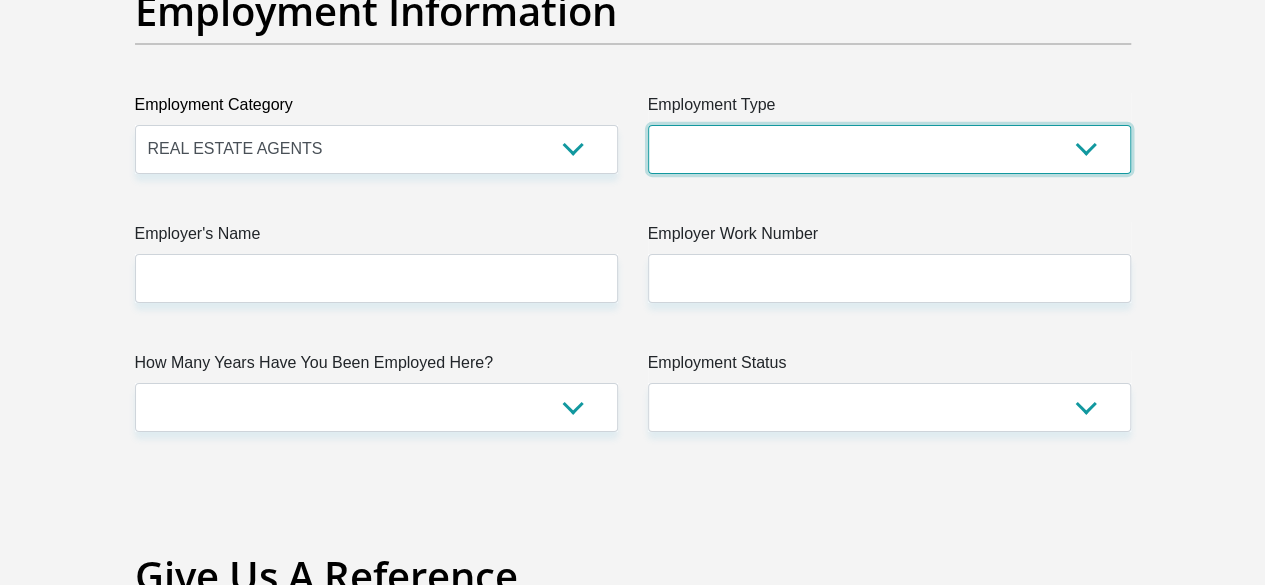 click on "College/Lecturer
Craft Seller
Creative
Driver
Executive
Farmer
Forces - Non Commissioned
Forces - Officer
Hawker
Housewife
Labourer
Licenced Professional
Manager
Miner
Non Licenced Professional
Office Staff/Clerk
Outside Worker
Pensioner
Permanent Teacher
Production/Manufacturing
Sales
Self-Employed
Semi-Professional Worker
Service Industry  Social Worker  Student" at bounding box center [889, 149] 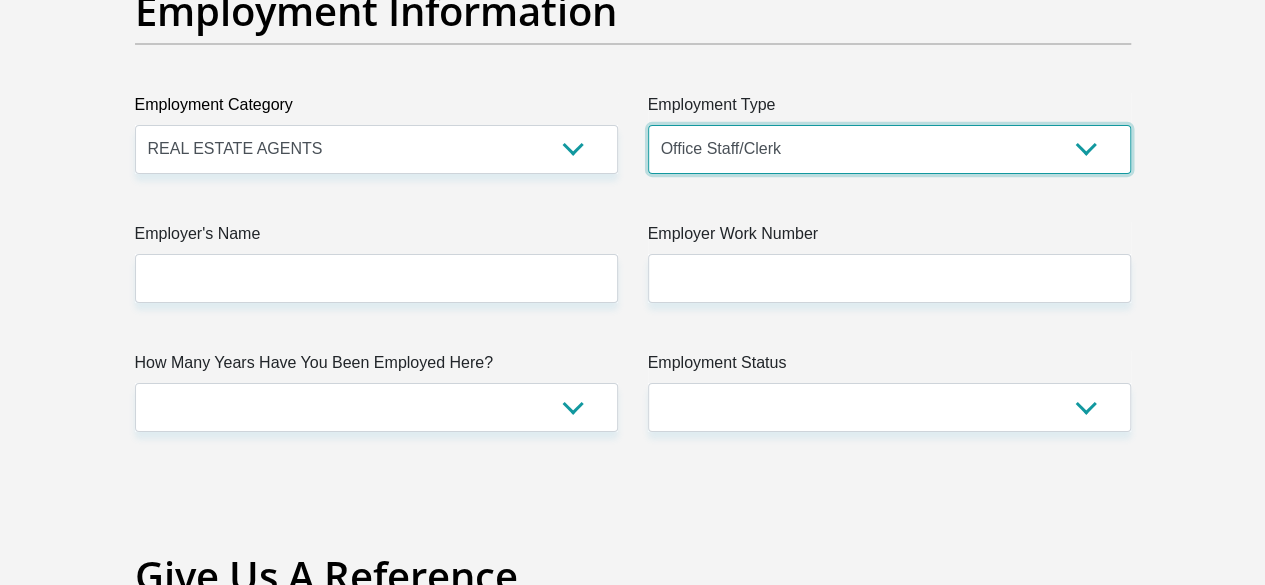 click on "College/Lecturer
Craft Seller
Creative
Driver
Executive
Farmer
Forces - Non Commissioned
Forces - Officer
Hawker
Housewife
Labourer
Licenced Professional
Manager
Miner
Non Licenced Professional
Office Staff/Clerk
Outside Worker
Pensioner
Permanent Teacher
Production/Manufacturing
Sales
Self-Employed
Semi-Professional Worker
Service Industry  Social Worker  Student" at bounding box center [889, 149] 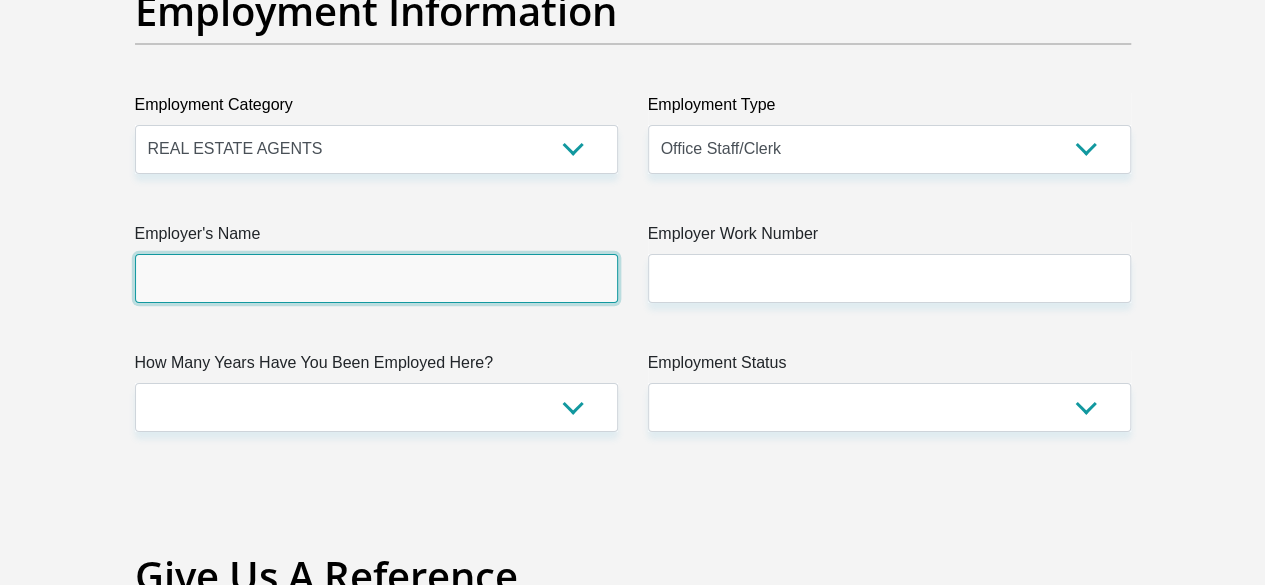 click on "Employer's Name" at bounding box center (376, 278) 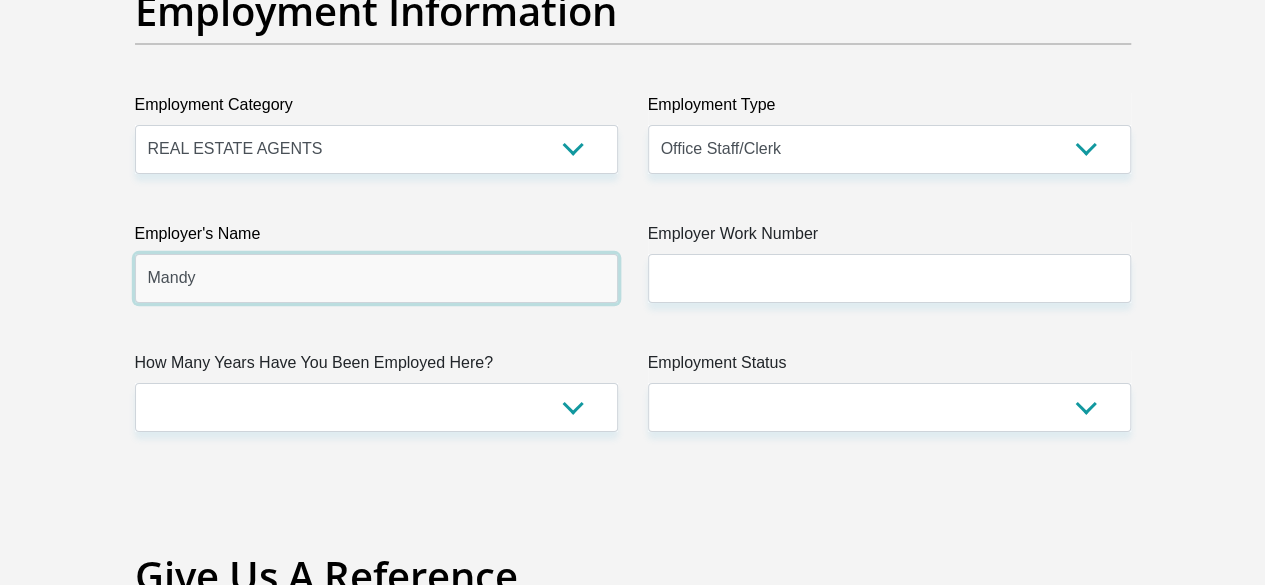 type on "Mandy" 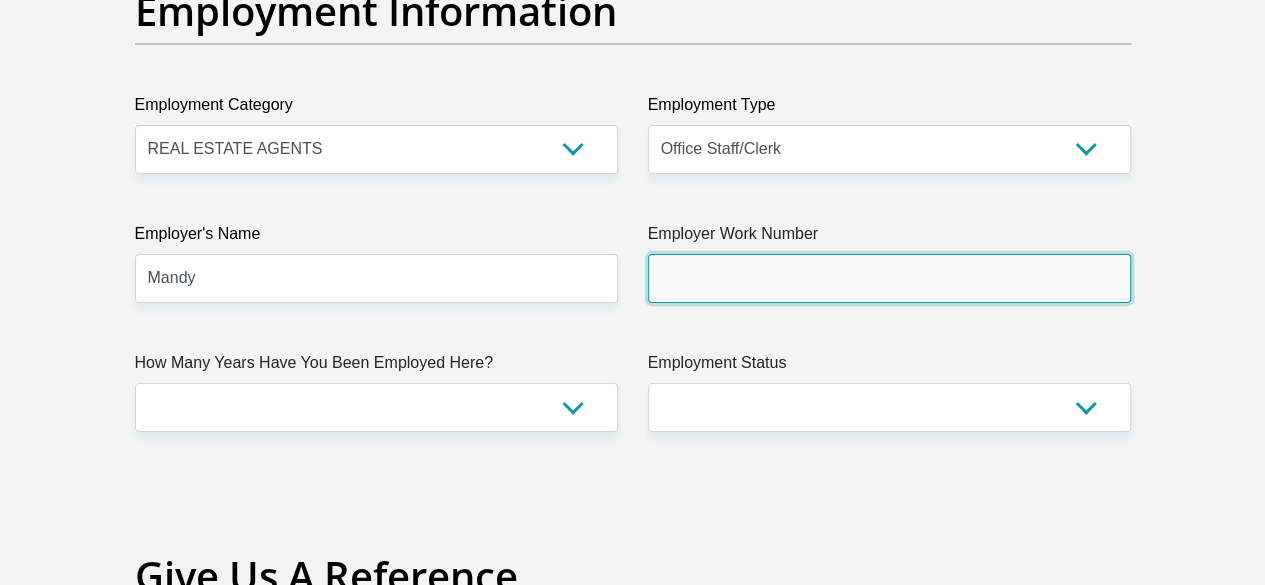 click on "Employer Work Number" at bounding box center (889, 278) 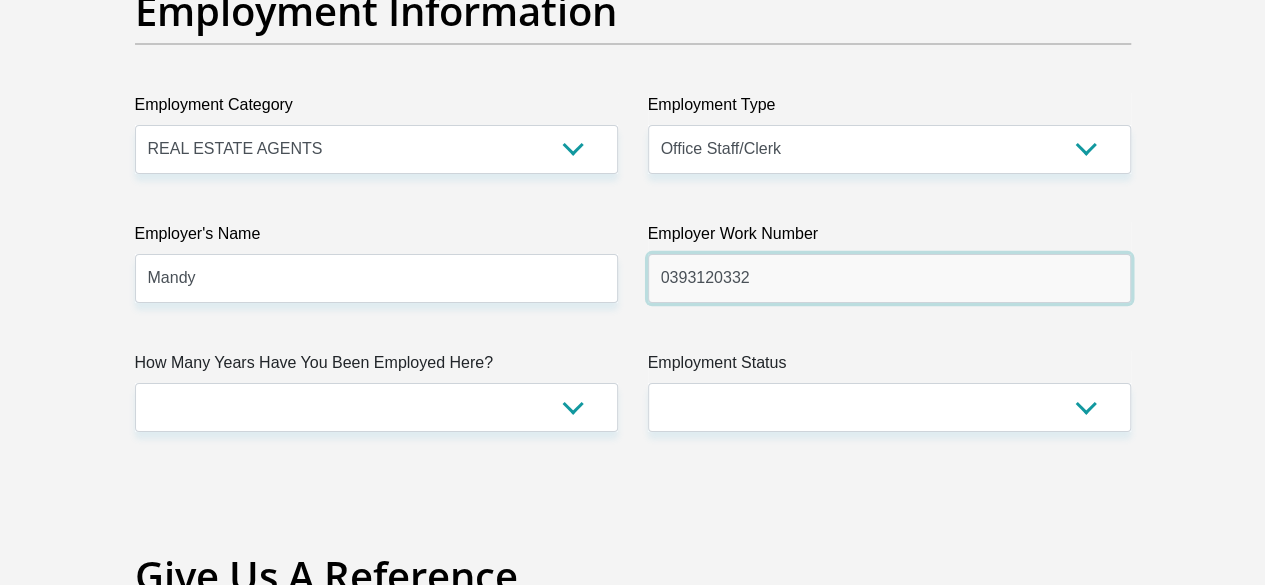 type on "0393120332" 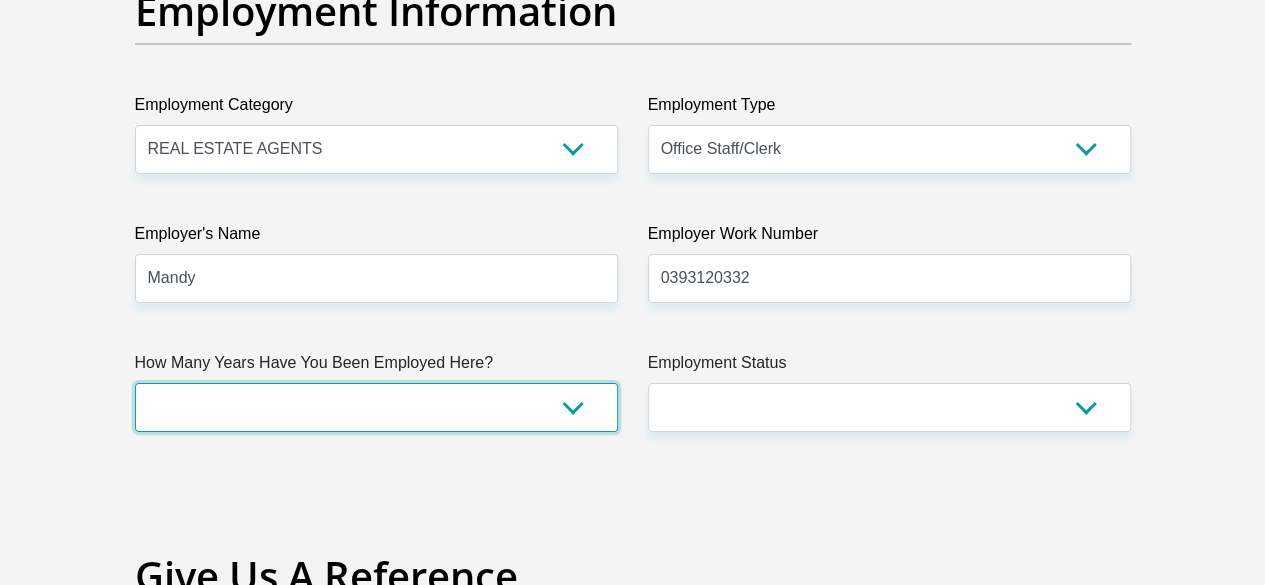 click on "less than 1 year
1-3 years
3-5 years
5+ years" at bounding box center (376, 407) 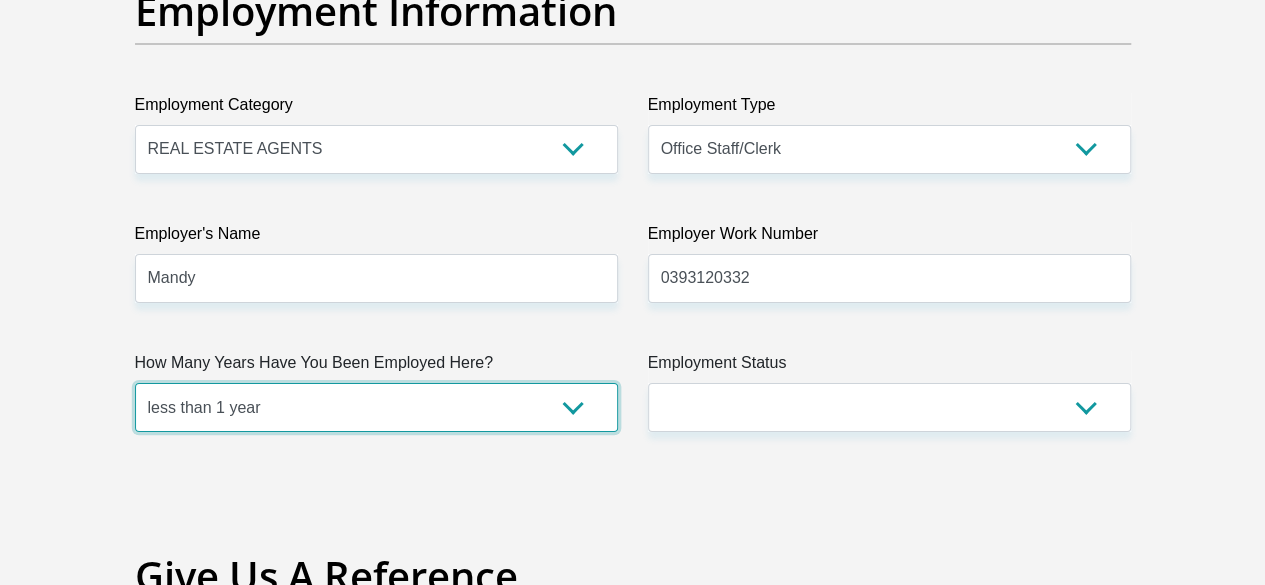 click on "less than 1 year
1-3 years
3-5 years
5+ years" at bounding box center (376, 407) 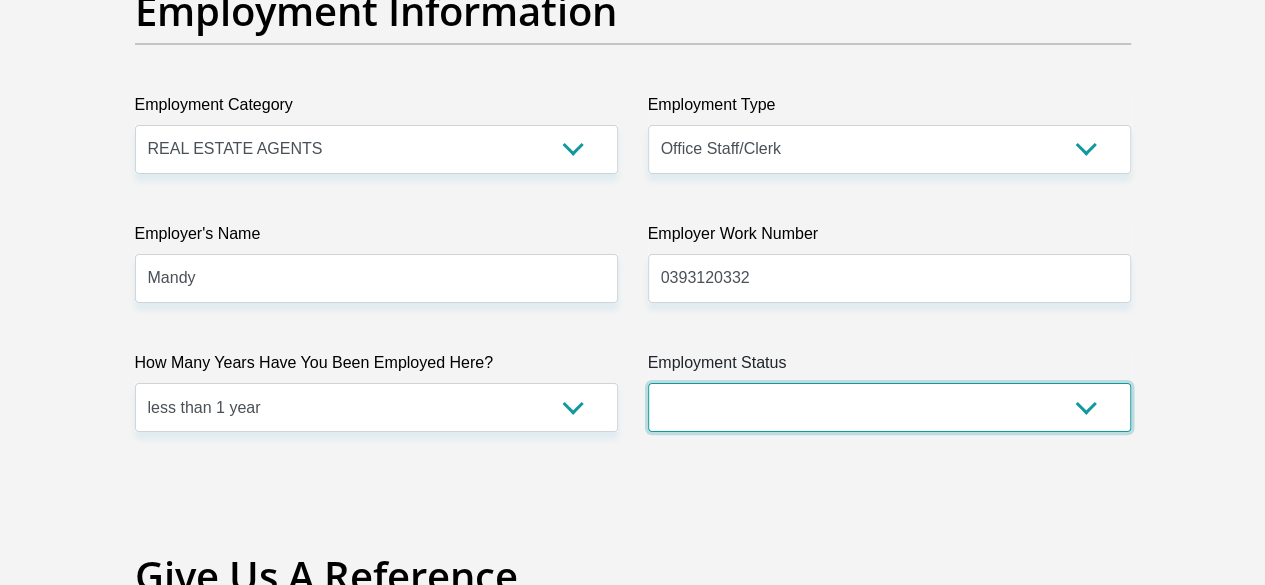 click on "Permanent/Full-time
Part-time/Casual
Contract Worker
Self-Employed
Housewife
Retired
Student
Medically Boarded
Disability
Unemployed" at bounding box center (889, 407) 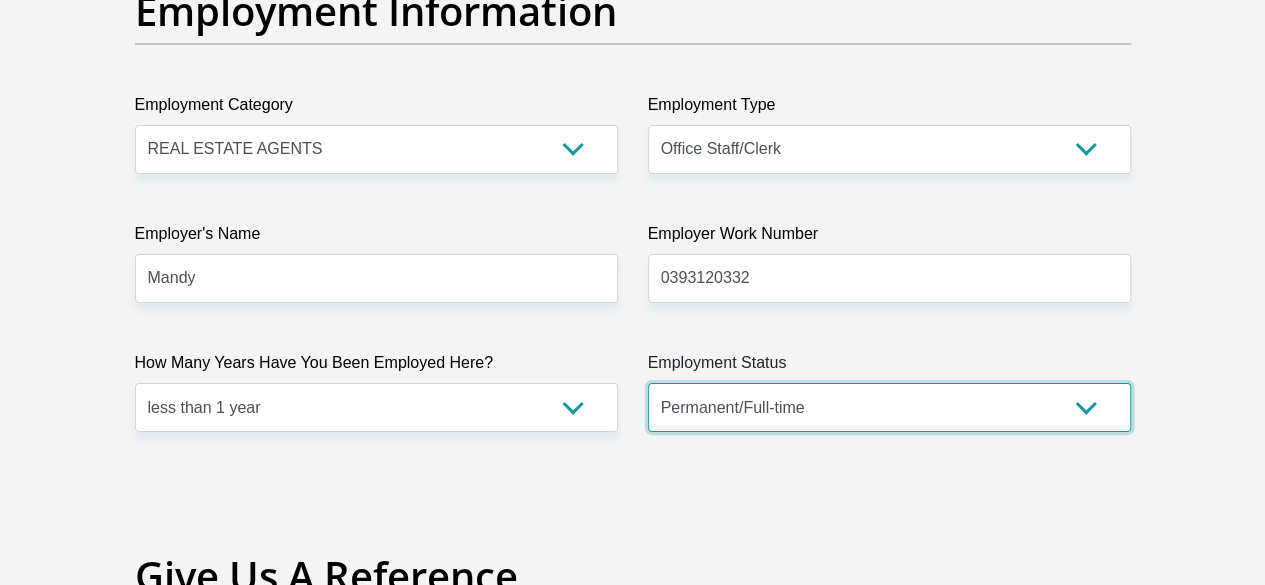 click on "Permanent/Full-time
Part-time/Casual
Contract Worker
Self-Employed
Housewife
Retired
Student
Medically Boarded
Disability
Unemployed" at bounding box center (889, 407) 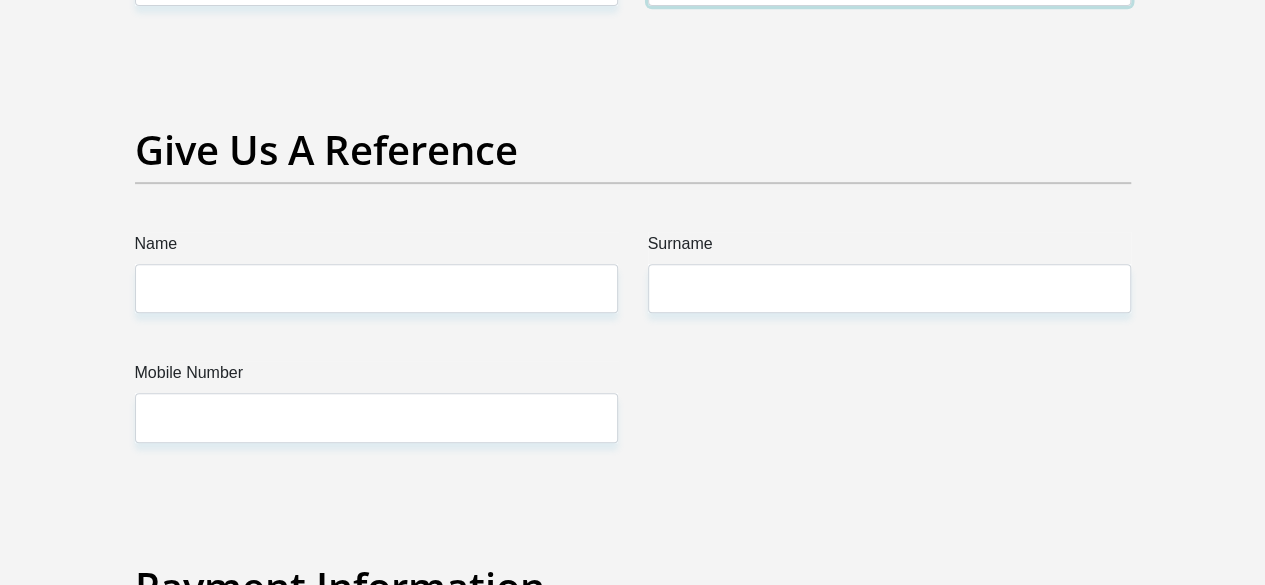 scroll, scrollTop: 4136, scrollLeft: 0, axis: vertical 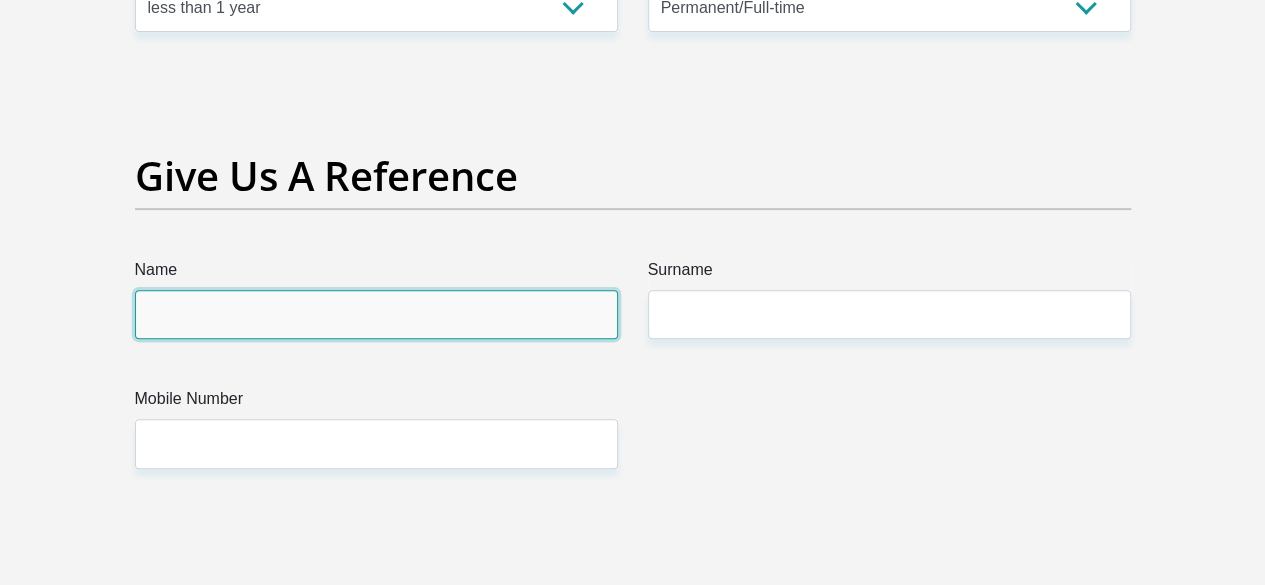 click on "Name" at bounding box center [376, 314] 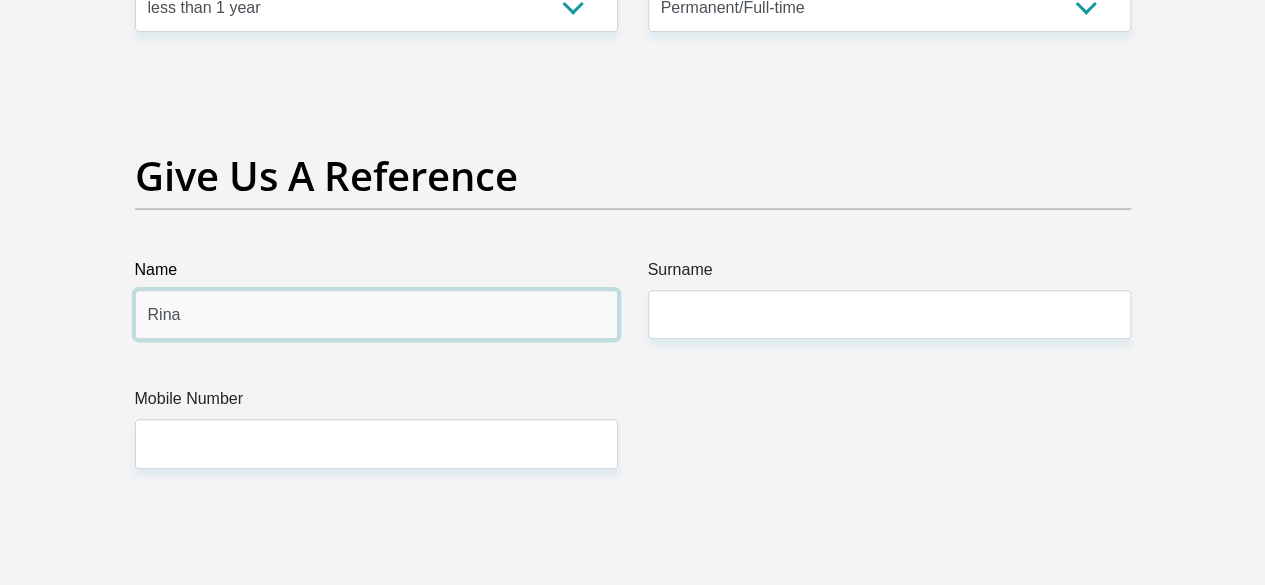type on "Rina" 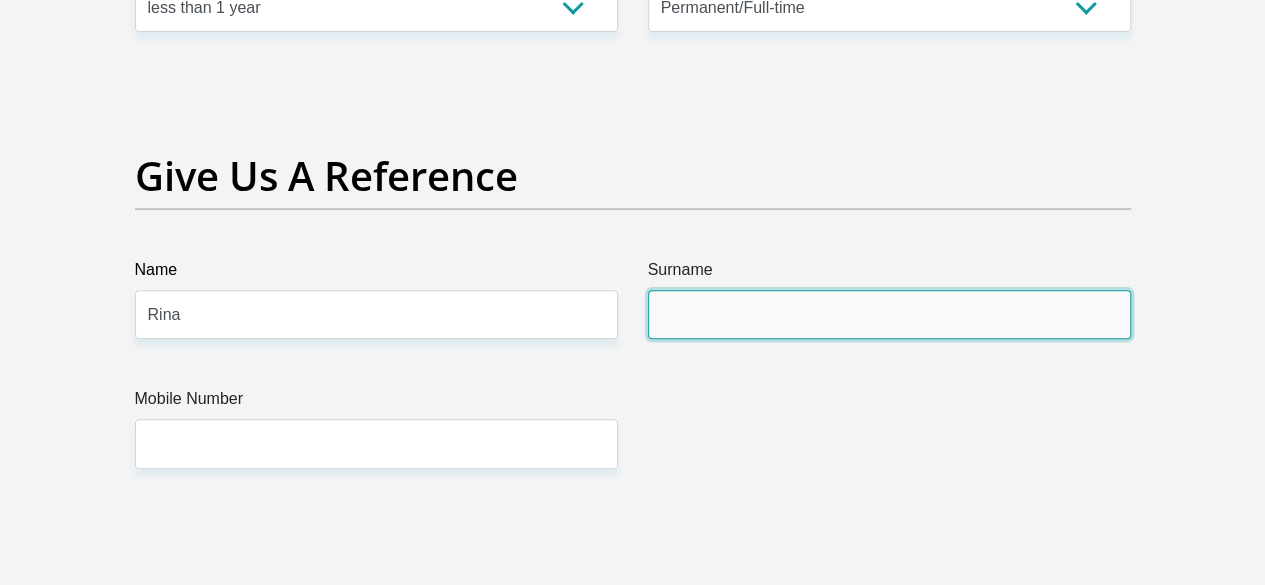 click on "Surname" at bounding box center [889, 314] 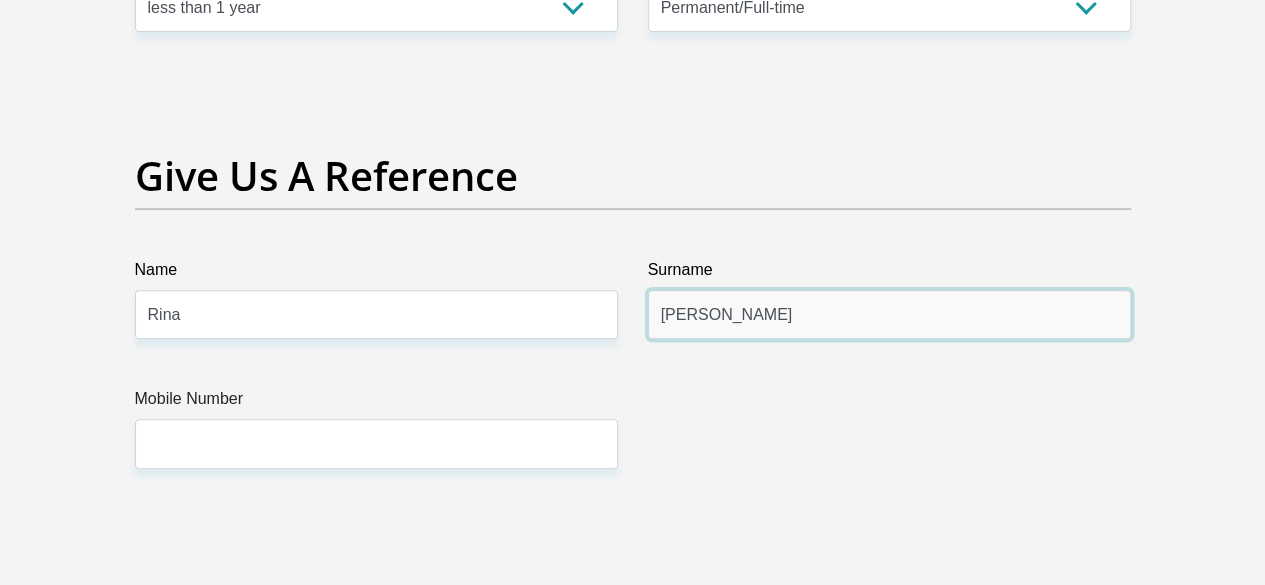type on "rademan" 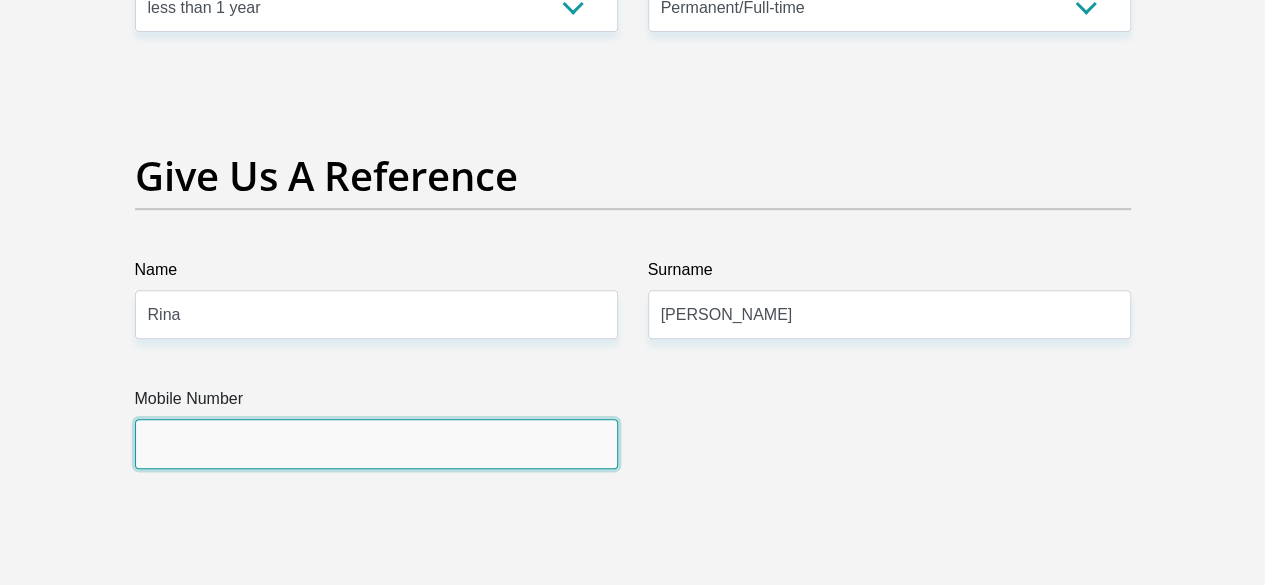 click on "Mobile Number" at bounding box center [376, 443] 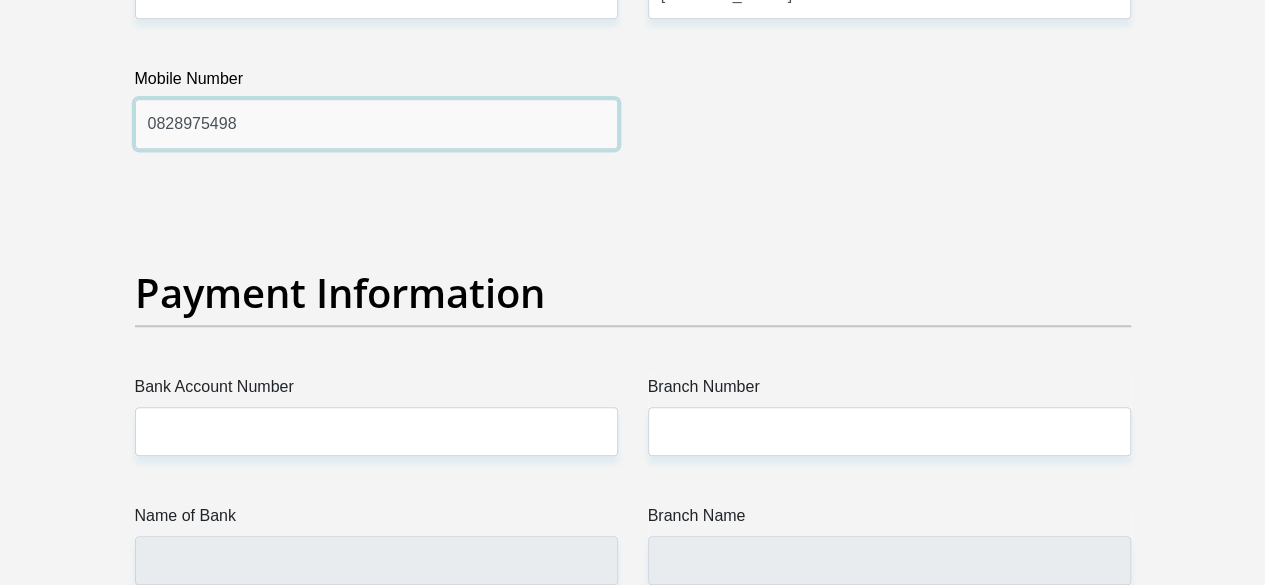 scroll, scrollTop: 4536, scrollLeft: 0, axis: vertical 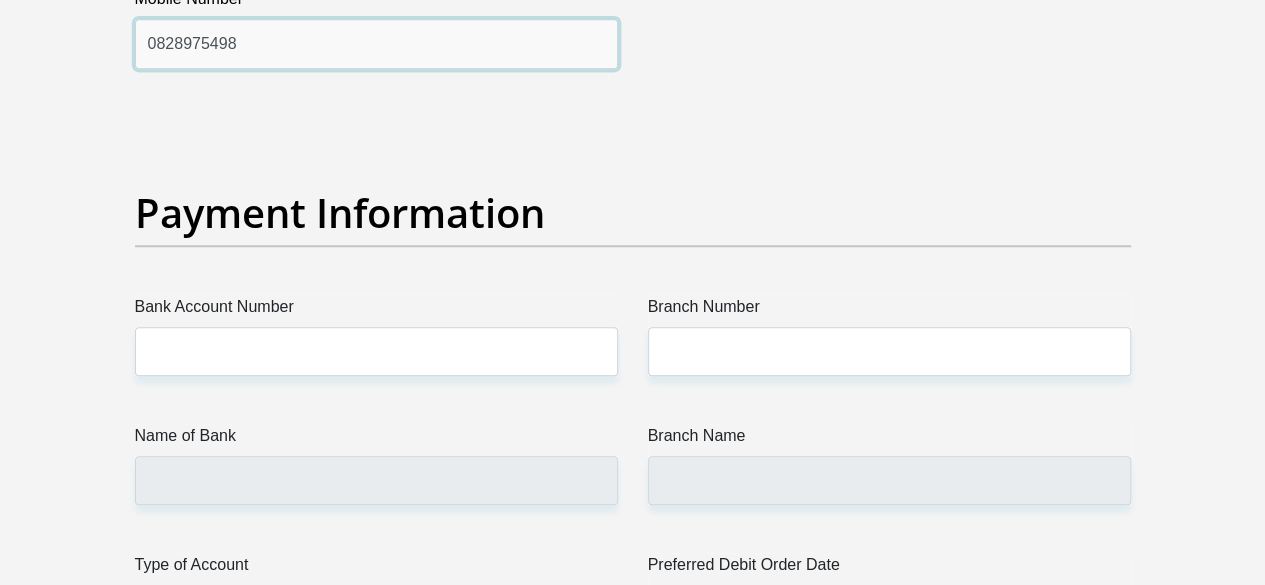 type on "0828975498" 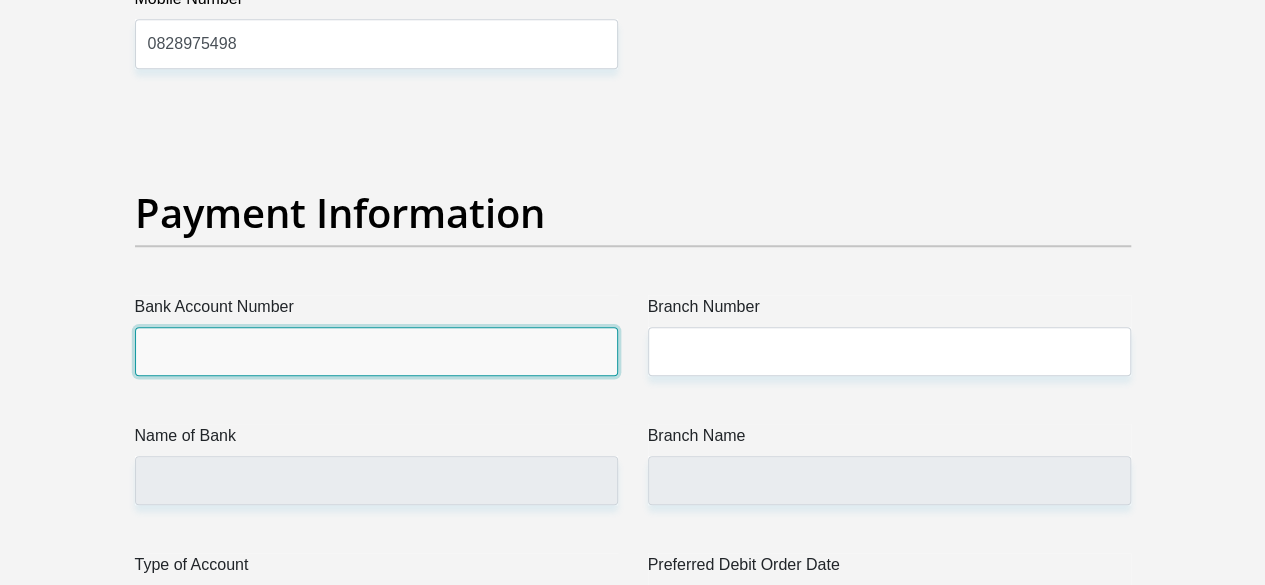 click on "Bank Account Number" at bounding box center (376, 351) 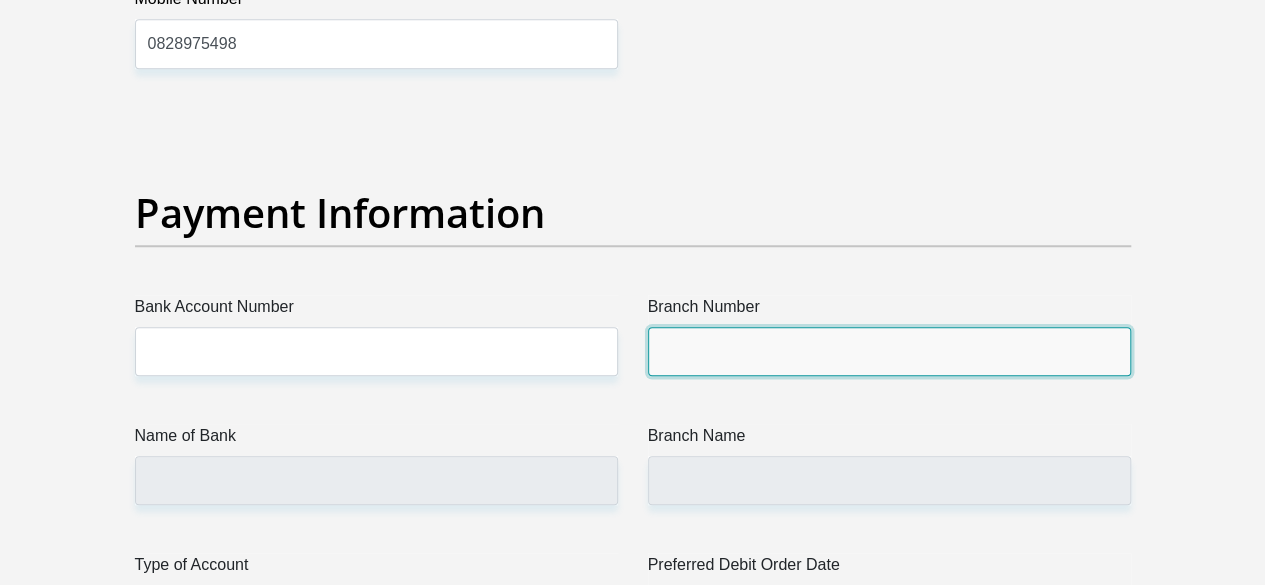 click on "Branch Number" at bounding box center [889, 351] 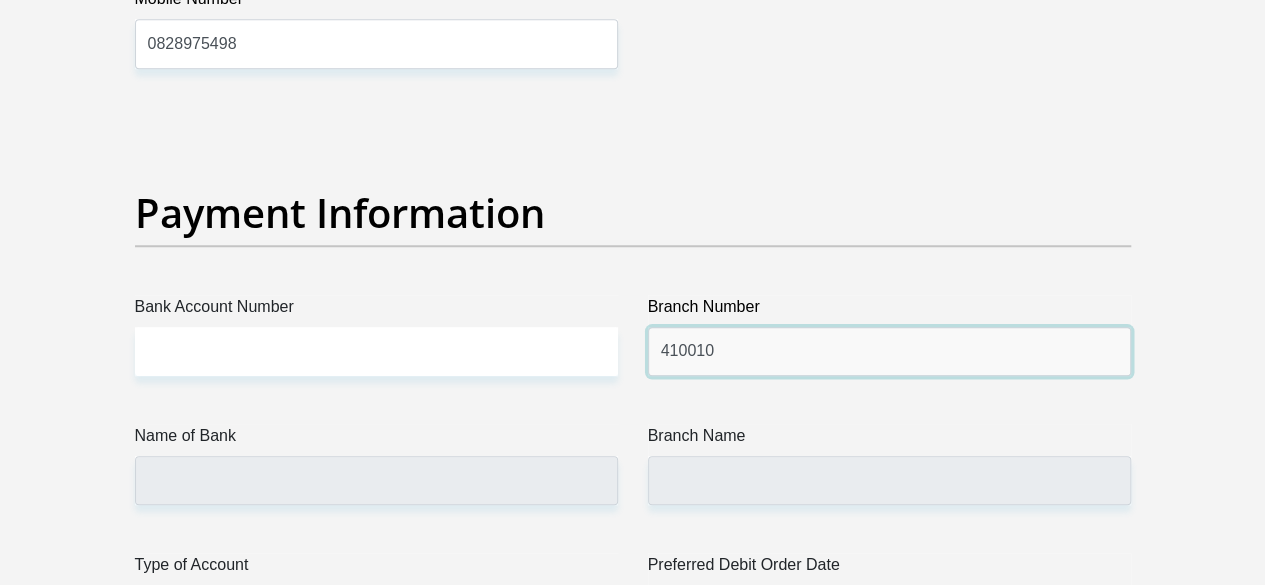 type on "410010" 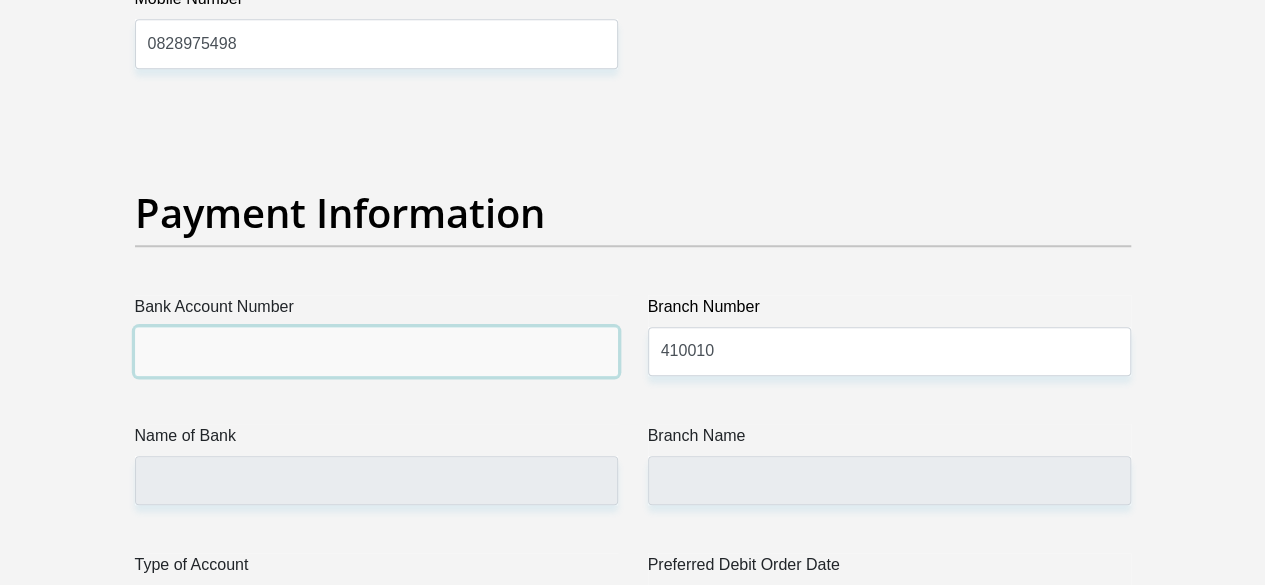 click on "Bank Account Number" at bounding box center [376, 351] 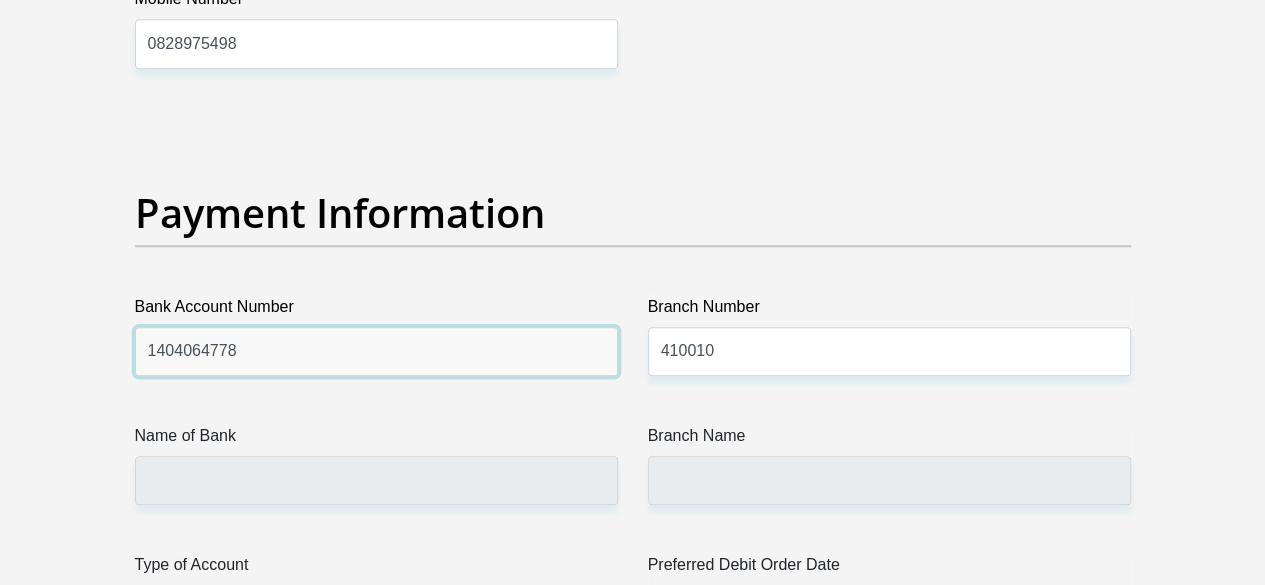 type on "1404064778" 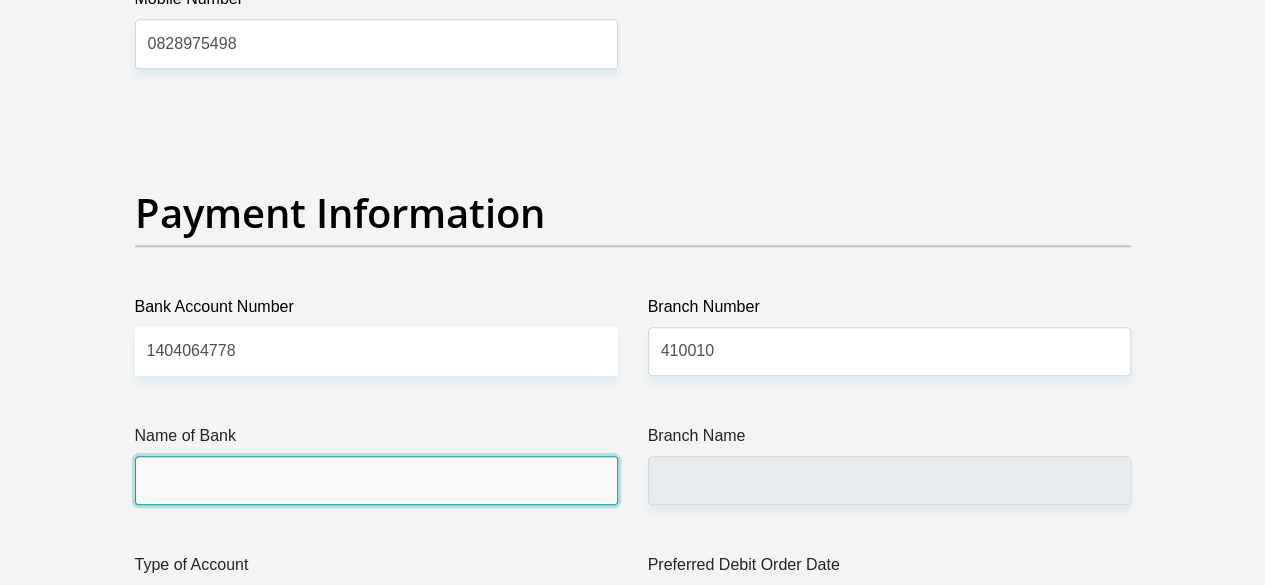 click on "Name of Bank" at bounding box center [376, 480] 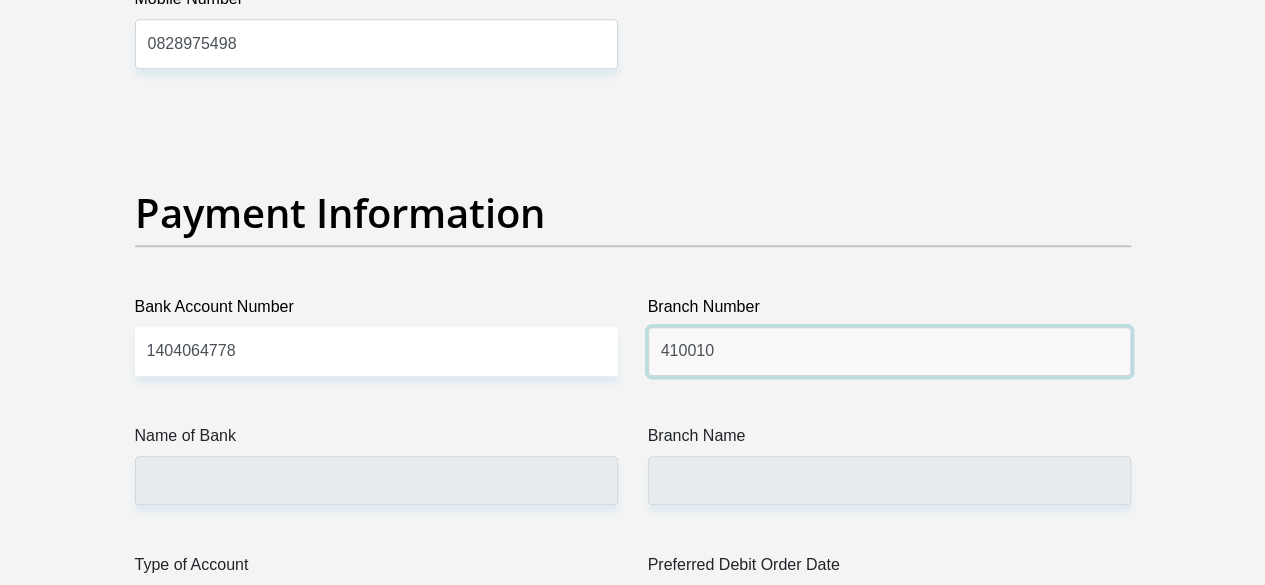 drag, startPoint x: 745, startPoint y: 273, endPoint x: 456, endPoint y: 298, distance: 290.07928 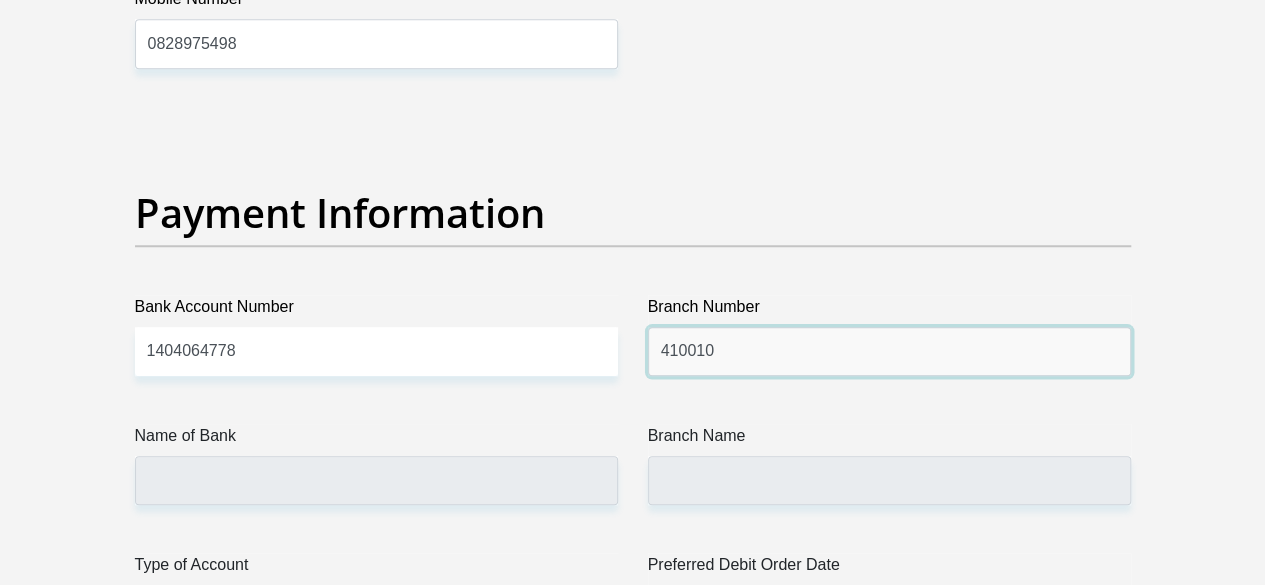 click on "Title
Mr
Ms
Mrs
Dr
Other
First Name
Jeanette
Surname
Vanjaa
ID Number
6810010281083
Please input valid ID number
Race
Black
Coloured
Indian
White
Other
Contact Number
0793465397
Please input valid contact number
Nationality
South Africa
Afghanistan
Aland Islands  Albania  Algeria" at bounding box center (633, -895) 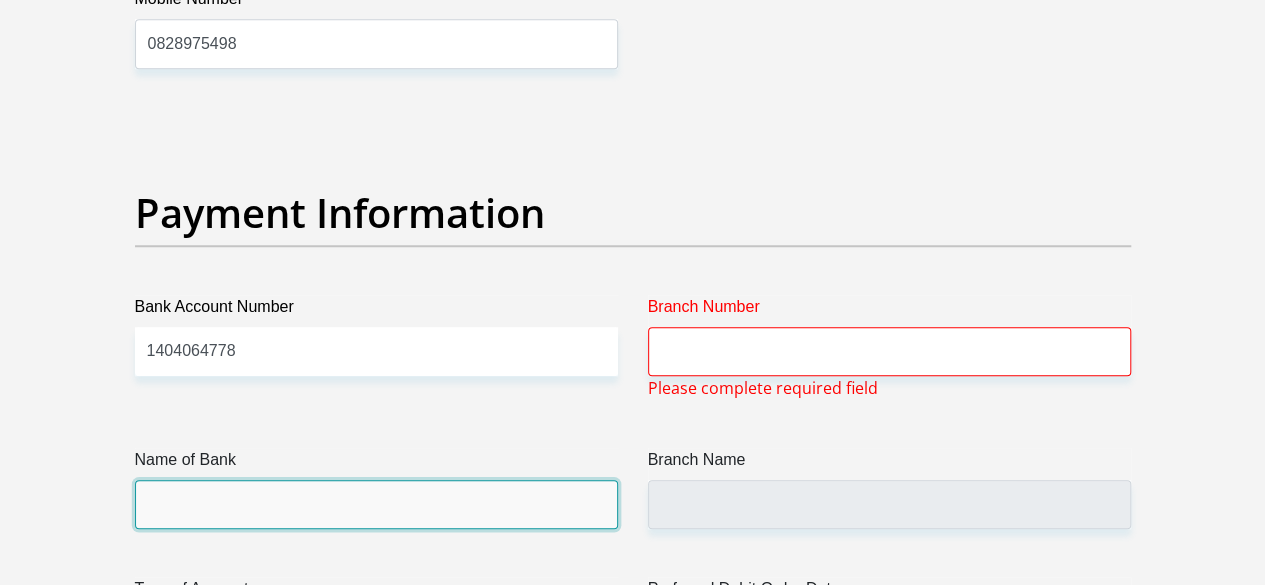 click on "Name of Bank" at bounding box center (376, 488) 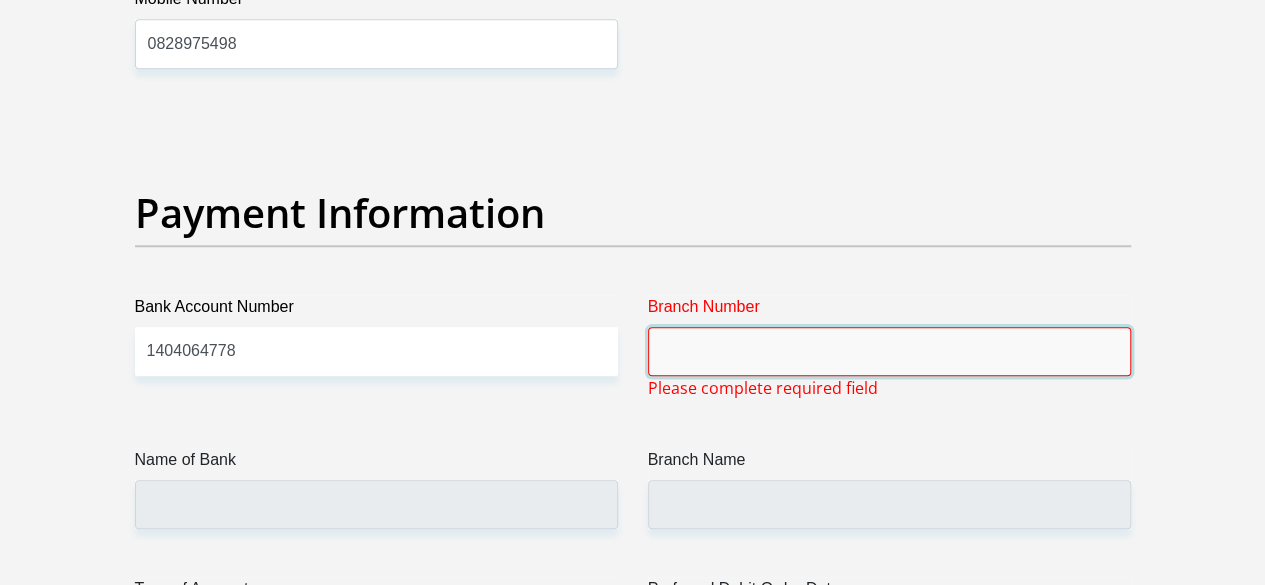 click on "Branch Number" at bounding box center [889, 351] 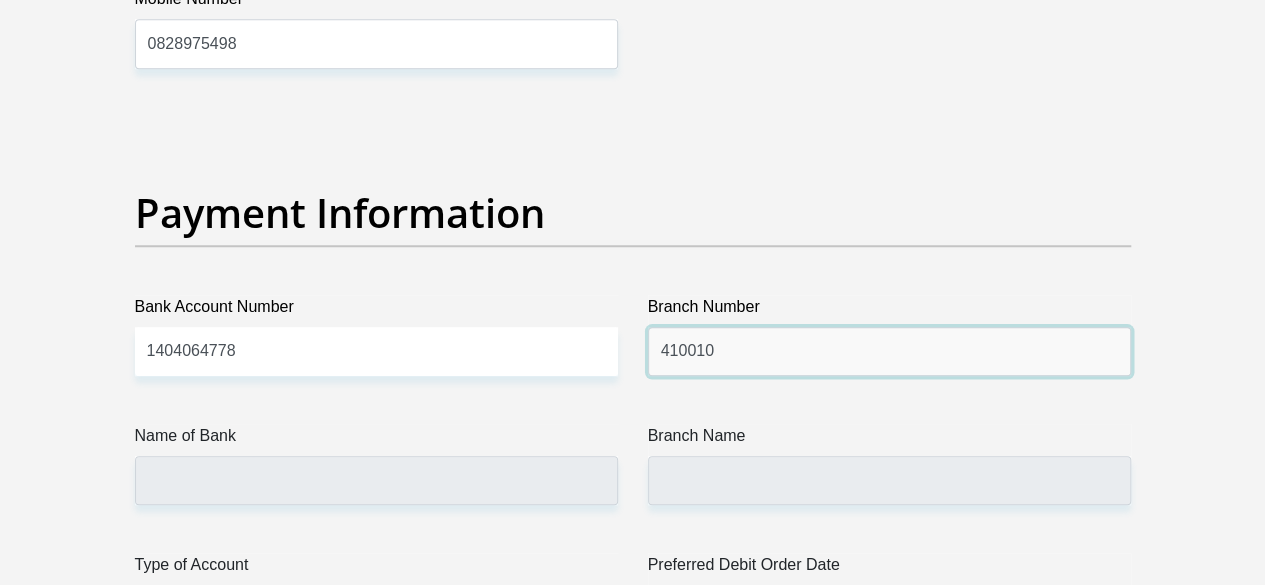 click on "410010" at bounding box center [889, 351] 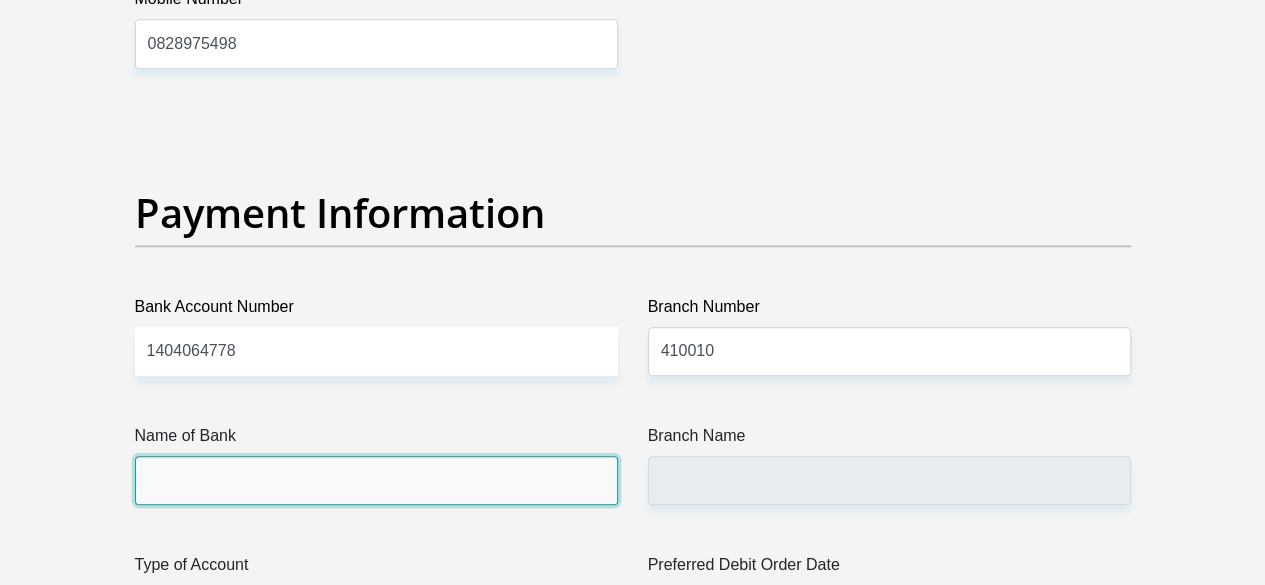 click on "Name of Bank" at bounding box center (376, 480) 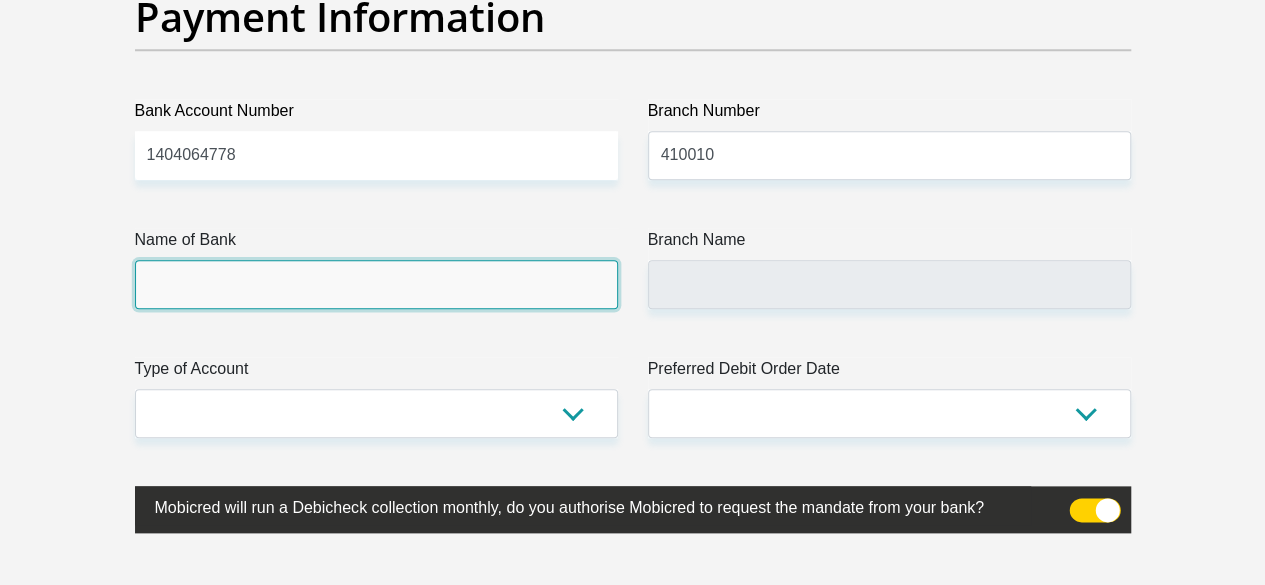 scroll, scrollTop: 4736, scrollLeft: 0, axis: vertical 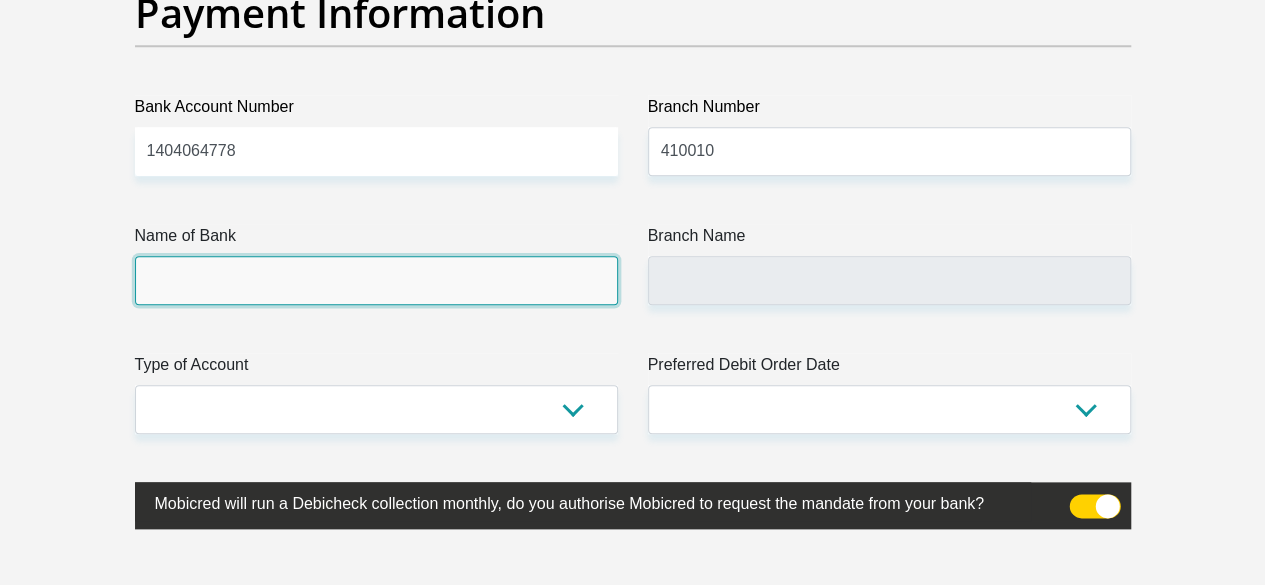 click on "Name of Bank" at bounding box center (376, 280) 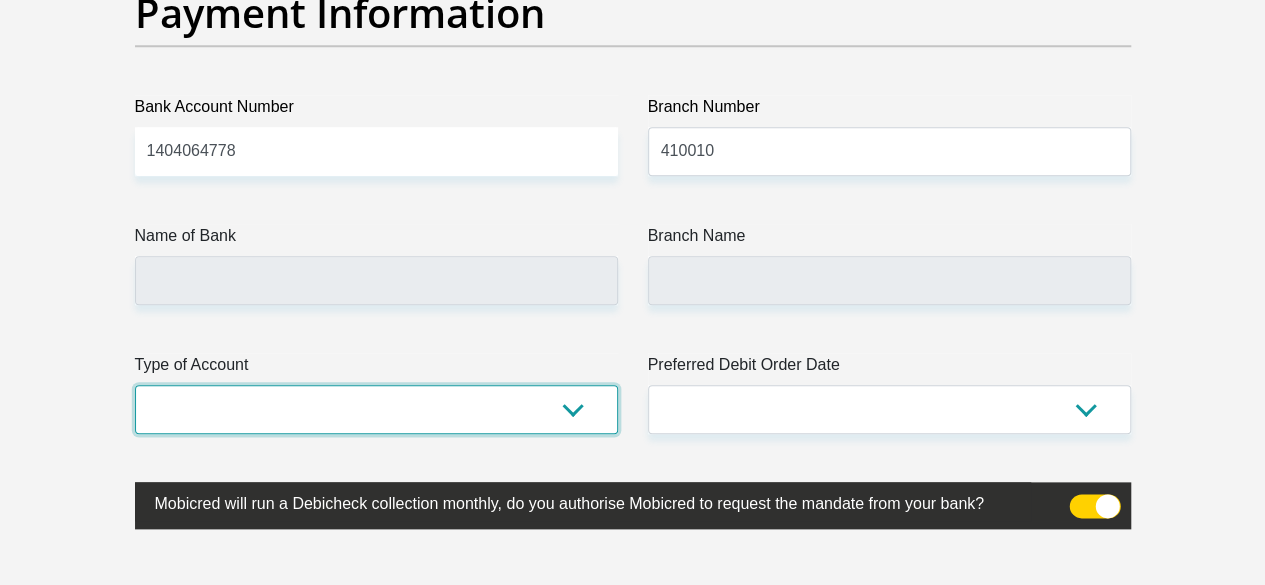 click on "Cheque
Savings" at bounding box center (376, 409) 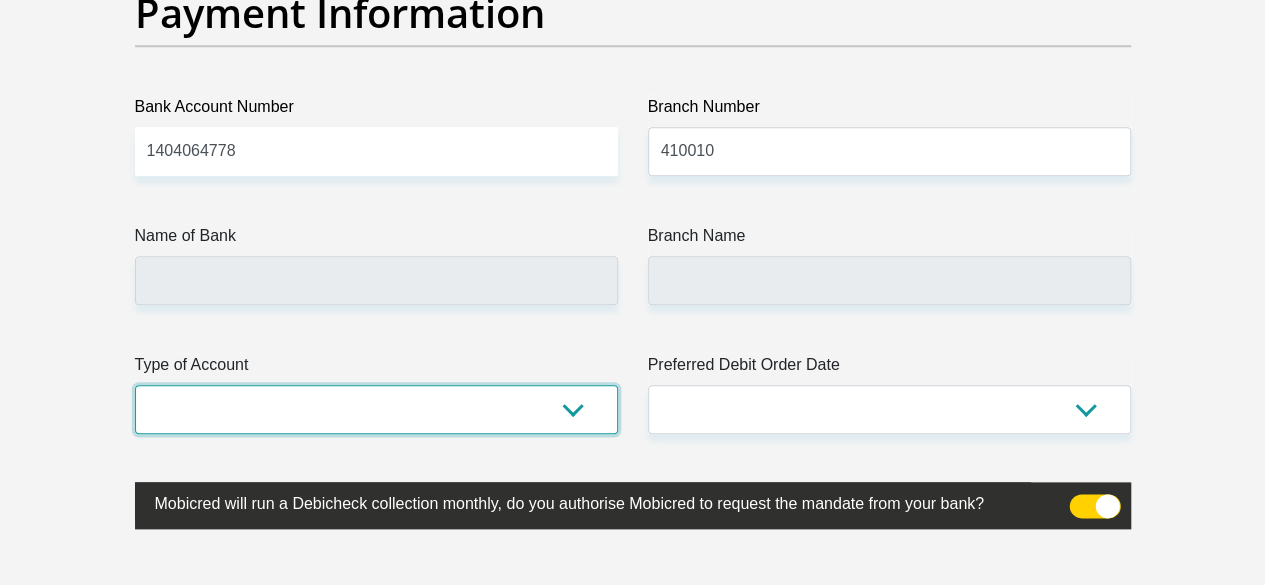 select on "SAV" 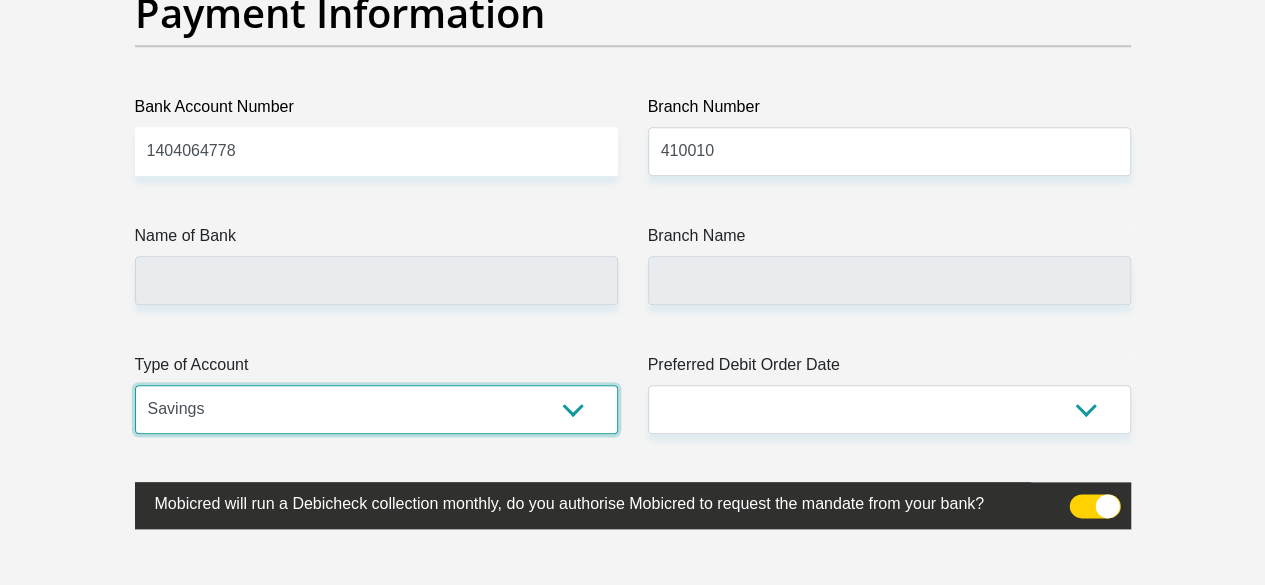 click on "Cheque
Savings" at bounding box center (376, 409) 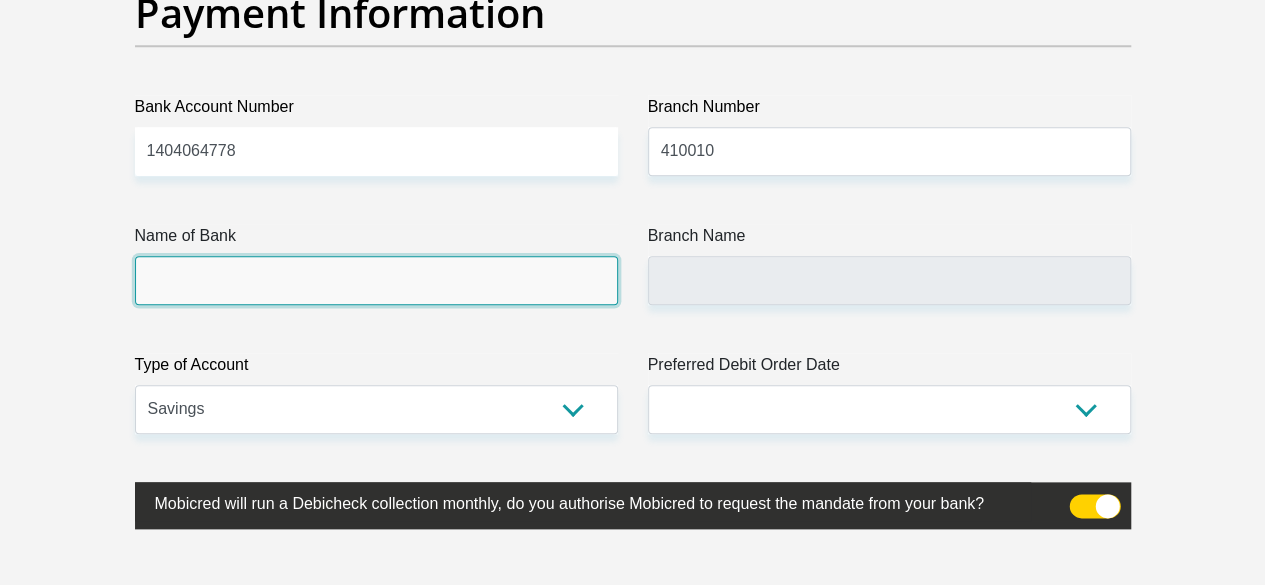 click on "Name of Bank" at bounding box center [376, 280] 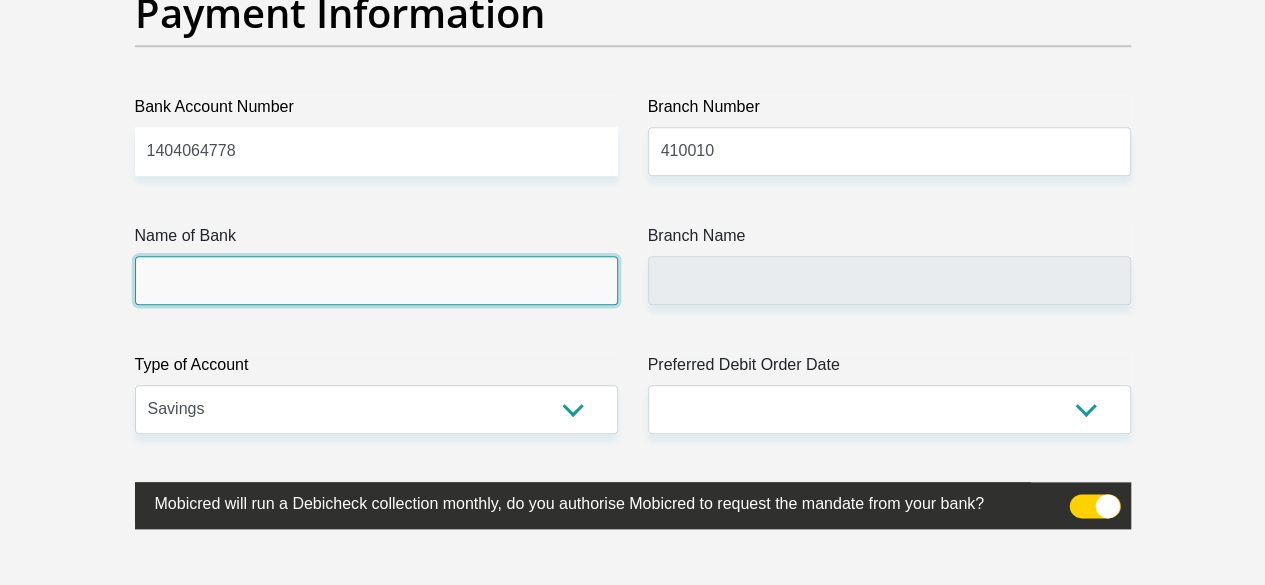 click on "Name of Bank" at bounding box center [376, 280] 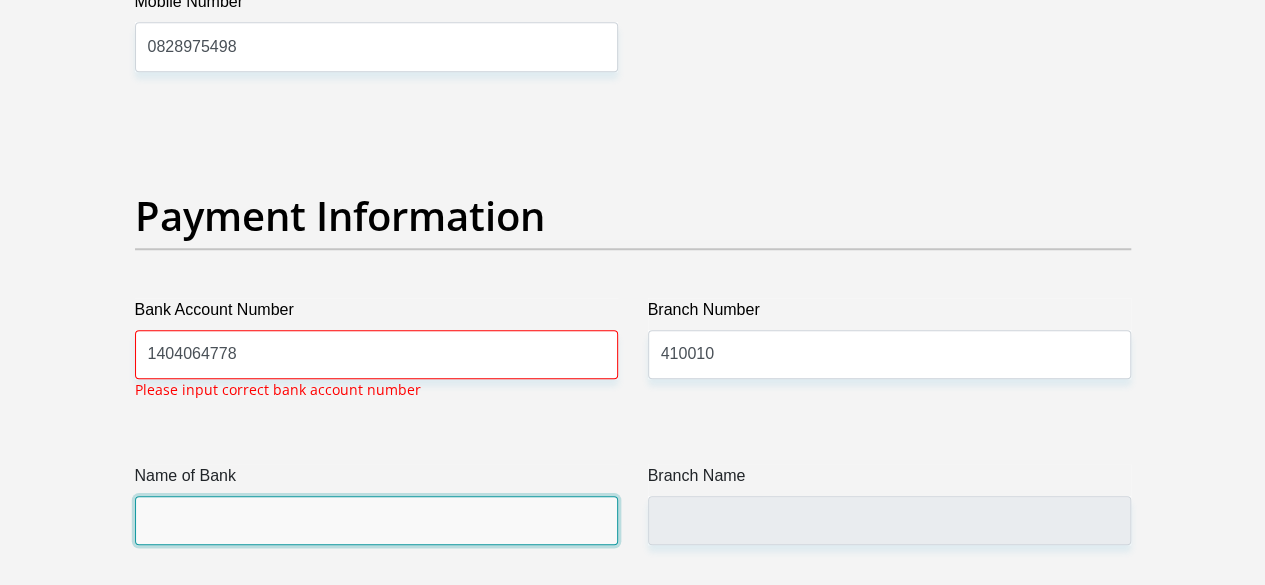 scroll, scrollTop: 4532, scrollLeft: 0, axis: vertical 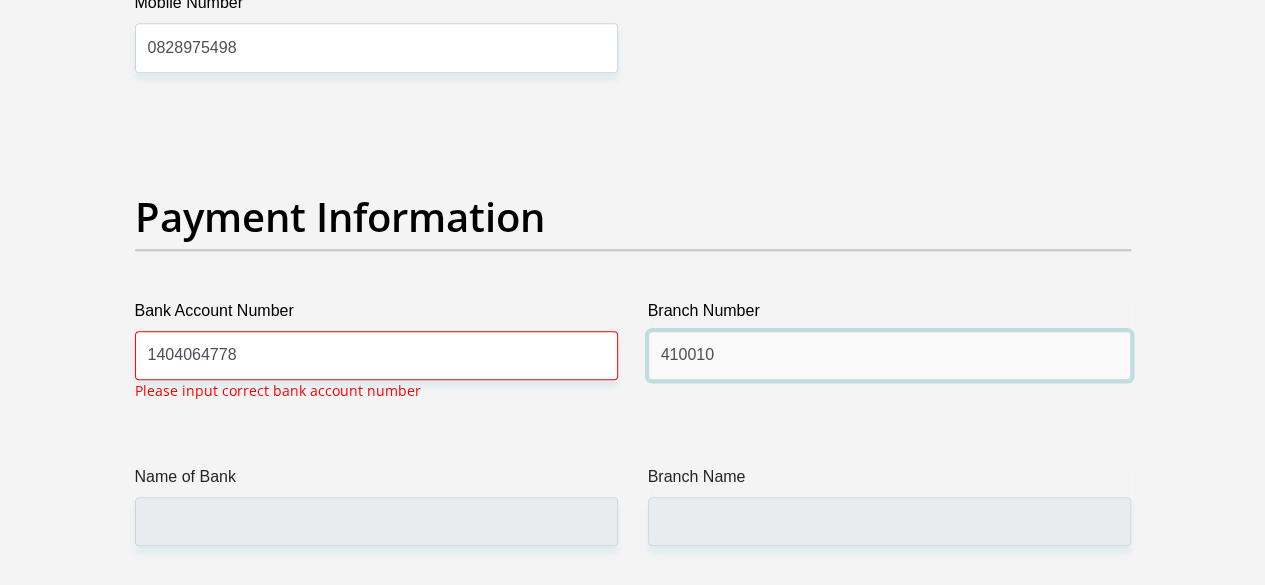click on "410010" at bounding box center [889, 355] 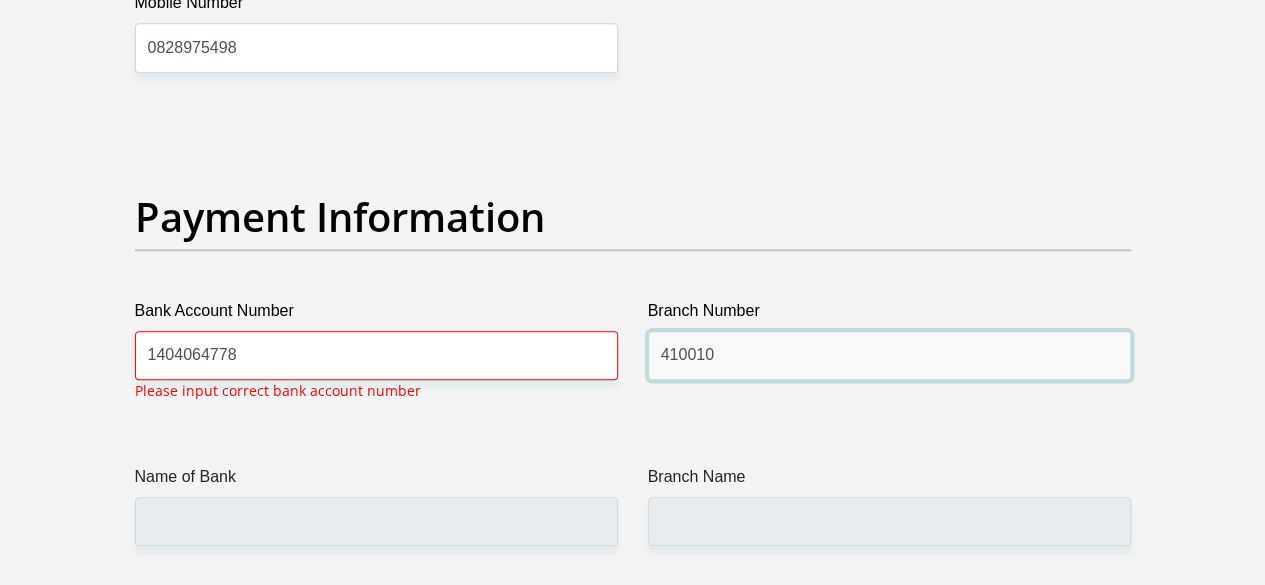 drag, startPoint x: 762, startPoint y: 291, endPoint x: 598, endPoint y: 292, distance: 164.00305 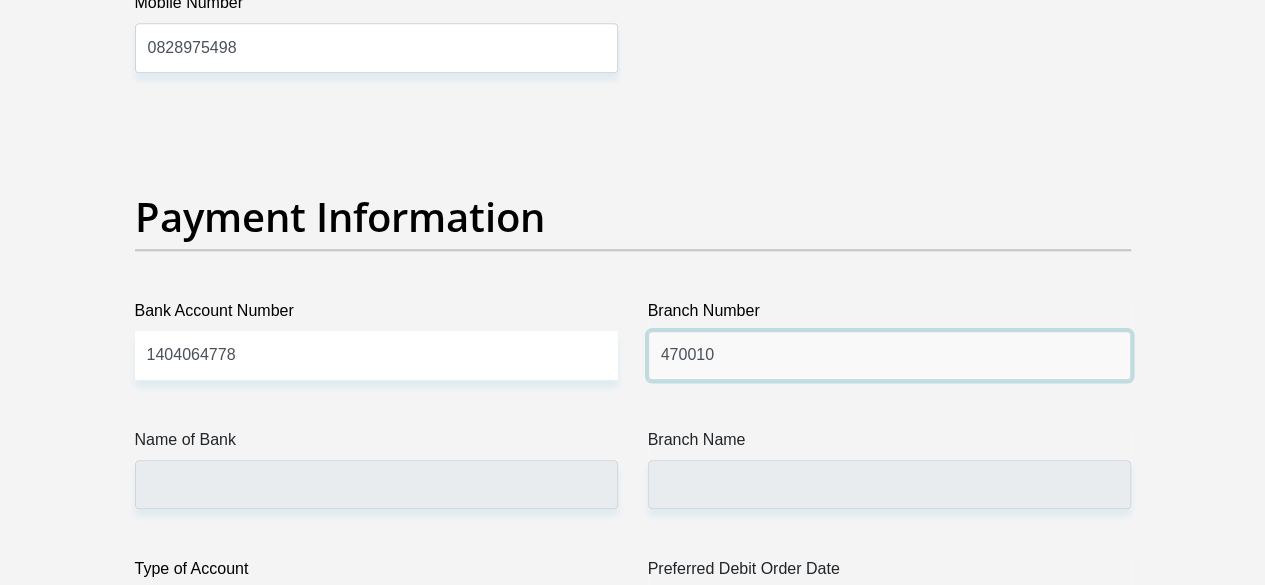 type on "470010" 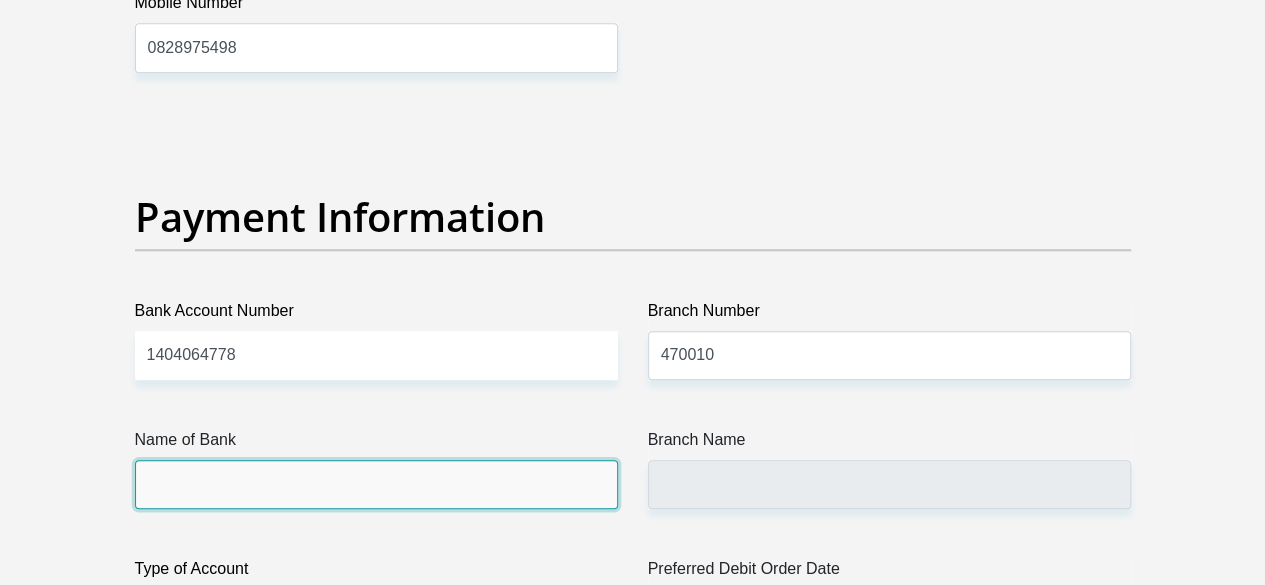 click on "Name of Bank" at bounding box center [376, 484] 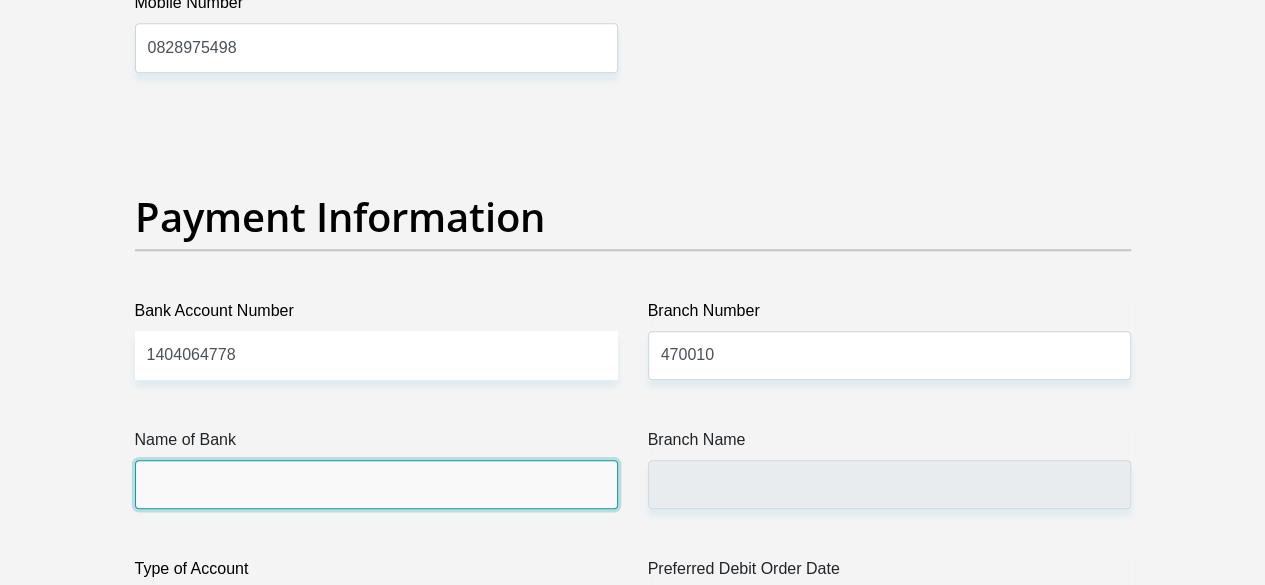 type on "CAPITEC BANK LIMITED" 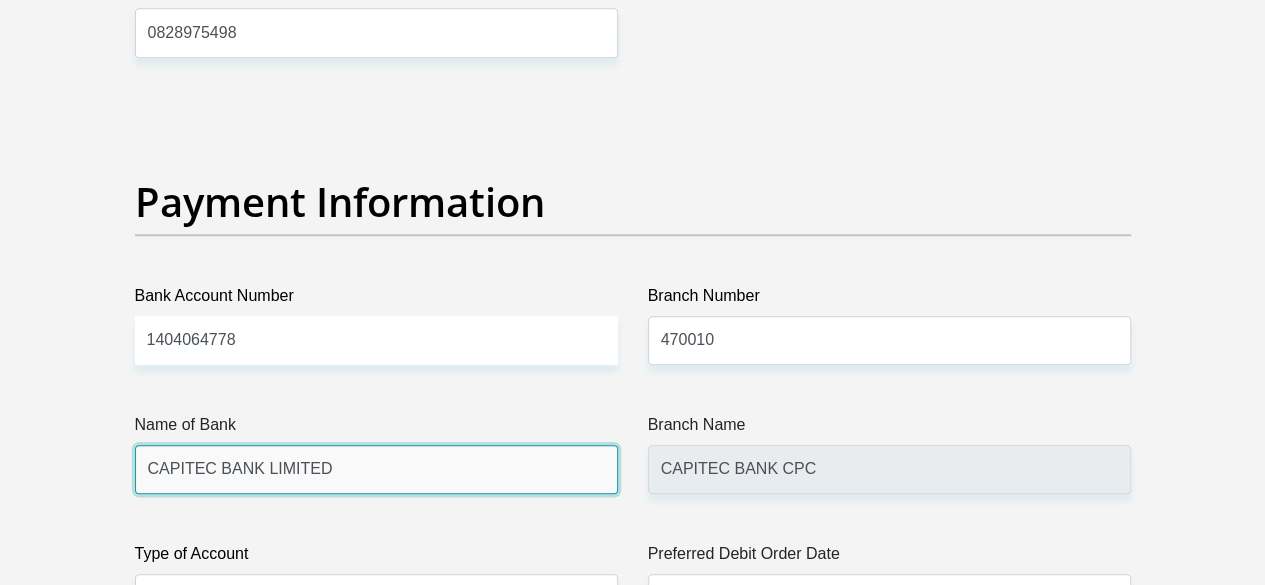 scroll, scrollTop: 4732, scrollLeft: 0, axis: vertical 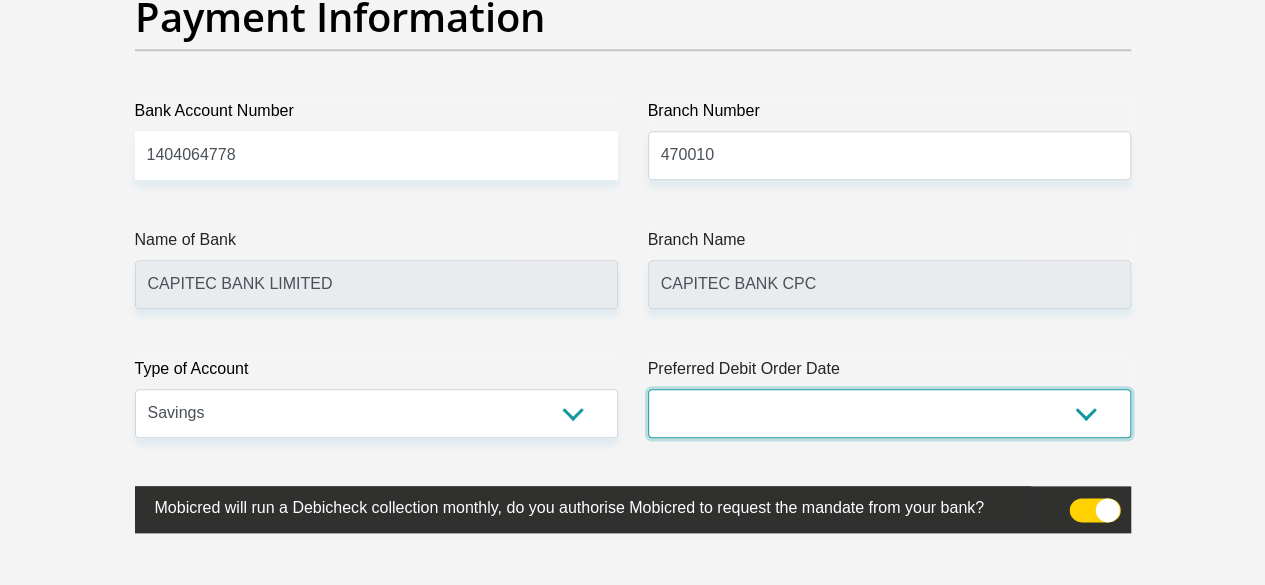 click on "1st
2nd
3rd
4th
5th
7th
18th
19th
20th
21st
22nd
23rd
24th
25th
26th
27th
28th
29th
30th" at bounding box center (889, 413) 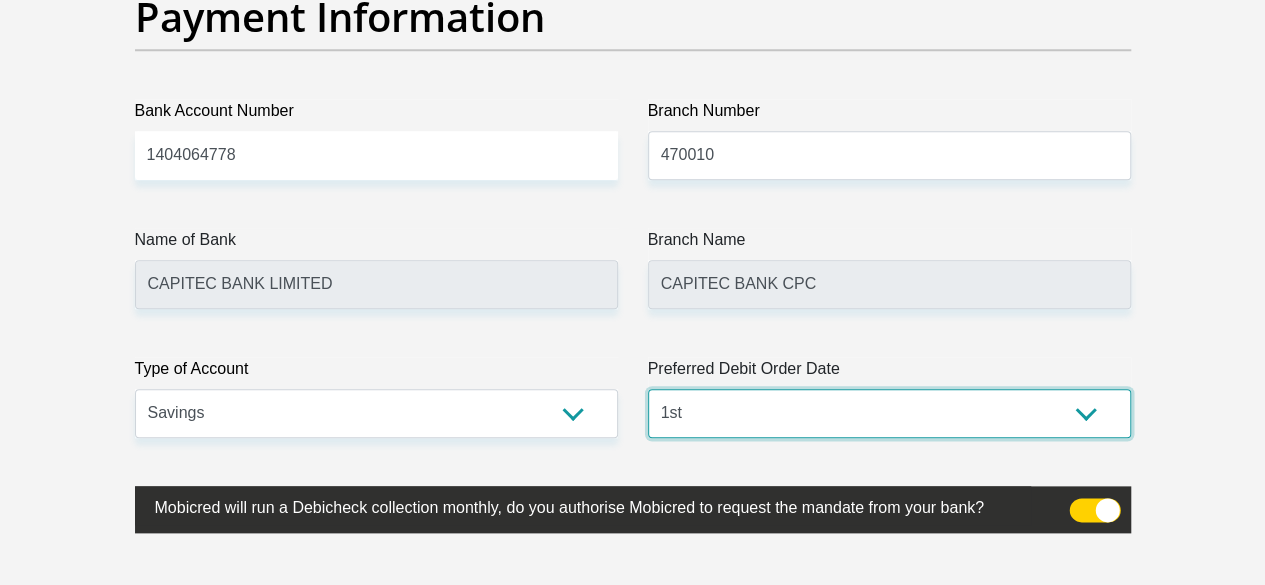 click on "1st
2nd
3rd
4th
5th
7th
18th
19th
20th
21st
22nd
23rd
24th
25th
26th
27th
28th
29th
30th" at bounding box center [889, 413] 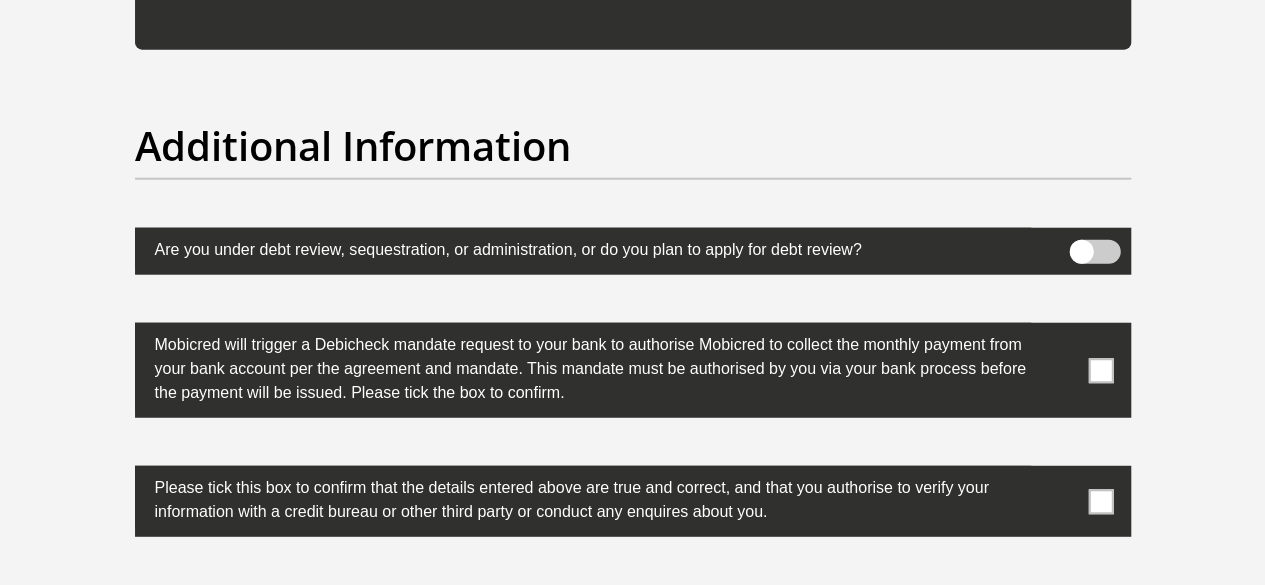 scroll, scrollTop: 6332, scrollLeft: 0, axis: vertical 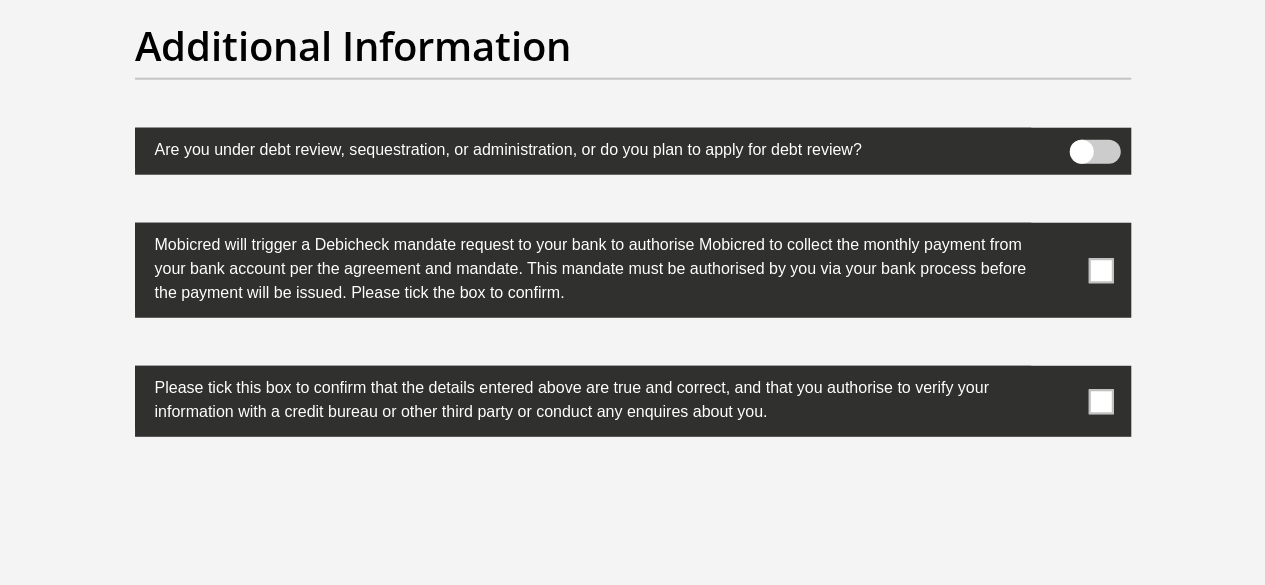 click at bounding box center [1100, 270] 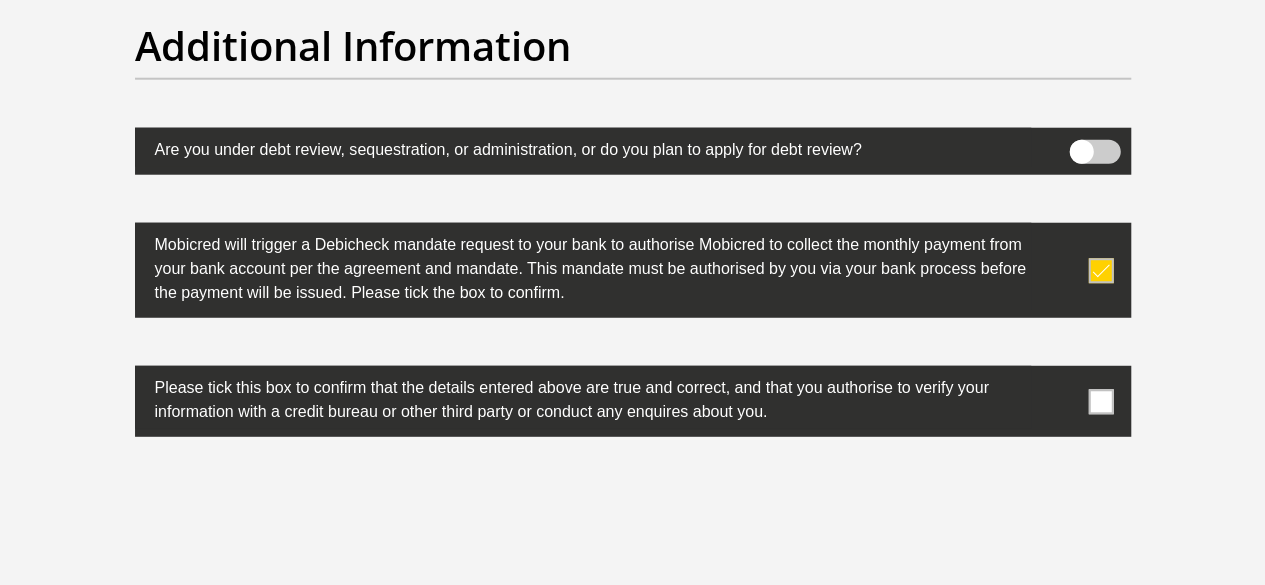 click at bounding box center [1100, 401] 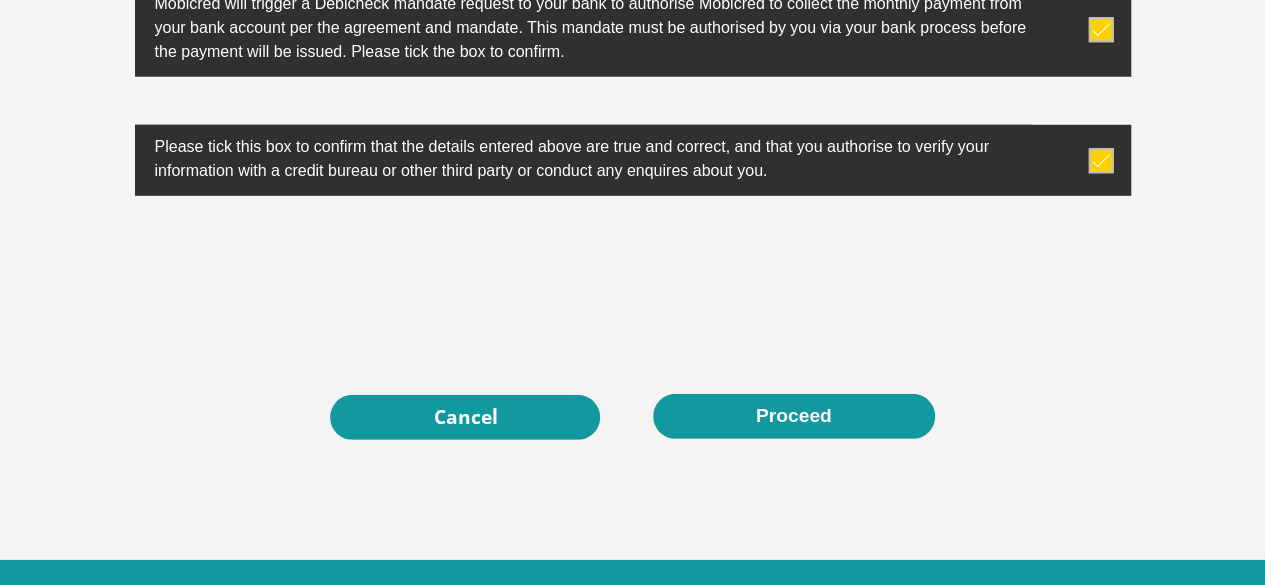 scroll, scrollTop: 6583, scrollLeft: 0, axis: vertical 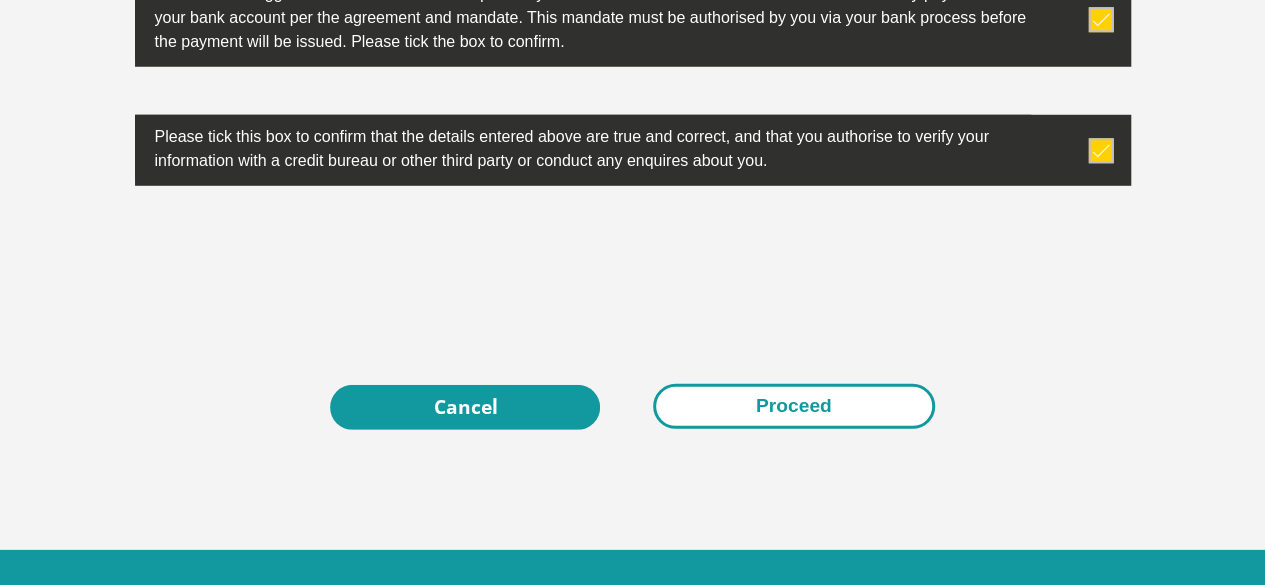 click on "Proceed" at bounding box center (794, 406) 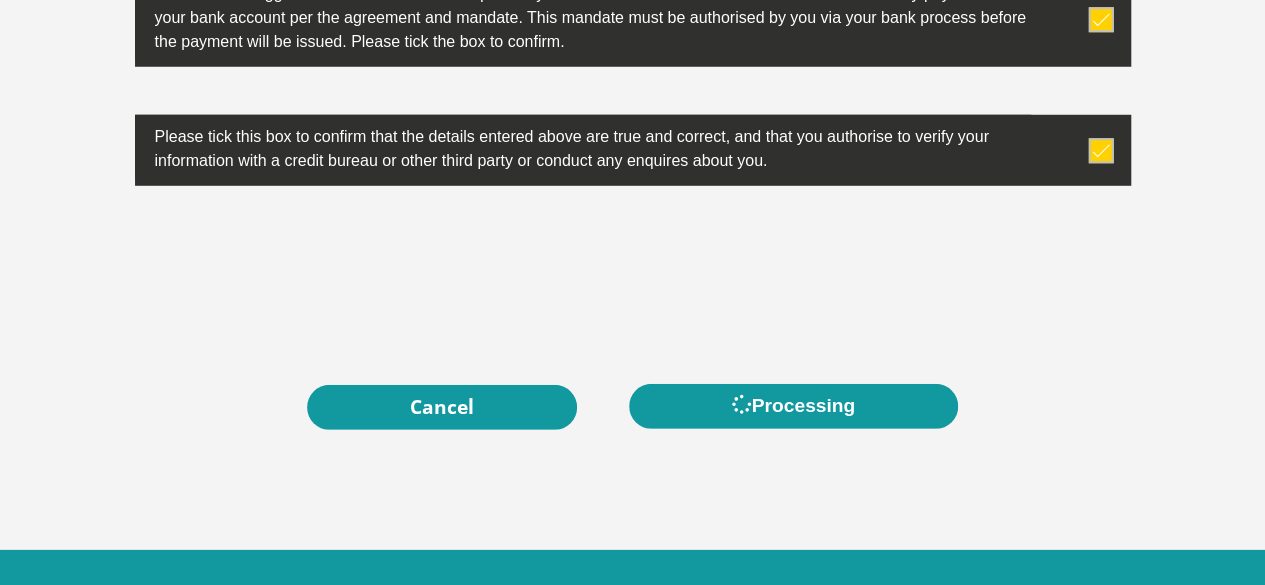 scroll, scrollTop: 0, scrollLeft: 0, axis: both 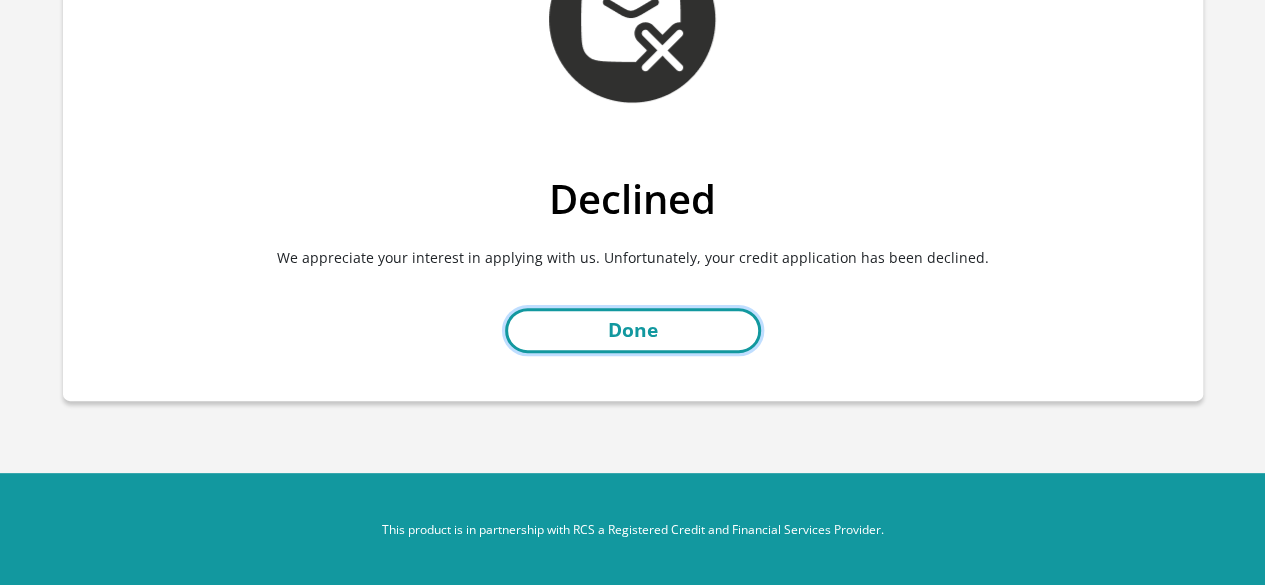 click on "Done" at bounding box center [633, 330] 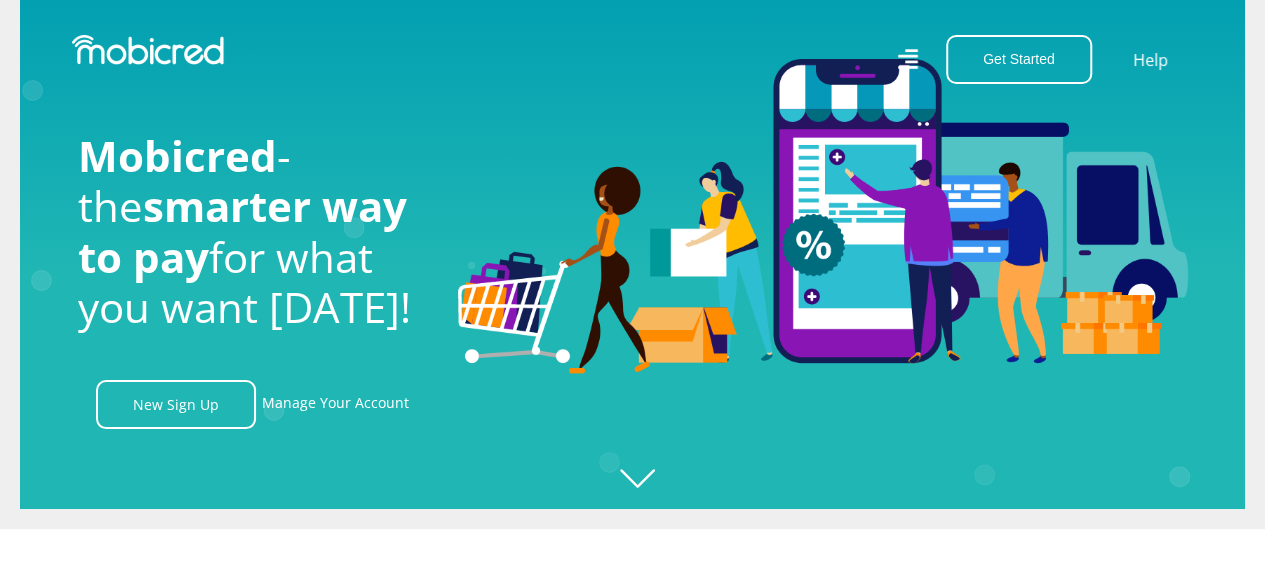 scroll, scrollTop: 0, scrollLeft: 0, axis: both 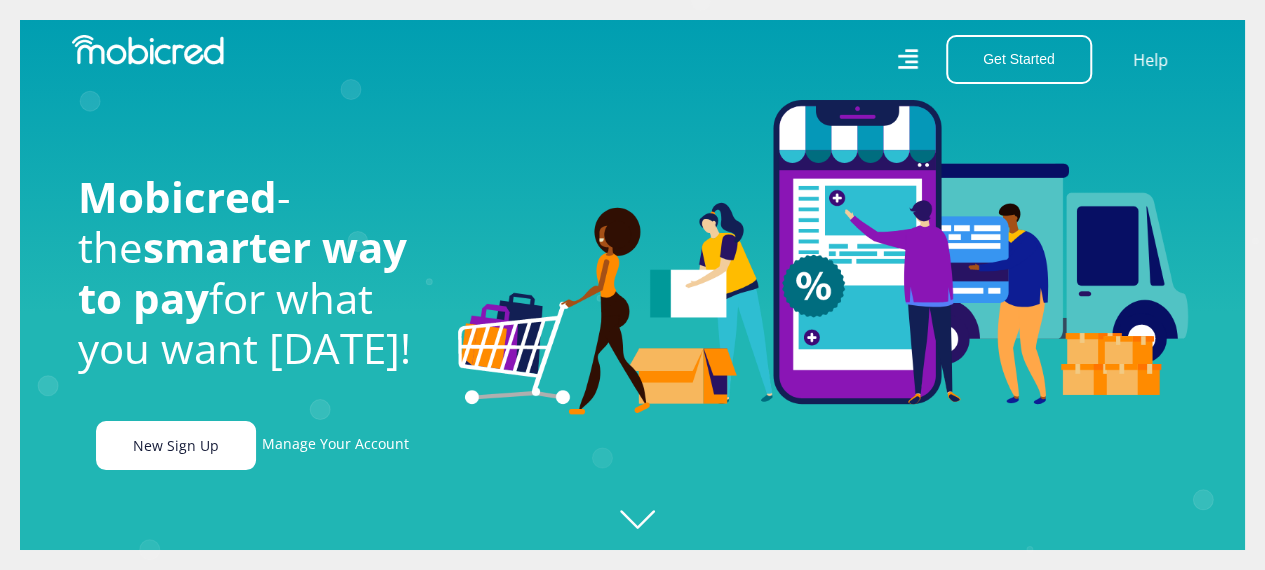 click on "New Sign Up" at bounding box center (176, 445) 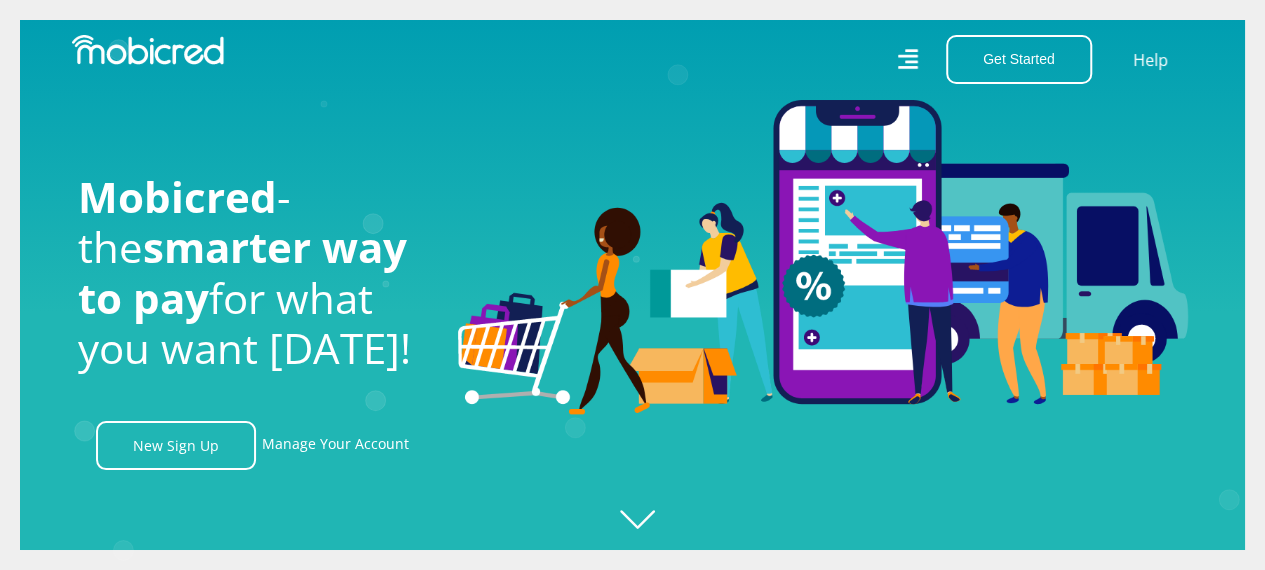 scroll, scrollTop: 0, scrollLeft: 1425, axis: horizontal 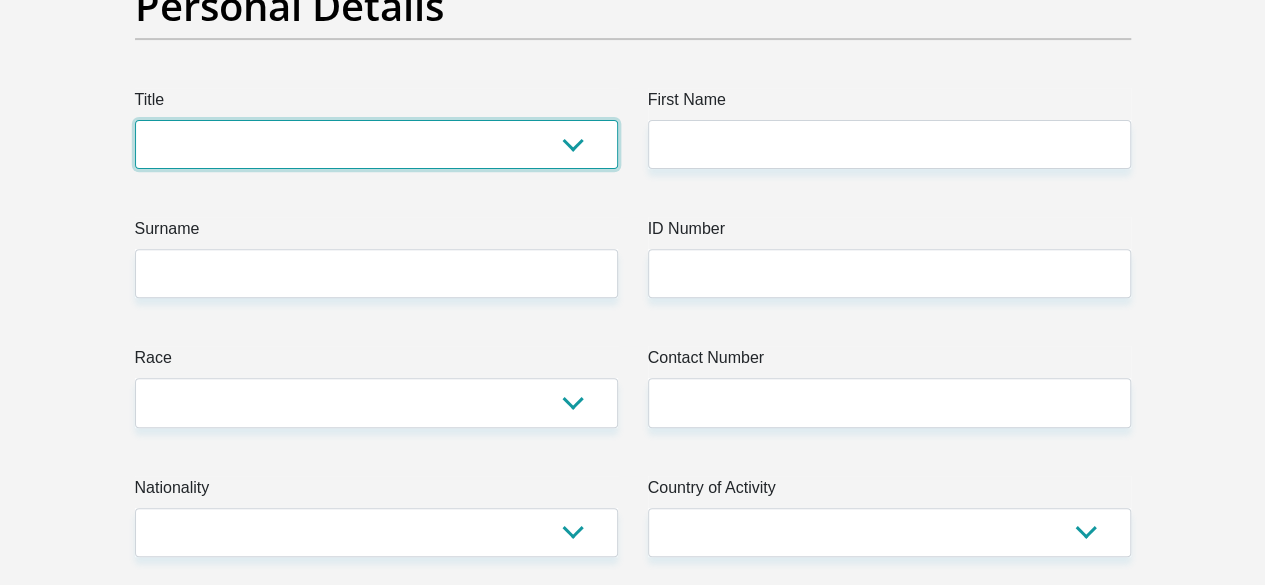 click on "Mr
Ms
Mrs
Dr
Other" at bounding box center (376, 144) 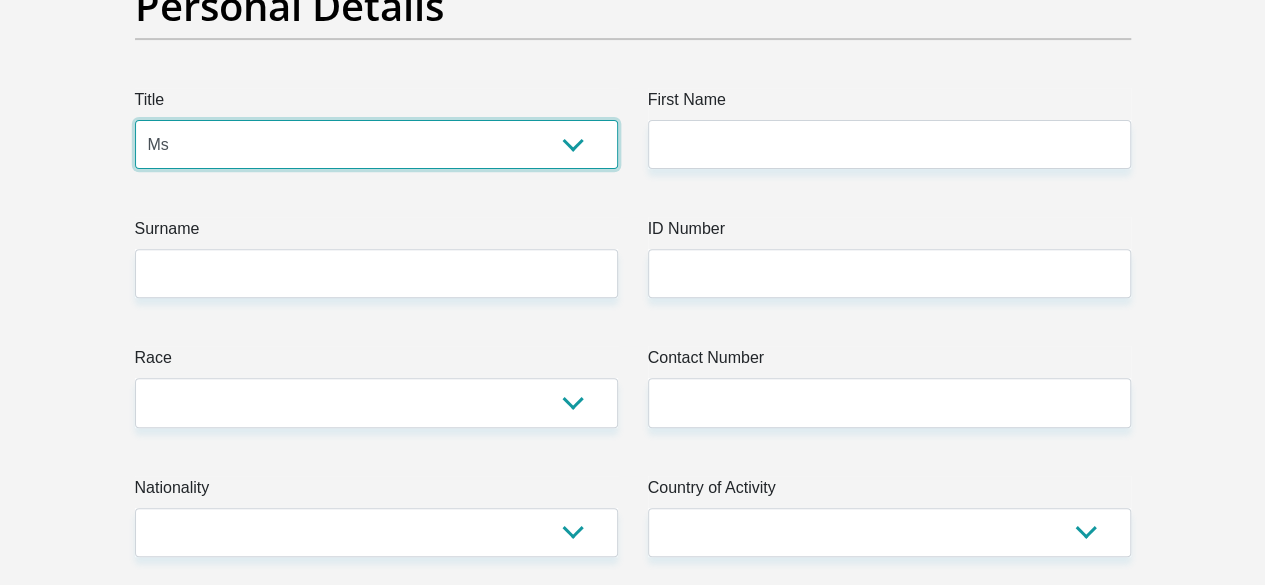 click on "Mr
Ms
Mrs
Dr
Other" at bounding box center (376, 144) 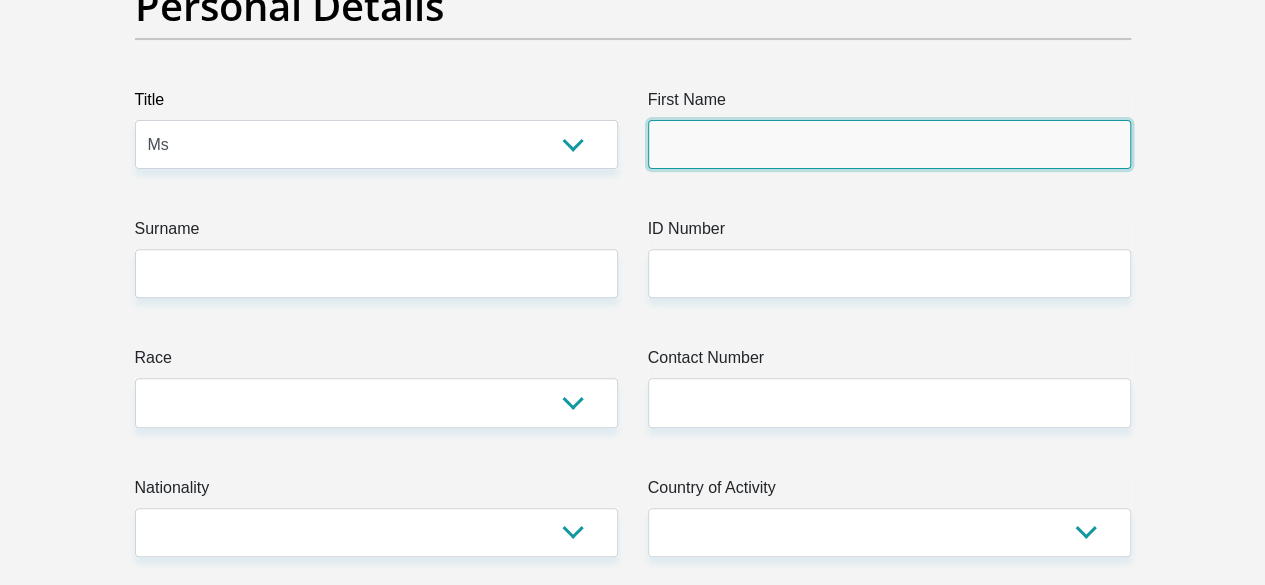click on "First Name" at bounding box center (889, 144) 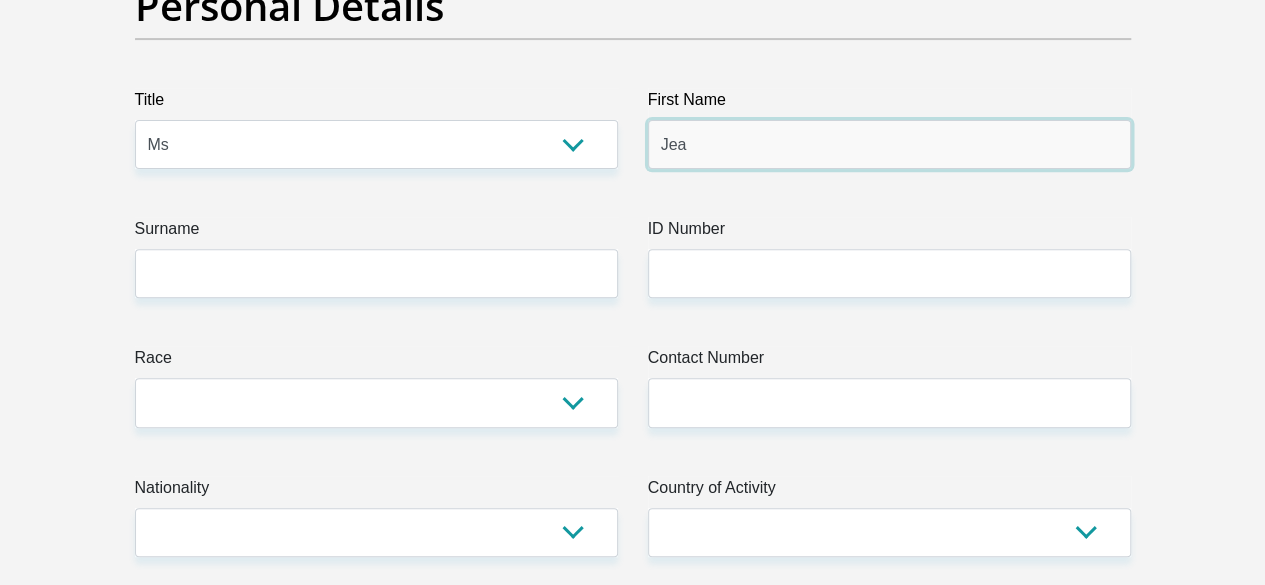 type on "Jeanetta" 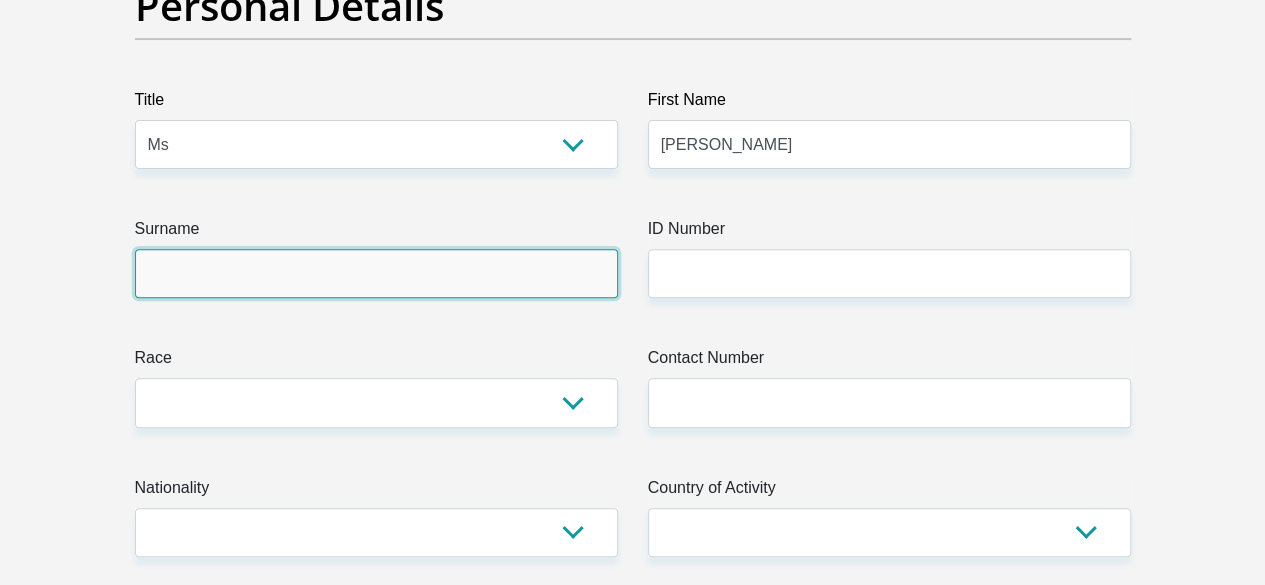 click on "Surname" at bounding box center [376, 273] 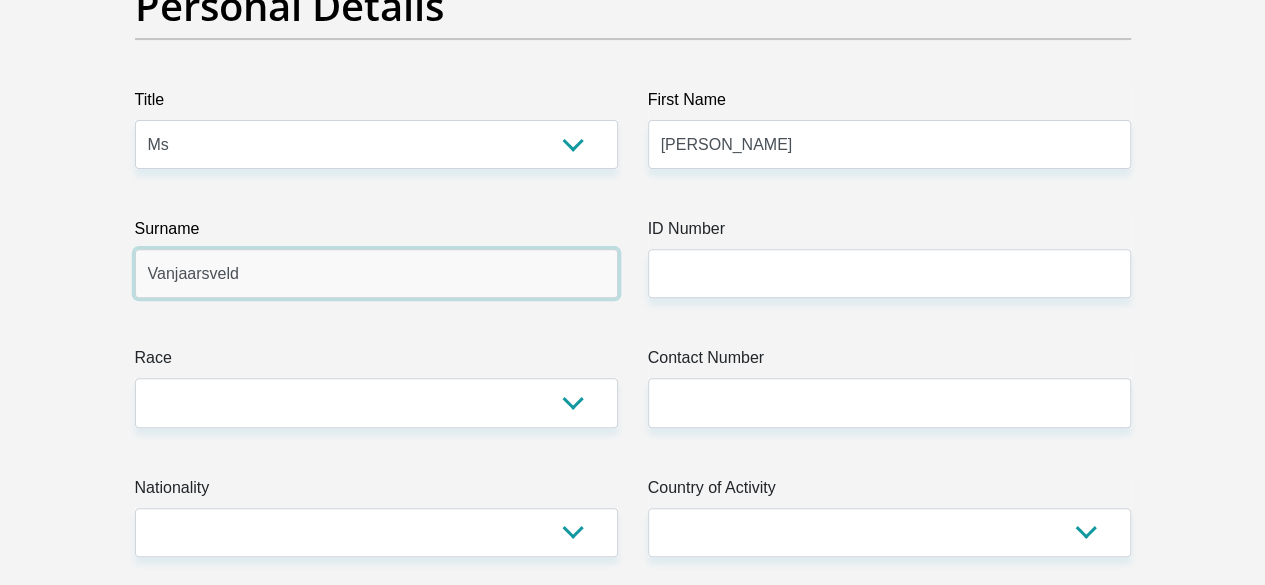 type on "Vanjaarsveld" 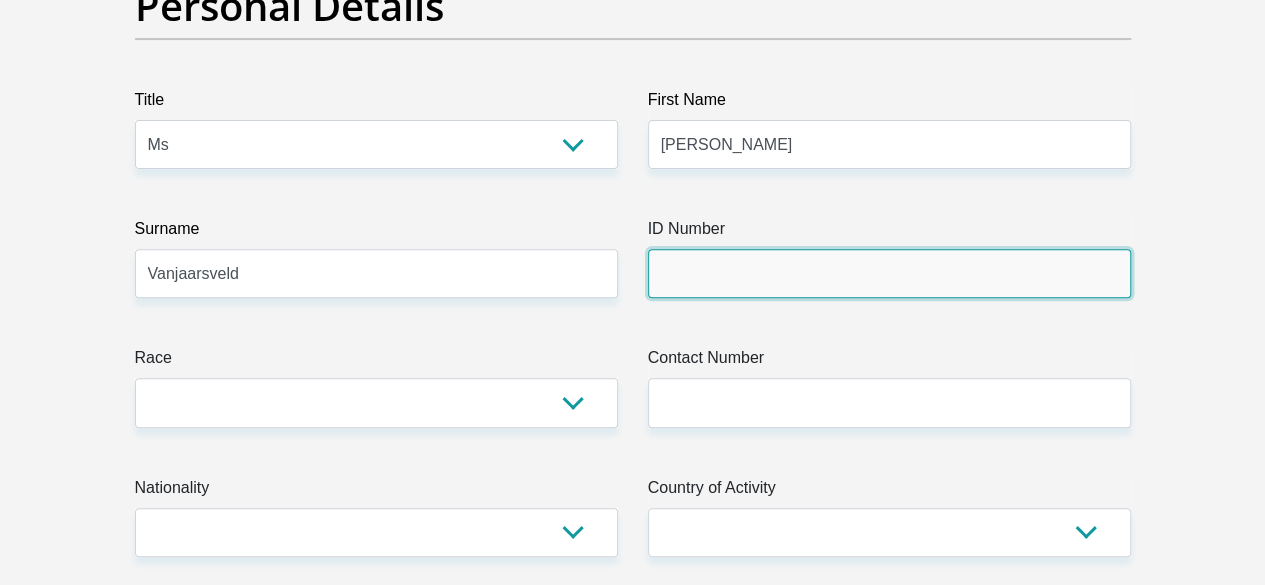 click on "ID Number" at bounding box center (889, 273) 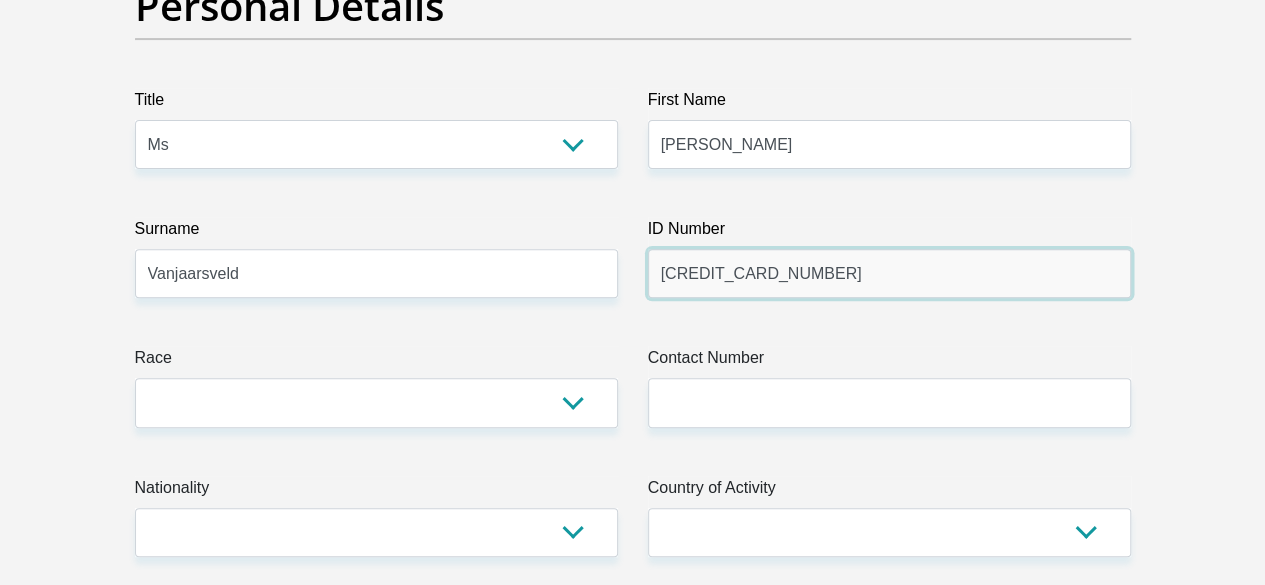 type on "6810010281083" 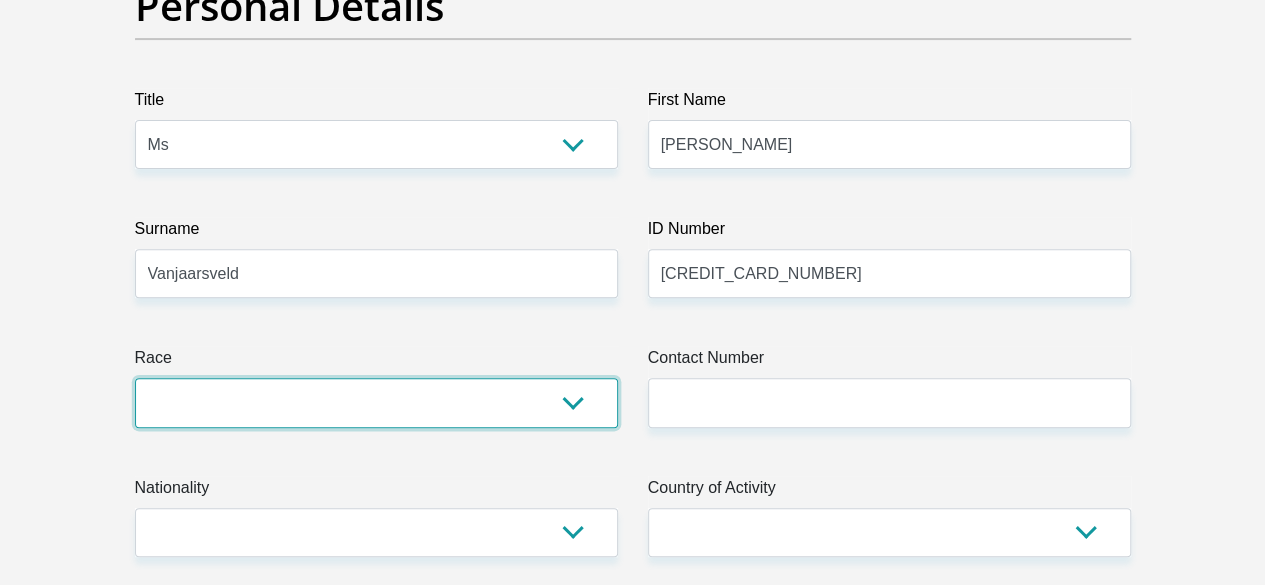 click on "Black
Coloured
Indian
White
Other" at bounding box center [376, 402] 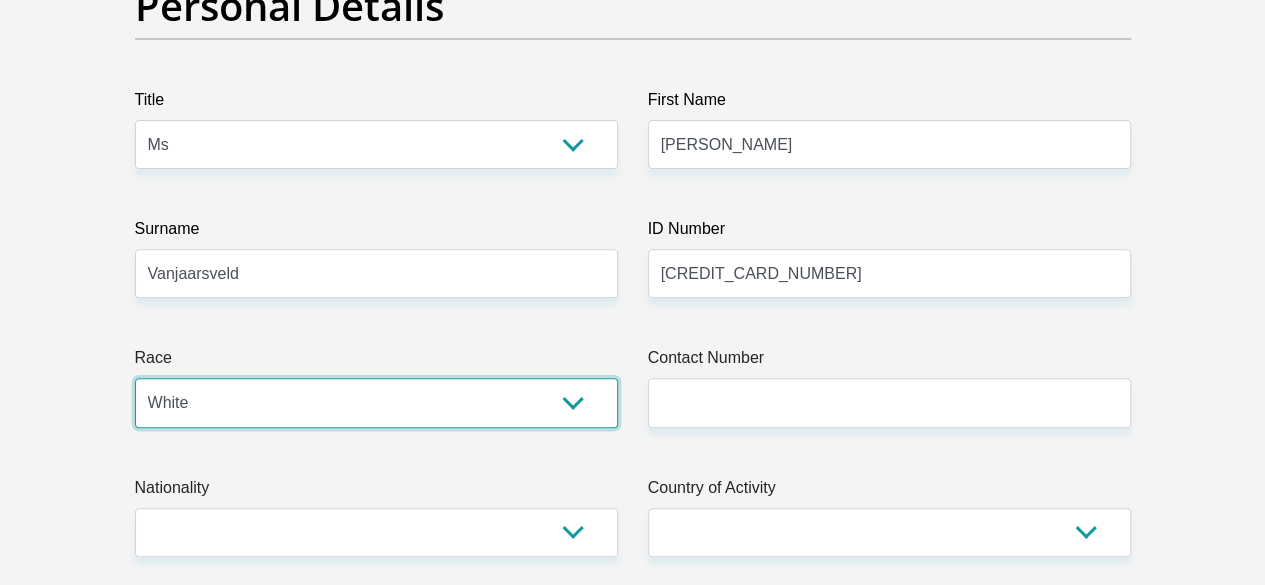 click on "Black
Coloured
Indian
White
Other" at bounding box center [376, 402] 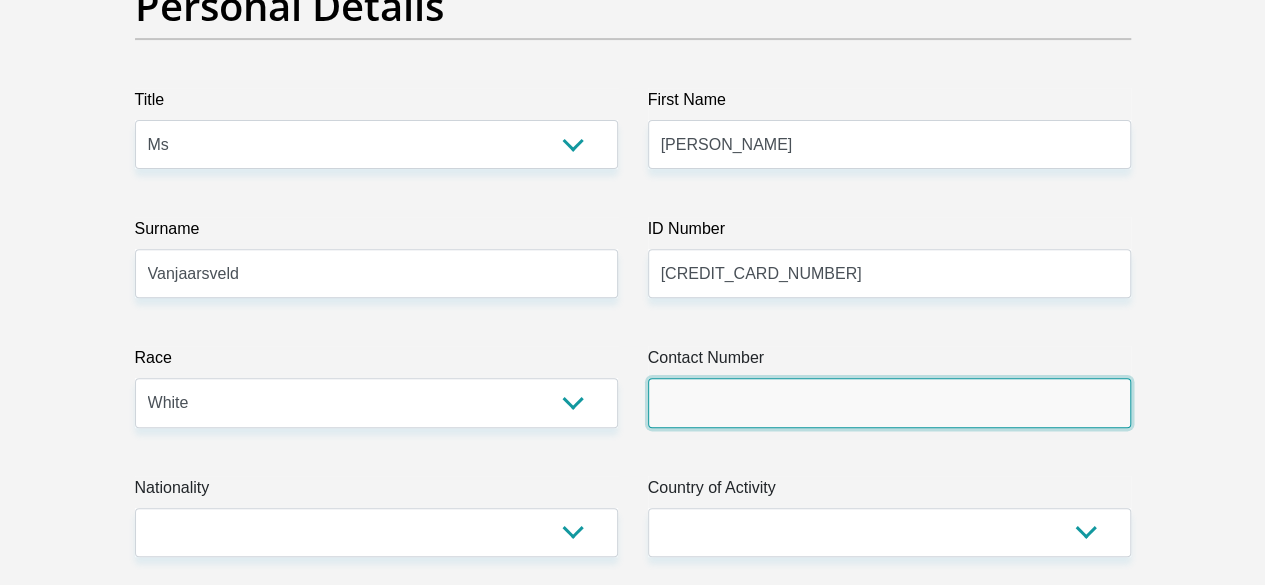click on "Contact Number" at bounding box center (889, 402) 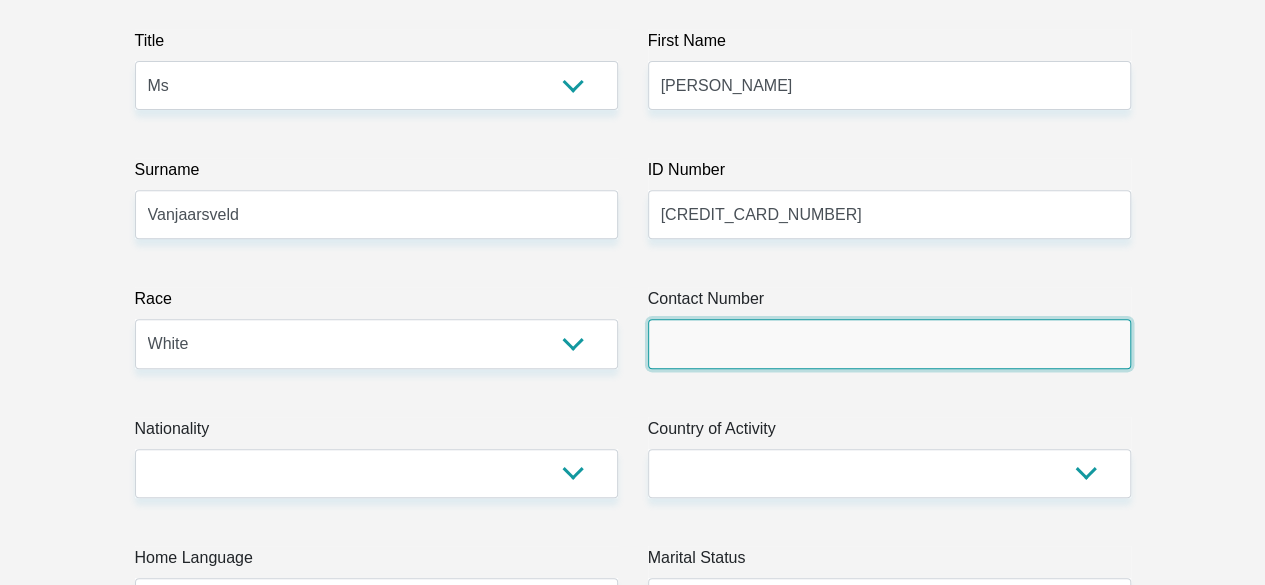 scroll, scrollTop: 300, scrollLeft: 0, axis: vertical 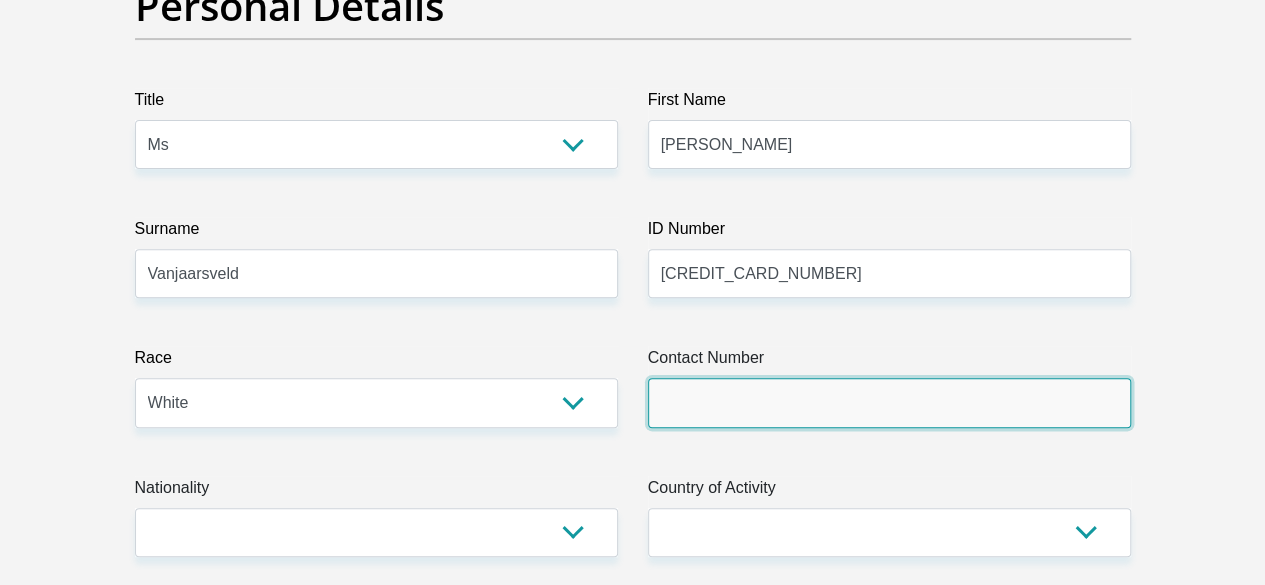 click on "Contact Number" at bounding box center (889, 402) 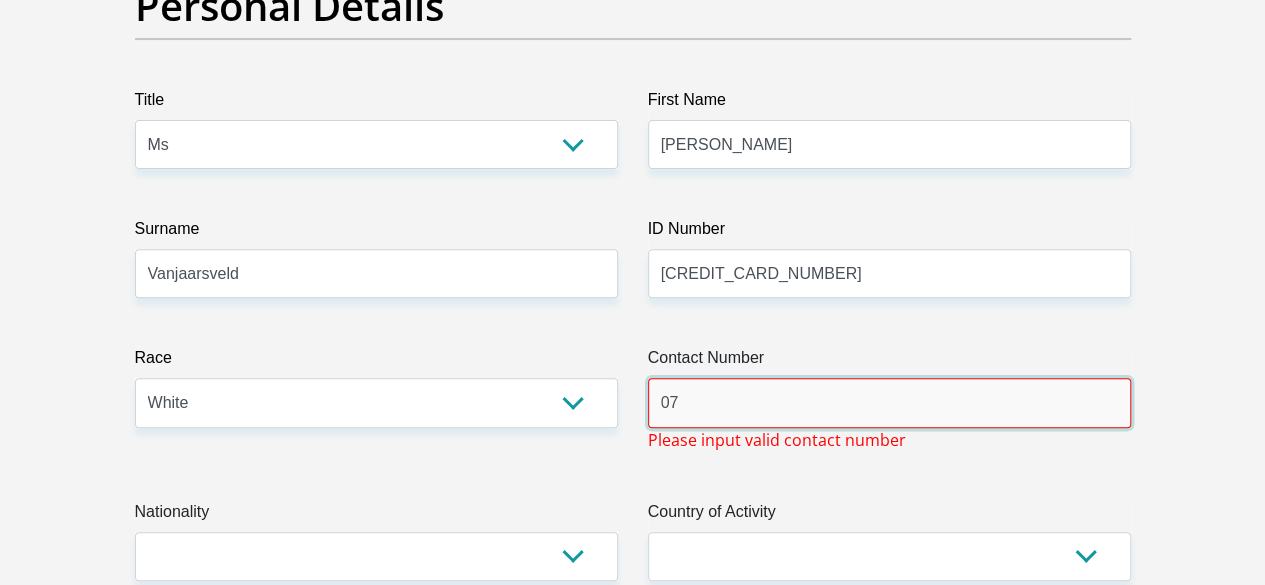type on "0793465397" 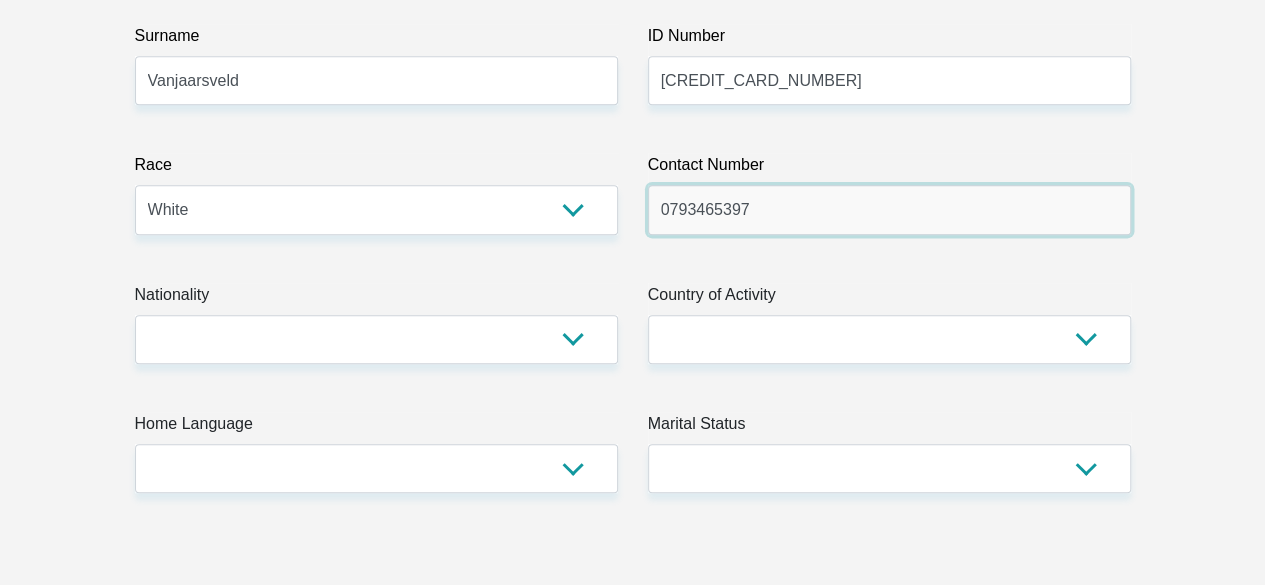 scroll, scrollTop: 500, scrollLeft: 0, axis: vertical 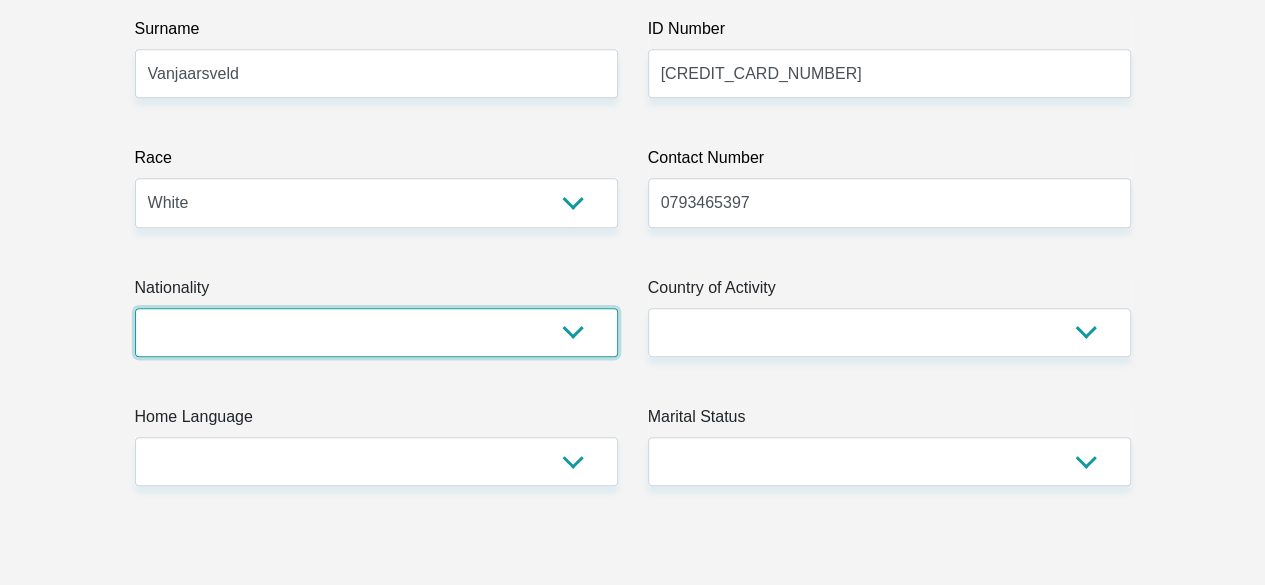 click on "South Africa
Afghanistan
Aland Islands
Albania
Algeria
America Samoa
American Virgin Islands
Andorra
Angola
Anguilla
Antarctica
Antigua and Barbuda
Argentina
Armenia
Aruba
Ascension Island
Australia
Austria
Azerbaijan
Bahamas
Bahrain
Bangladesh
Barbados
Chad" at bounding box center [376, 332] 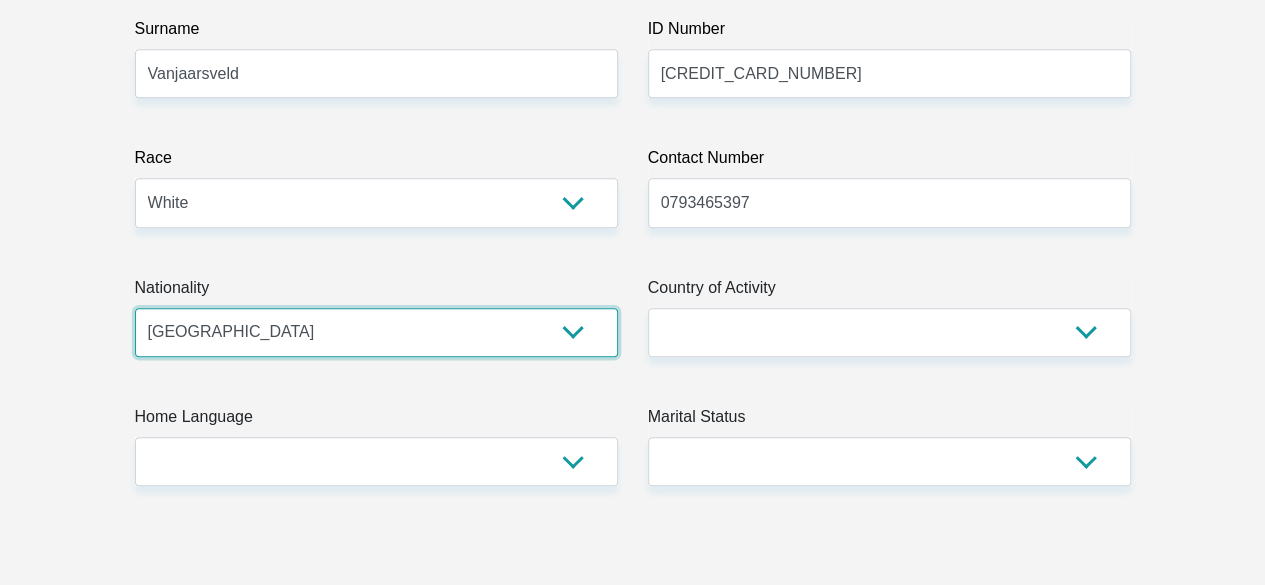 click on "South Africa
Afghanistan
Aland Islands
Albania
Algeria
America Samoa
American Virgin Islands
Andorra
Angola
Anguilla
Antarctica
Antigua and Barbuda
Argentina
Armenia
Aruba
Ascension Island
Australia
Austria
Azerbaijan
Bahamas
Bahrain
Bangladesh
Barbados
Chad" at bounding box center (376, 332) 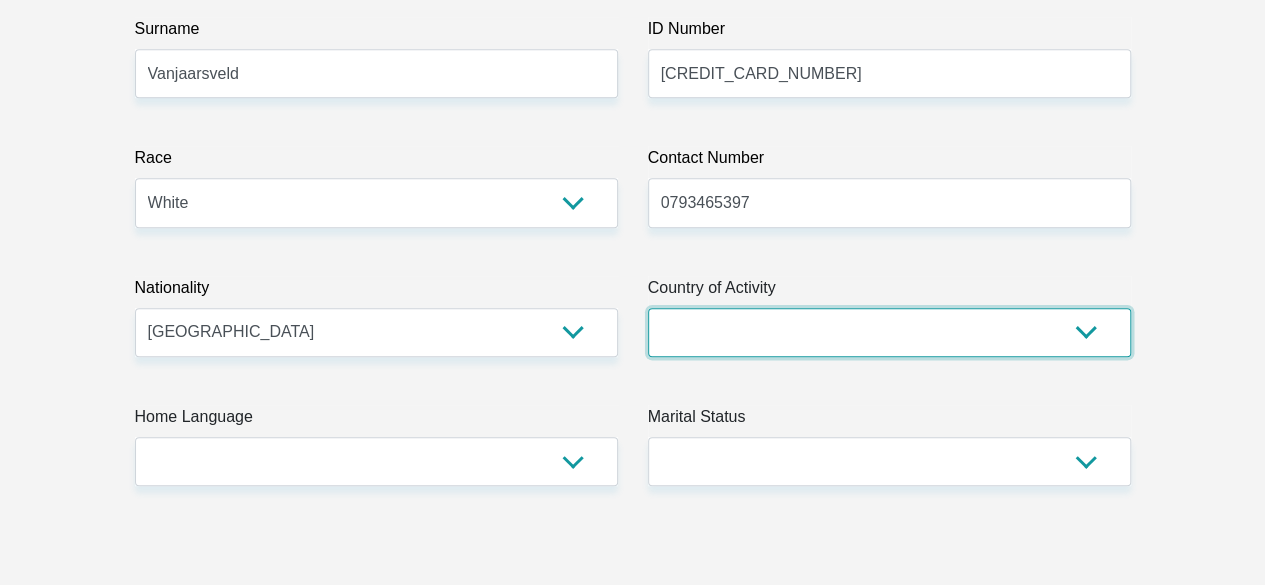 click on "South Africa
Afghanistan
Aland Islands
Albania
Algeria
America Samoa
American Virgin Islands
Andorra
Angola
Anguilla
Antarctica
Antigua and Barbuda
Argentina
Armenia
Aruba
Ascension Island
Australia
Austria
Azerbaijan
Chad" at bounding box center (889, 332) 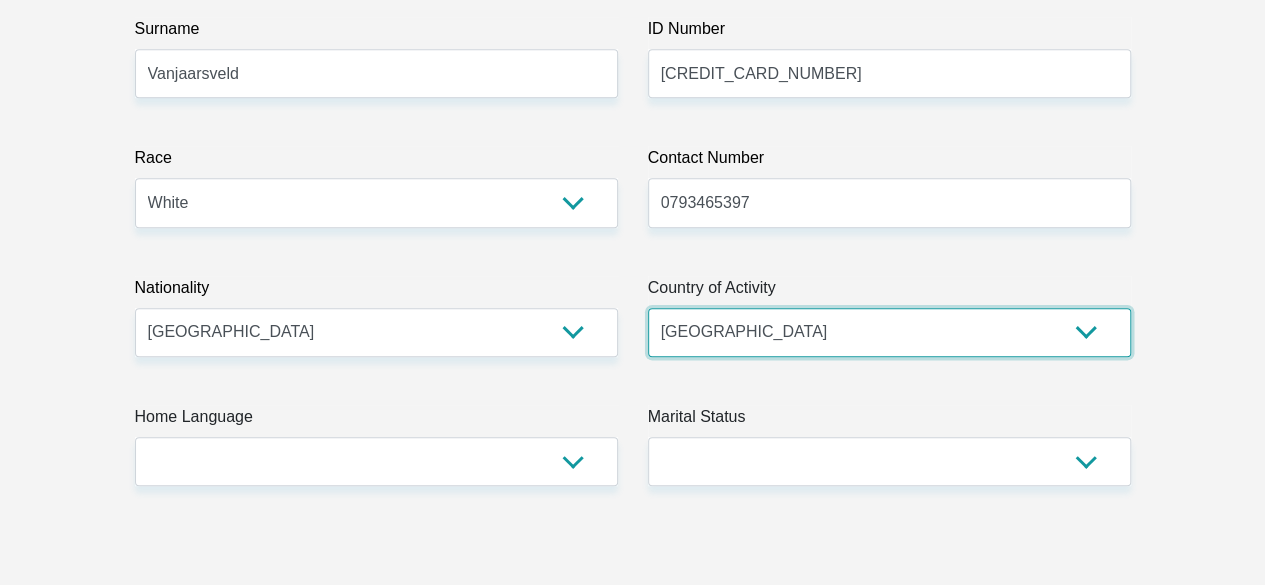 click on "South Africa
Afghanistan
Aland Islands
Albania
Algeria
America Samoa
American Virgin Islands
Andorra
Angola
Anguilla
Antarctica
Antigua and Barbuda
Argentina
Armenia
Aruba
Ascension Island
Australia
Austria
Azerbaijan
Chad" at bounding box center [889, 332] 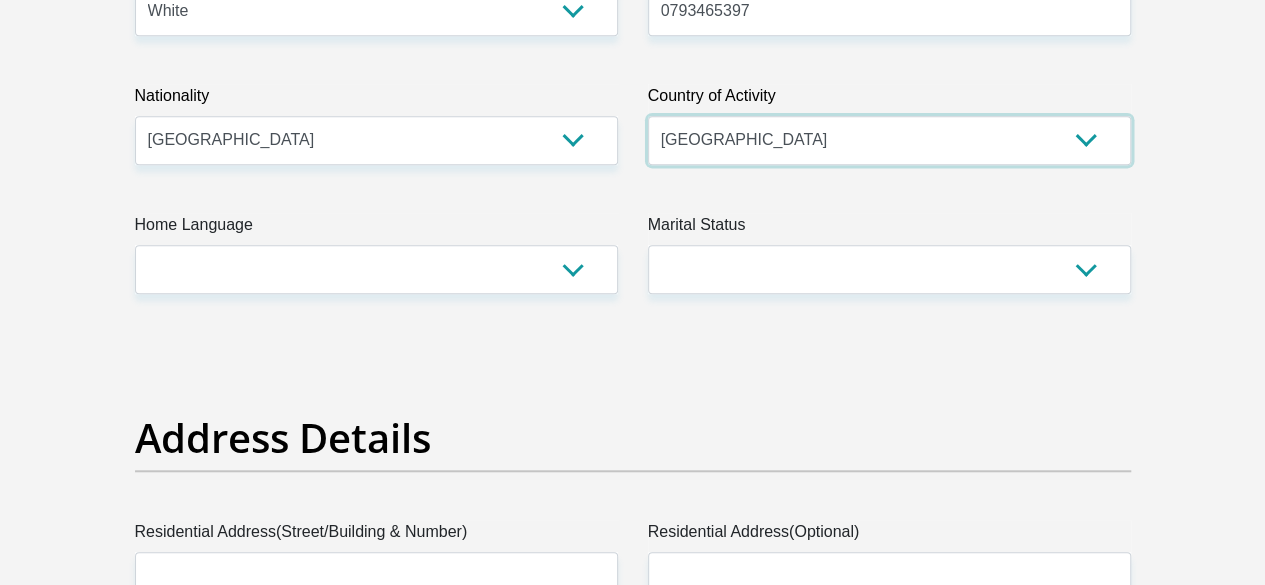 scroll, scrollTop: 700, scrollLeft: 0, axis: vertical 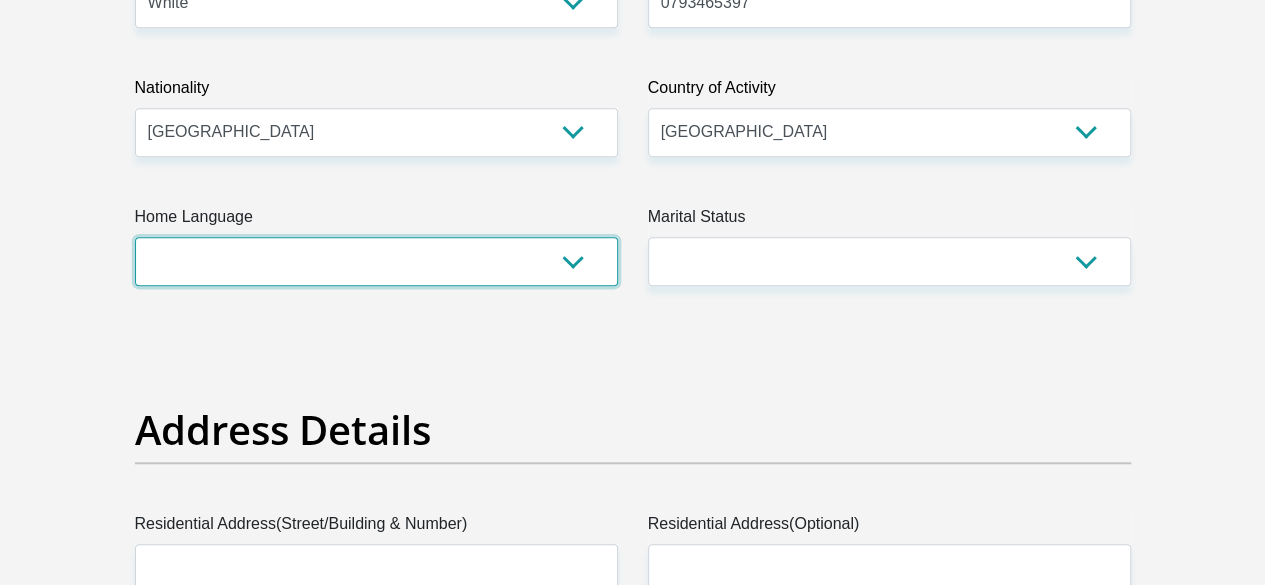 click on "Afrikaans
English
Sepedi
South Ndebele
Southern Sotho
Swati
Tsonga
Tswana
Venda
Xhosa
Zulu
Other" at bounding box center [376, 261] 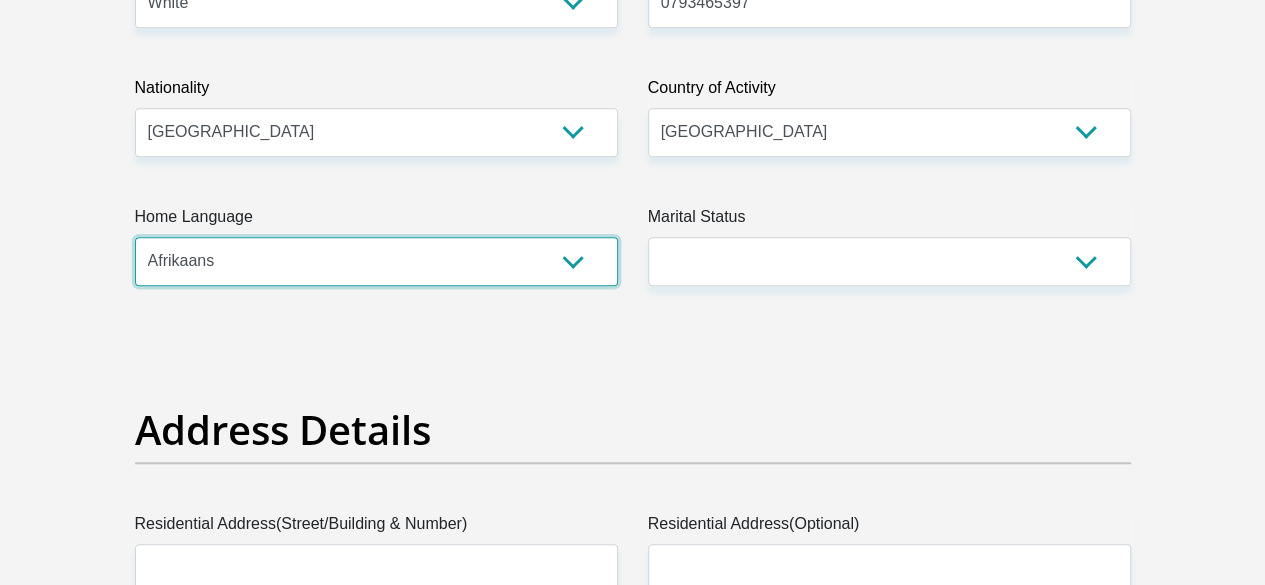 click on "Afrikaans
English
Sepedi
South Ndebele
Southern Sotho
Swati
Tsonga
Tswana
Venda
Xhosa
Zulu
Other" at bounding box center [376, 261] 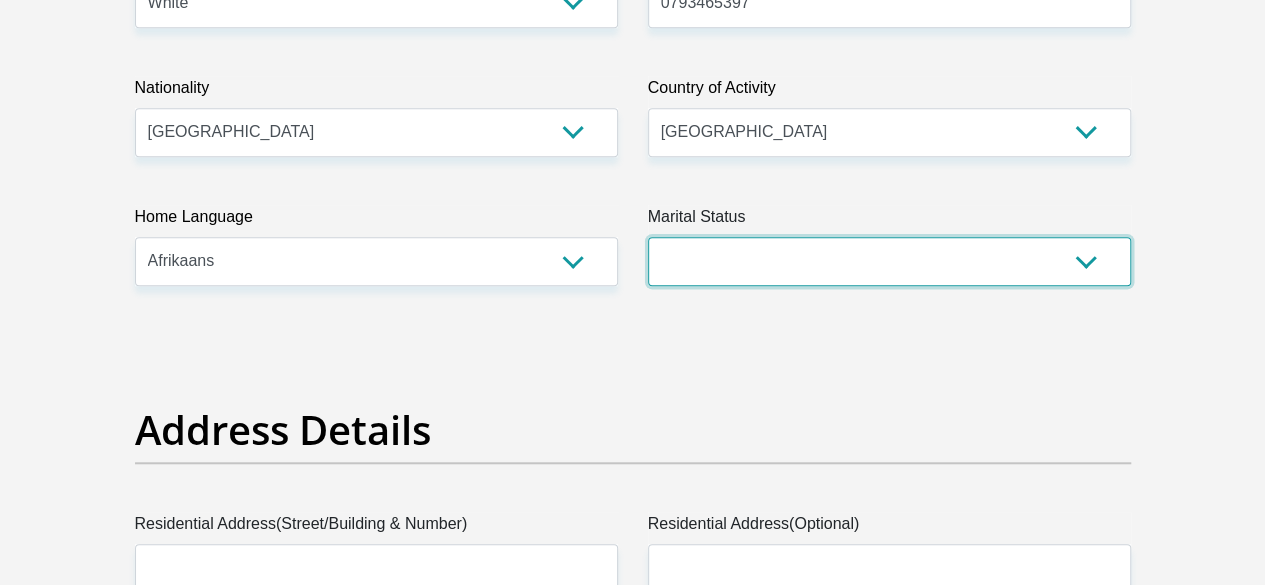 click on "Married ANC
Single
Divorced
Widowed
Married COP or Customary Law" at bounding box center [889, 261] 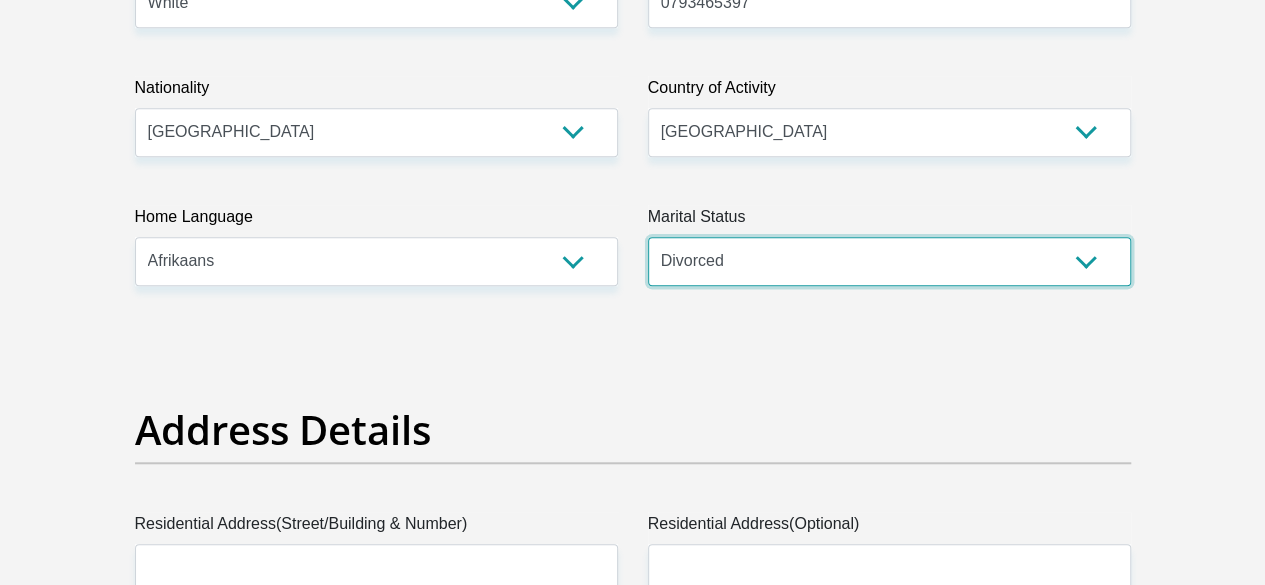 click on "Married ANC
Single
Divorced
Widowed
Married COP or Customary Law" at bounding box center [889, 261] 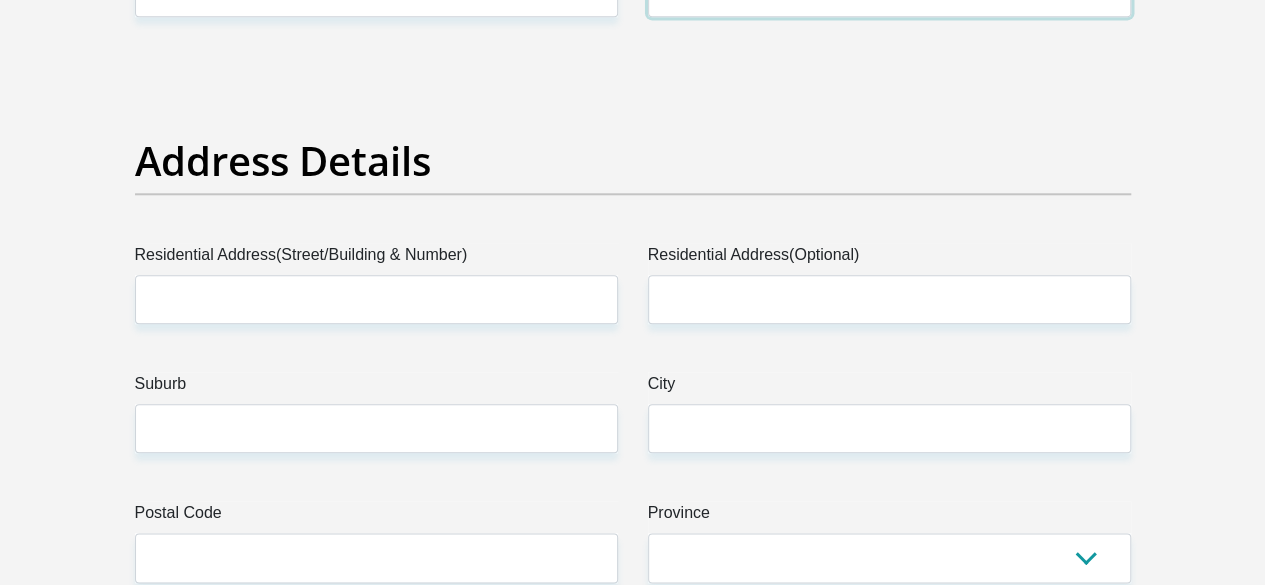 scroll, scrollTop: 1000, scrollLeft: 0, axis: vertical 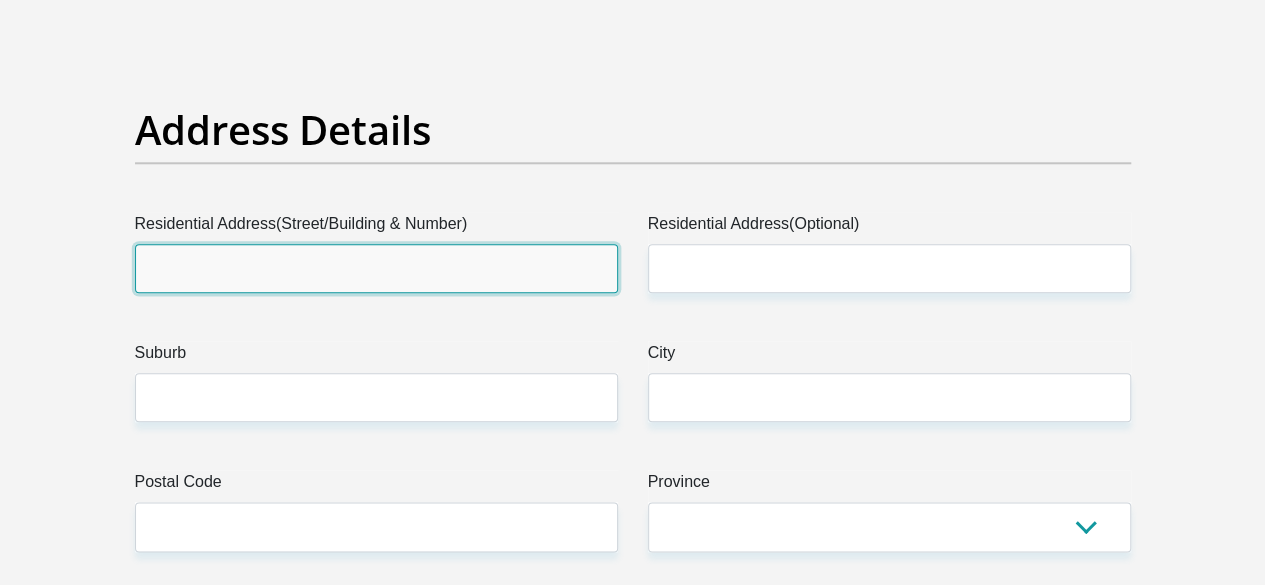 click on "Residential Address(Street/Building & Number)" at bounding box center (376, 268) 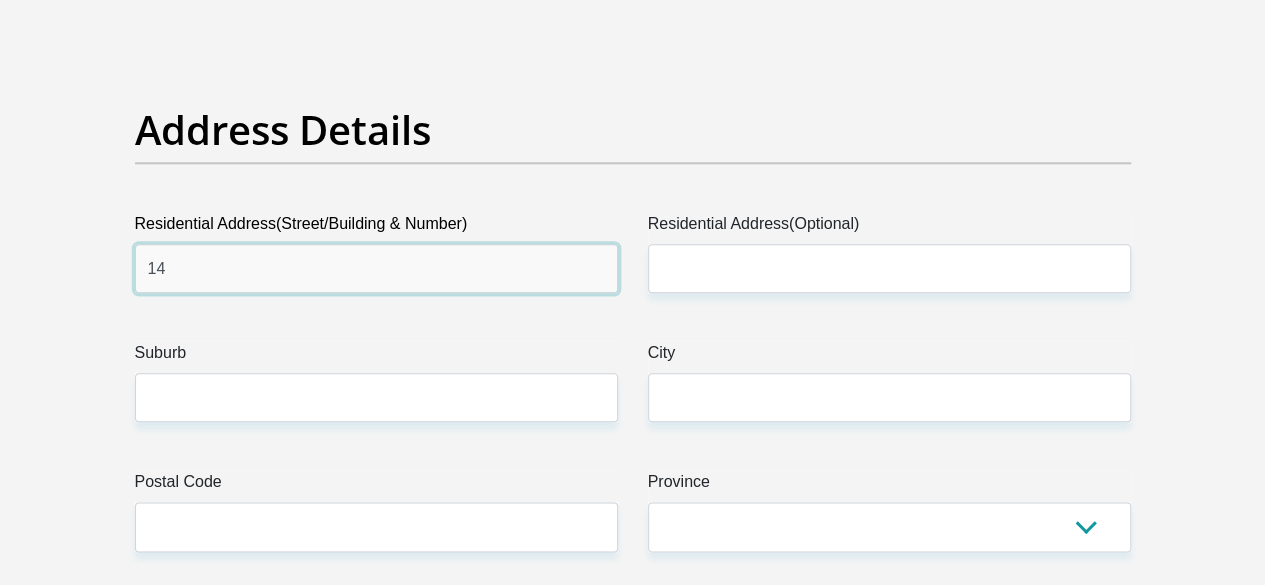 type on "14 Shepstone Road" 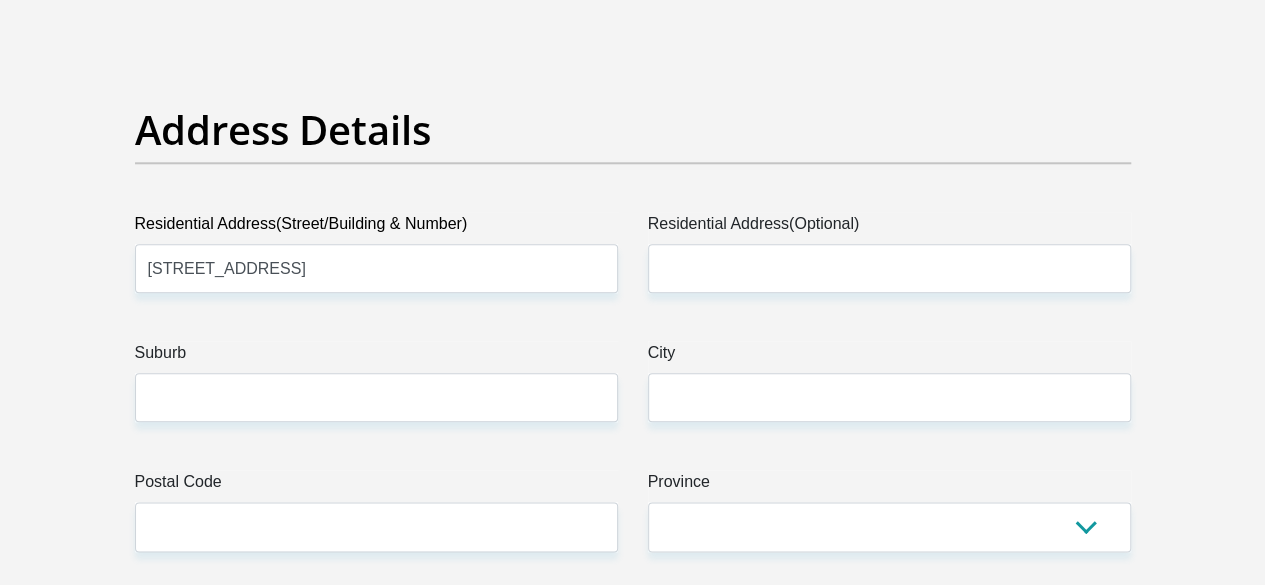 click on "Residential Address(Optional)" at bounding box center (889, 228) 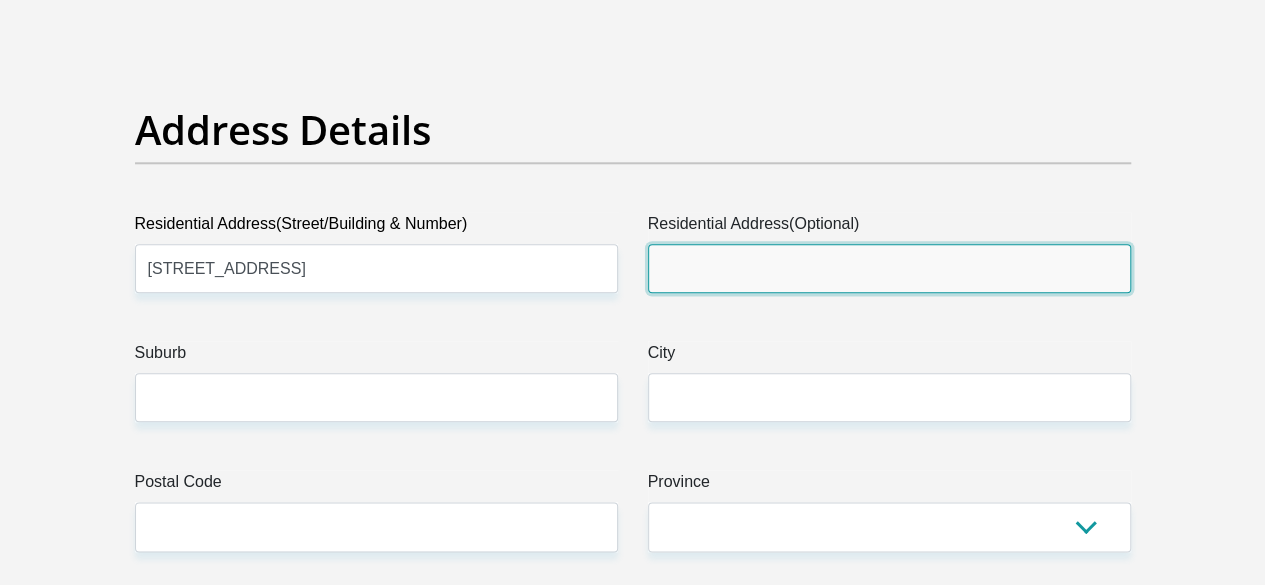 click on "Residential Address(Optional)" at bounding box center (889, 268) 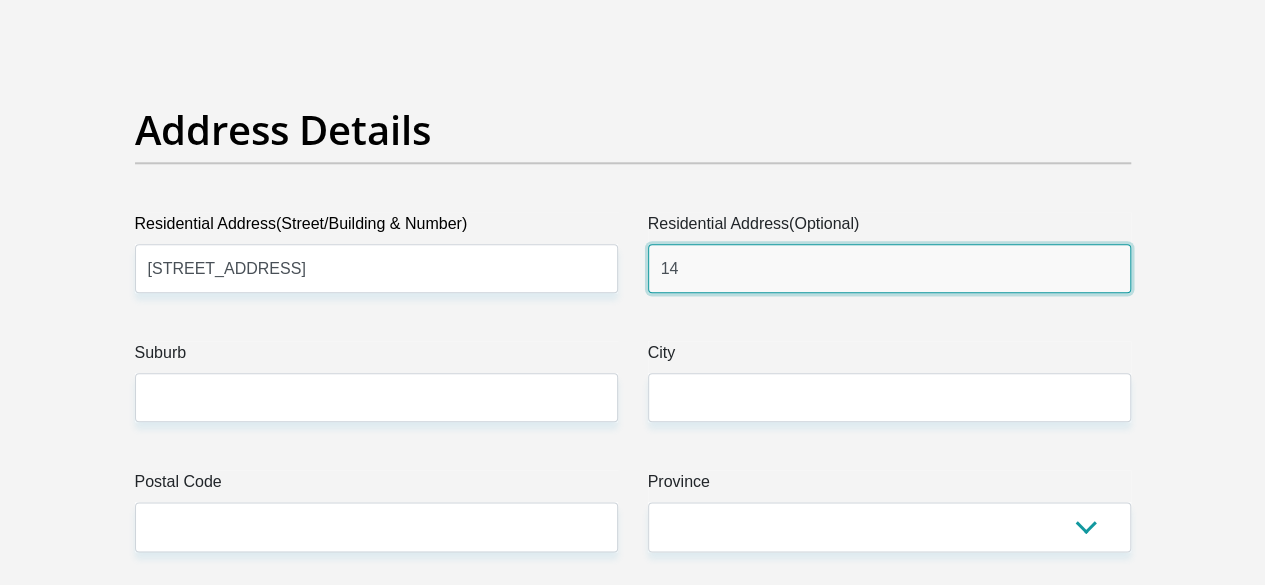 type on "14 Shepstone Road" 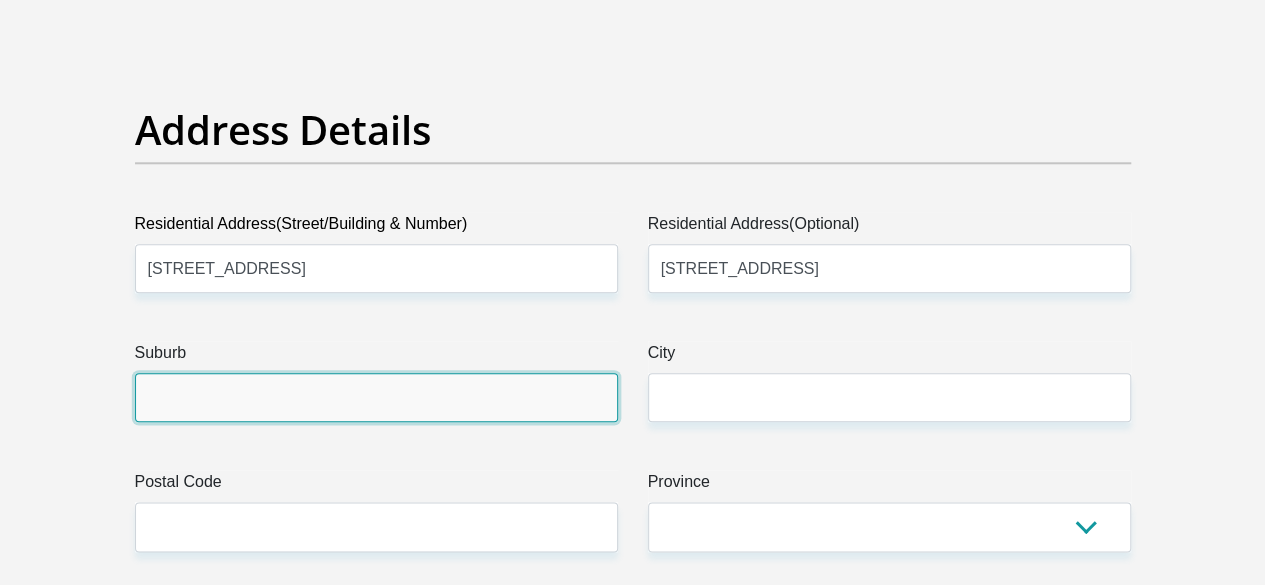 click on "Suburb" at bounding box center [376, 397] 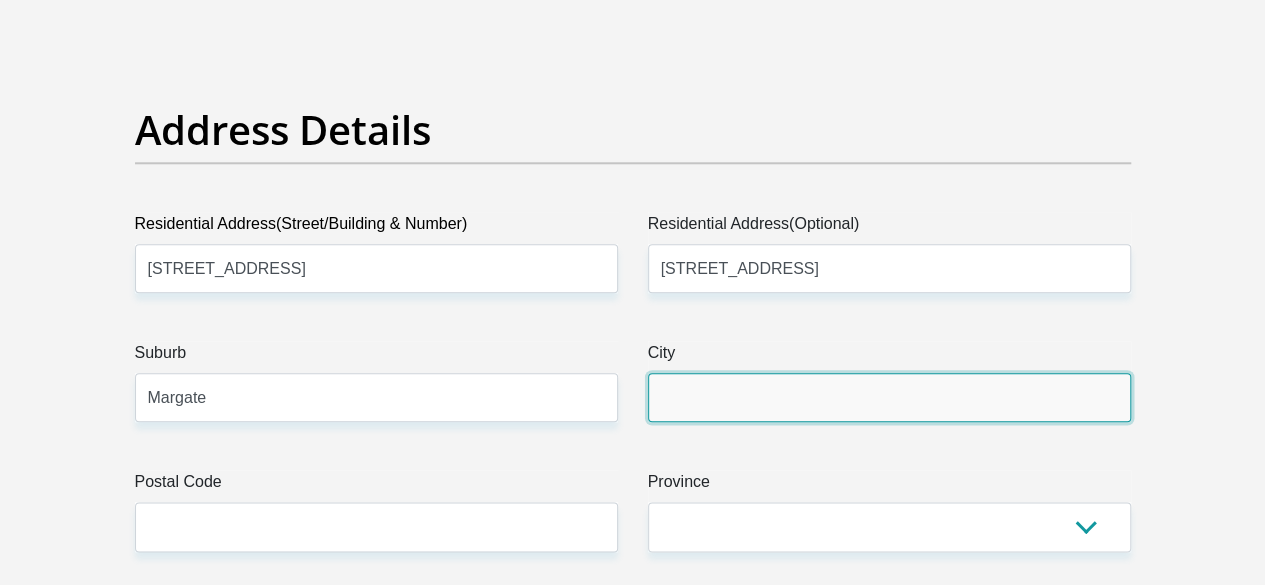 type on "Margate" 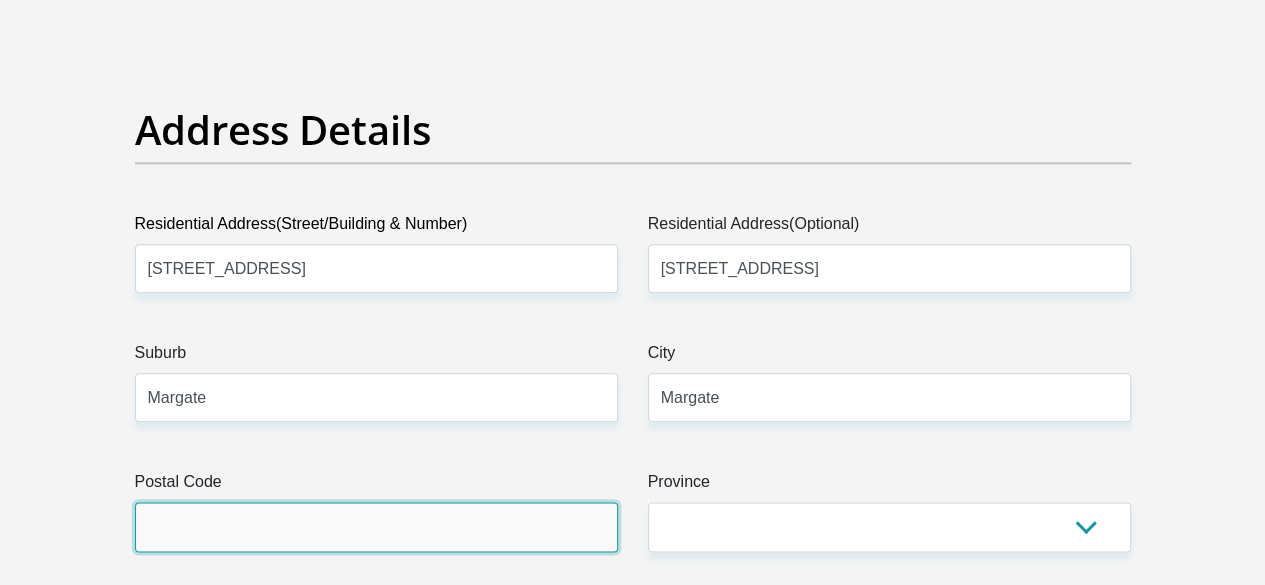type on "4285" 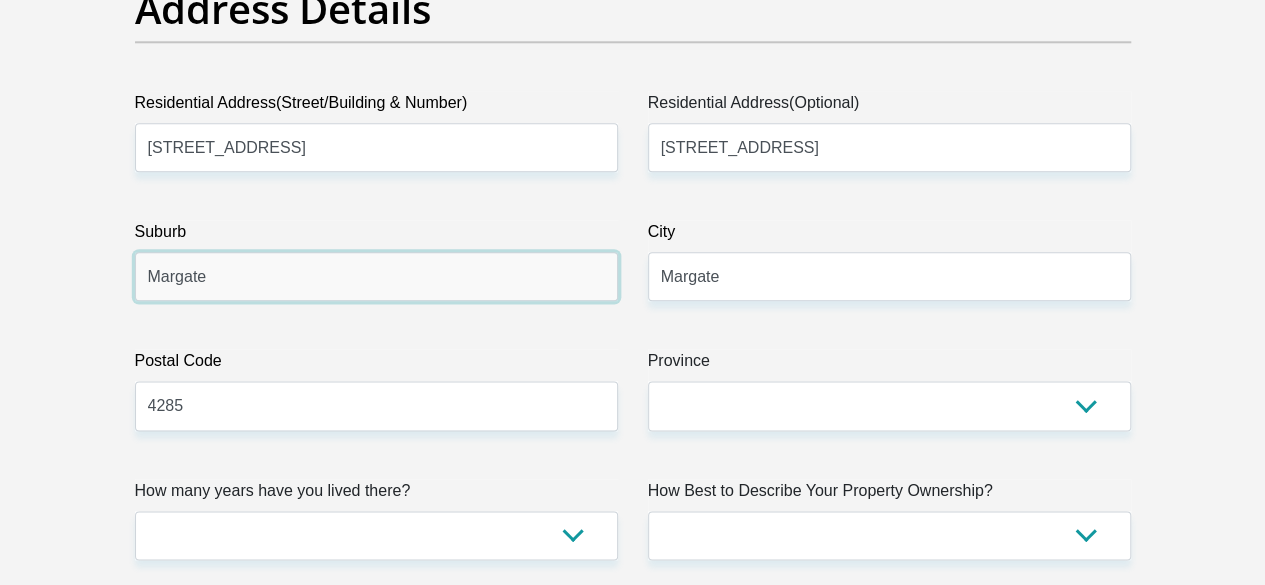 scroll, scrollTop: 1300, scrollLeft: 0, axis: vertical 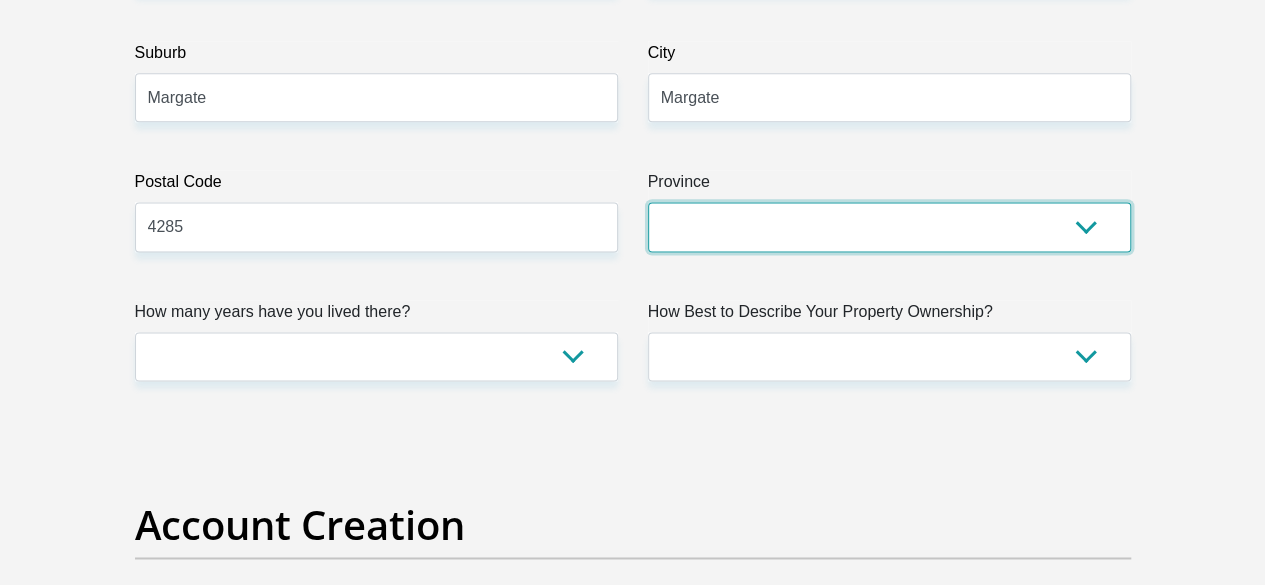 click on "Eastern Cape
Free State
Gauteng
KwaZulu-Natal
Limpopo
Mpumalanga
Northern Cape
North West
Western Cape" at bounding box center (889, 226) 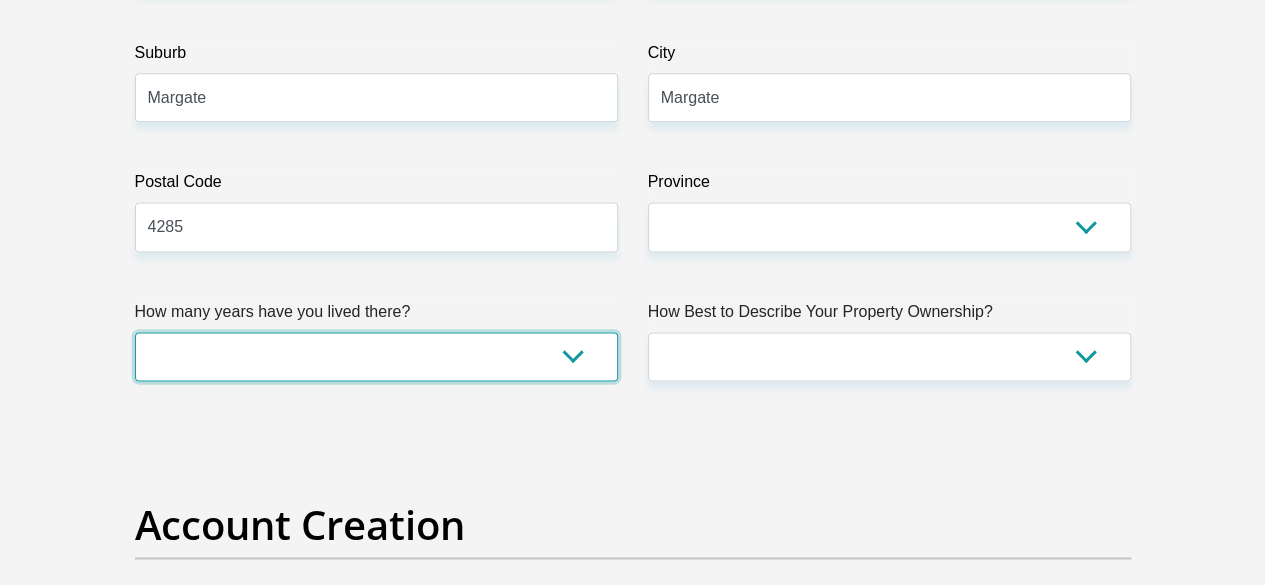 click on "less than 1 year
1-3 years
3-5 years
5+ years" at bounding box center (376, 356) 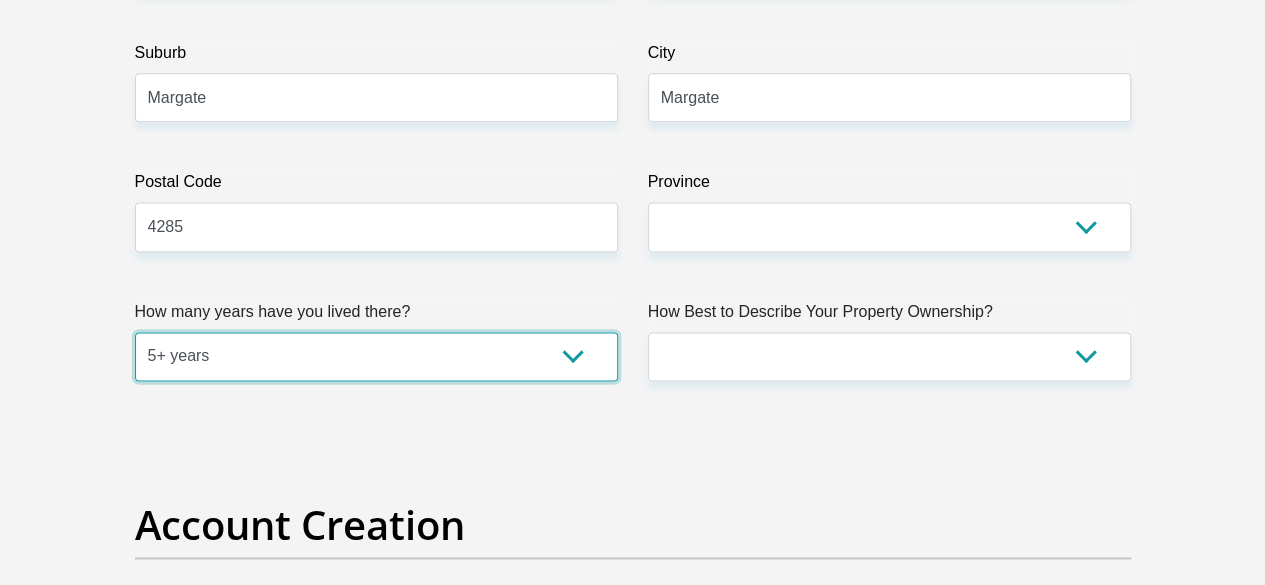 click on "less than 1 year
1-3 years
3-5 years
5+ years" at bounding box center [376, 356] 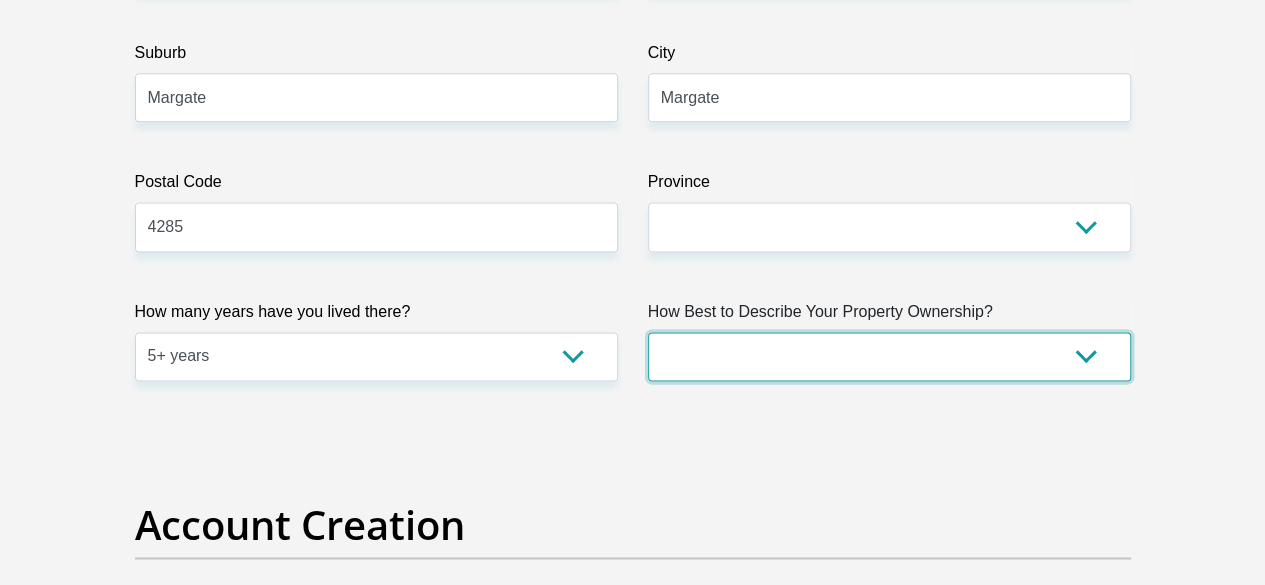 click on "Owned
Rented
Family Owned
Company Dwelling" at bounding box center [889, 356] 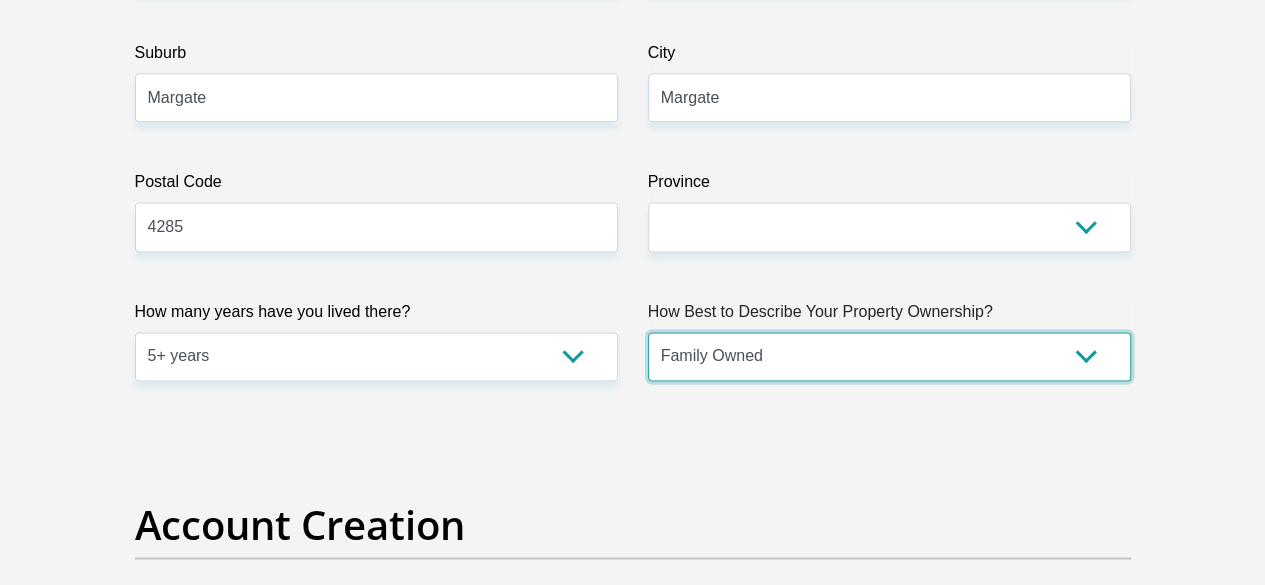 click on "Owned
Rented
Family Owned
Company Dwelling" at bounding box center (889, 356) 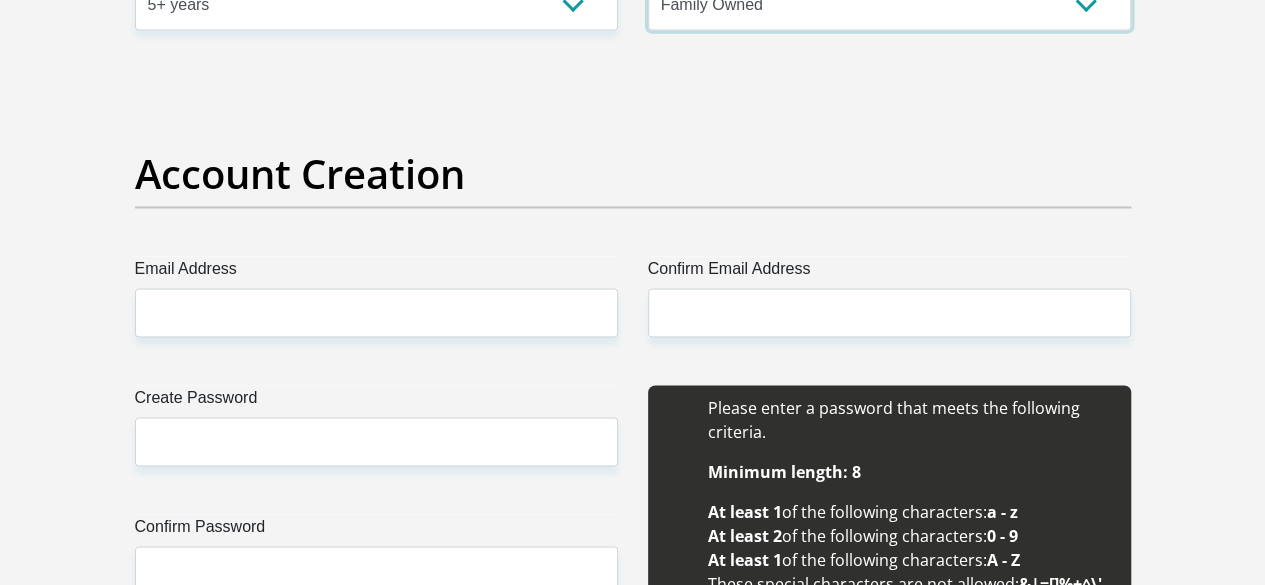scroll, scrollTop: 1700, scrollLeft: 0, axis: vertical 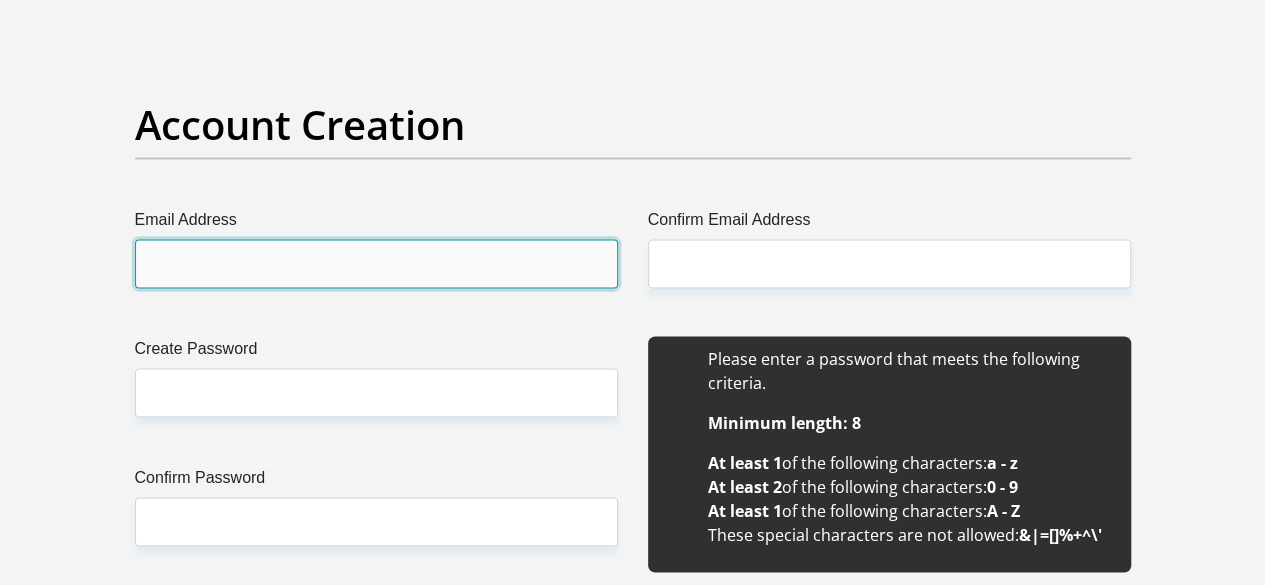 click on "Email Address" at bounding box center (376, 263) 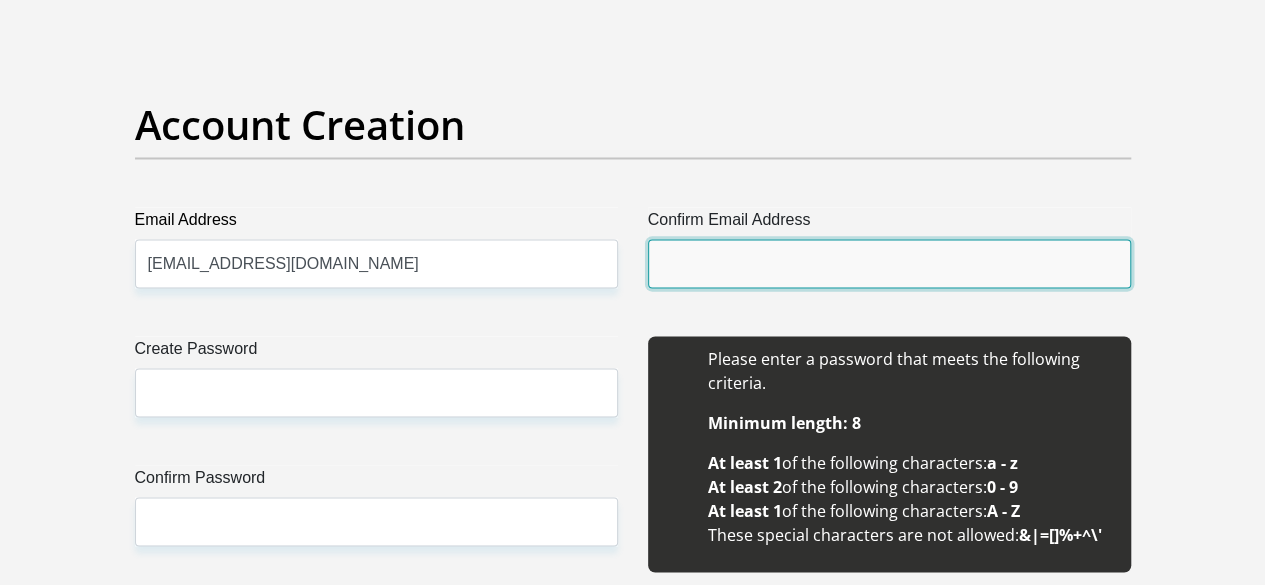 click on "Confirm Email Address" at bounding box center [889, 263] 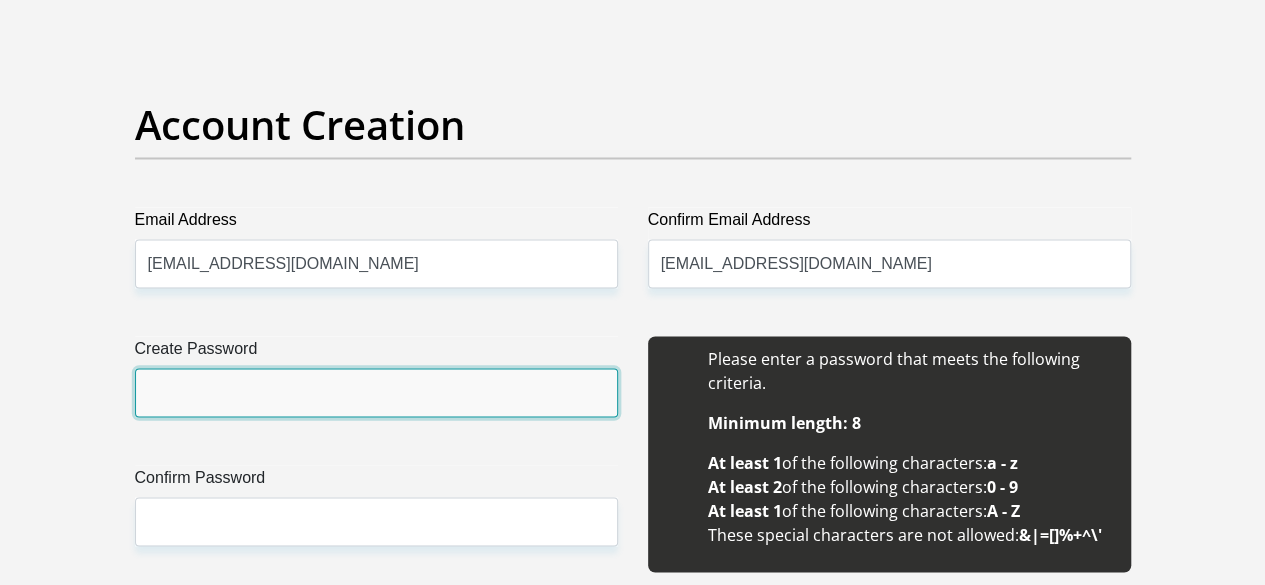 click on "Create Password" at bounding box center [376, 392] 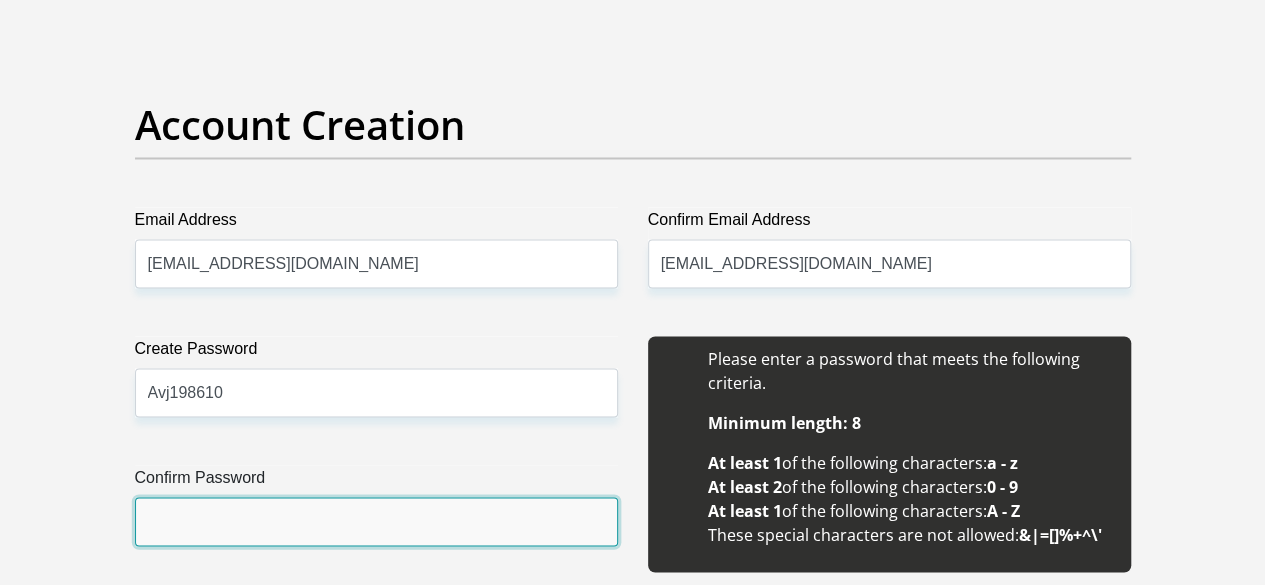 click on "Confirm Password" at bounding box center (376, 521) 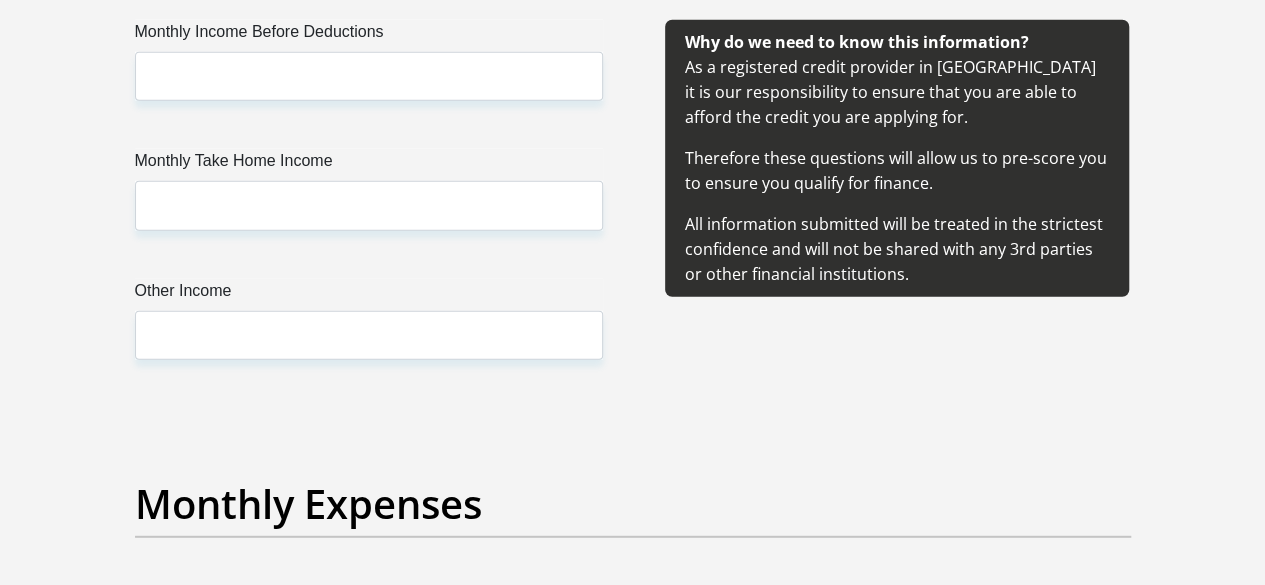scroll, scrollTop: 2400, scrollLeft: 0, axis: vertical 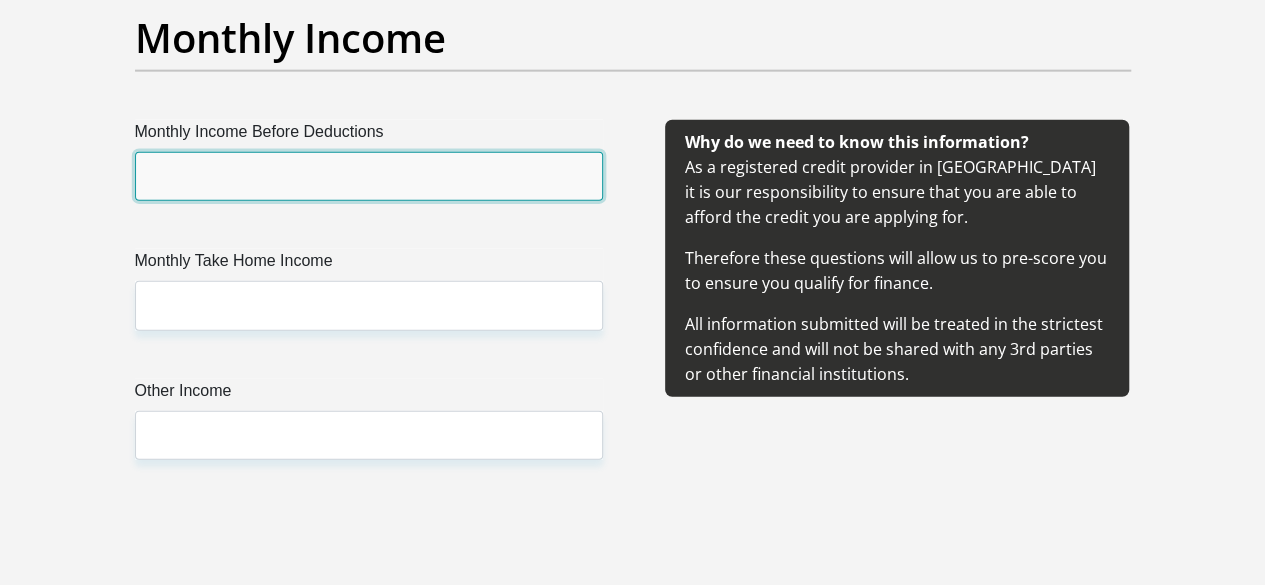 click on "Monthly Income Before Deductions" at bounding box center [369, 176] 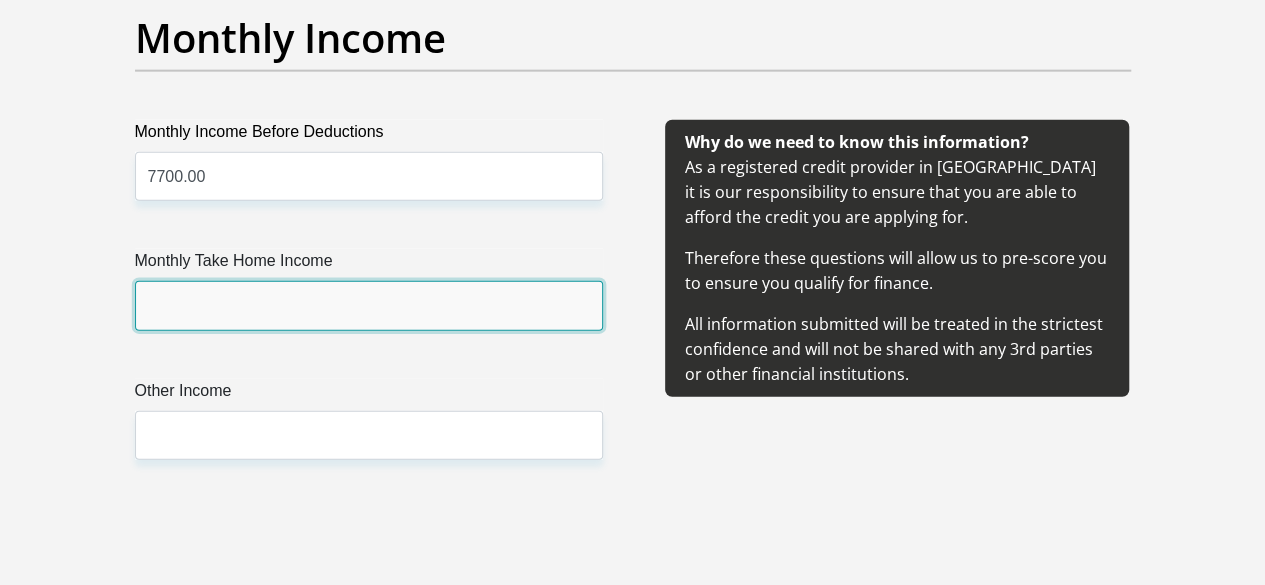 click on "Monthly Take Home Income" at bounding box center [369, 305] 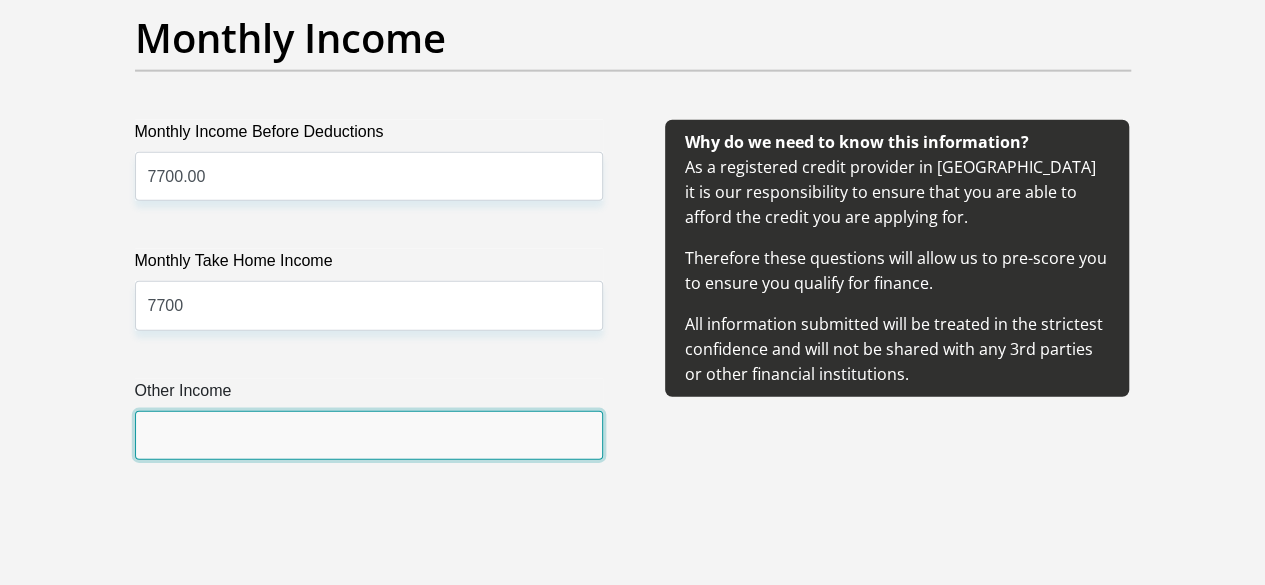 click on "Other Income" at bounding box center [369, 435] 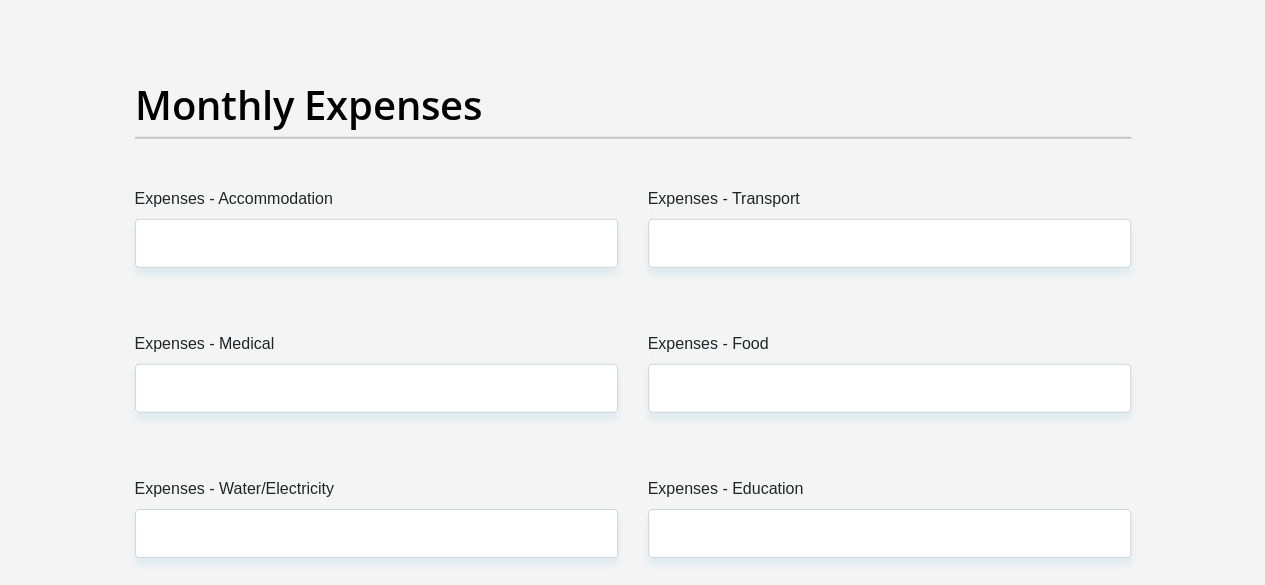 scroll, scrollTop: 2900, scrollLeft: 0, axis: vertical 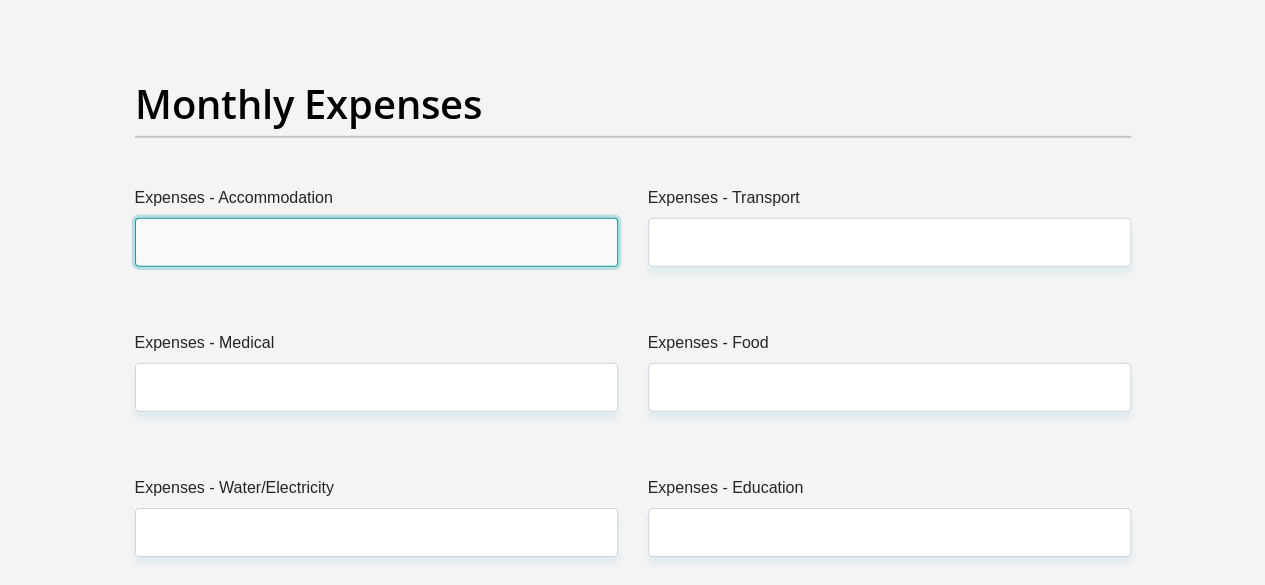 click on "Expenses - Accommodation" at bounding box center (376, 242) 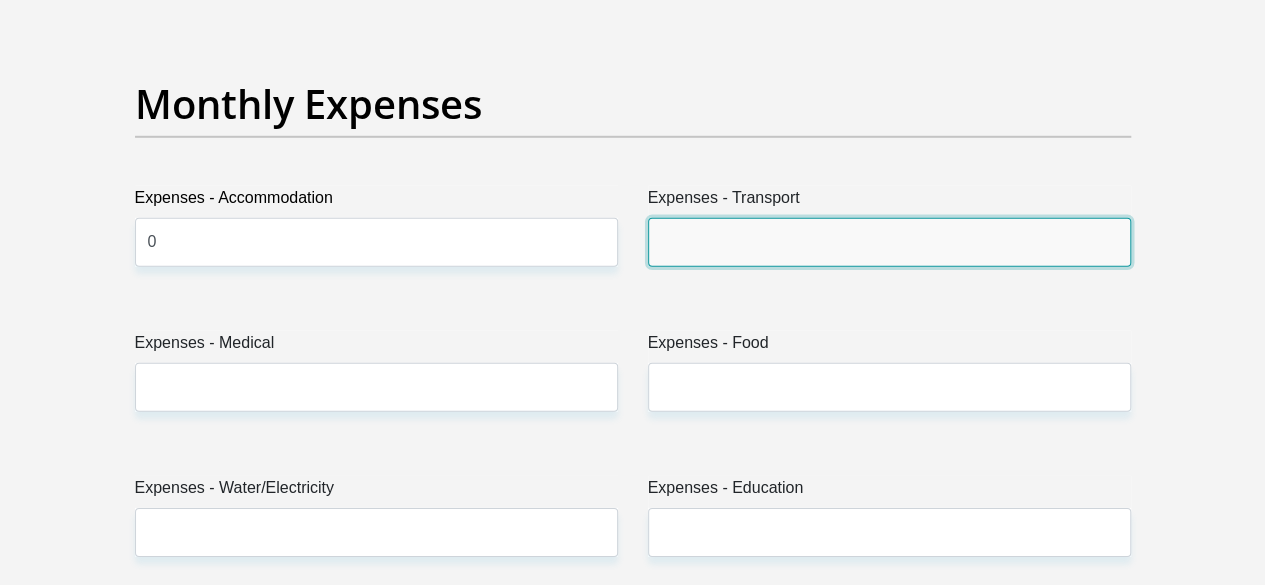 click on "Expenses - Transport" at bounding box center [889, 242] 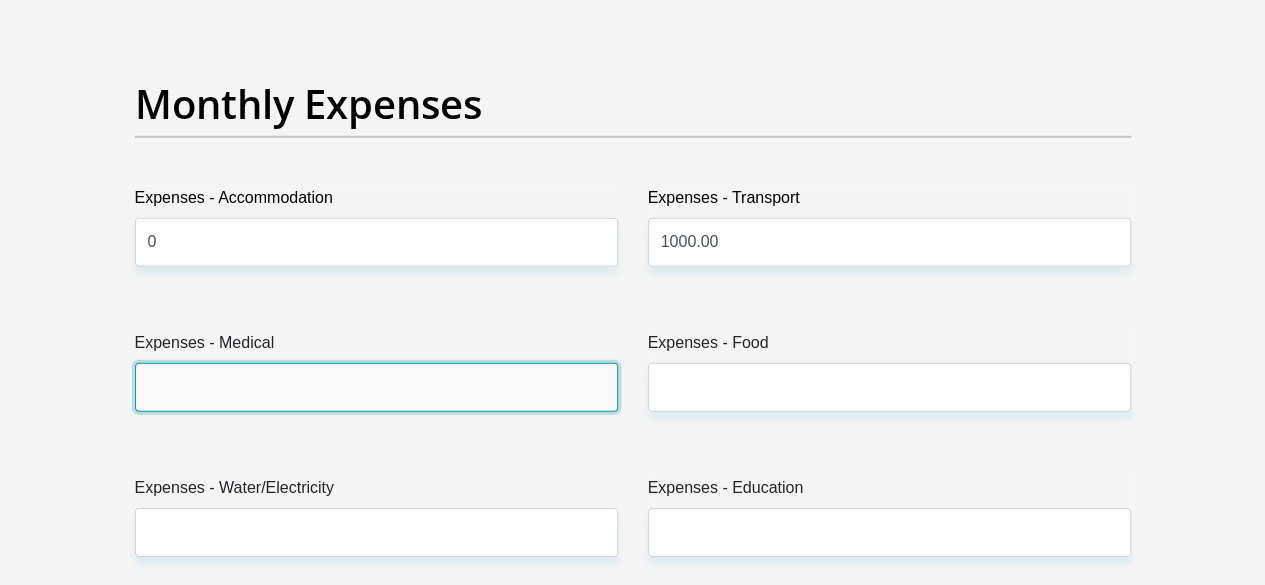click on "Expenses - Medical" at bounding box center (376, 387) 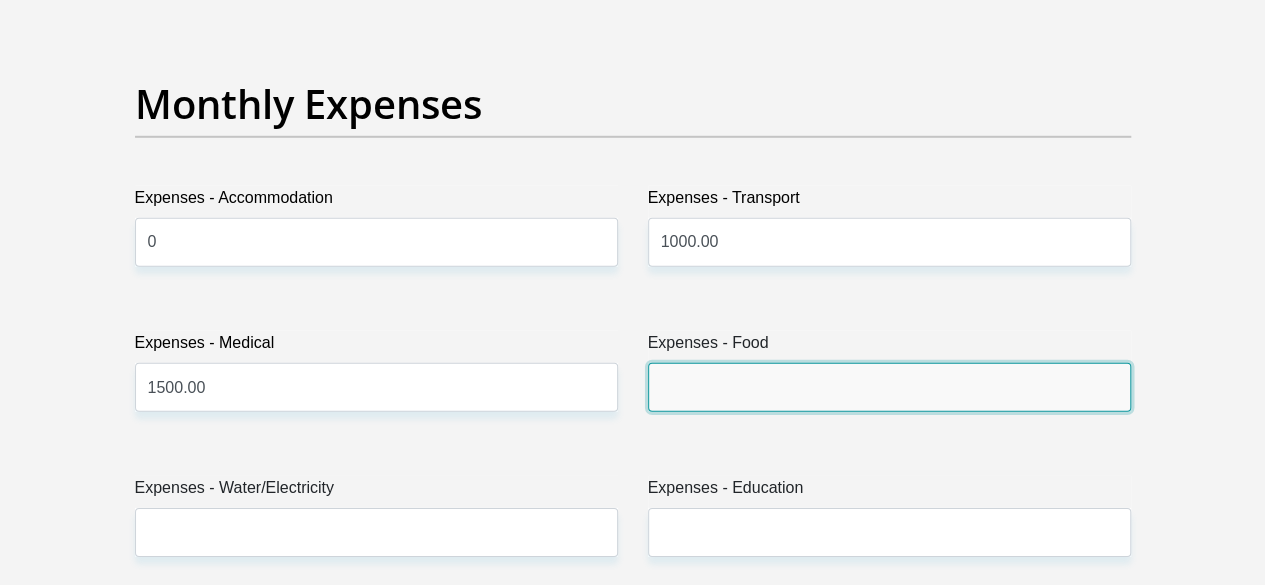click on "Expenses - Food" at bounding box center (889, 387) 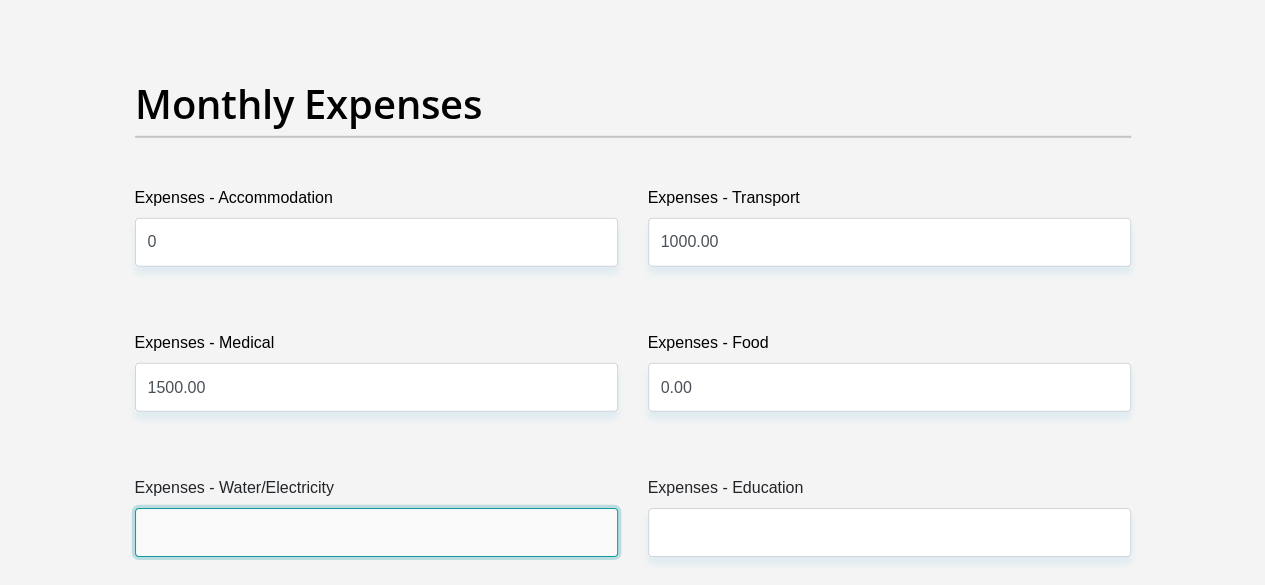 click on "Expenses - Water/Electricity" at bounding box center [376, 532] 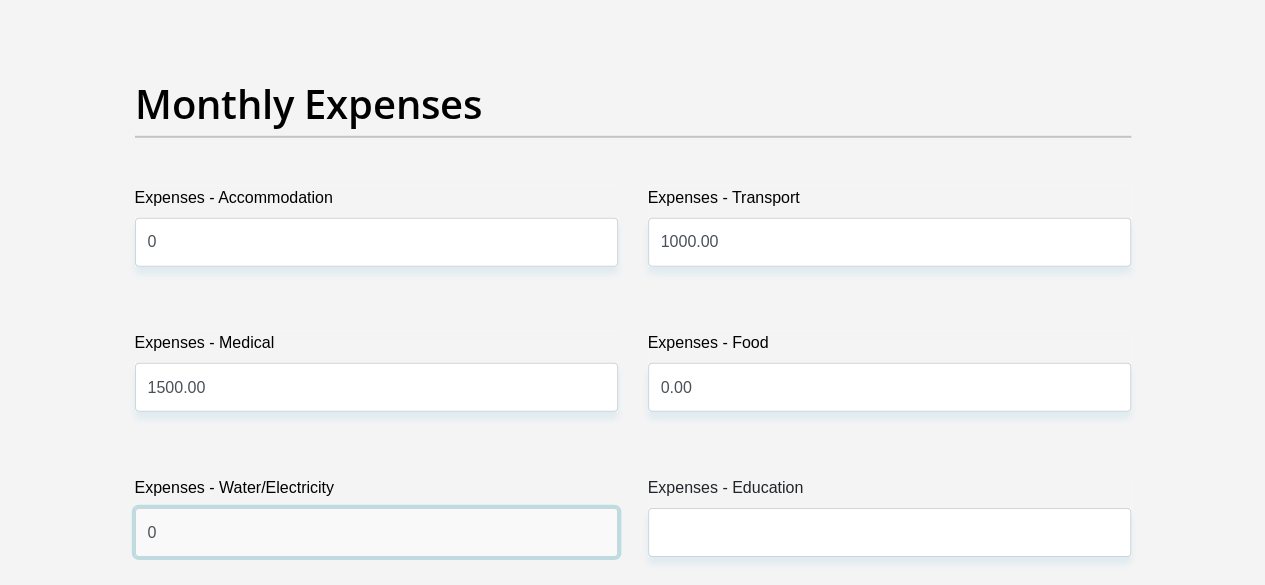type on "0.00" 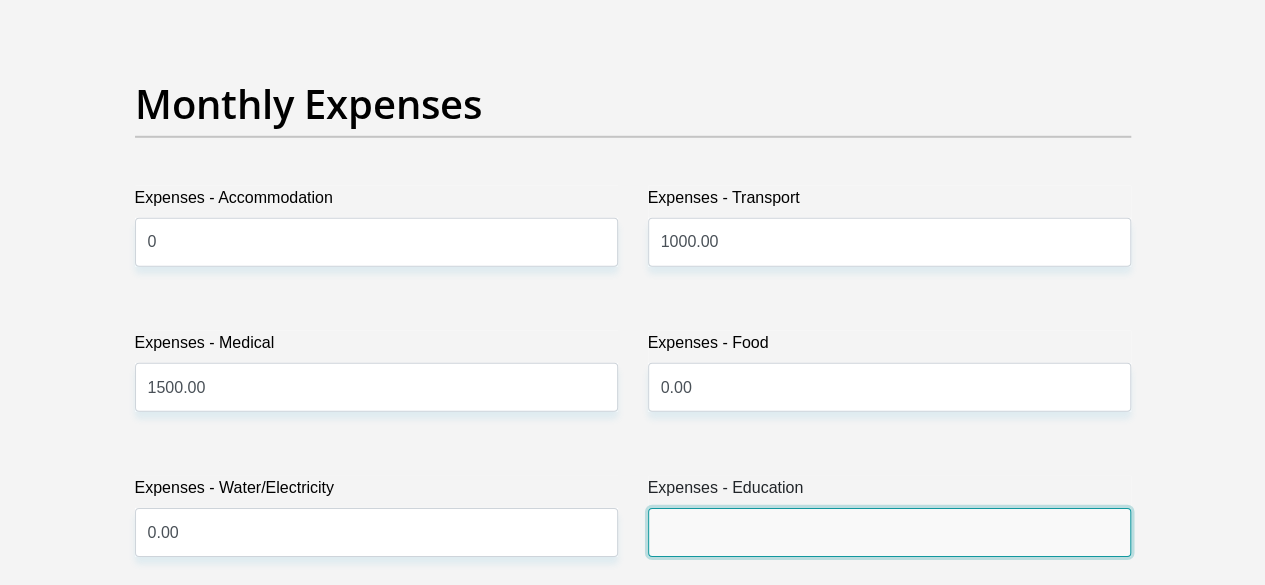 click on "Expenses - Education" at bounding box center (889, 532) 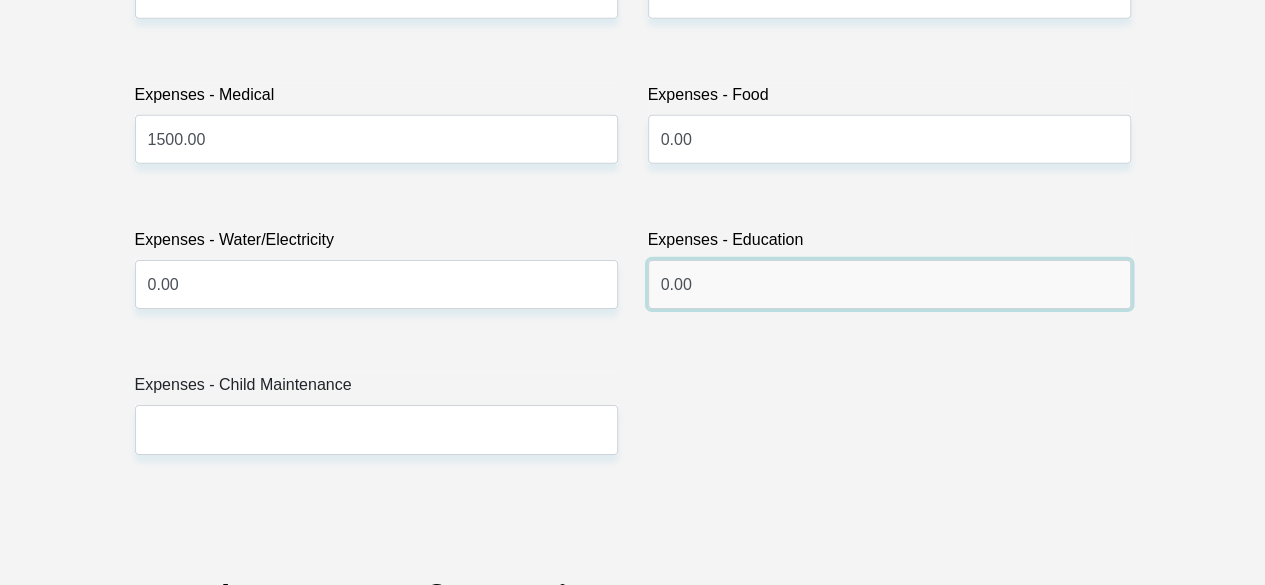 scroll, scrollTop: 3200, scrollLeft: 0, axis: vertical 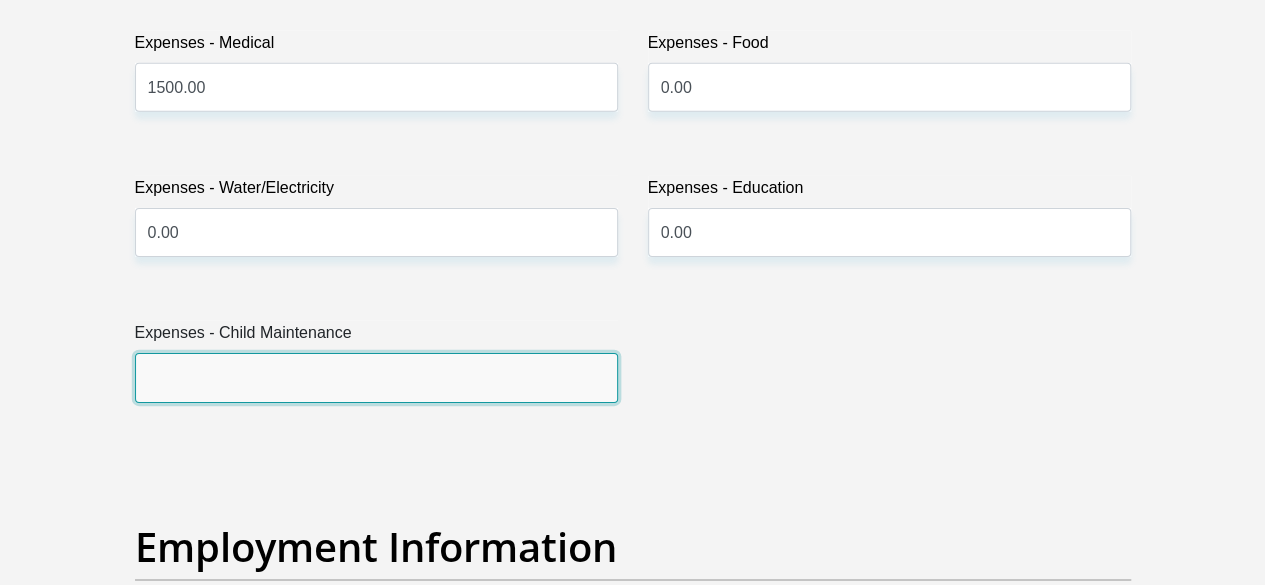 click on "Expenses - Child Maintenance" at bounding box center [376, 377] 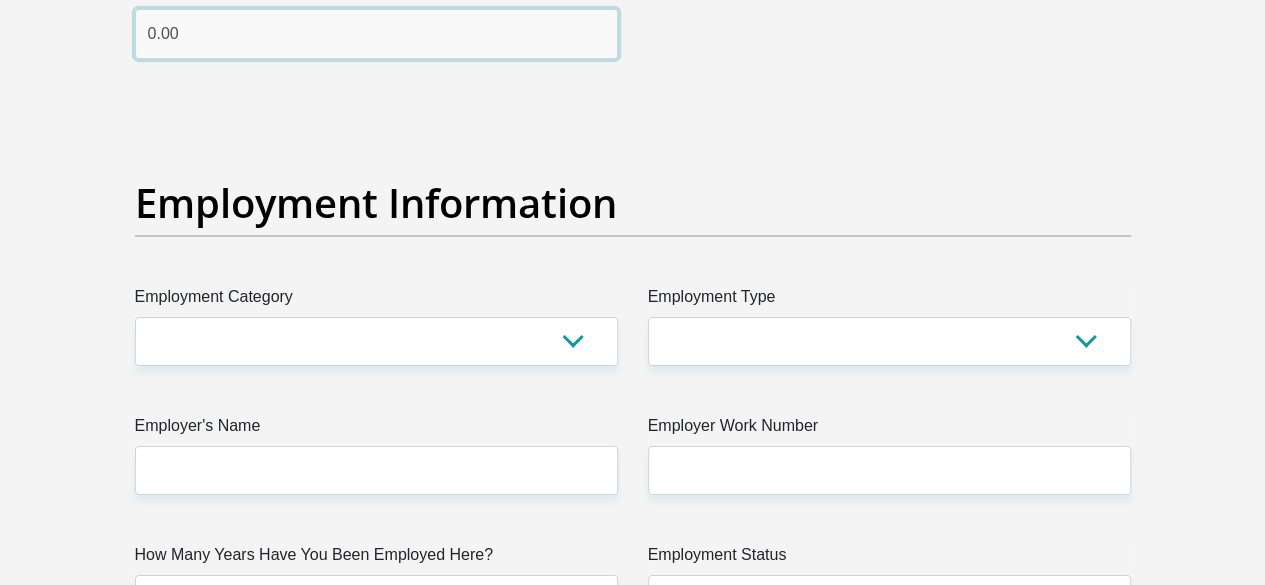 scroll, scrollTop: 3600, scrollLeft: 0, axis: vertical 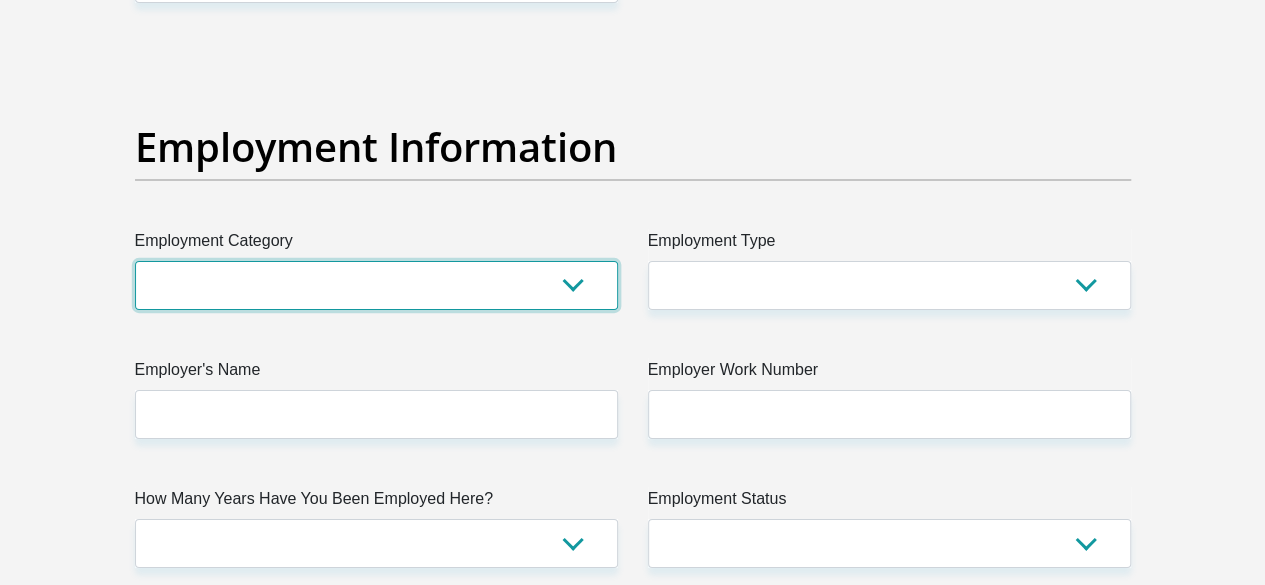 click on "AGRICULTURE
ALCOHOL & TOBACCO
CONSTRUCTION MATERIALS
METALLURGY
EQUIPMENT FOR RENEWABLE ENERGY
SPECIALIZED CONTRACTORS
CAR
GAMING (INCL. INTERNET
OTHER WHOLESALE
UNLICENSED PHARMACEUTICALS
CURRENCY EXCHANGE HOUSES
OTHER FINANCIAL INSTITUTIONS & INSURANCE
REAL ESTATE AGENTS
OIL & GAS
OTHER MATERIALS (E.G. IRON ORE)
PRECIOUS STONES & PRECIOUS METALS
POLITICAL ORGANIZATIONS
RELIGIOUS ORGANIZATIONS(NOT SECTS)
ACTI. HAVING BUSINESS DEAL WITH PUBLIC ADMINISTRATION
LAUNDROMATS" at bounding box center [376, 285] 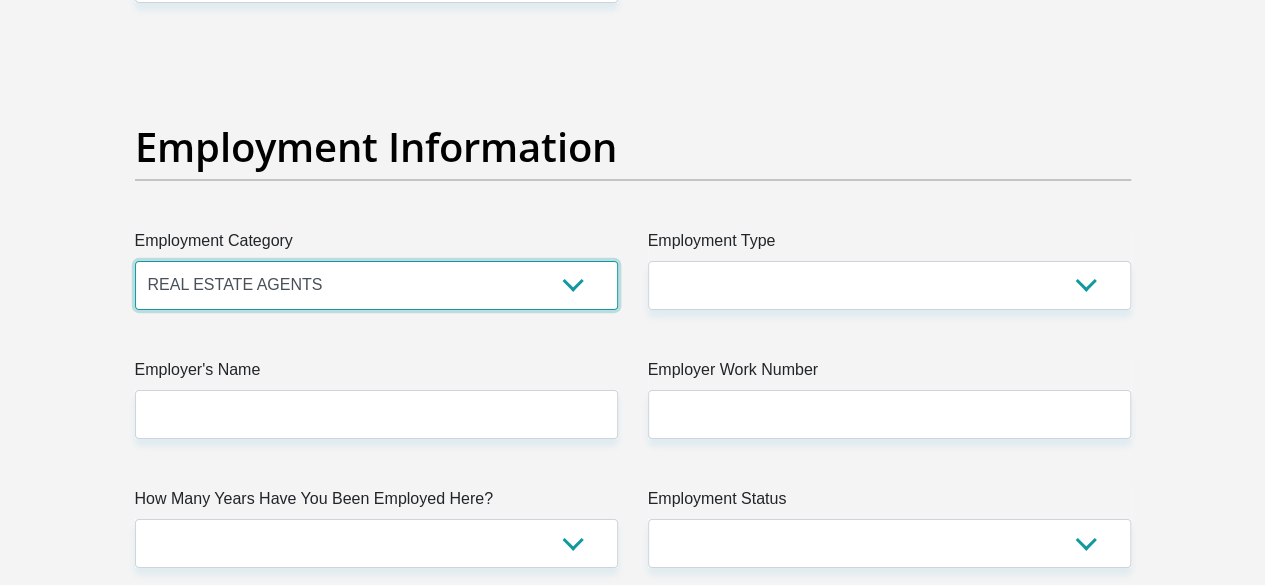 click on "AGRICULTURE
ALCOHOL & TOBACCO
CONSTRUCTION MATERIALS
METALLURGY
EQUIPMENT FOR RENEWABLE ENERGY
SPECIALIZED CONTRACTORS
CAR
GAMING (INCL. INTERNET
OTHER WHOLESALE
UNLICENSED PHARMACEUTICALS
CURRENCY EXCHANGE HOUSES
OTHER FINANCIAL INSTITUTIONS & INSURANCE
REAL ESTATE AGENTS
OIL & GAS
OTHER MATERIALS (E.G. IRON ORE)
PRECIOUS STONES & PRECIOUS METALS
POLITICAL ORGANIZATIONS
RELIGIOUS ORGANIZATIONS(NOT SECTS)
ACTI. HAVING BUSINESS DEAL WITH PUBLIC ADMINISTRATION
LAUNDROMATS" at bounding box center (376, 285) 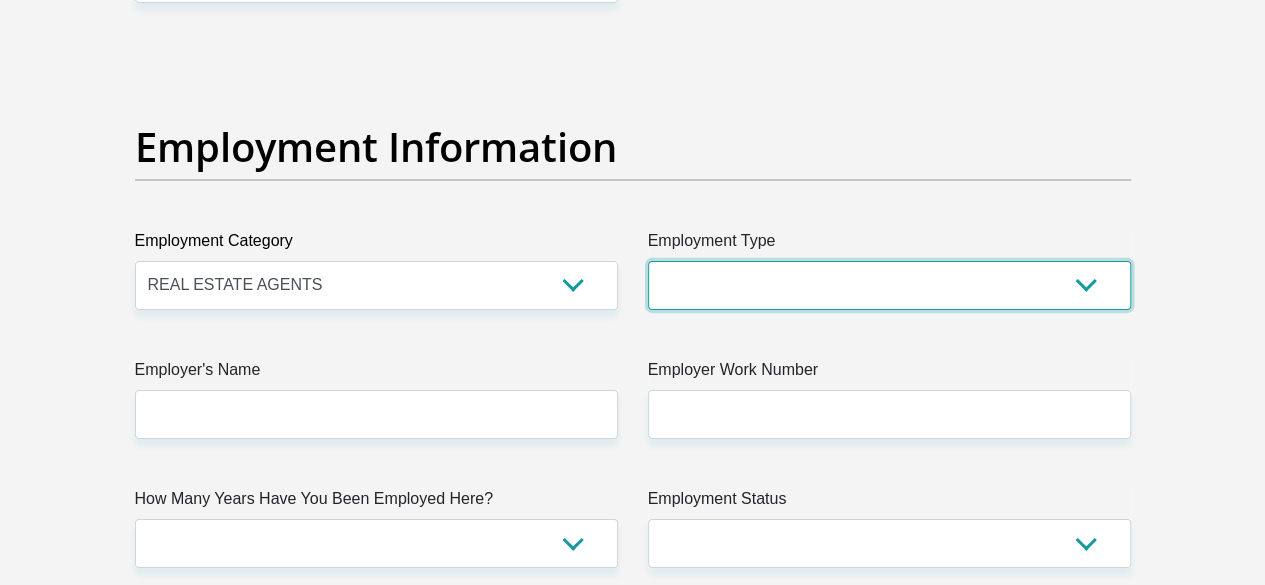 click on "College/Lecturer
Craft Seller
Creative
Driver
Executive
Farmer
Forces - Non Commissioned
Forces - Officer
Hawker
Housewife
Labourer
Licenced Professional
Manager
Miner
Non Licenced Professional
Office Staff/Clerk
Outside Worker
Pensioner
Permanent Teacher
Production/Manufacturing
Sales
Self-Employed
Semi-Professional Worker
Service Industry  Social Worker  Student" at bounding box center [889, 285] 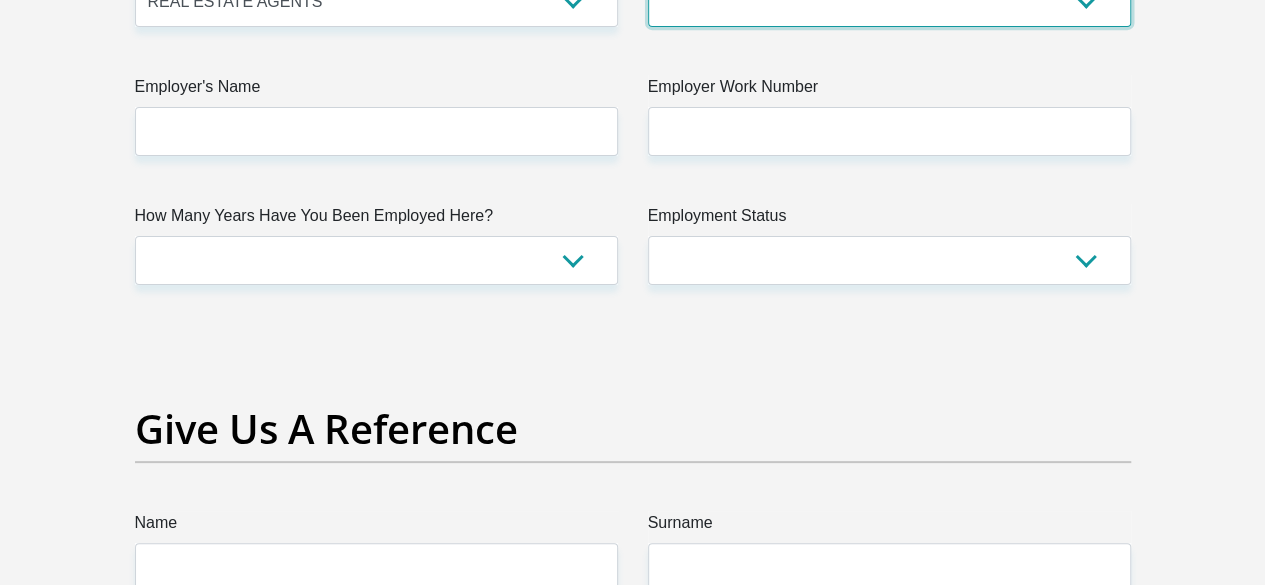 scroll, scrollTop: 3600, scrollLeft: 0, axis: vertical 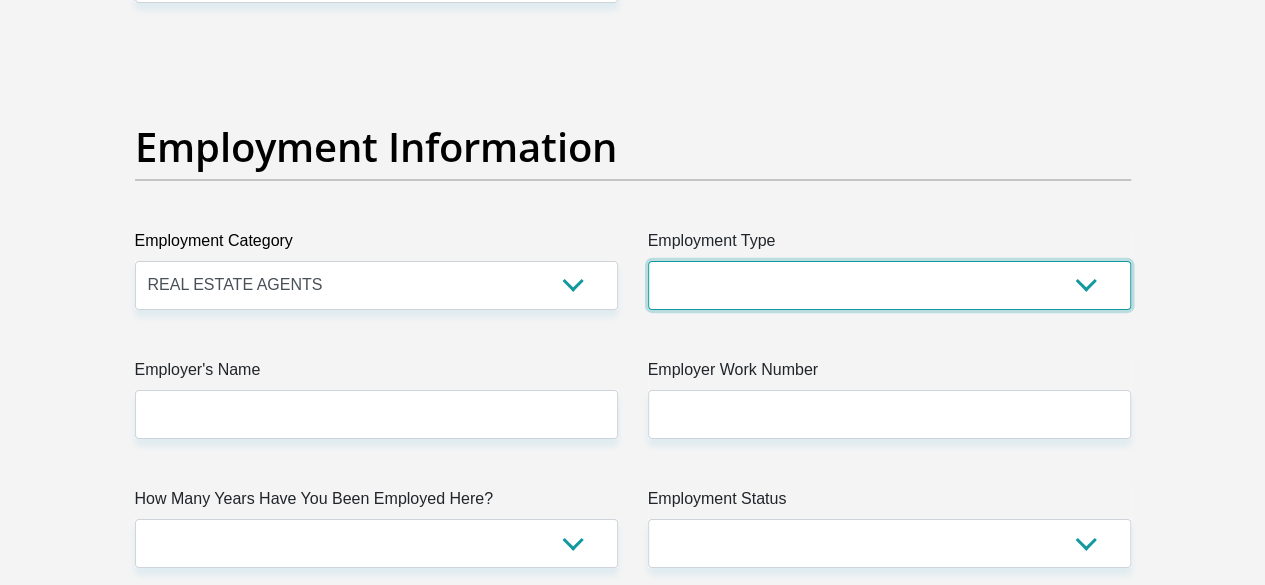 click on "College/Lecturer
Craft Seller
Creative
Driver
Executive
Farmer
Forces - Non Commissioned
Forces - Officer
Hawker
Housewife
Labourer
Licenced Professional
Manager
Miner
Non Licenced Professional
Office Staff/Clerk
Outside Worker
Pensioner
Permanent Teacher
Production/Manufacturing
Sales
Self-Employed
Semi-Professional Worker
Service Industry  Social Worker  Student" at bounding box center (889, 285) 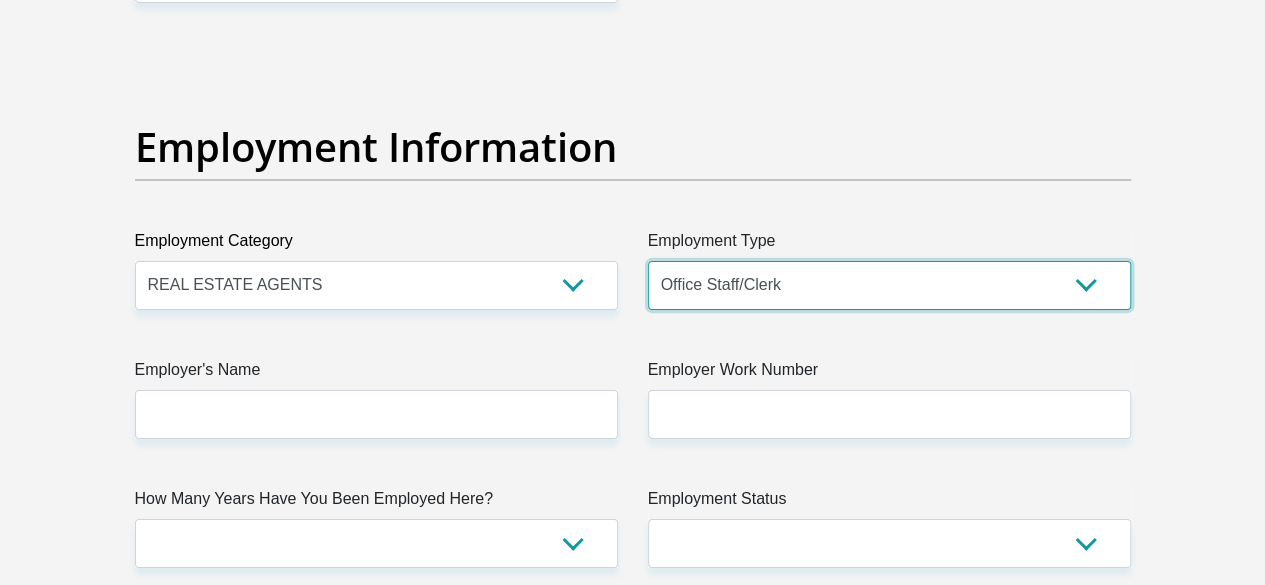 click on "College/Lecturer
Craft Seller
Creative
Driver
Executive
Farmer
Forces - Non Commissioned
Forces - Officer
Hawker
Housewife
Labourer
Licenced Professional
Manager
Miner
Non Licenced Professional
Office Staff/Clerk
Outside Worker
Pensioner
Permanent Teacher
Production/Manufacturing
Sales
Self-Employed
Semi-Professional Worker
Service Industry  Social Worker  Student" at bounding box center [889, 285] 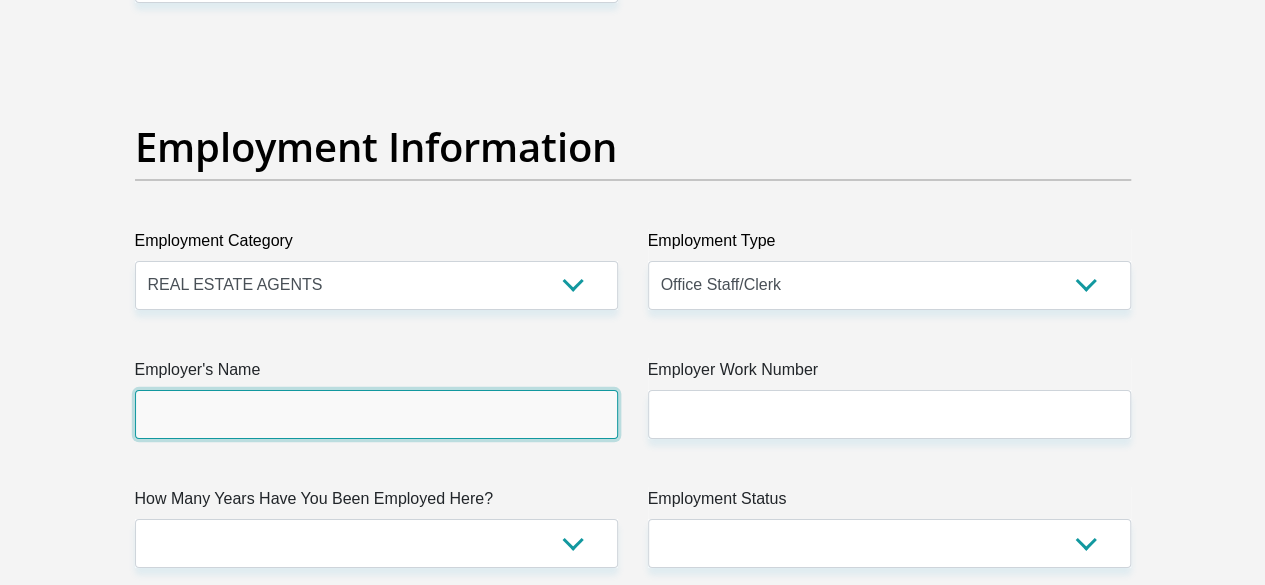 click on "Employer's Name" at bounding box center (376, 414) 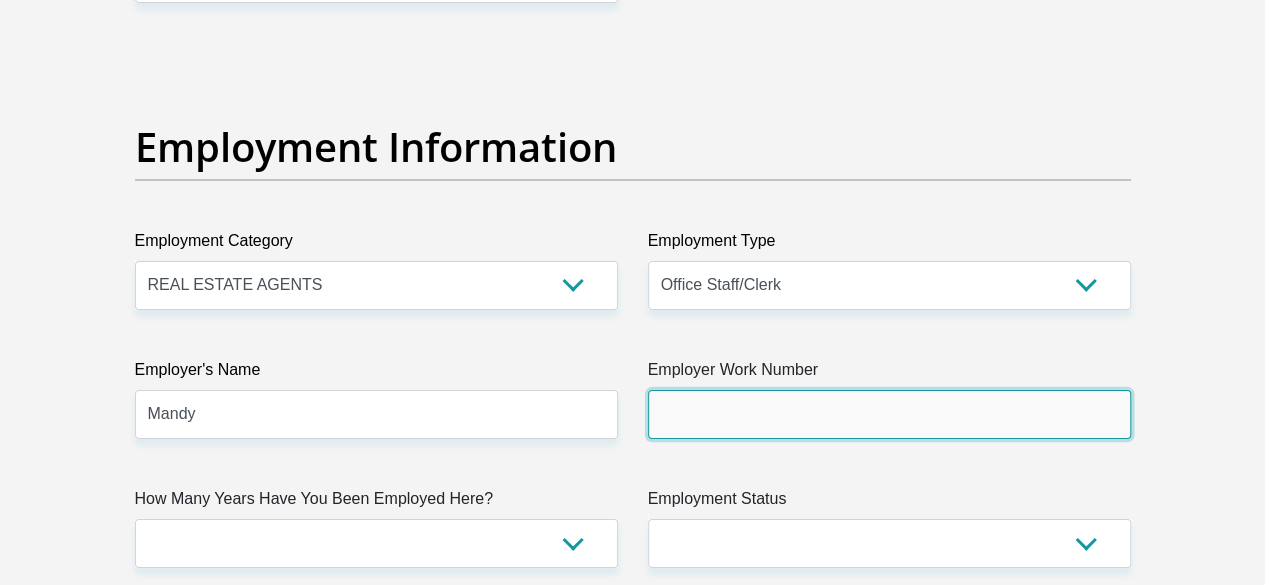 click on "Employer Work Number" at bounding box center (889, 414) 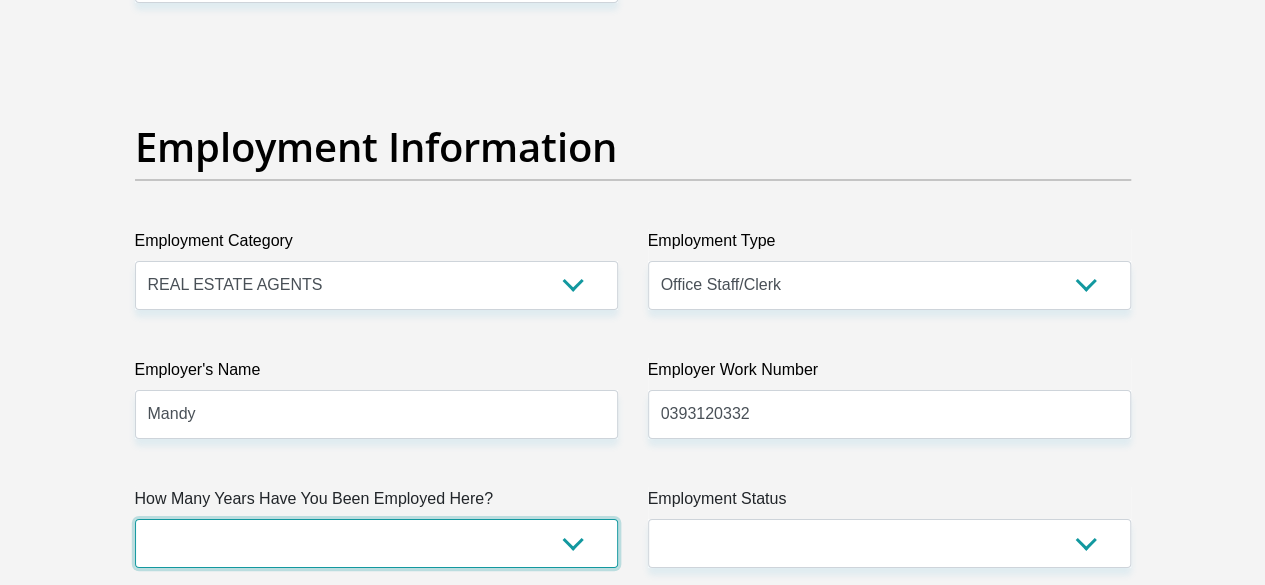 click on "less than 1 year
1-3 years
3-5 years
5+ years" at bounding box center [376, 543] 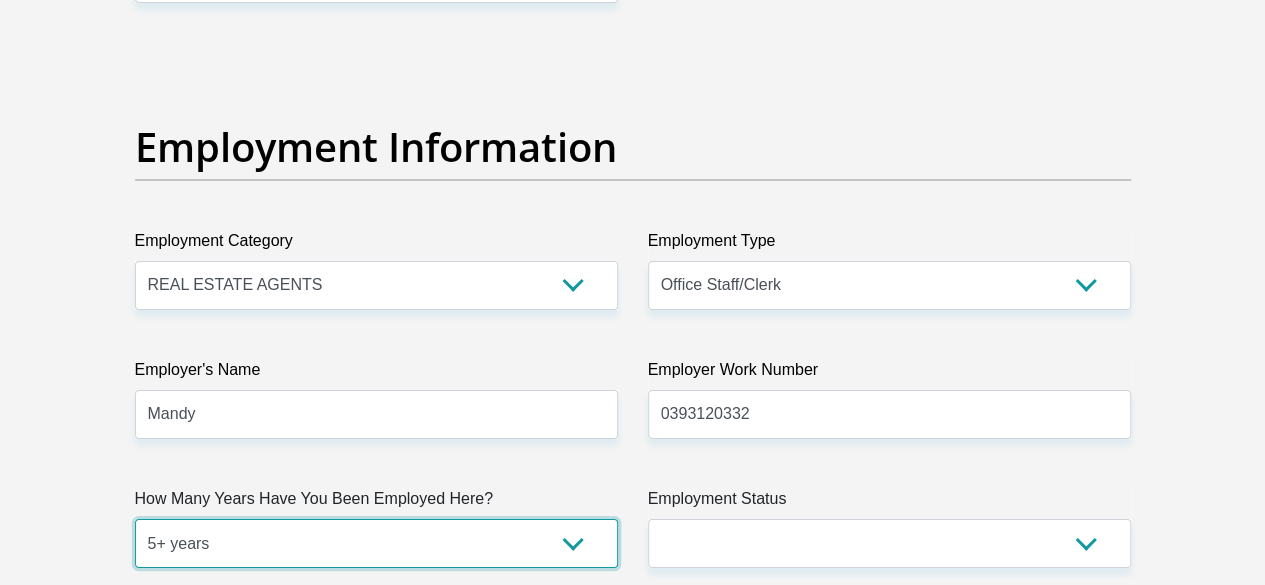 click on "less than 1 year
1-3 years
3-5 years
5+ years" at bounding box center [376, 543] 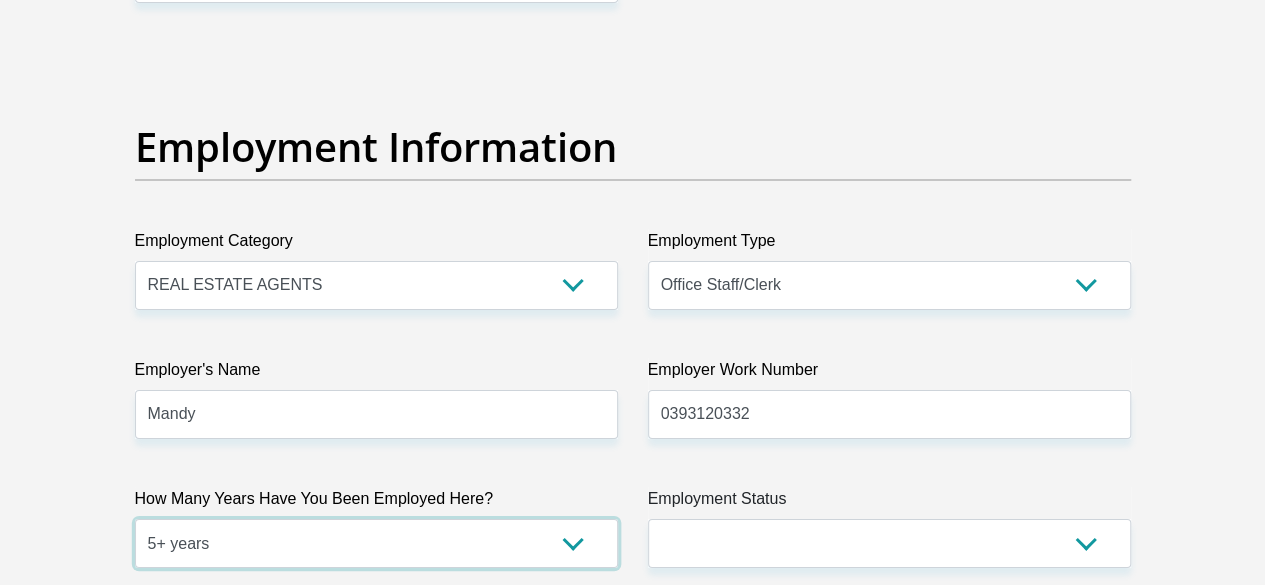 click on "less than 1 year
1-3 years
3-5 years
5+ years" at bounding box center (376, 543) 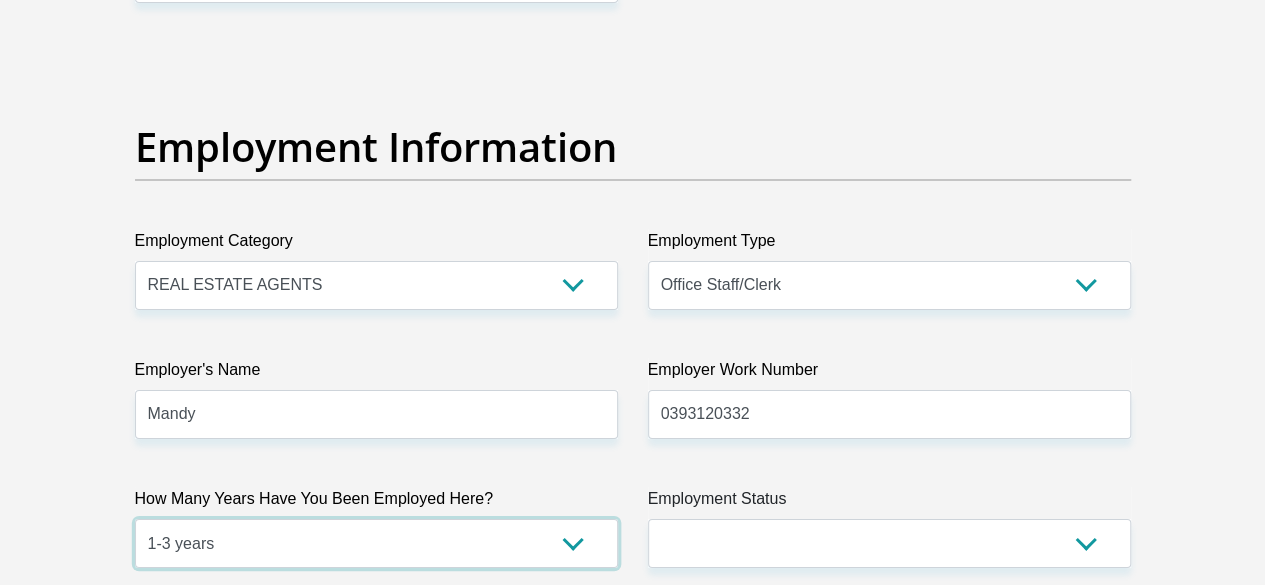 click on "less than 1 year
1-3 years
3-5 years
5+ years" at bounding box center (376, 543) 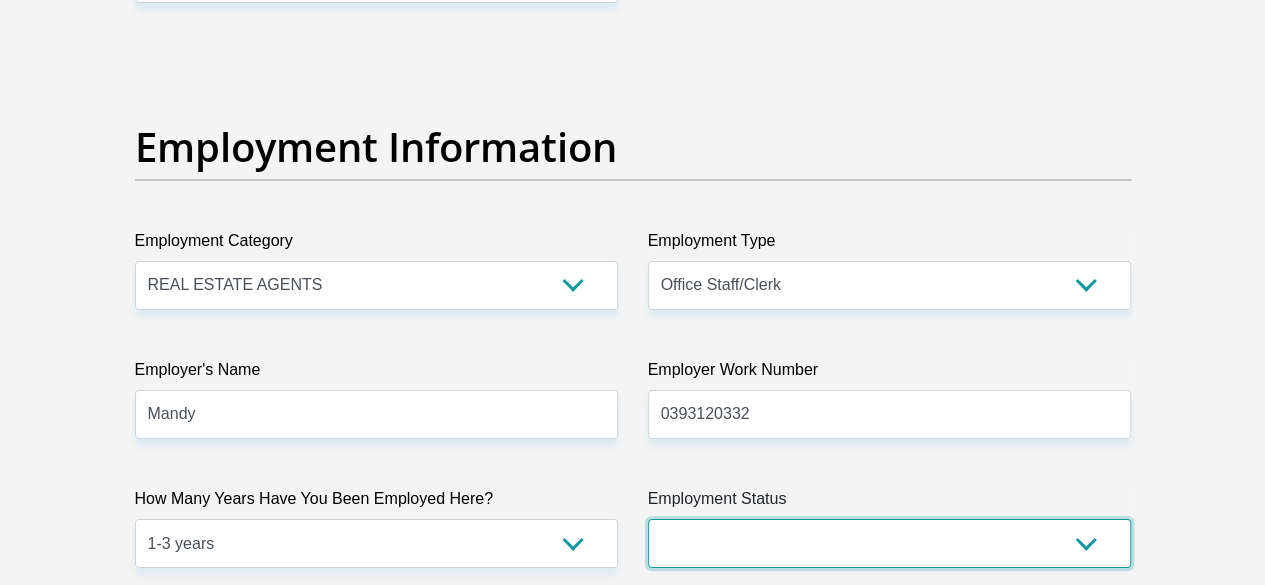 click on "Permanent/Full-time
Part-time/Casual
Contract Worker
Self-Employed
Housewife
Retired
Student
Medically Boarded
Disability
Unemployed" at bounding box center (889, 543) 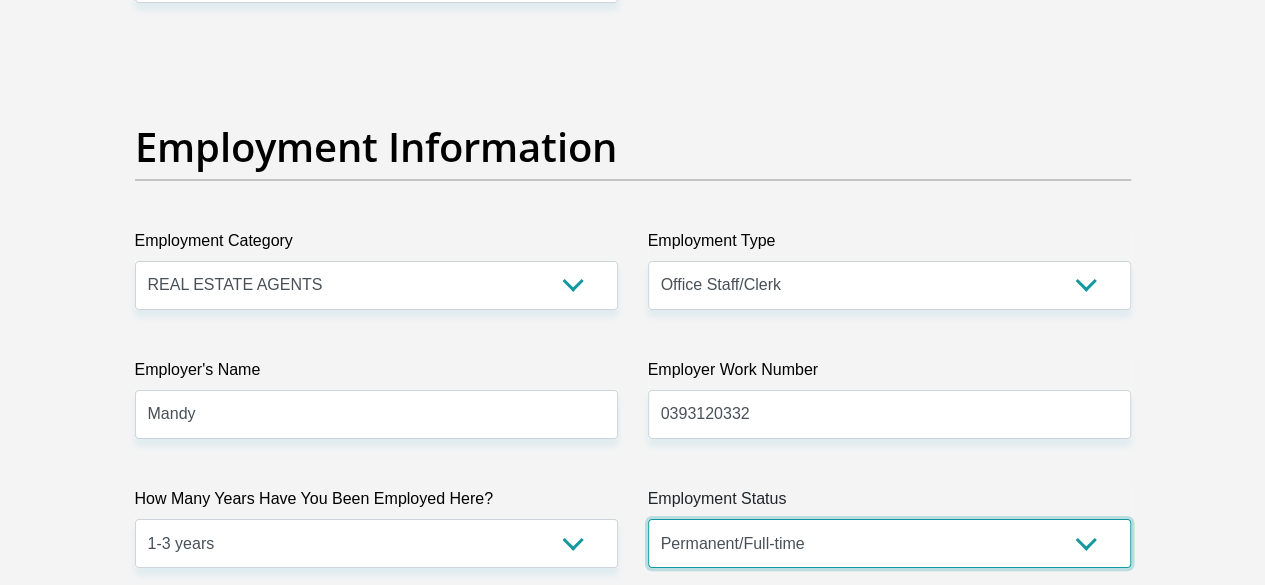 click on "Permanent/Full-time
Part-time/Casual
Contract Worker
Self-Employed
Housewife
Retired
Student
Medically Boarded
Disability
Unemployed" at bounding box center [889, 543] 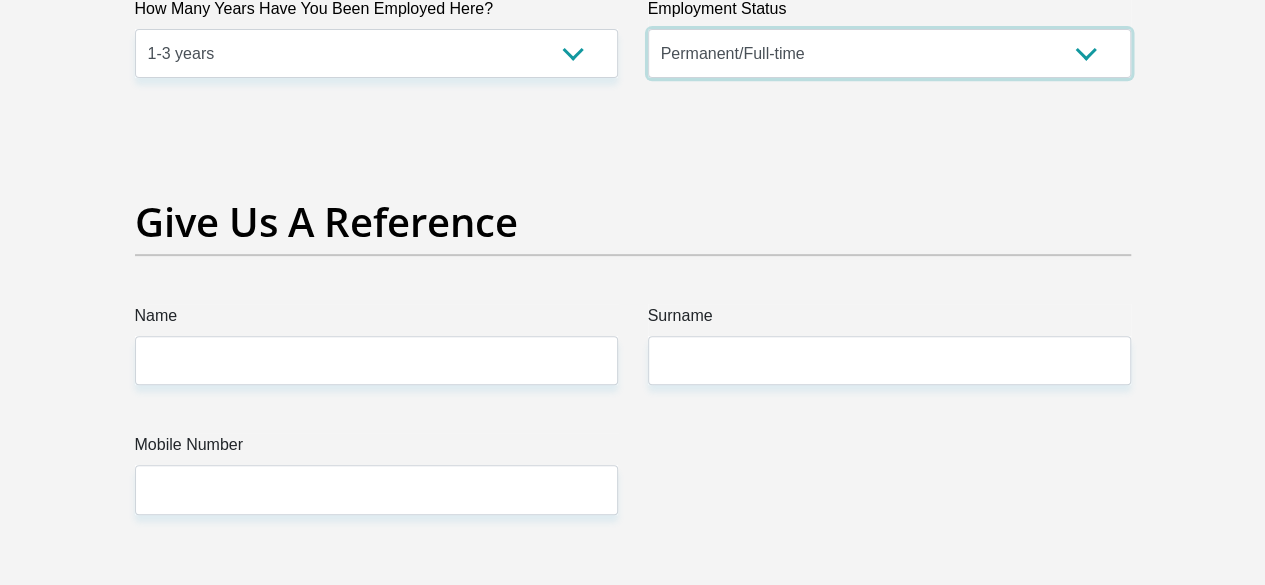 scroll, scrollTop: 4100, scrollLeft: 0, axis: vertical 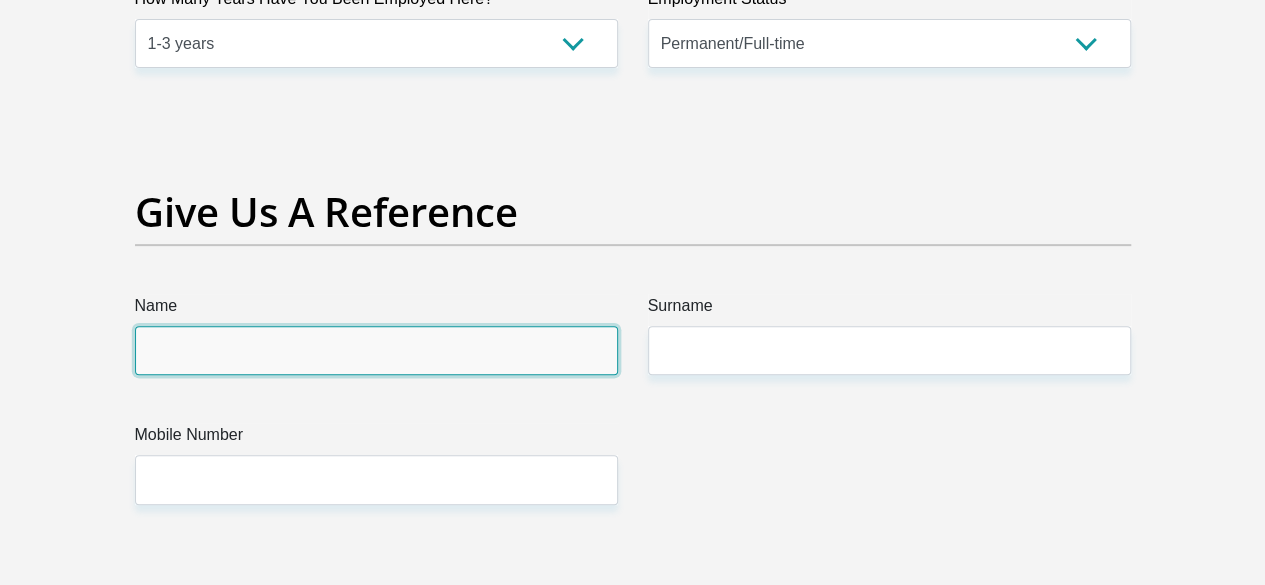 click on "Name" at bounding box center [376, 350] 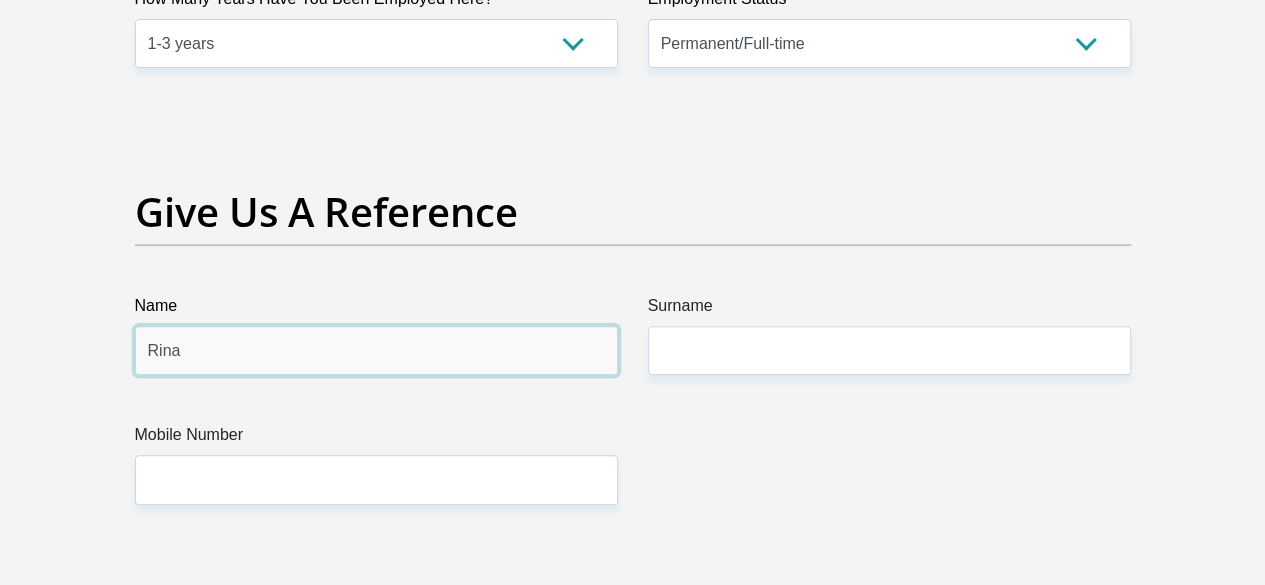 type on "Rina" 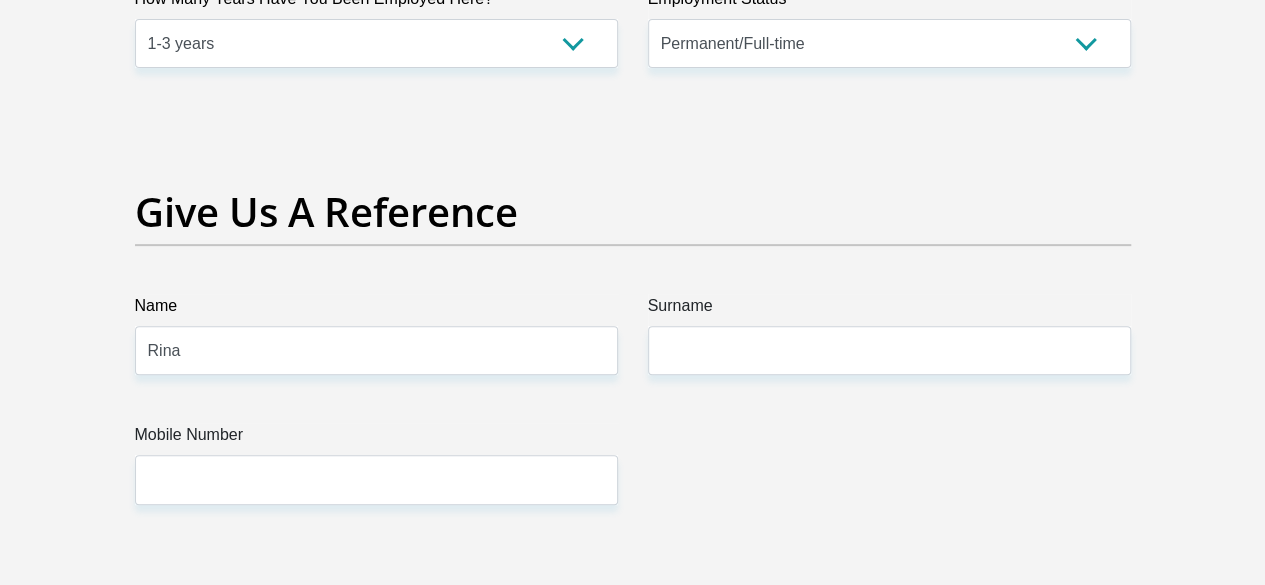 click on "Surname" at bounding box center (889, 310) 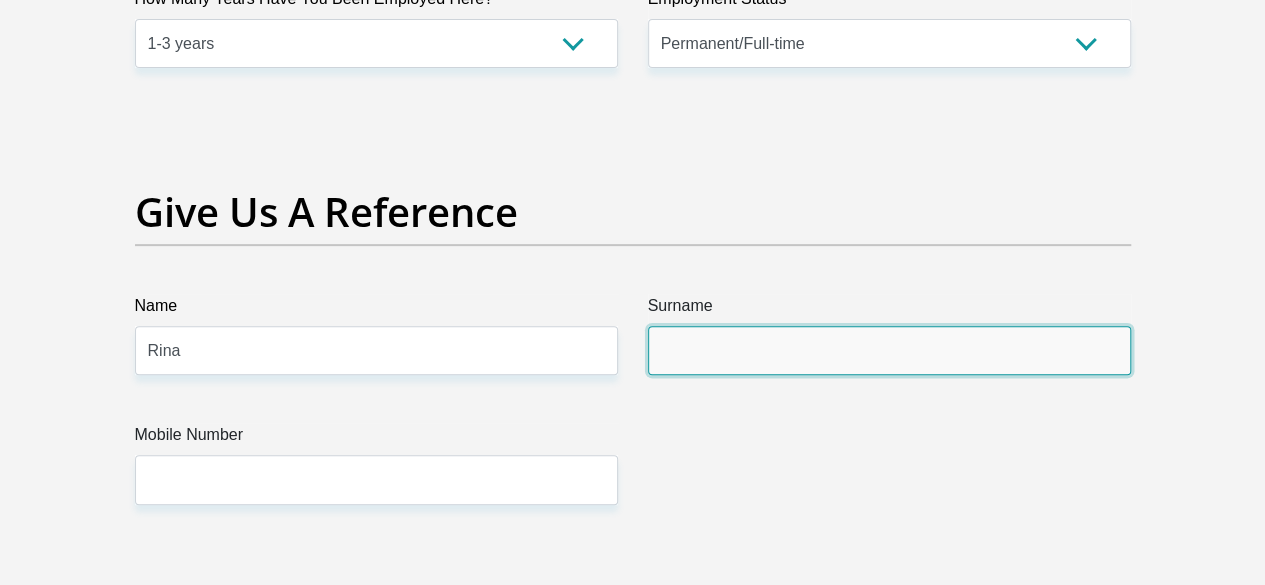 click on "Surname" at bounding box center [889, 350] 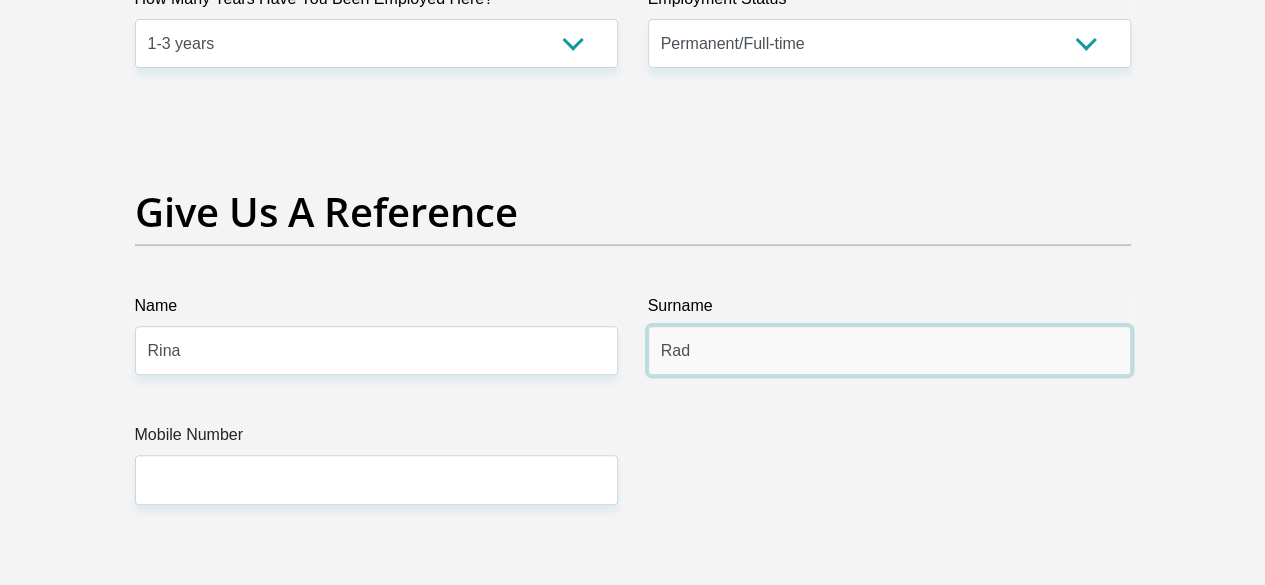 type on "rademan" 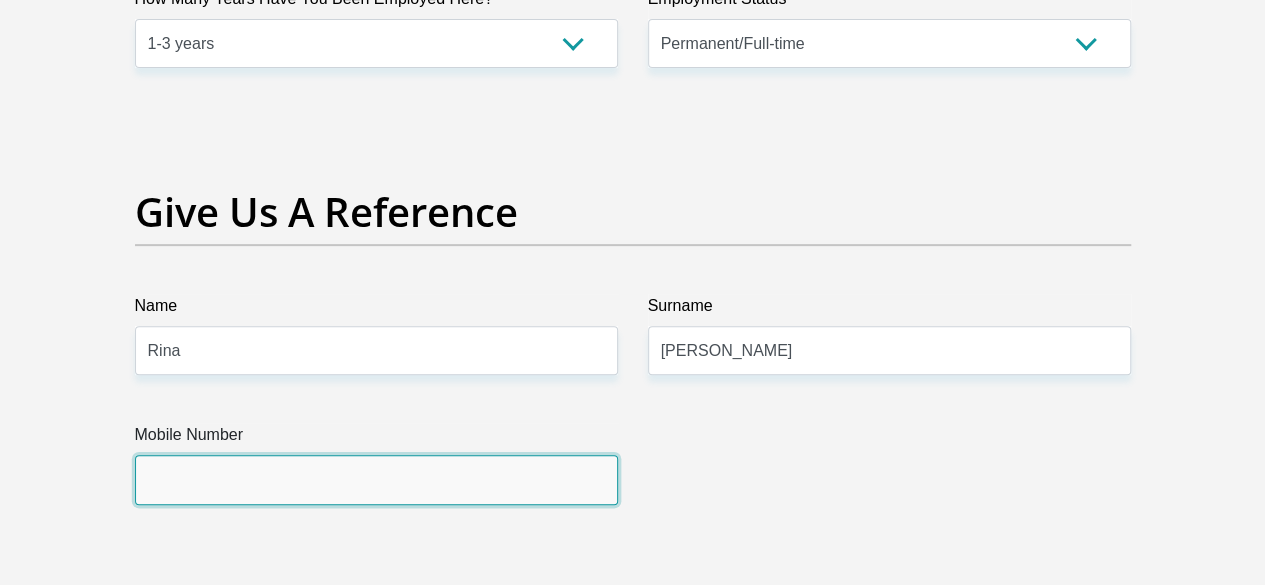 click on "Mobile Number" at bounding box center [376, 479] 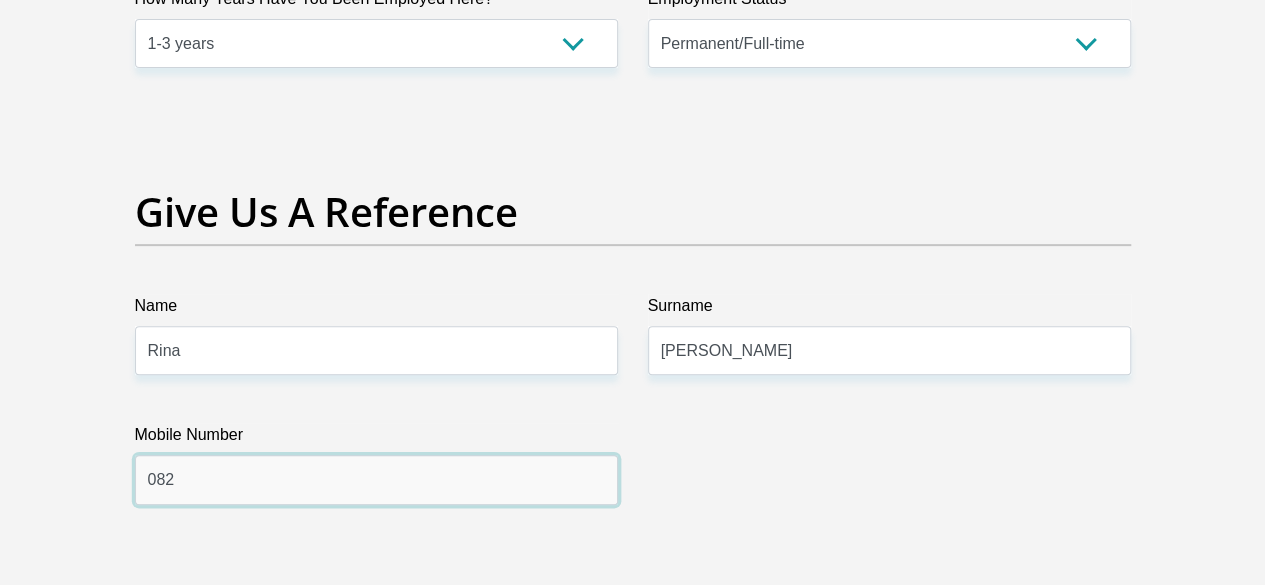 type on "0828975498" 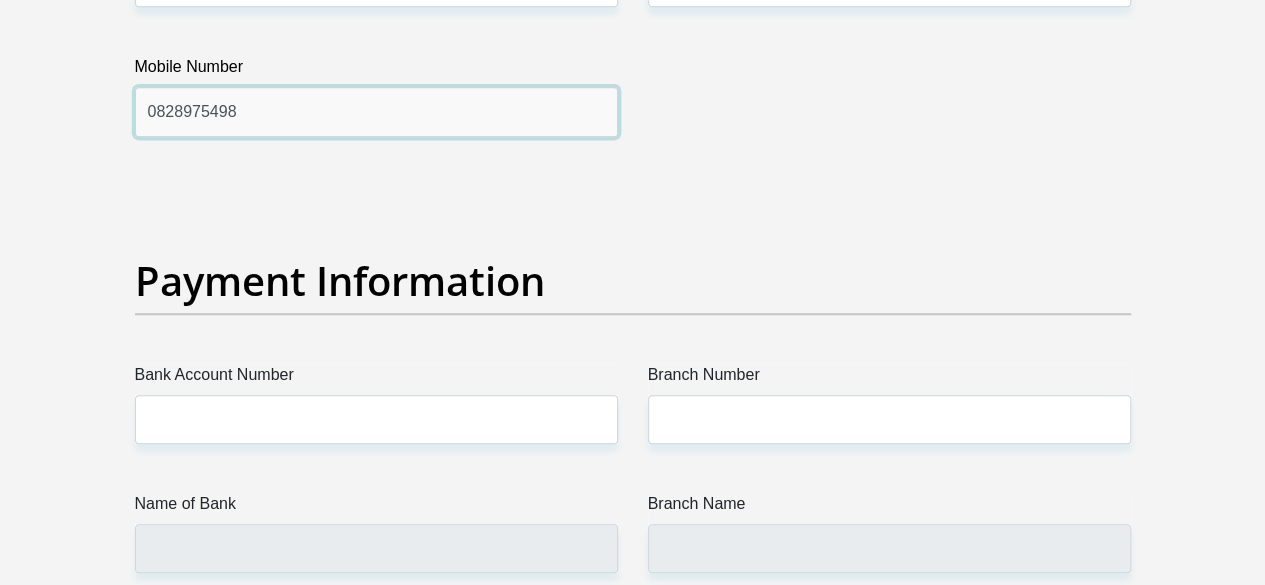 scroll, scrollTop: 4500, scrollLeft: 0, axis: vertical 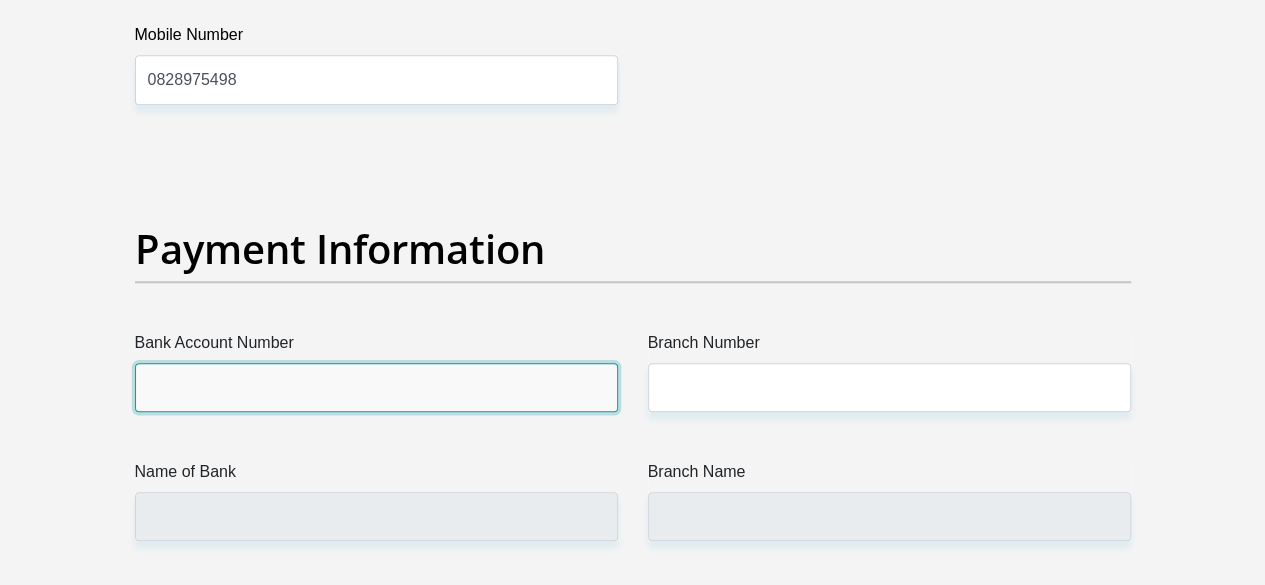 click on "Bank Account Number" at bounding box center (376, 387) 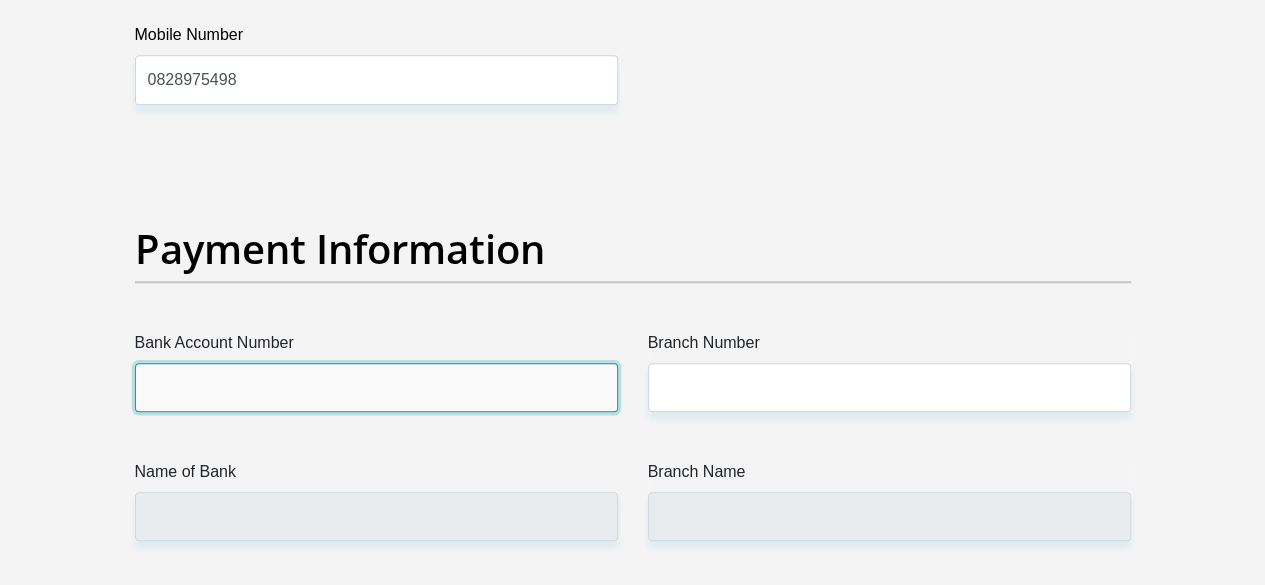 type on "1404064778" 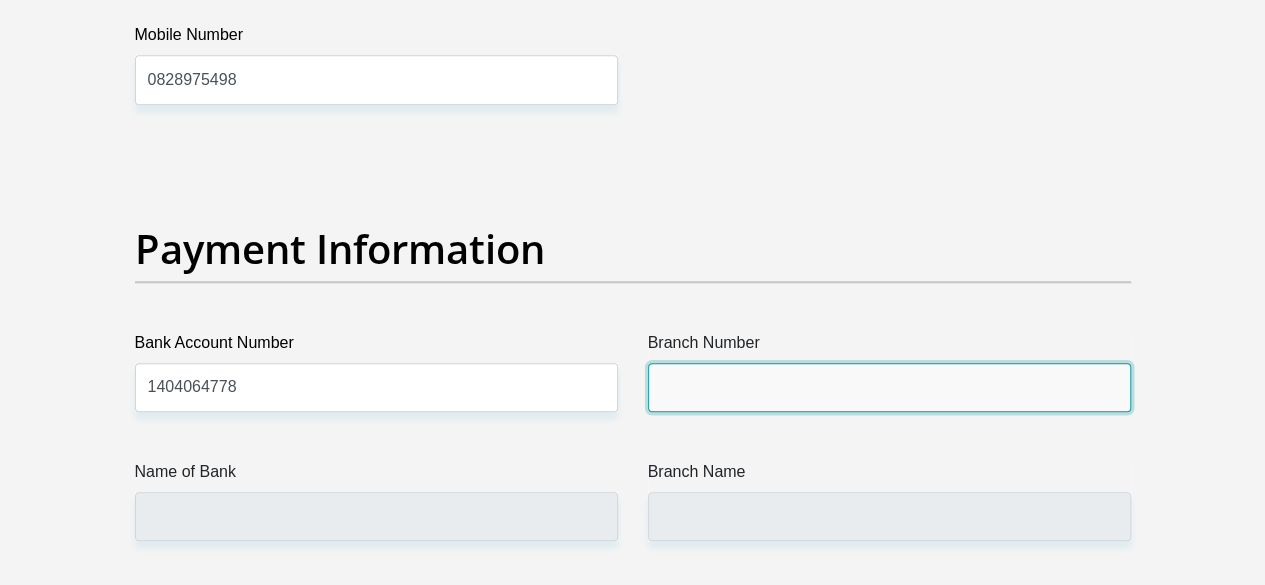 click on "Branch Number" at bounding box center (889, 387) 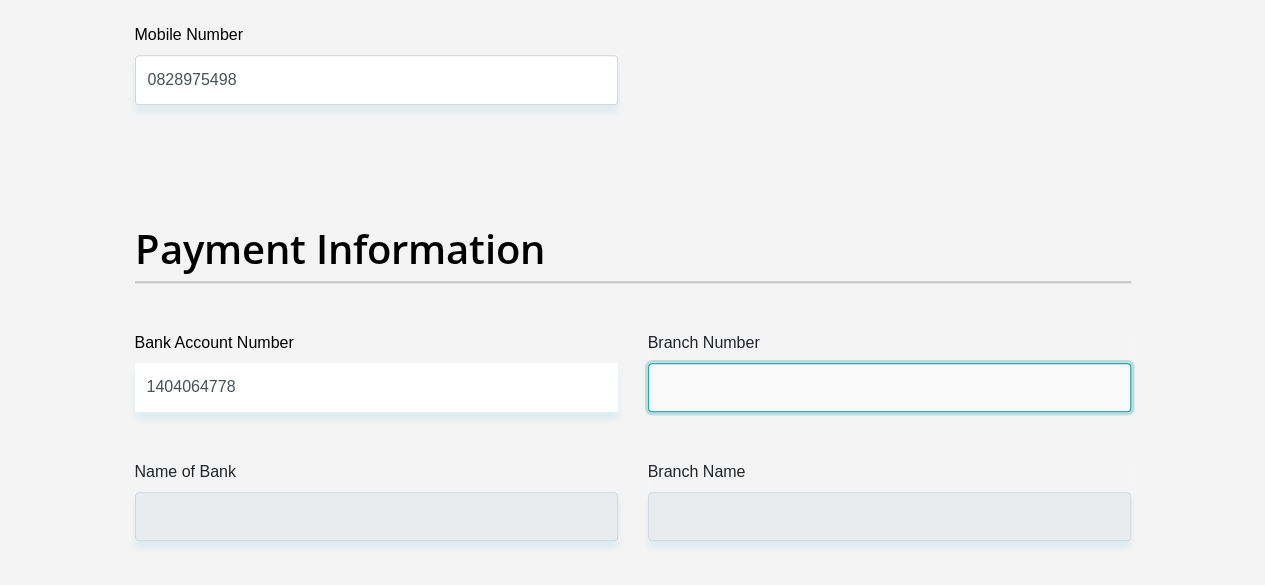 type on "470010" 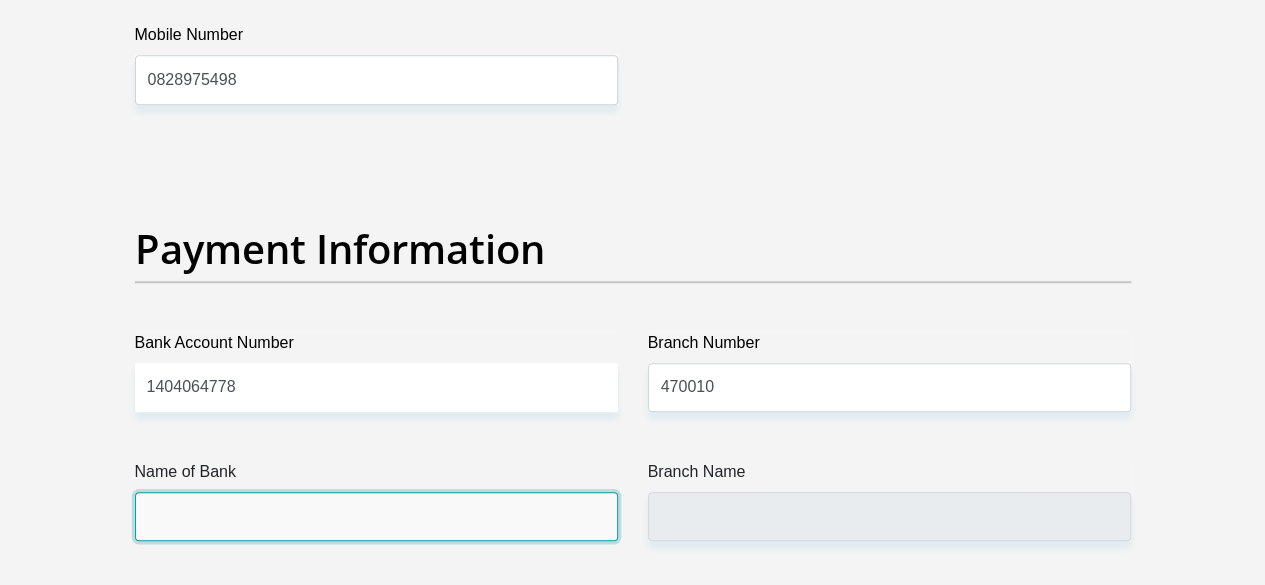 click on "Name of Bank" at bounding box center (376, 516) 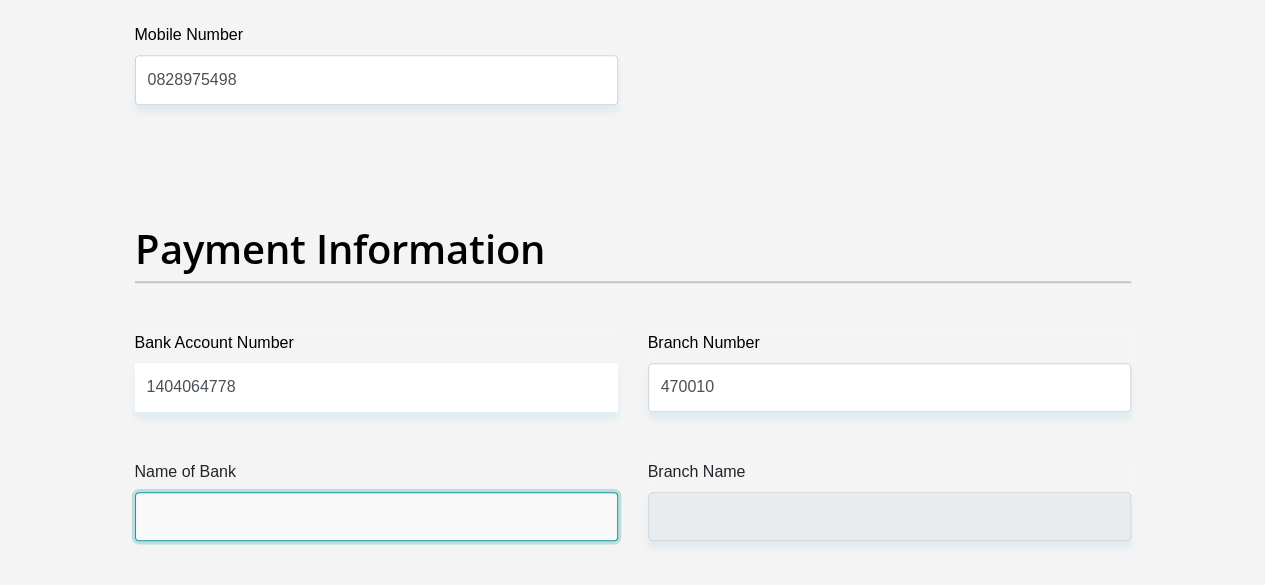 type on "CAPITEC BANK LIMITED" 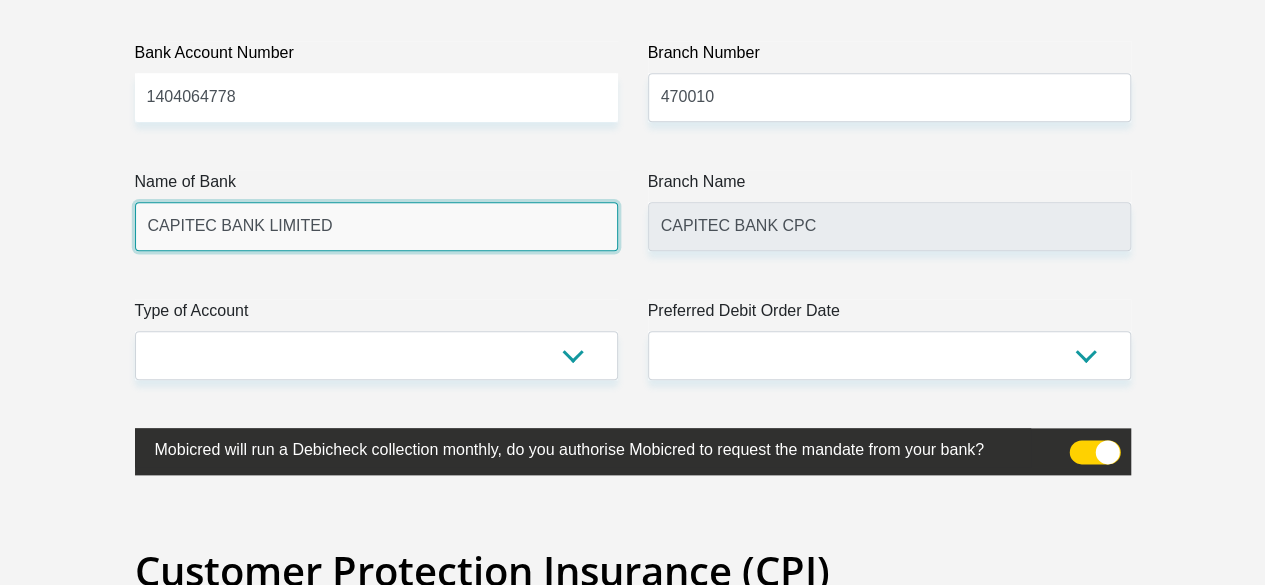scroll, scrollTop: 4800, scrollLeft: 0, axis: vertical 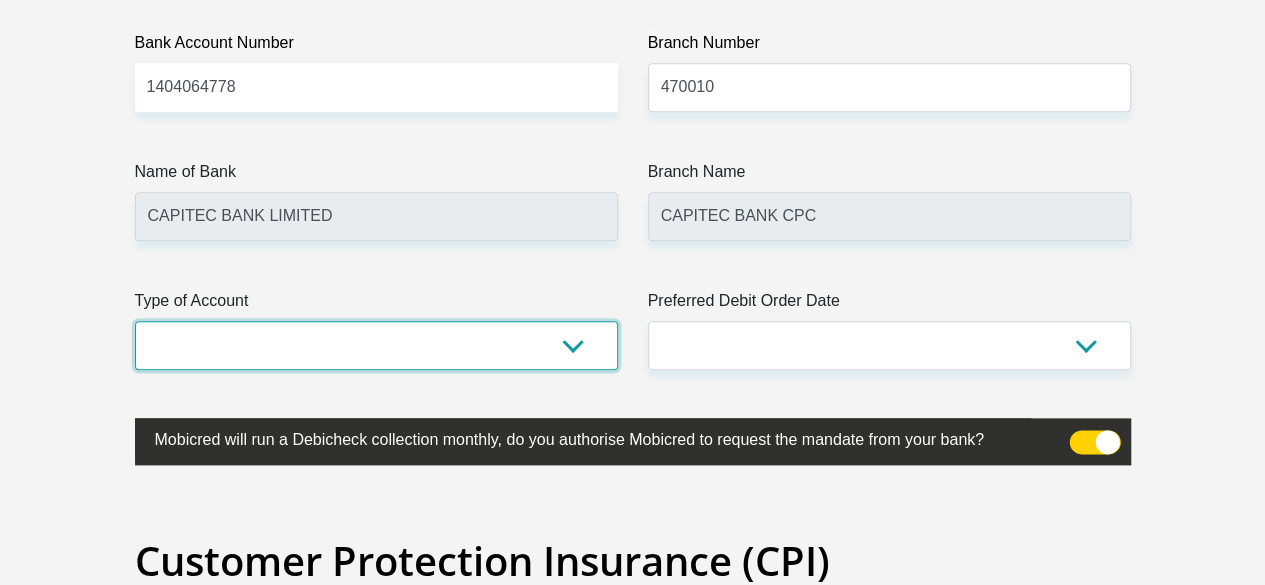 click on "Cheque
Savings" at bounding box center [376, 345] 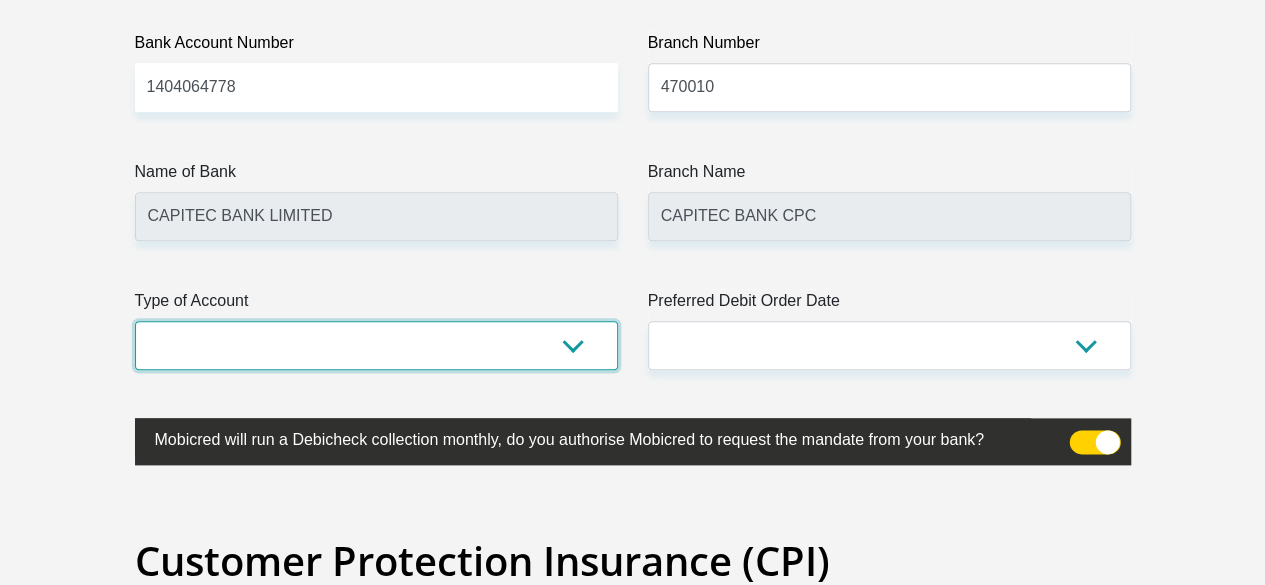 select on "SAV" 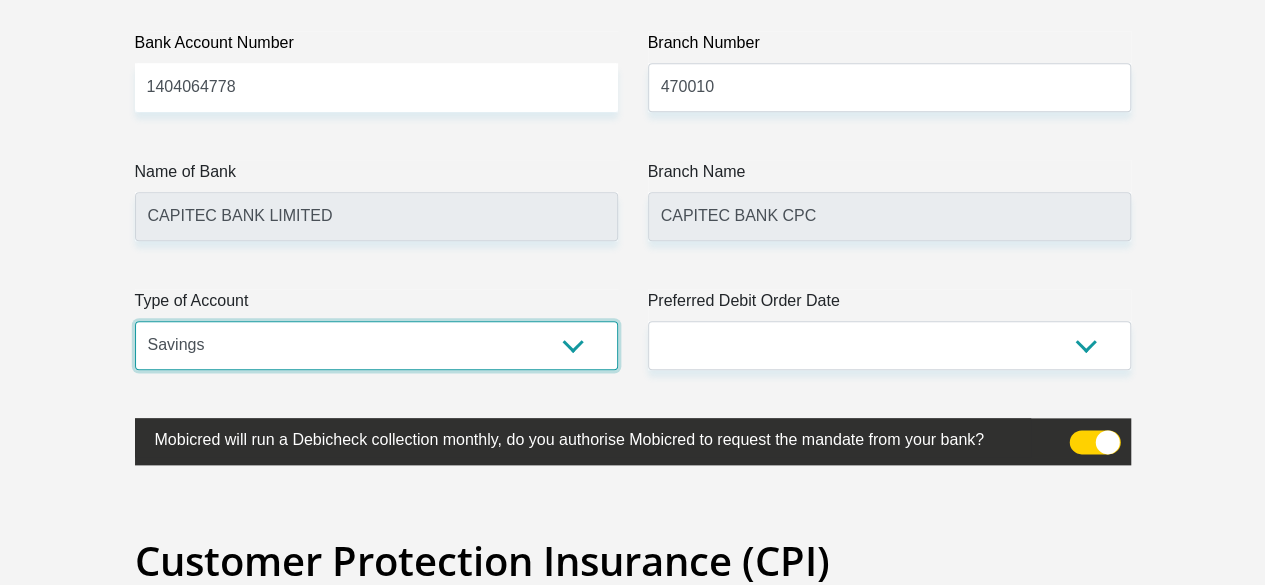 click on "Cheque
Savings" at bounding box center [376, 345] 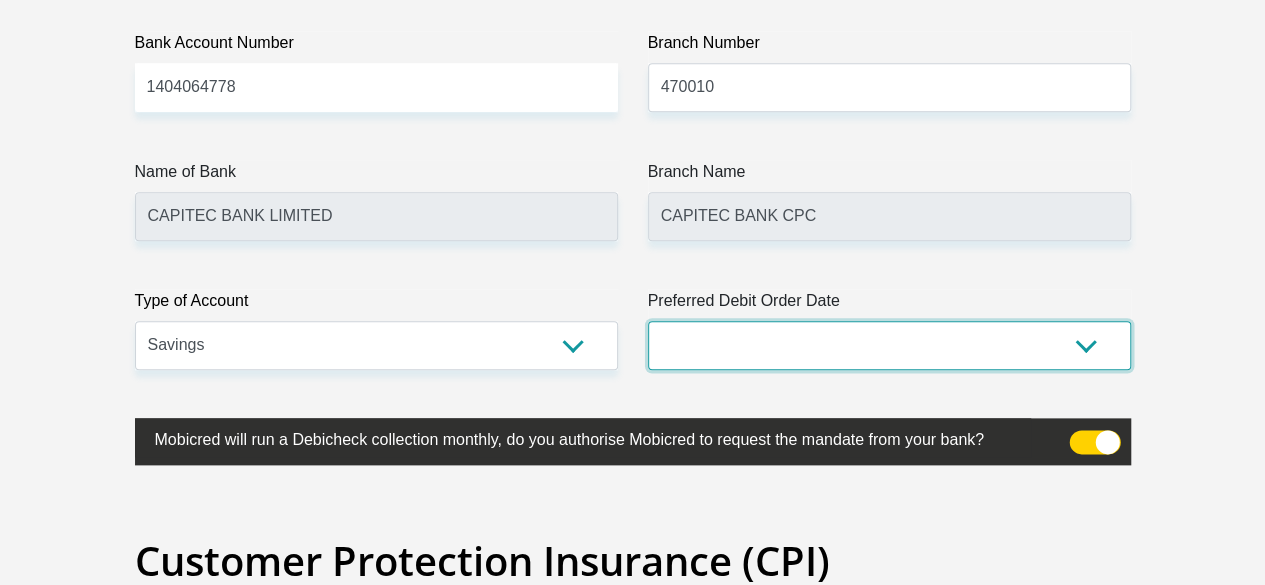 click on "1st
2nd
3rd
4th
5th
7th
18th
19th
20th
21st
22nd
23rd
24th
25th
26th
27th
28th
29th
30th" at bounding box center [889, 345] 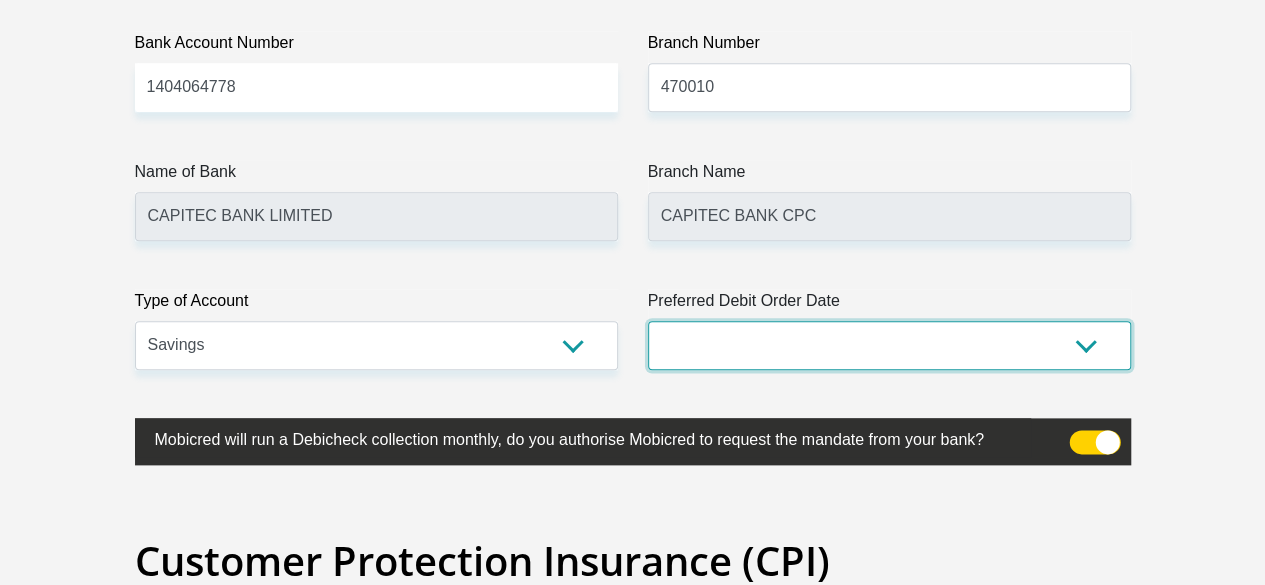 select on "1" 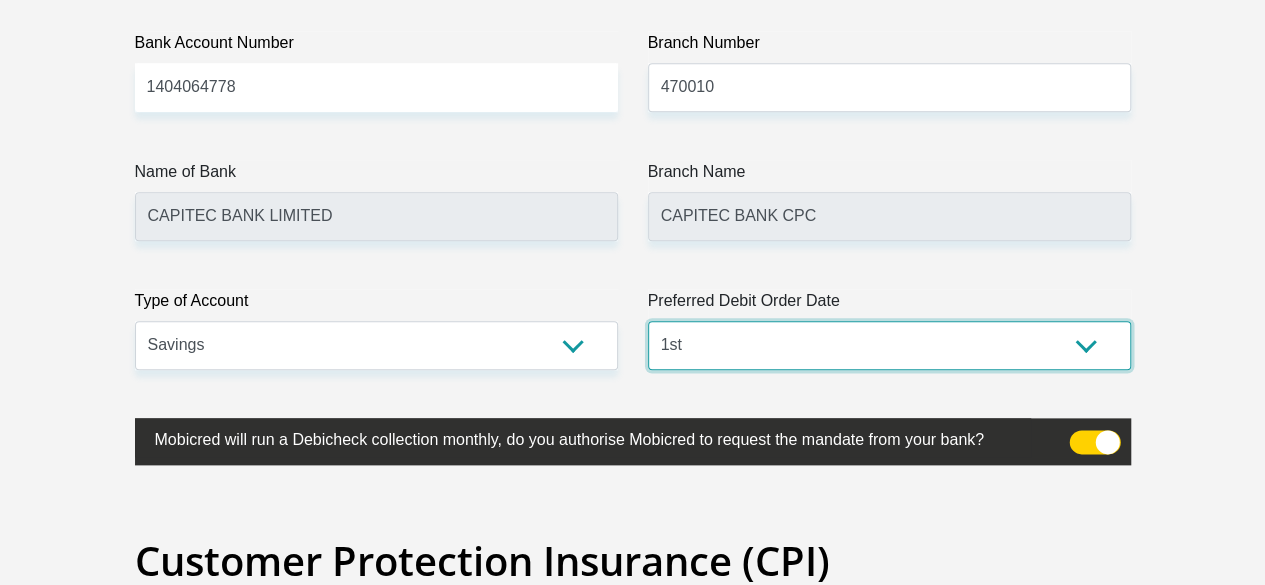click on "1st
2nd
3rd
4th
5th
7th
18th
19th
20th
21st
22nd
23rd
24th
25th
26th
27th
28th
29th
30th" at bounding box center (889, 345) 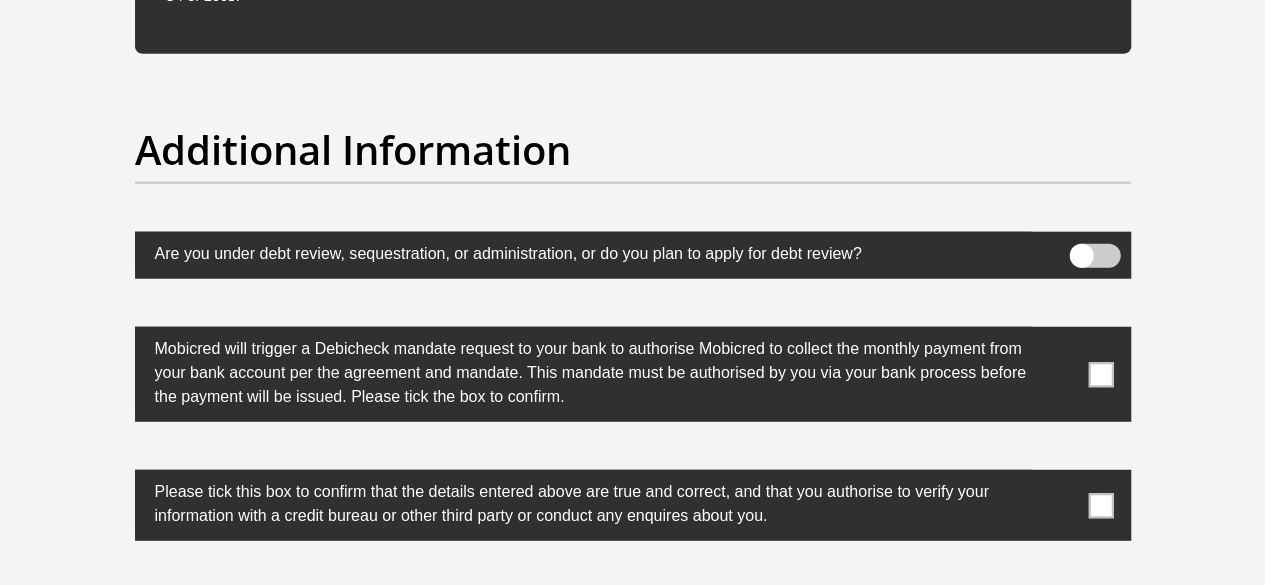 scroll, scrollTop: 6400, scrollLeft: 0, axis: vertical 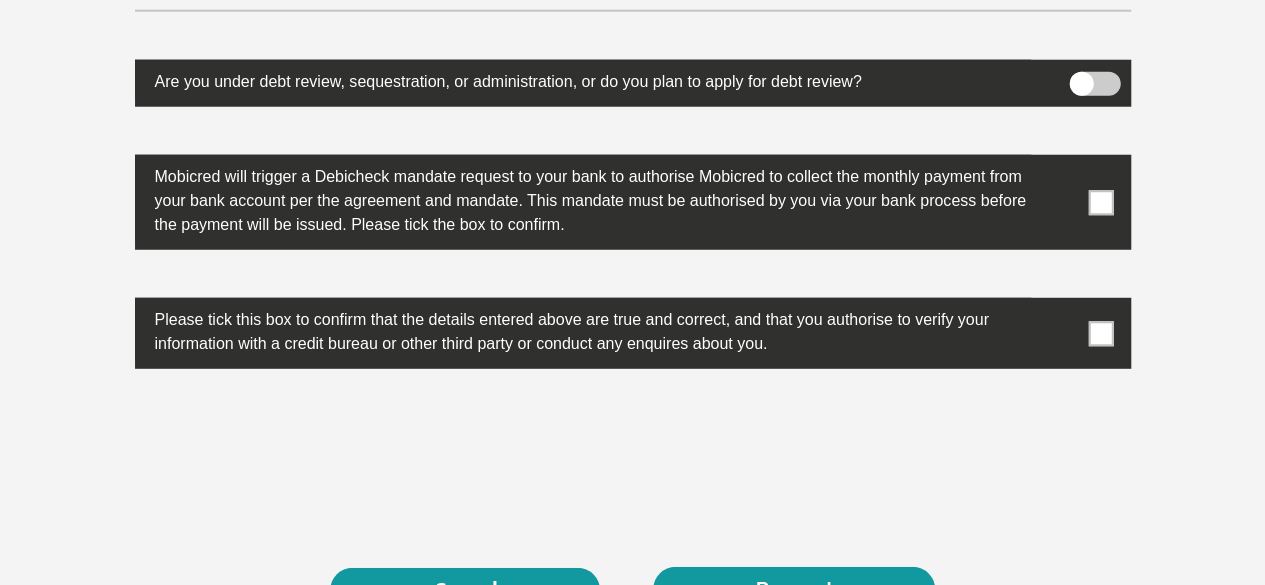 click at bounding box center (1100, 202) 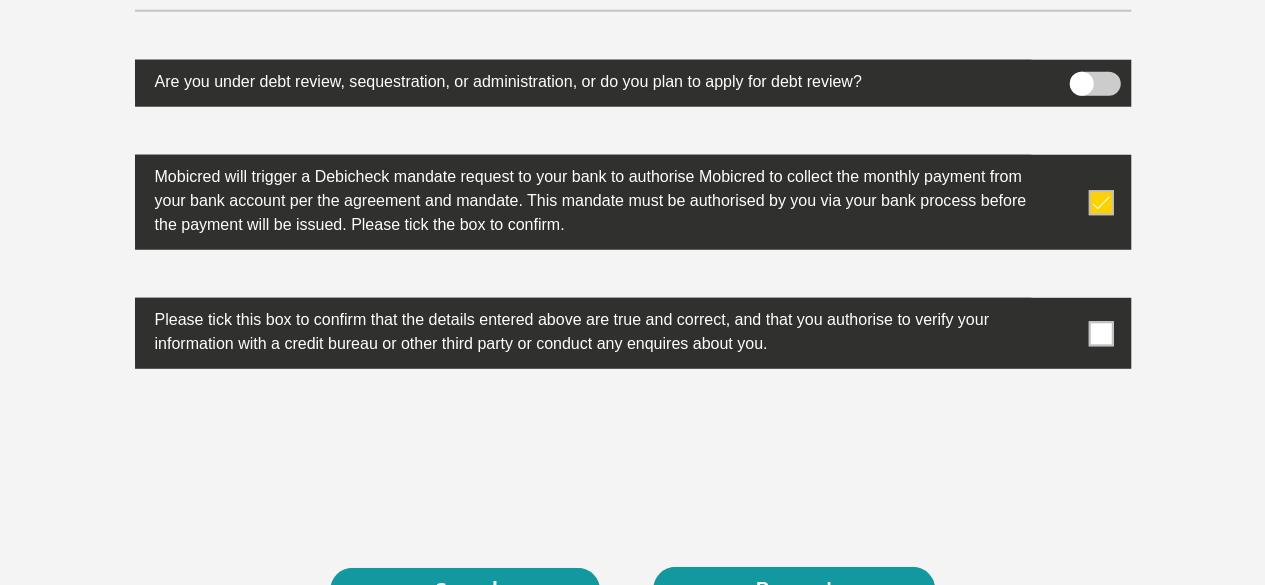 click at bounding box center (1100, 333) 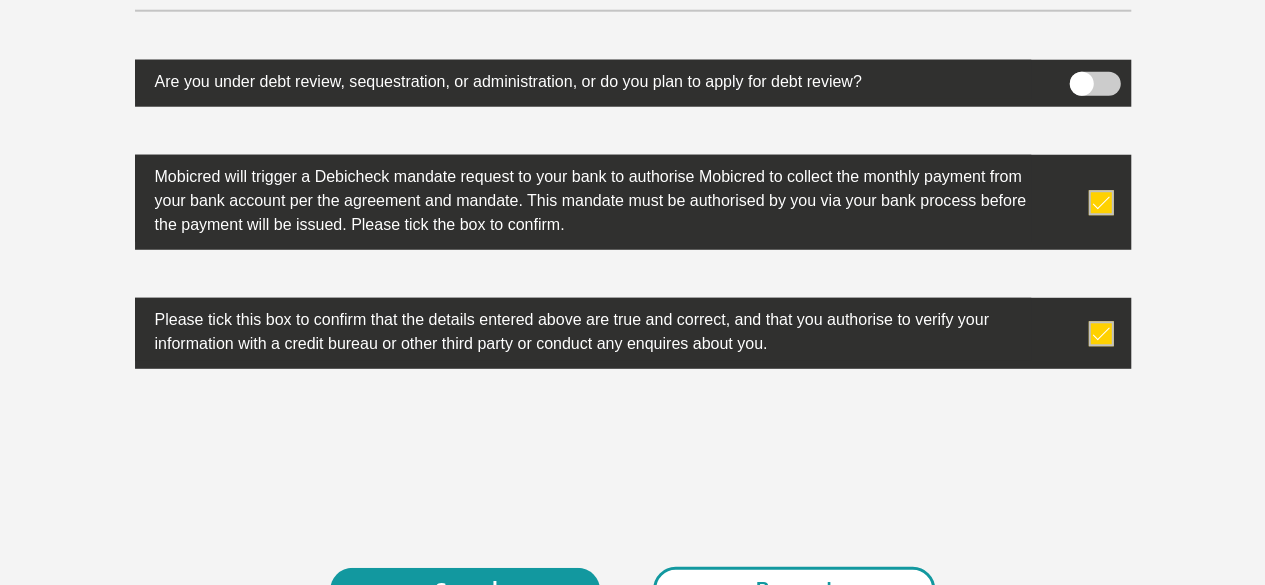 click on "Proceed" at bounding box center (794, 589) 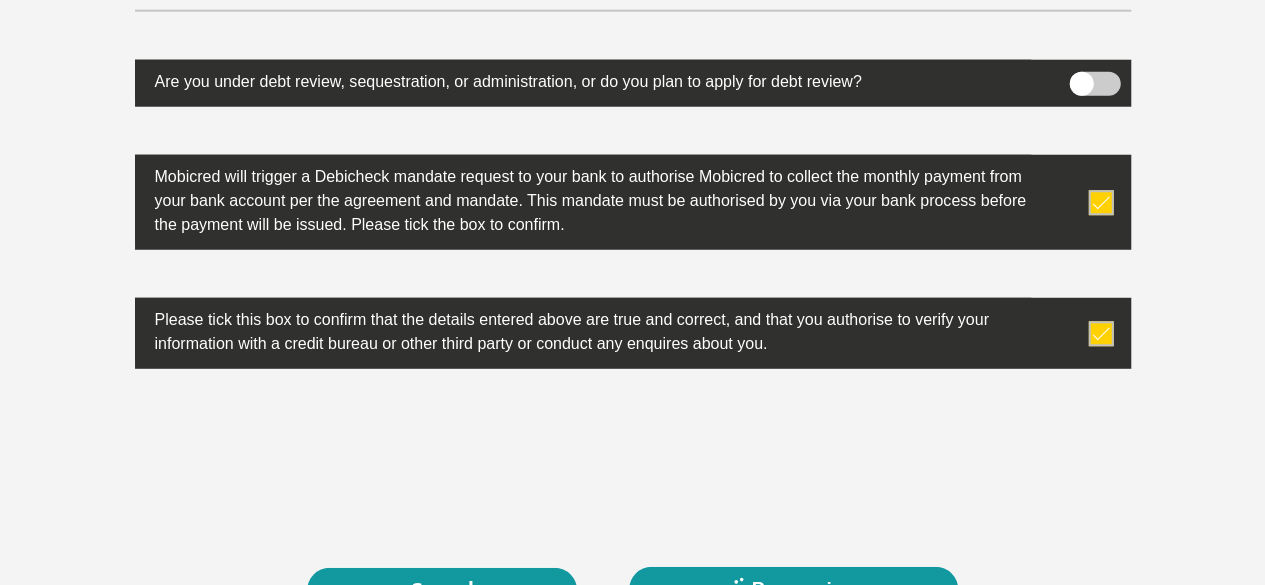 scroll, scrollTop: 0, scrollLeft: 0, axis: both 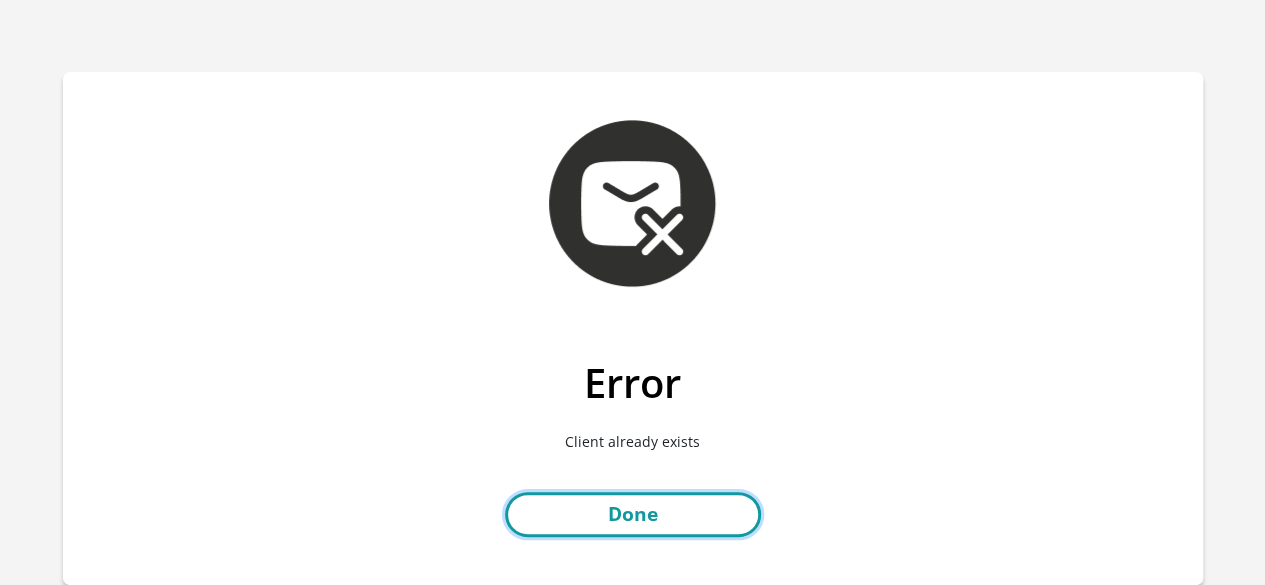 click on "Done" at bounding box center (633, 514) 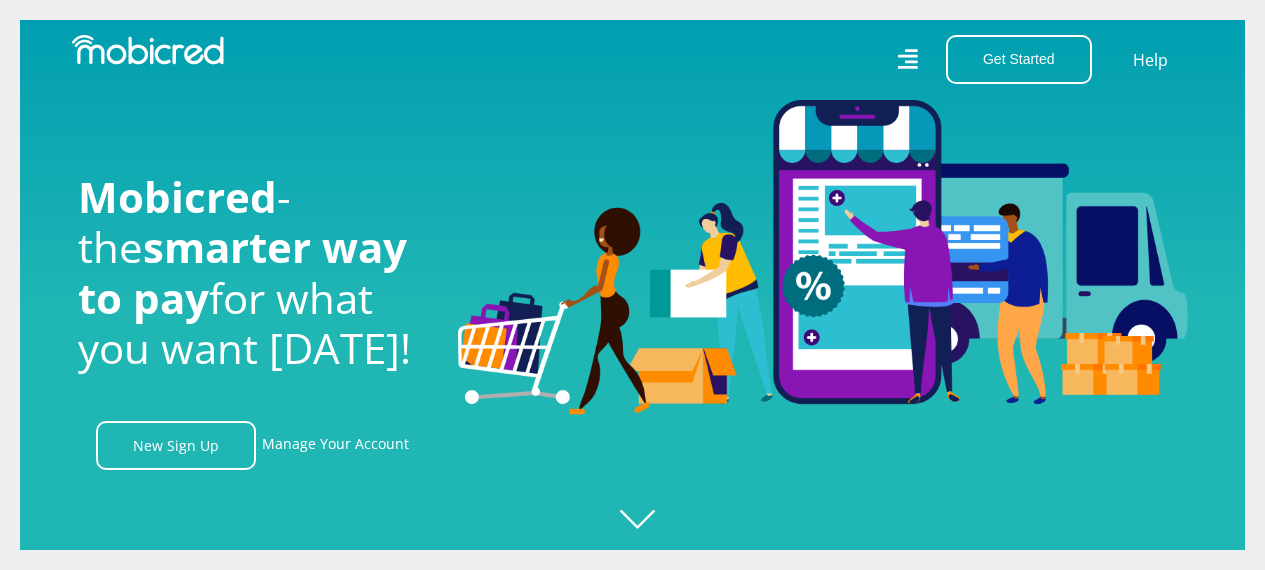 scroll, scrollTop: 0, scrollLeft: 0, axis: both 